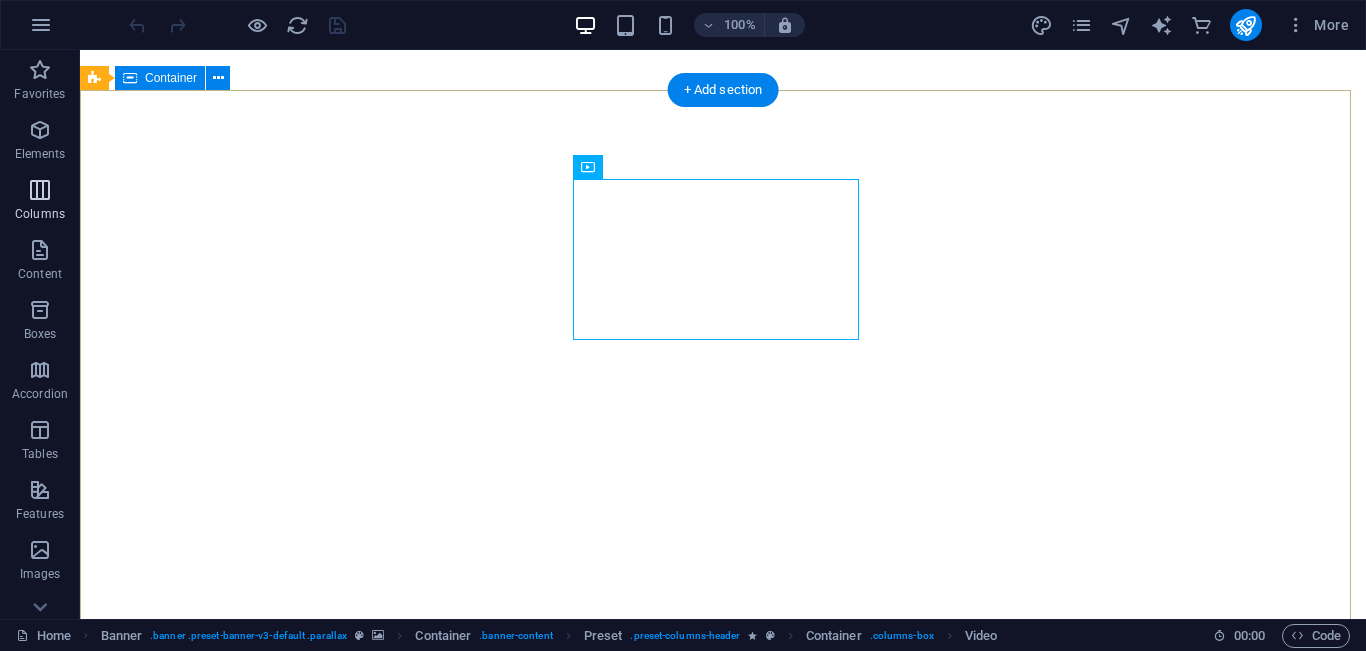 scroll, scrollTop: 0, scrollLeft: 0, axis: both 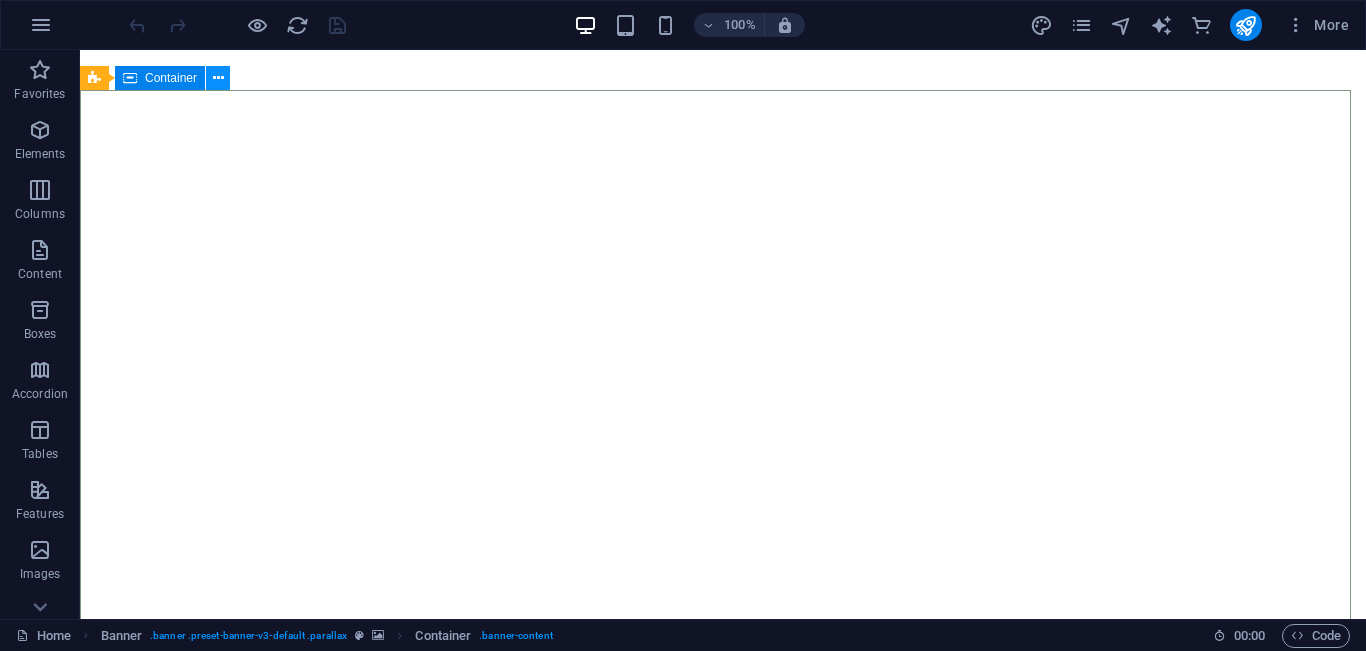click at bounding box center (218, 78) 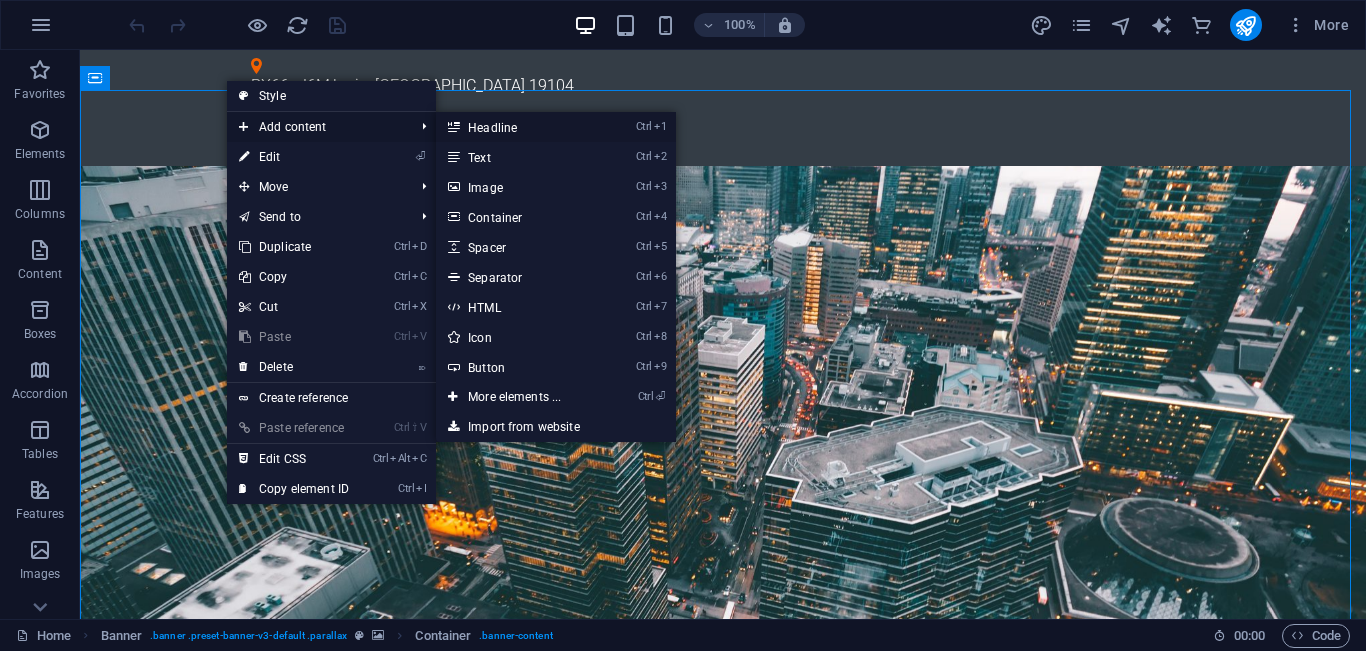 scroll, scrollTop: 0, scrollLeft: 0, axis: both 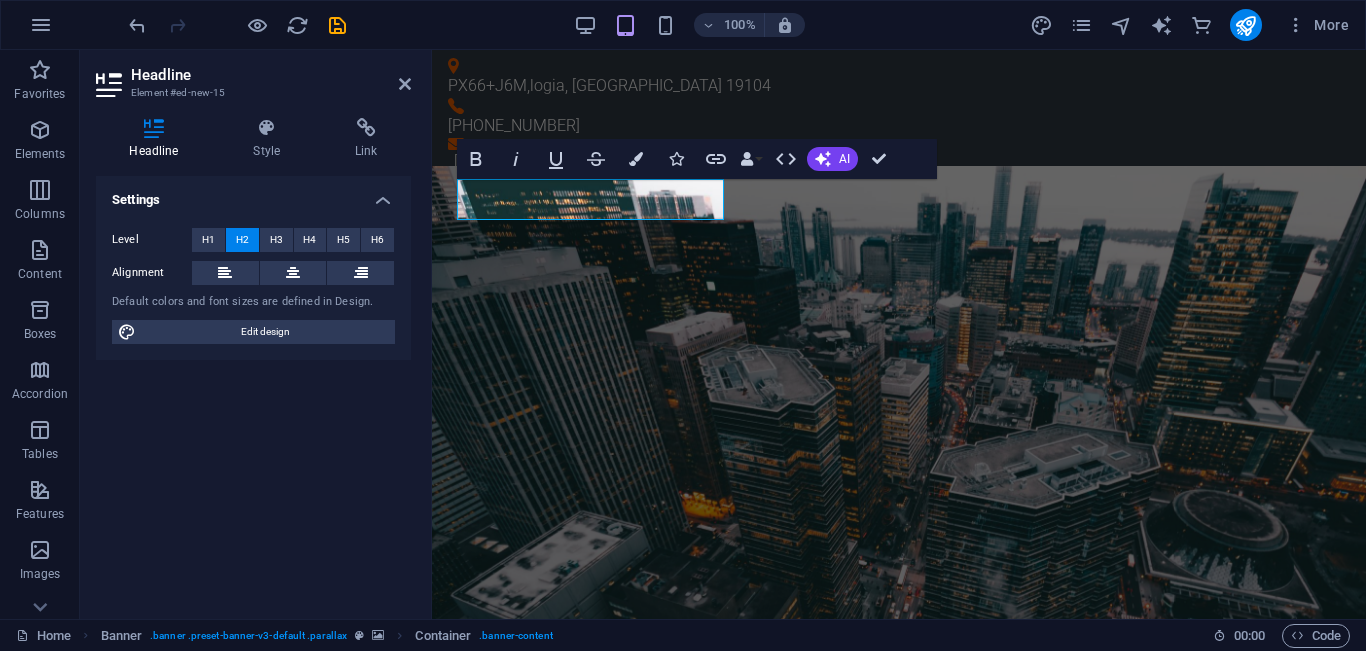 click on "New headline Hardware Support እኛ ለንግዶች እና ለግለሰቦች ፈጠራ መፍትሄዎችን ለመስጠት የተሰጠ ግንባር ቀደም የቴክኖሎጂ ኩባንያ ነን። Networking Lorem ipsum dolor sit amet, consetetur sadipscing elitr, sed diam nonumy eirmod tempor invidunt ut labore et dolore magna aliquyam erat, sed diam voluptua. At vero eos et accusam et [PERSON_NAME] duo [PERSON_NAME] et ea rebum. Circuit Boards Lorem ipsum dolor sit amet, consetetur sadipscing elitr, sed diam nonumy eirmod tempor invidunt ut labore et dolore magna aliquyam erat, sed diam voluptua. At vero eos et accusam et [PERSON_NAME] duo [PERSON_NAME] et ea rebum. Learn more" at bounding box center [899, 1796] 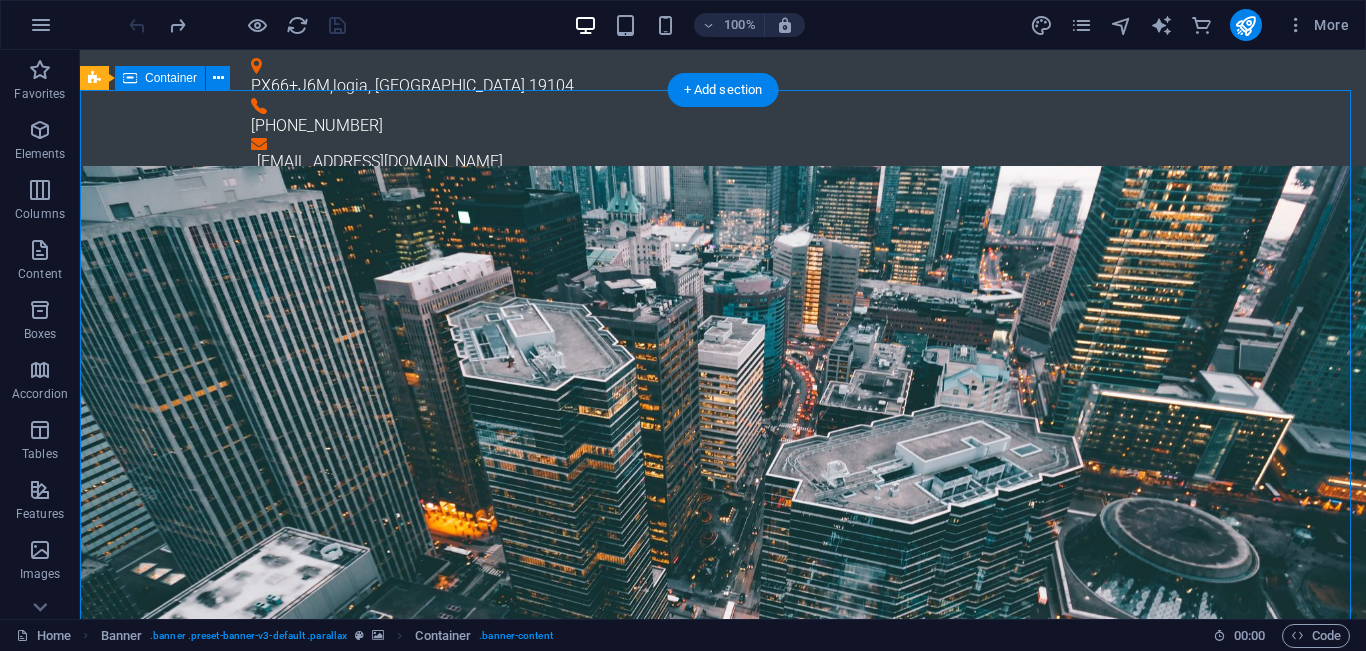 scroll, scrollTop: 0, scrollLeft: 0, axis: both 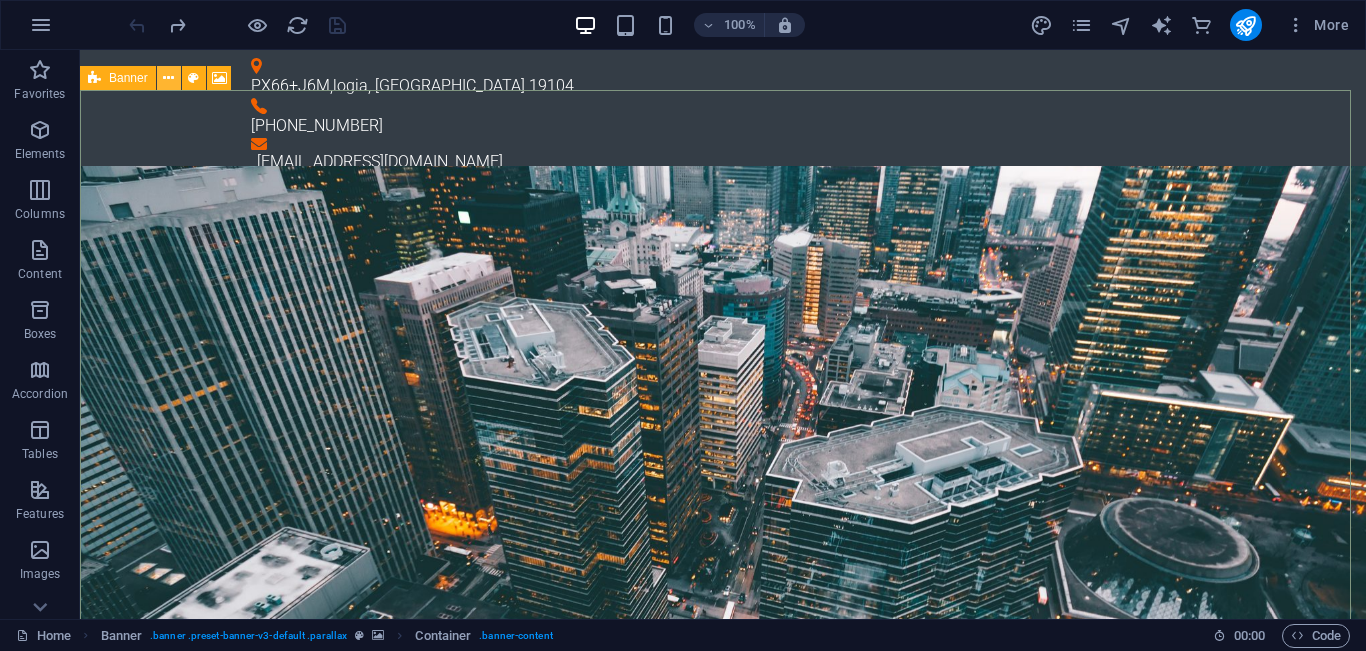 click at bounding box center [169, 78] 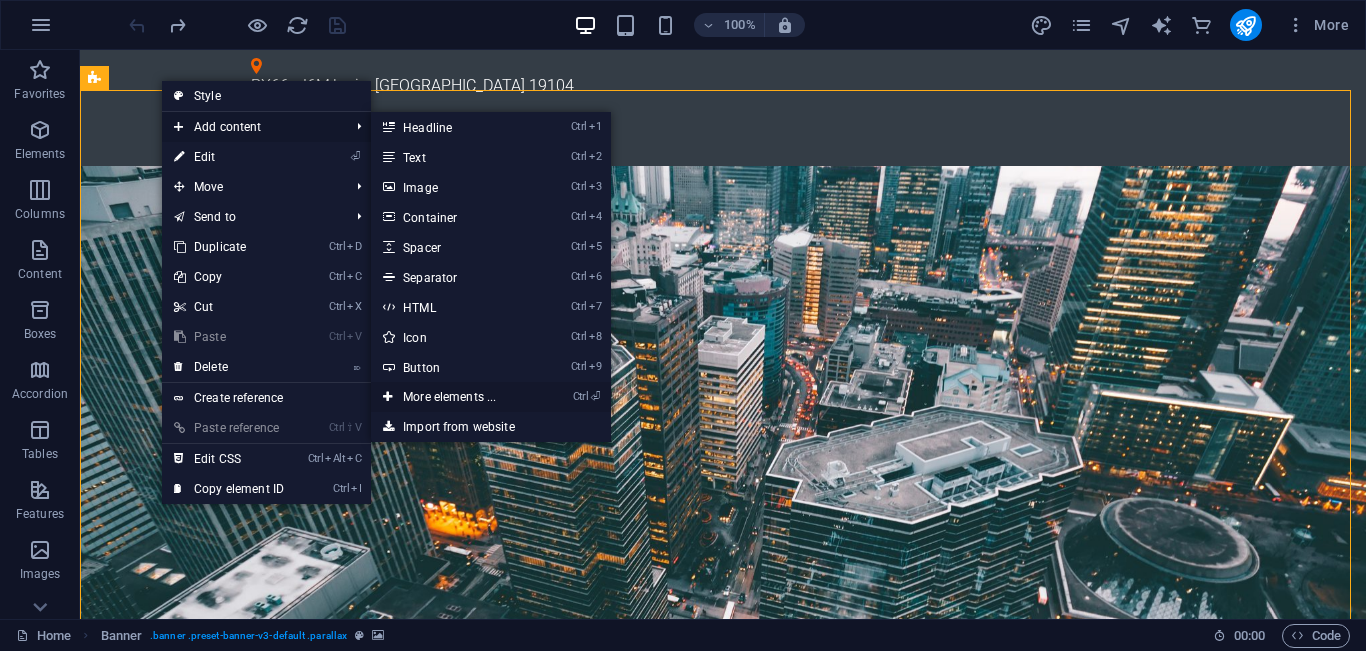 click on "Ctrl ⏎  More elements ..." at bounding box center [453, 397] 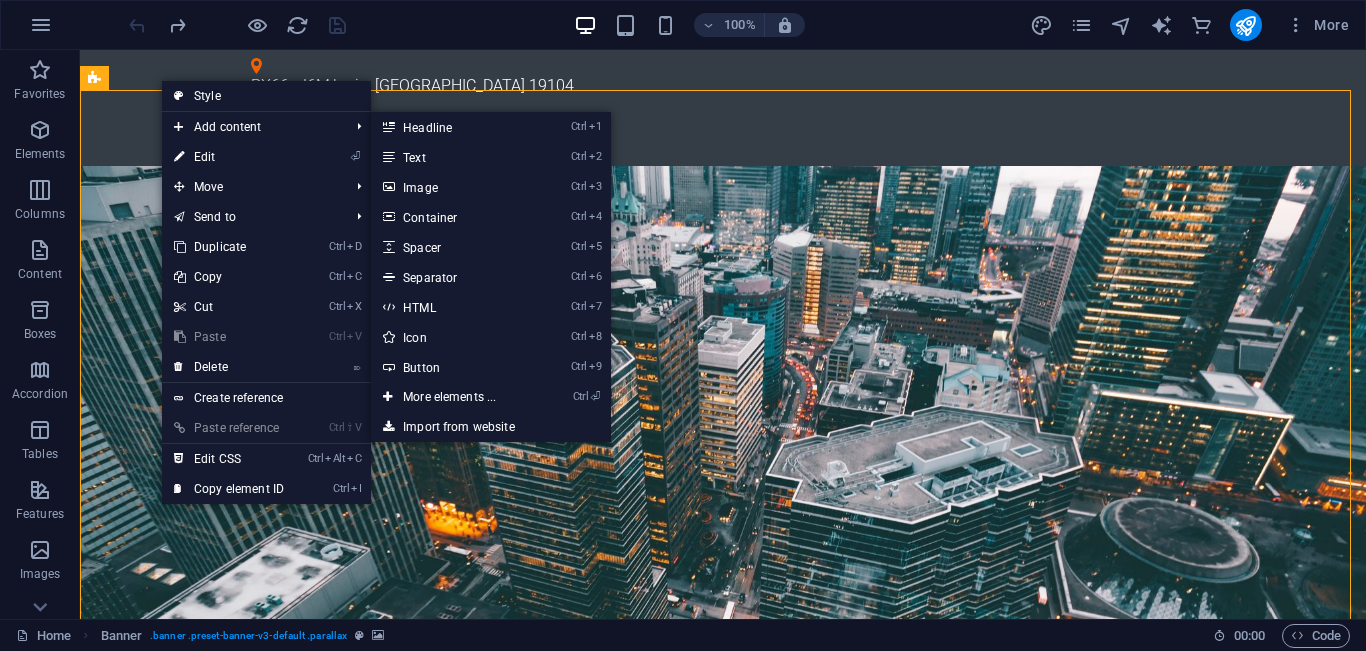 click on "Learn more" at bounding box center [723, 2757] 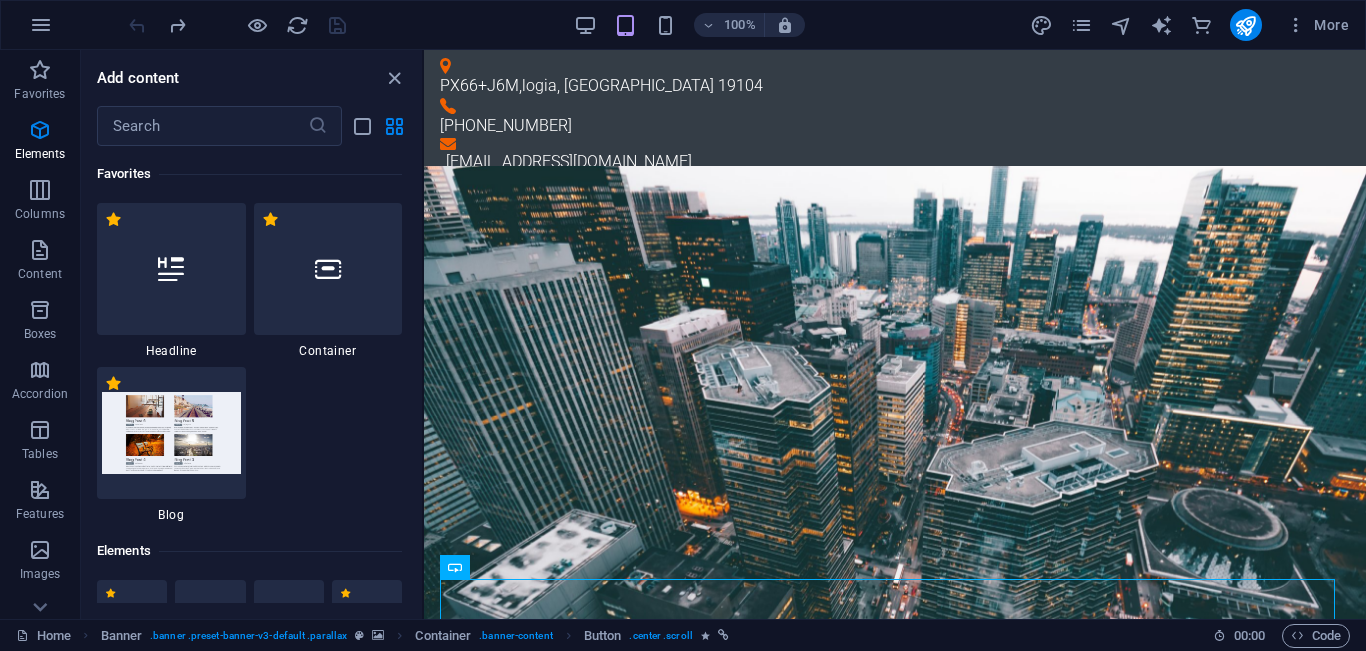 click on "Hardware Support እኛ ለንግዶች እና ለግለሰቦች ፈጠራ መፍትሄዎችን ለመስጠት የተሰጠ ግንባር ቀደም የቴክኖሎጂ ኩባንያ ነን። Networking Lorem ipsum dolor sit amet, consetetur sadipscing elitr, sed diam nonumy eirmod tempor invidunt ut labore et dolore magna aliquyam erat, sed diam voluptua. At vero eos et accusam et [PERSON_NAME] duo [PERSON_NAME] et ea rebum. Circuit Boards Lorem ipsum dolor sit amet, consetetur sadipscing elitr, sed diam nonumy eirmod tempor invidunt ut labore et dolore magna aliquyam erat, sed diam voluptua. At vero eos et accusam et [PERSON_NAME] duo [PERSON_NAME] et ea rebum. Learn more" at bounding box center [895, 1778] 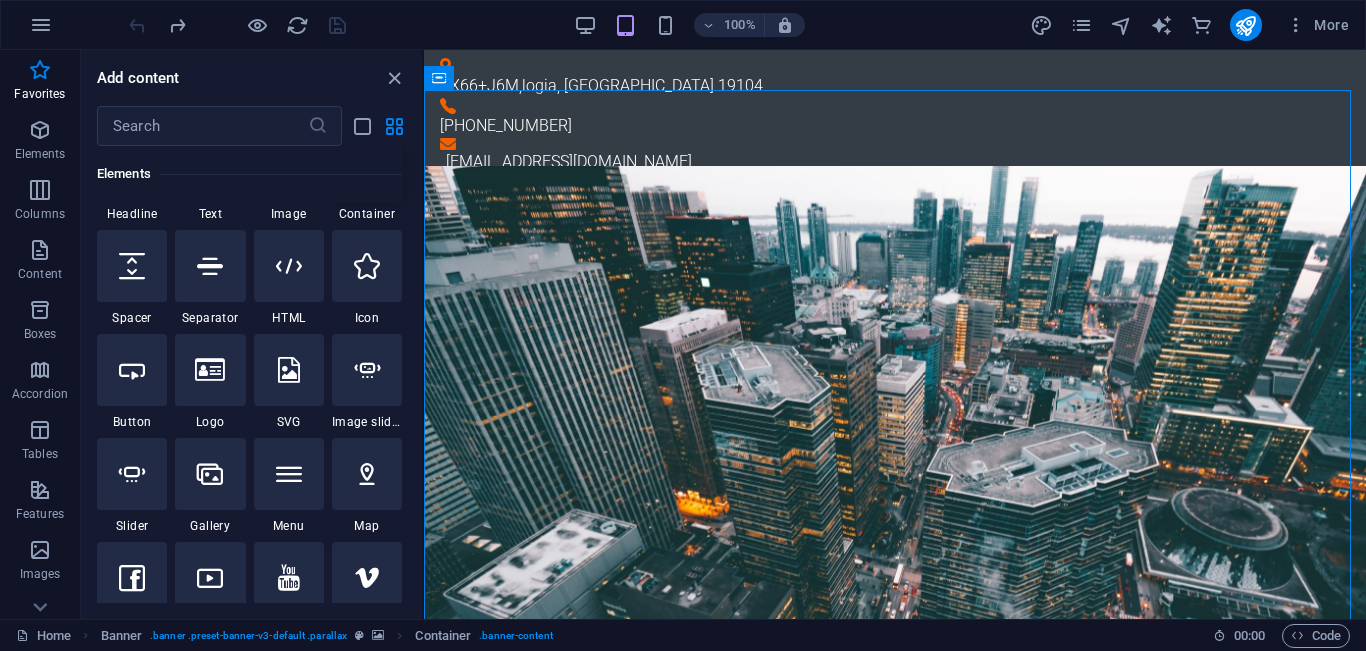 scroll, scrollTop: 329, scrollLeft: 0, axis: vertical 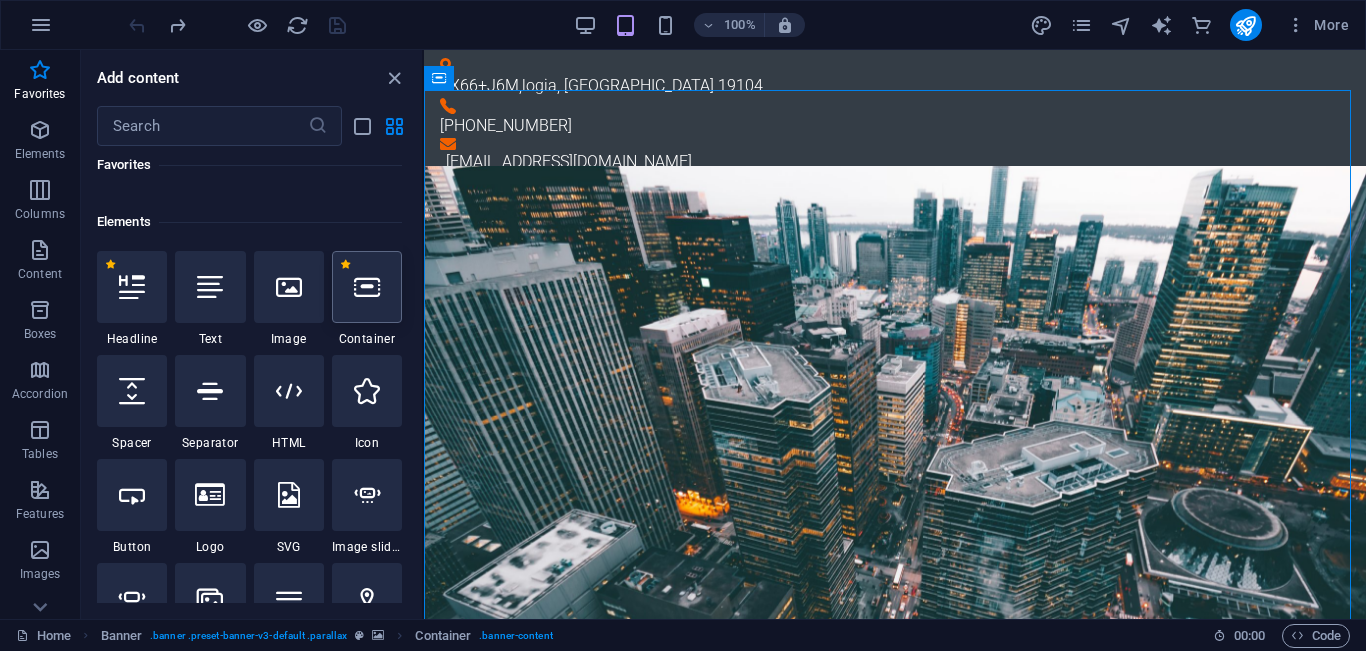 click at bounding box center (367, 287) 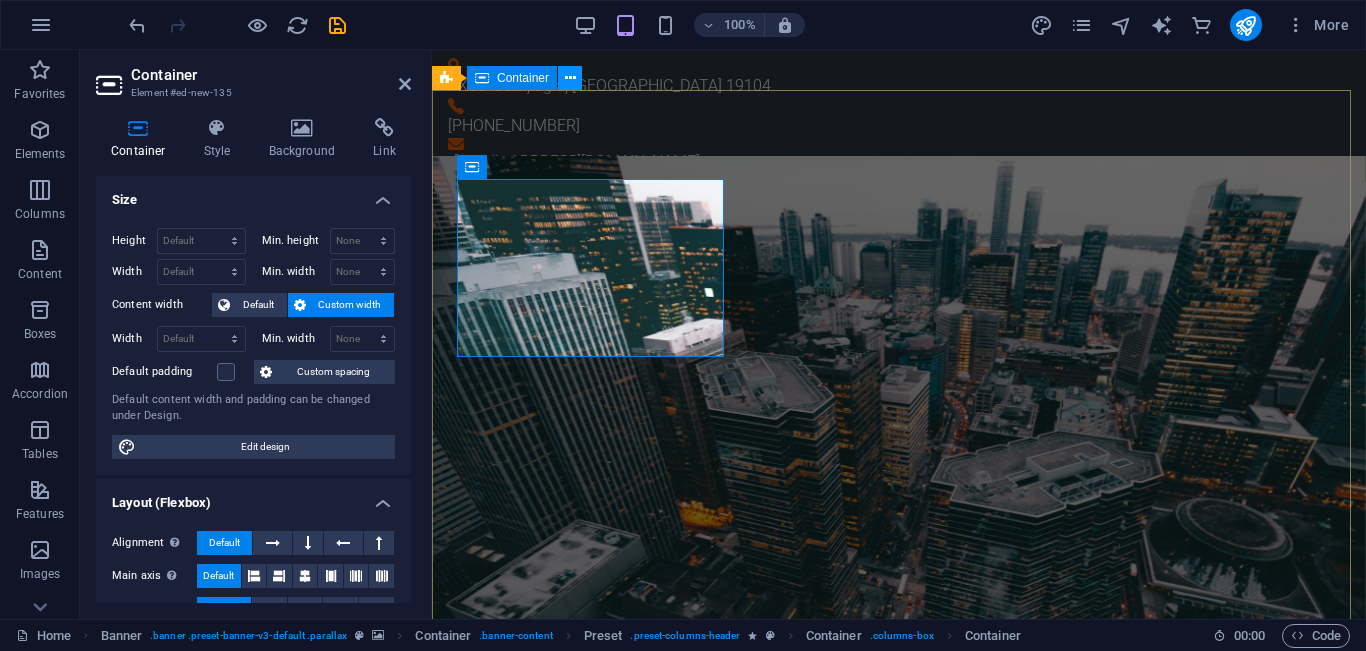 drag, startPoint x: 574, startPoint y: 77, endPoint x: 111, endPoint y: 43, distance: 464.2467 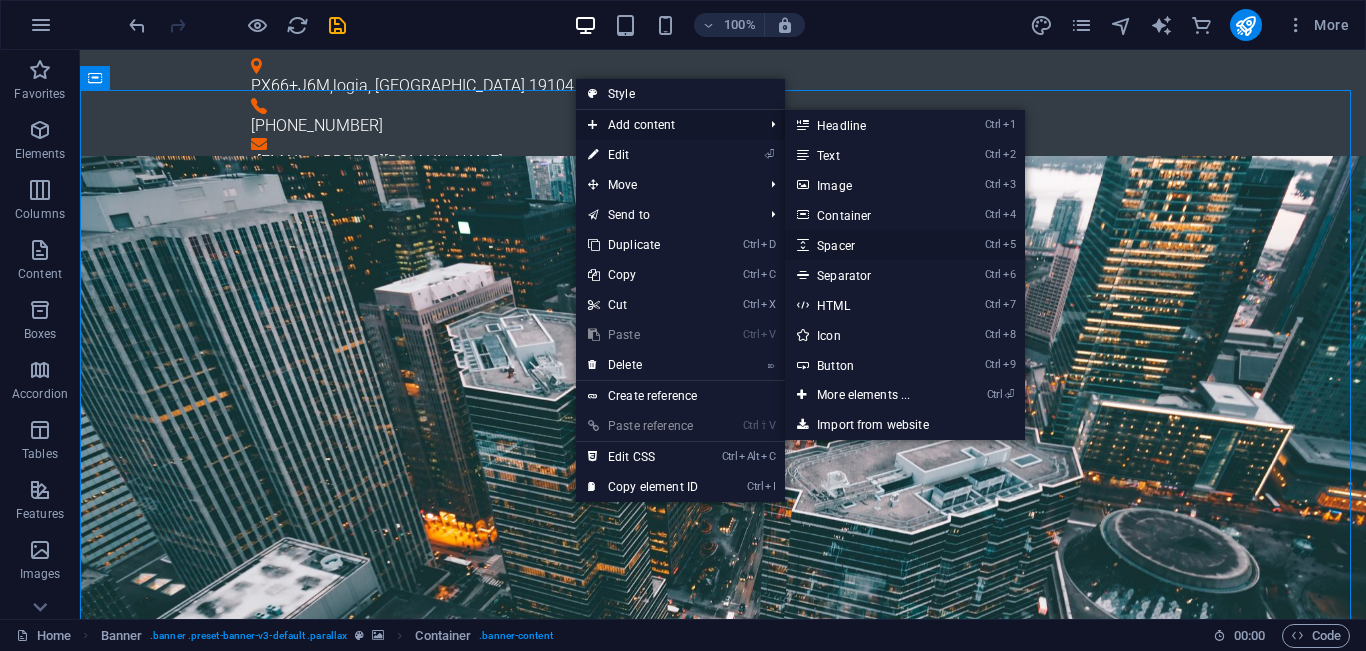 click on "Ctrl 5  Spacer" at bounding box center [867, 245] 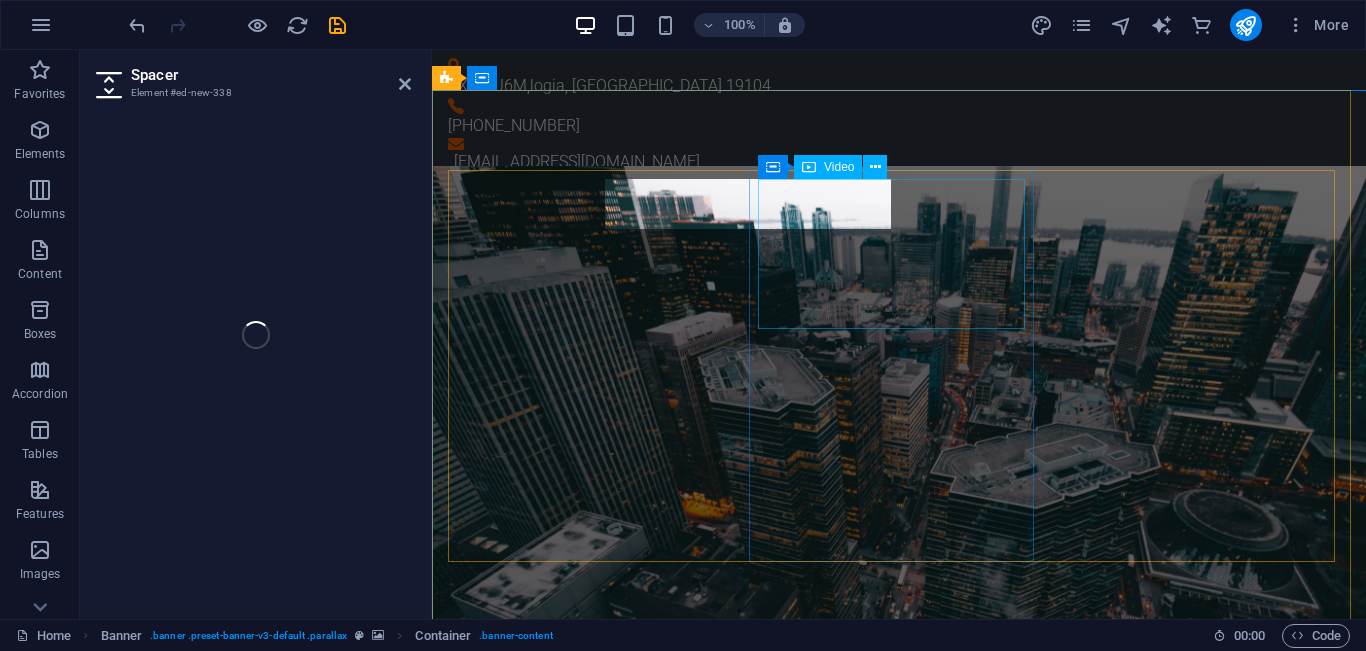 select on "px" 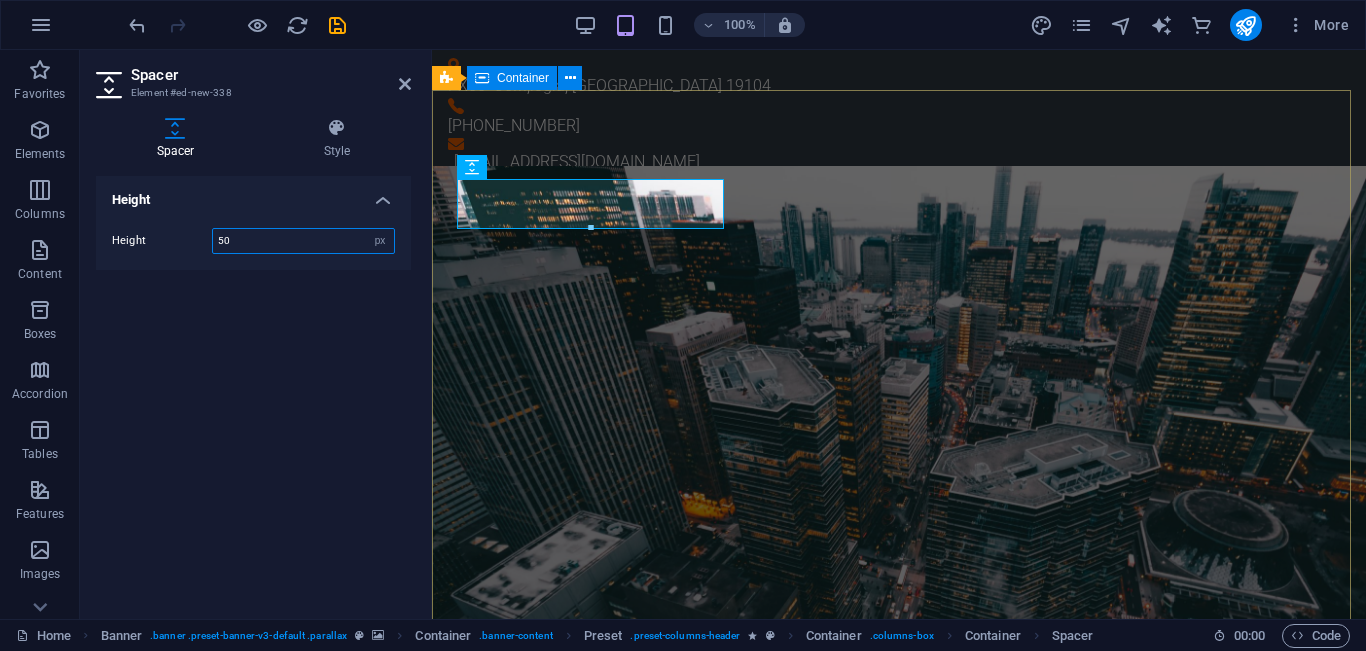 drag, startPoint x: 491, startPoint y: 94, endPoint x: 486, endPoint y: 110, distance: 16.763054 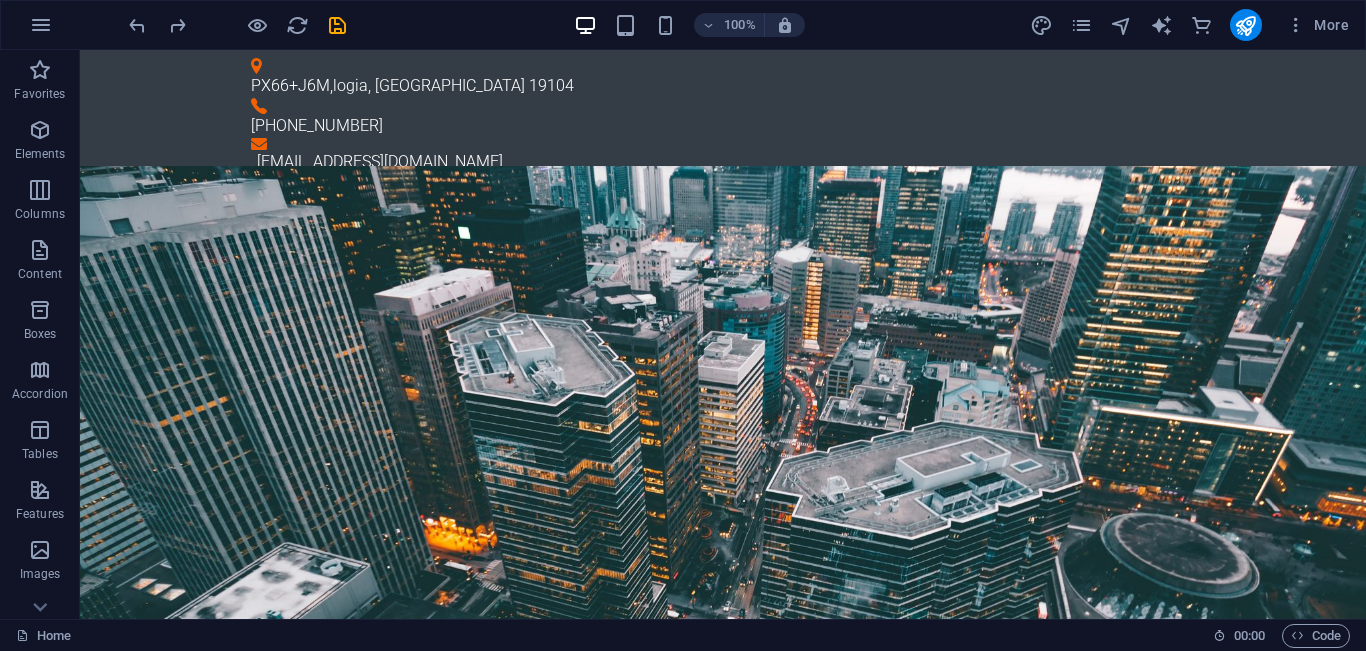 click on "Drop content here or  Add elements  Paste clipboard Hardware Support እኛ ለንግዶች እና ለግለሰቦች ፈጠራ መፍትሄዎችን ለመስጠት የተሰጠ ግንባር ቀደም የቴክኖሎጂ ኩባንያ ነን። Networking Lorem ipsum dolor sit amet, consetetur sadipscing elitr, sed diam nonumy eirmod tempor invidunt ut labore et dolore magna aliquyam erat, sed diam voluptua. At vero eos et accusam et [PERSON_NAME] duo [PERSON_NAME] et ea rebum. Circuit Boards Lorem ipsum dolor sit amet, consetetur sadipscing elitr, sed diam nonumy eirmod tempor invidunt ut labore et dolore magna aliquyam erat, sed diam voluptua. At vero eos et accusam et [PERSON_NAME] duo [PERSON_NAME] et ea rebum. Learn more" at bounding box center [723, 1916] 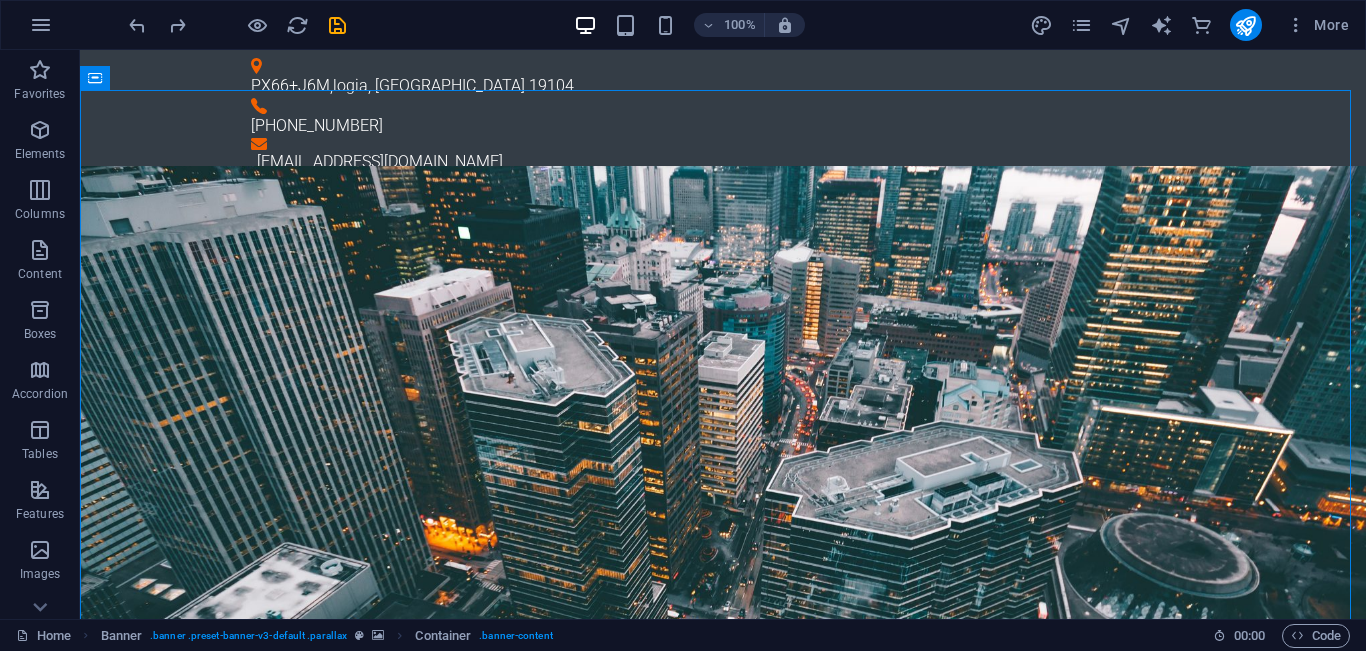 click on "Drop content here or  Add elements  Paste clipboard Hardware Support እኛ ለንግዶች እና ለግለሰቦች ፈጠራ መፍትሄዎችን ለመስጠት የተሰጠ ግንባር ቀደም የቴክኖሎጂ ኩባንያ ነን። Networking Lorem ipsum dolor sit amet, consetetur sadipscing elitr, sed diam nonumy eirmod tempor invidunt ut labore et dolore magna aliquyam erat, sed diam voluptua. At vero eos et accusam et [PERSON_NAME] duo [PERSON_NAME] et ea rebum. Circuit Boards Lorem ipsum dolor sit amet, consetetur sadipscing elitr, sed diam nonumy eirmod tempor invidunt ut labore et dolore magna aliquyam erat, sed diam voluptua. At vero eos et accusam et [PERSON_NAME] duo [PERSON_NAME] et ea rebum. Learn more" at bounding box center (723, 1916) 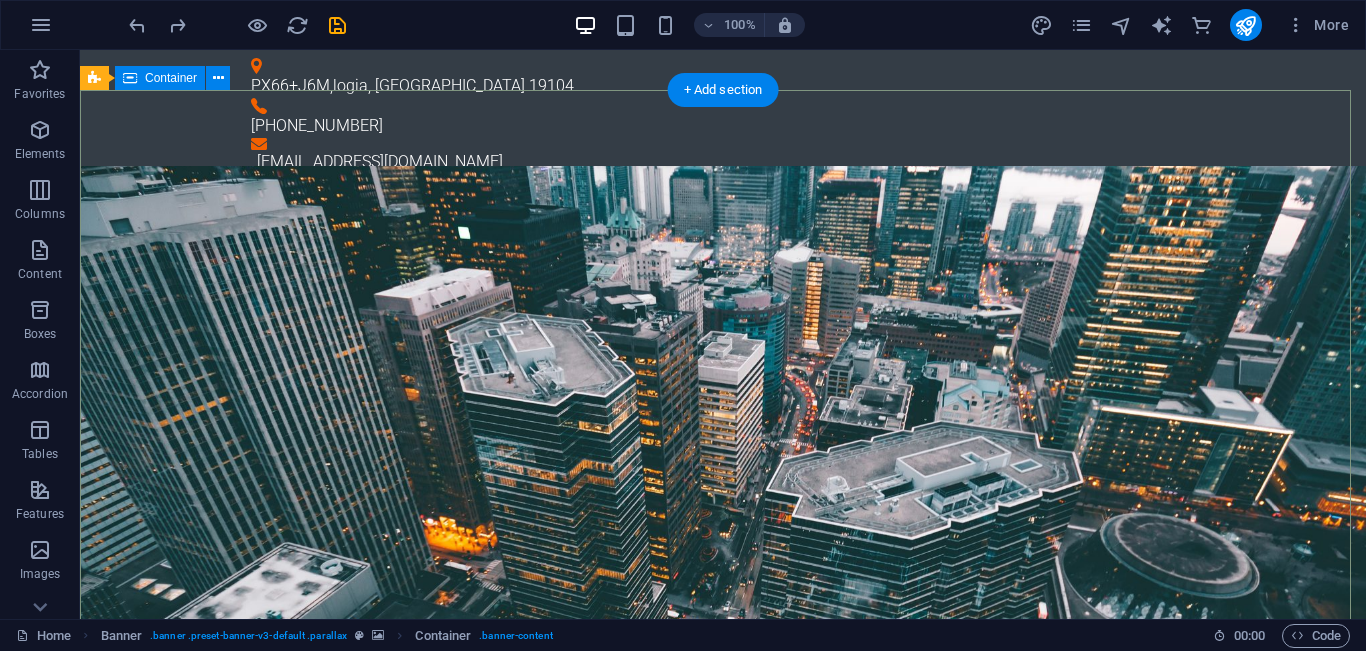 click on "Drop content here or  Add elements  Paste clipboard Hardware Support እኛ ለንግዶች እና ለግለሰቦች ፈጠራ መፍትሄዎችን ለመስጠት የተሰጠ ግንባር ቀደም የቴክኖሎጂ ኩባንያ ነን። Networking Lorem ipsum dolor sit amet, consetetur sadipscing elitr, sed diam nonumy eirmod tempor invidunt ut labore et dolore magna aliquyam erat, sed diam voluptua. At vero eos et accusam et [PERSON_NAME] duo [PERSON_NAME] et ea rebum. Circuit Boards Lorem ipsum dolor sit amet, consetetur sadipscing elitr, sed diam nonumy eirmod tempor invidunt ut labore et dolore magna aliquyam erat, sed diam voluptua. At vero eos et accusam et [PERSON_NAME] duo [PERSON_NAME] et ea rebum. Learn more" at bounding box center (723, 1916) 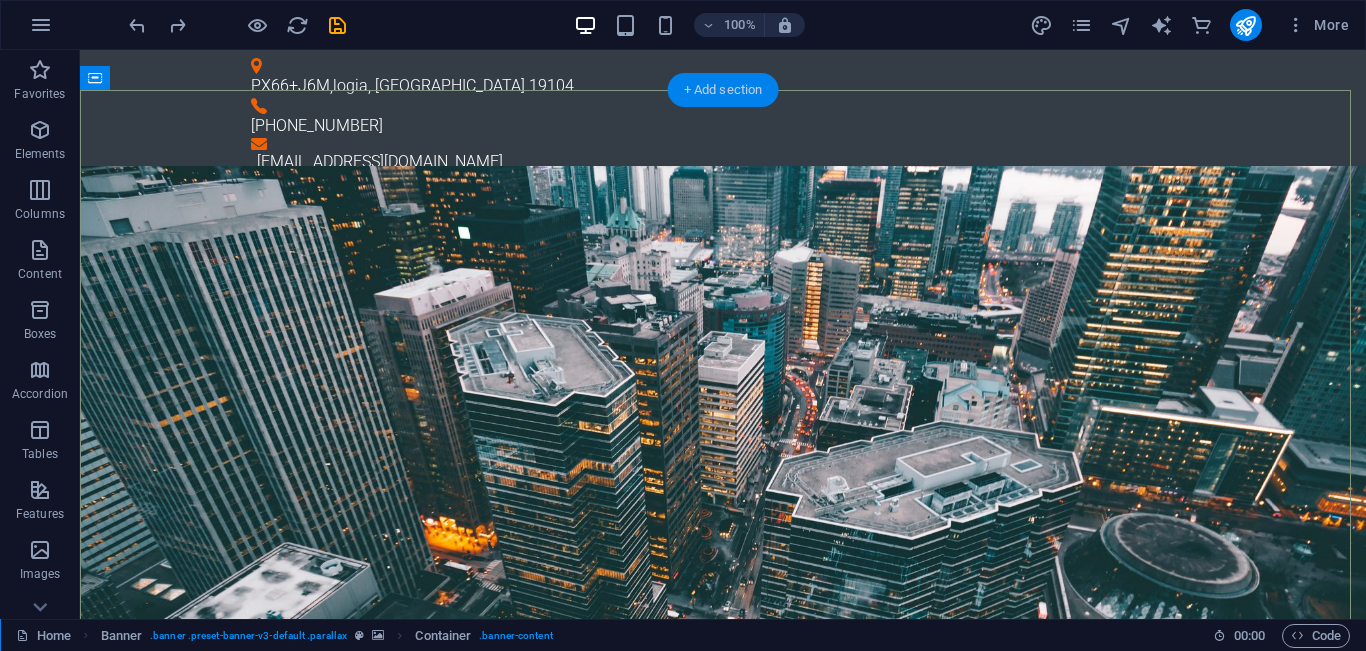 click on "+ Add section" at bounding box center (723, 90) 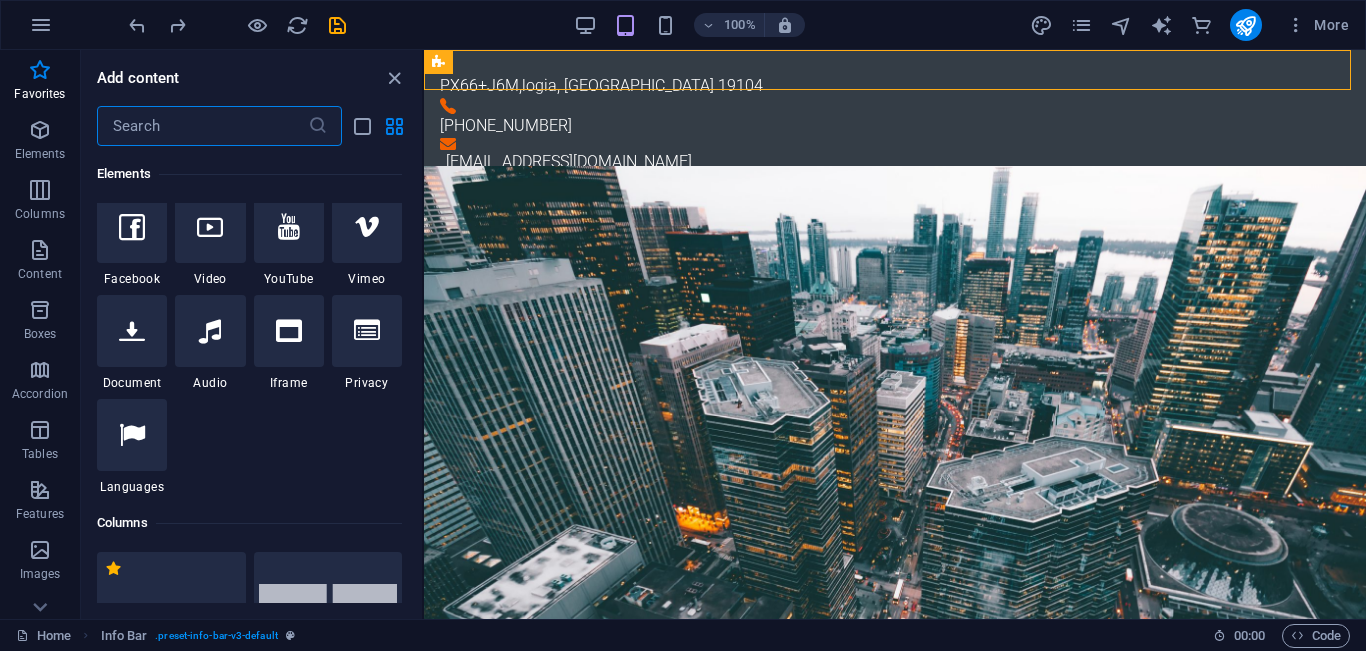 scroll, scrollTop: 351, scrollLeft: 0, axis: vertical 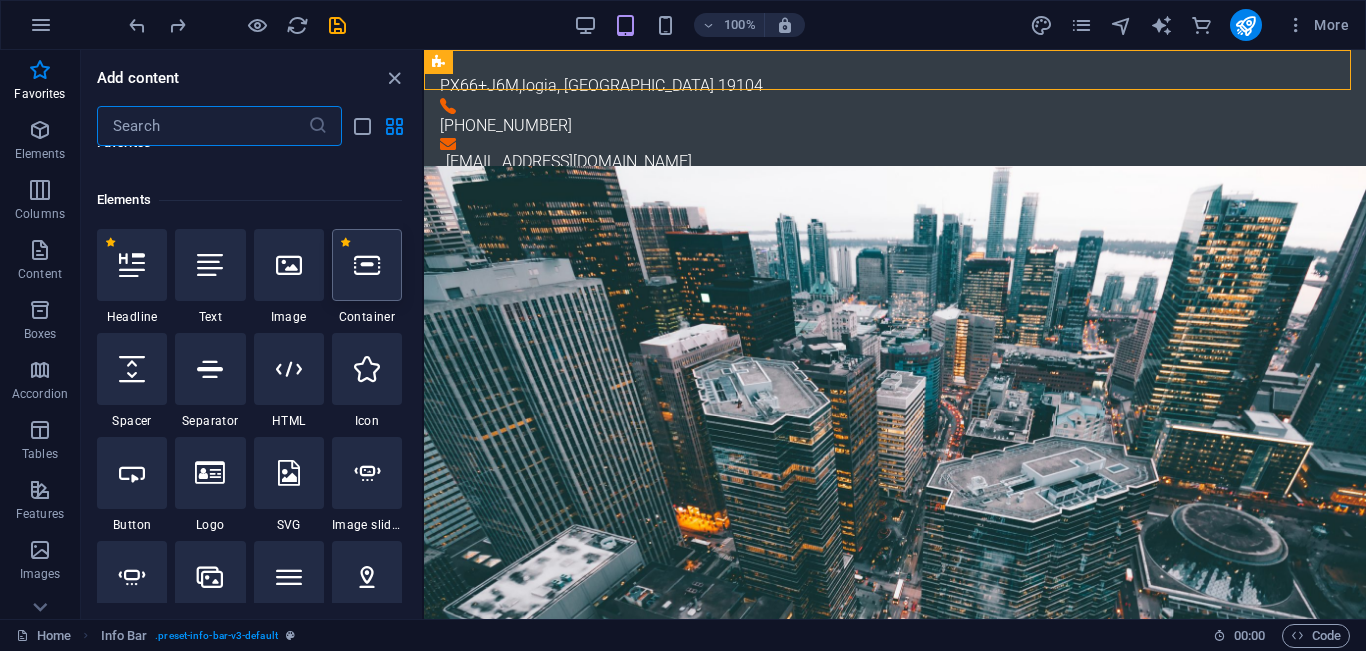click at bounding box center (367, 265) 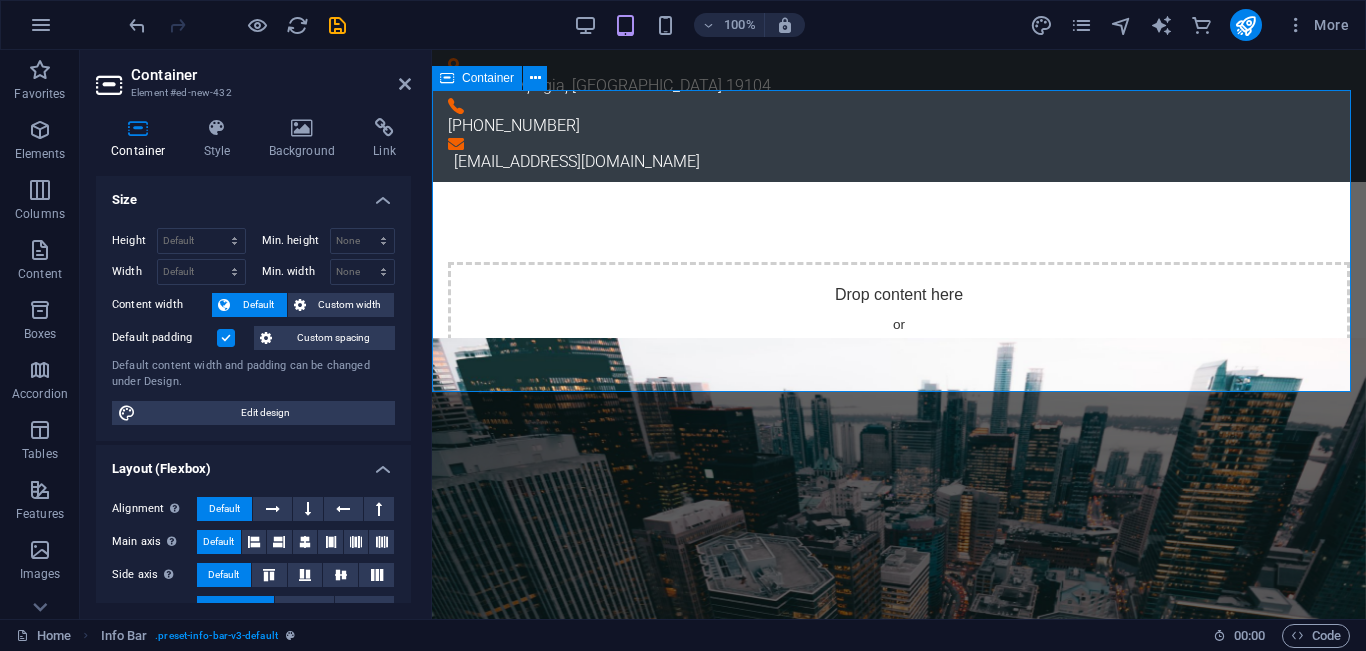 click on "Add elements" at bounding box center [840, 363] 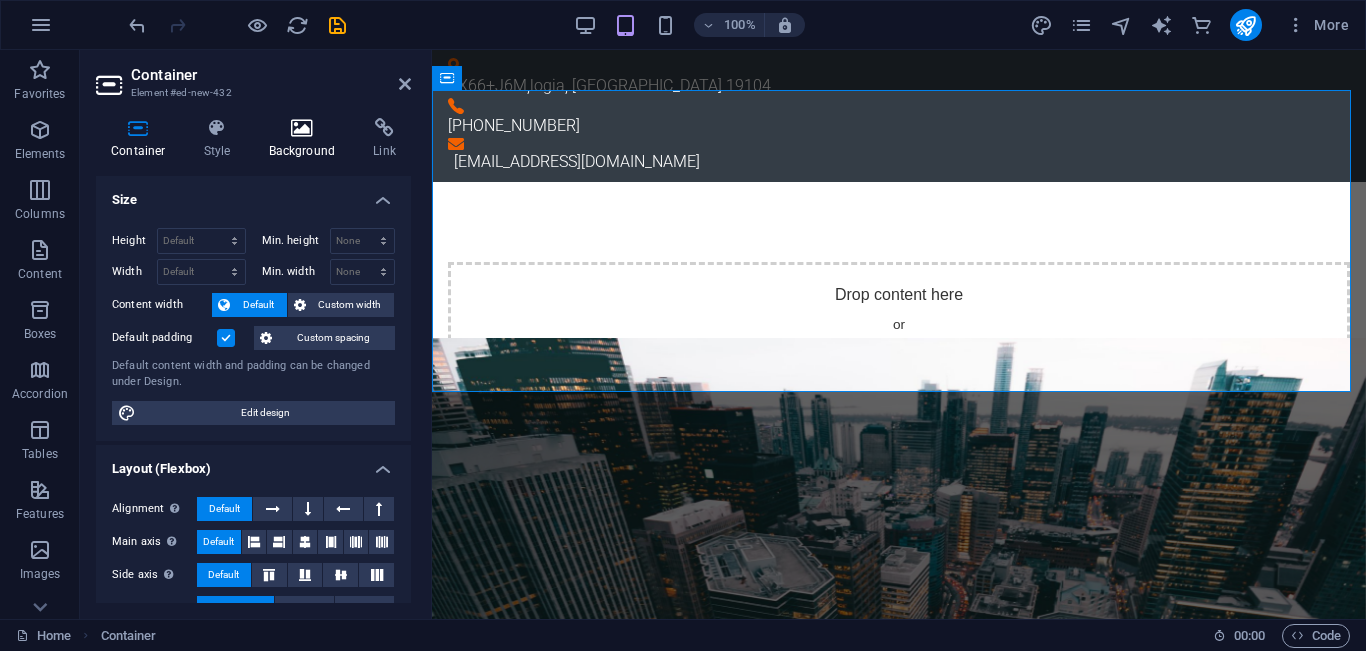 click on "Background" at bounding box center [306, 139] 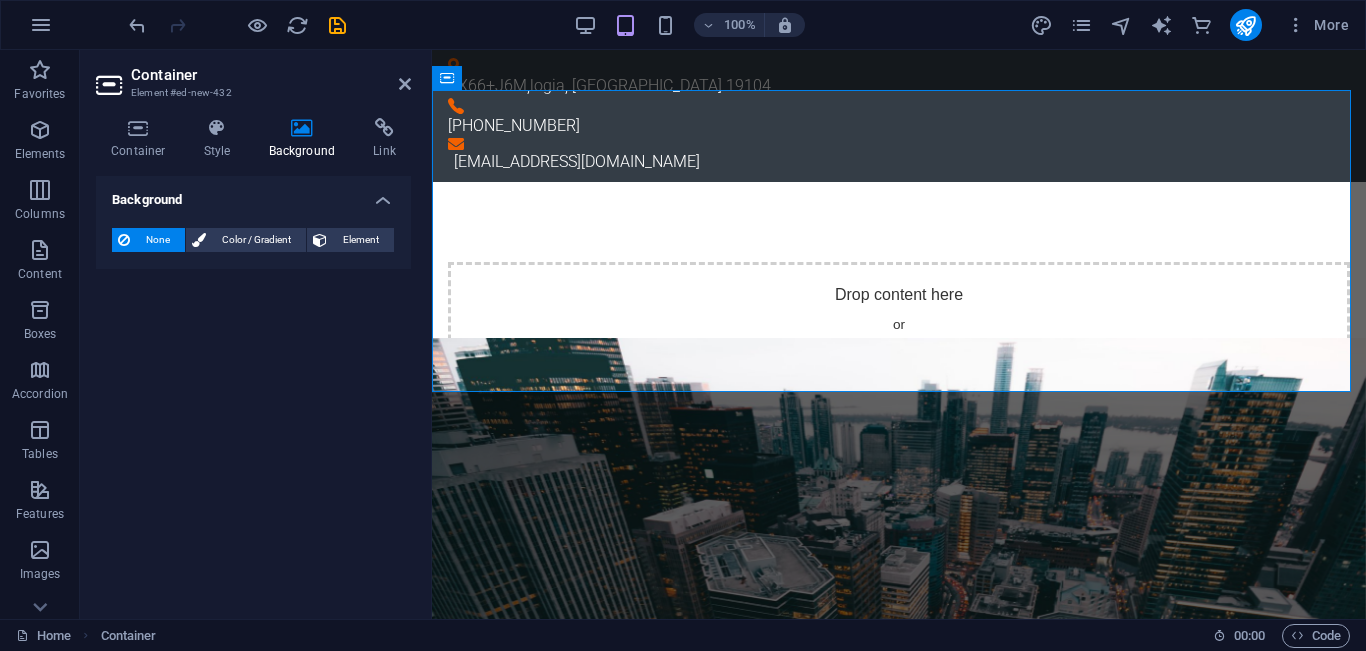 click on "None Color / Gradient Element Stretch background to full-width Color overlay Places an overlay over the background to colorize it Parallax 0 % Image Image slider Map Video YouTube Vimeo HTML Color Gradient Color A parent element contains a background. Edit background on parent element" at bounding box center (253, 240) 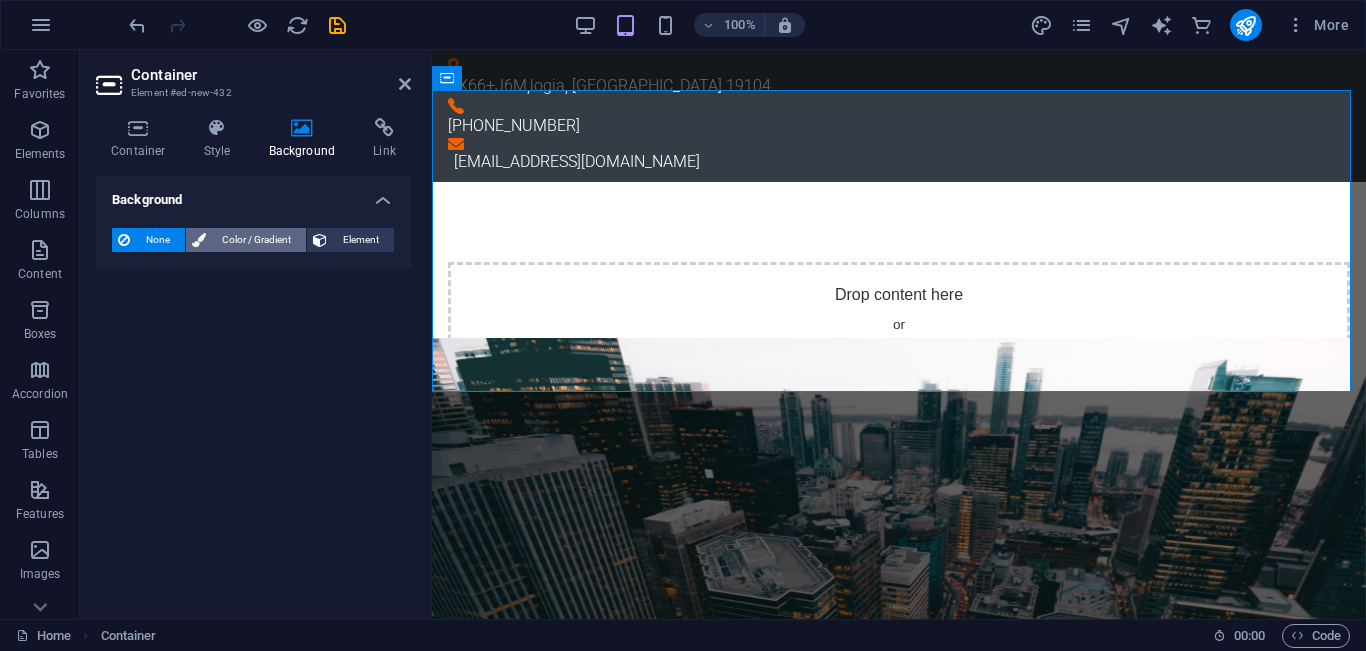 click on "Color / Gradient" at bounding box center [256, 240] 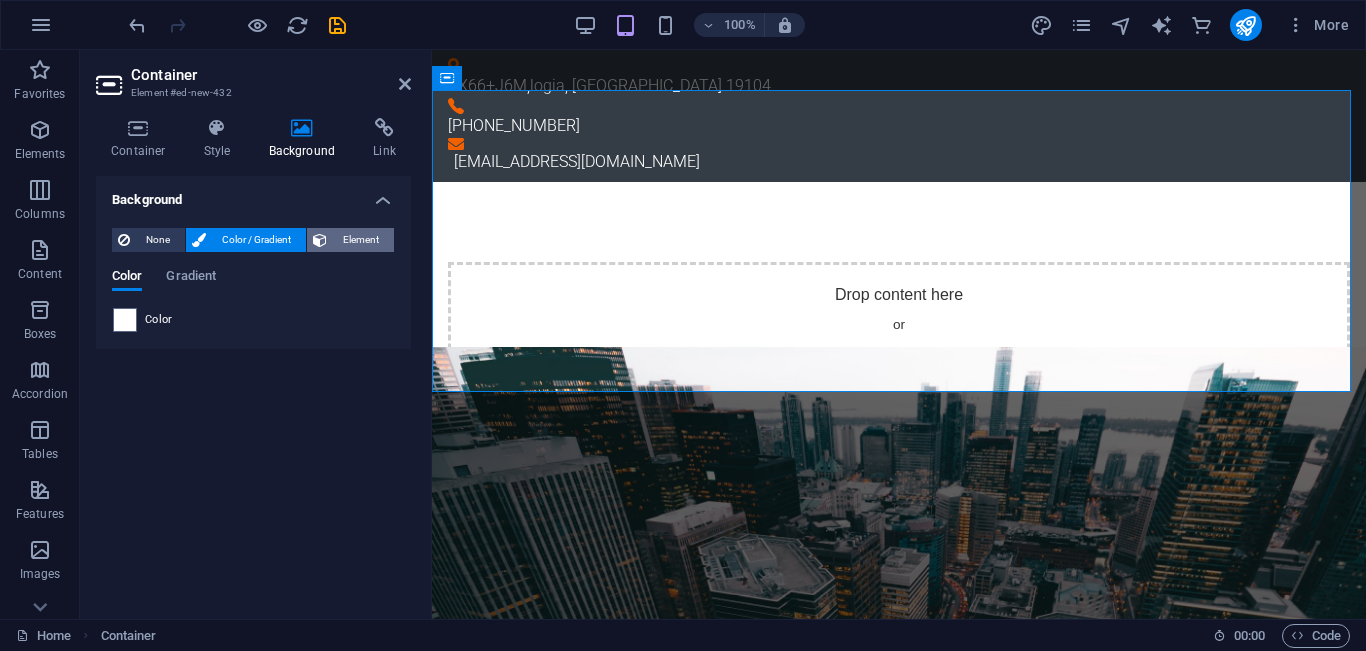 click on "Element" at bounding box center [360, 240] 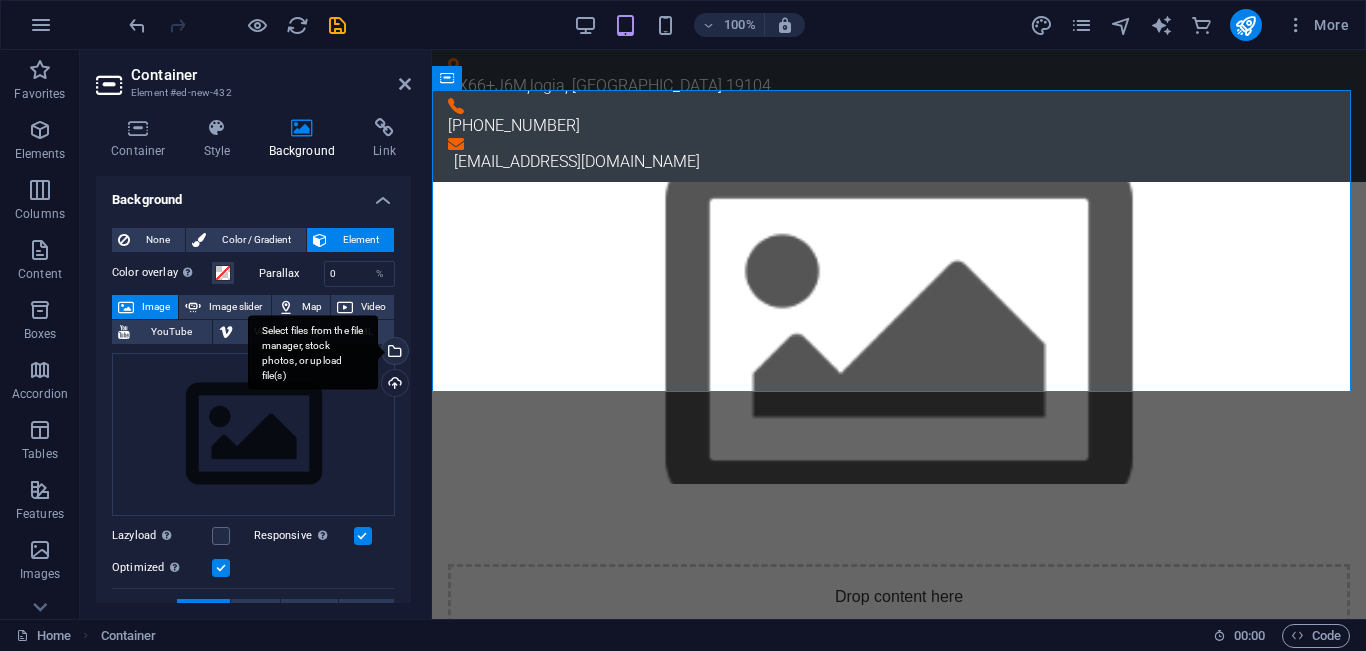 click on "Select files from the file manager, stock photos, or upload file(s)" at bounding box center (393, 353) 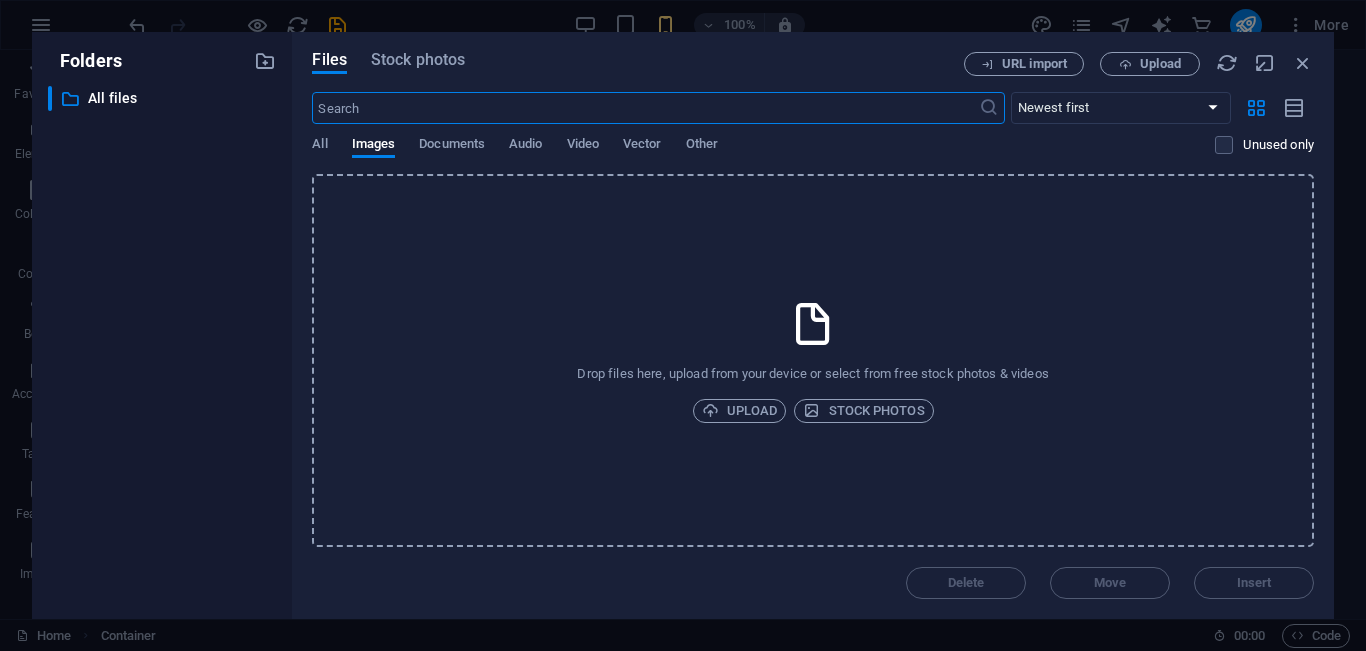 scroll, scrollTop: 222, scrollLeft: 0, axis: vertical 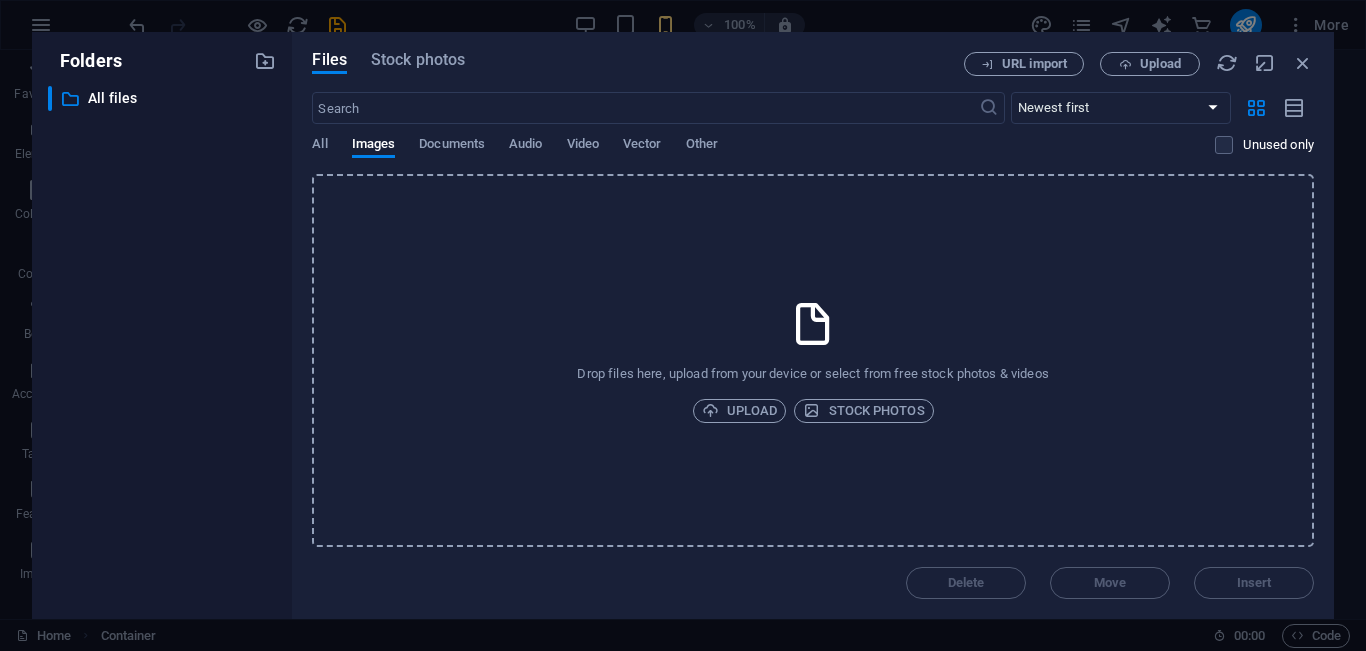 drag, startPoint x: 196, startPoint y: 307, endPoint x: 768, endPoint y: 329, distance: 572.4229 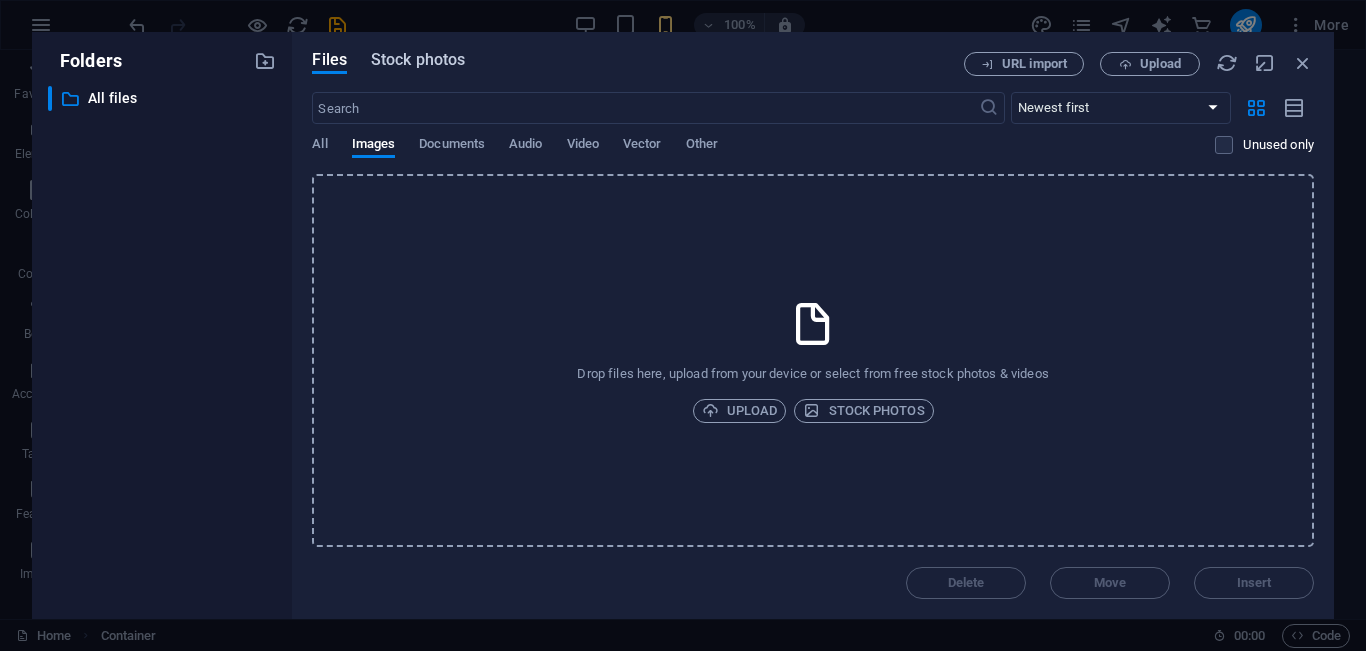 click on "Stock photos" at bounding box center [418, 60] 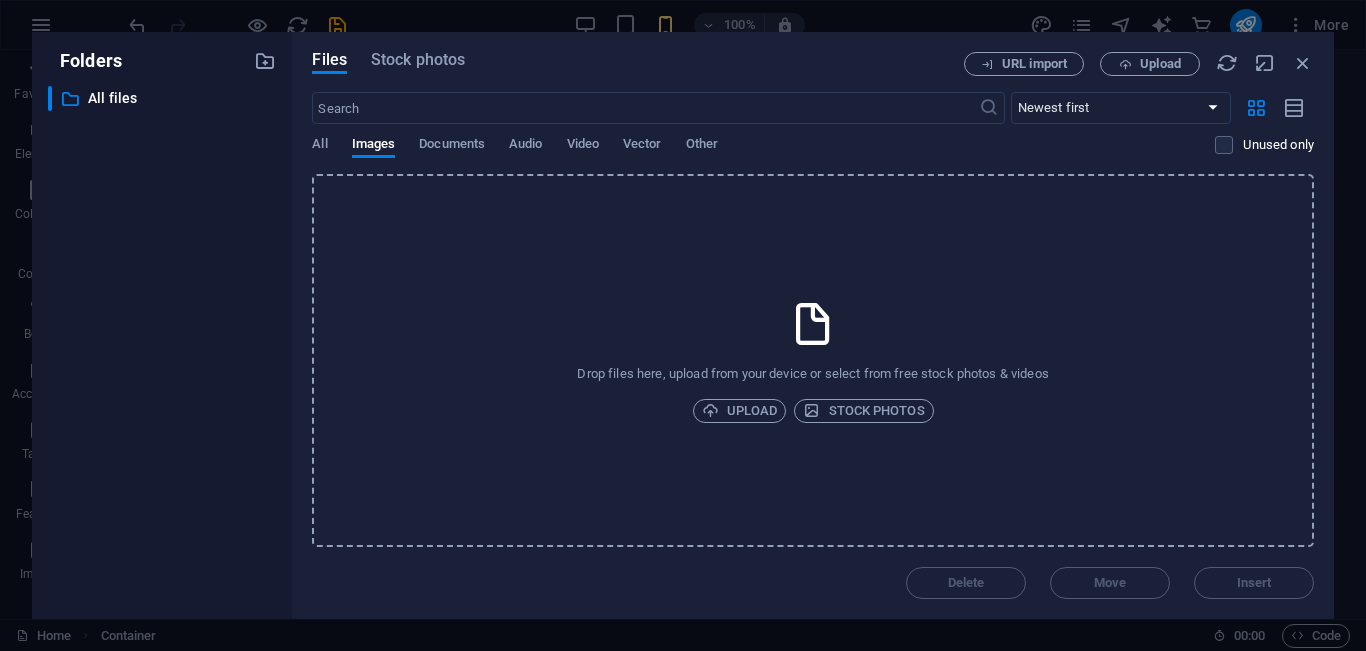 click on "Files Stock photos URL import Upload ​ Newest first Oldest first Name (A-Z) Name (Z-A) Size (0-9) Size (9-0) Resolution (0-9) Resolution (9-0) All Images Documents Audio Video Vector Other Unused only Drop files here, upload from your device or select from free stock photos & videos Upload Stock photos Delete Move Insert" at bounding box center (813, 325) 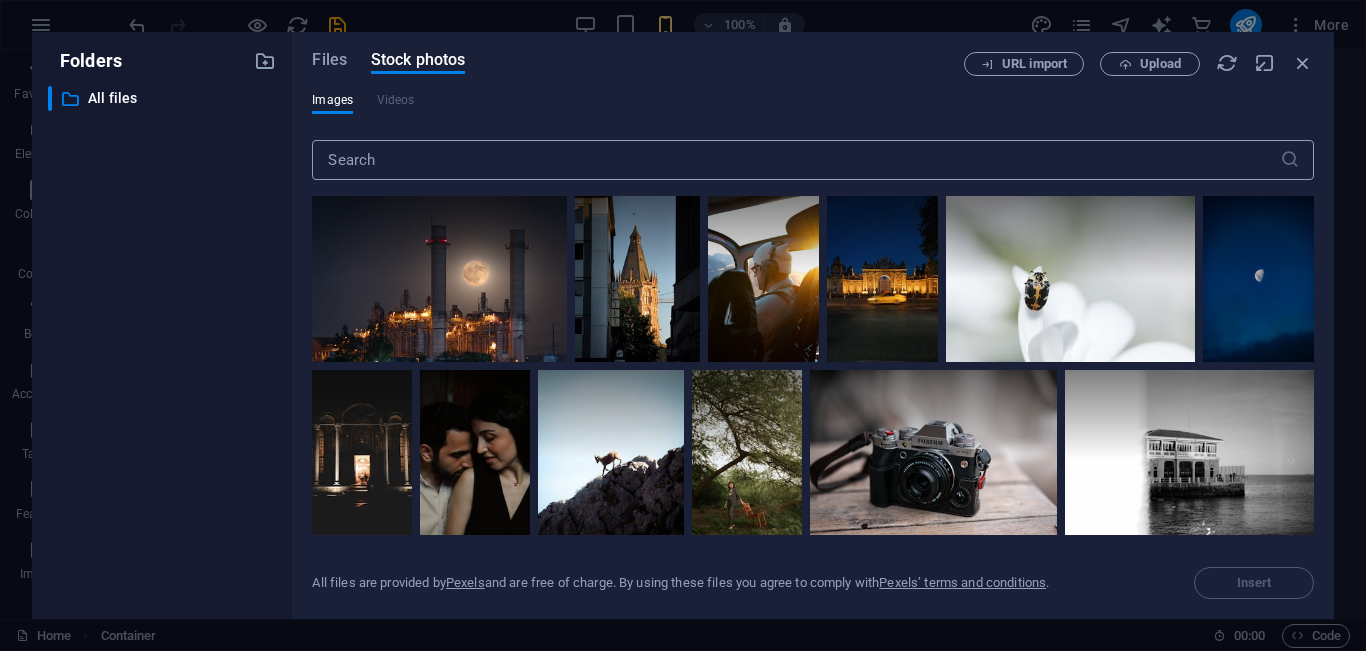 click at bounding box center [795, 160] 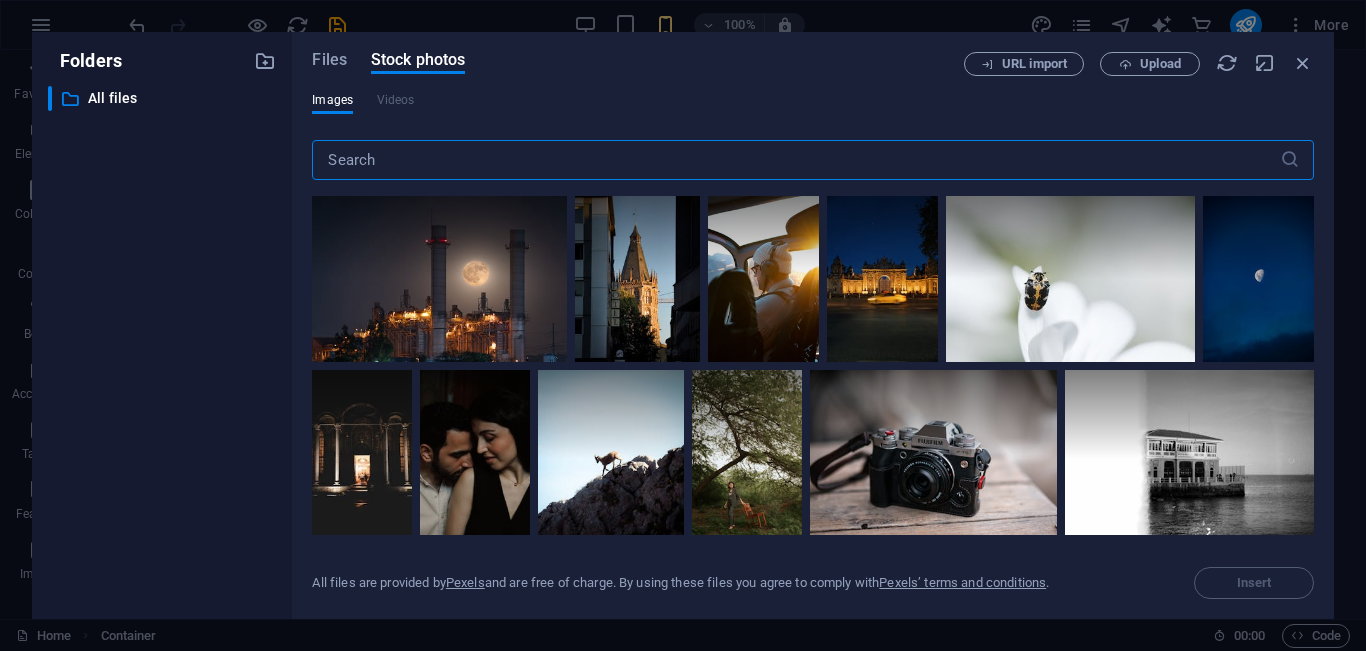 click at bounding box center [795, 160] 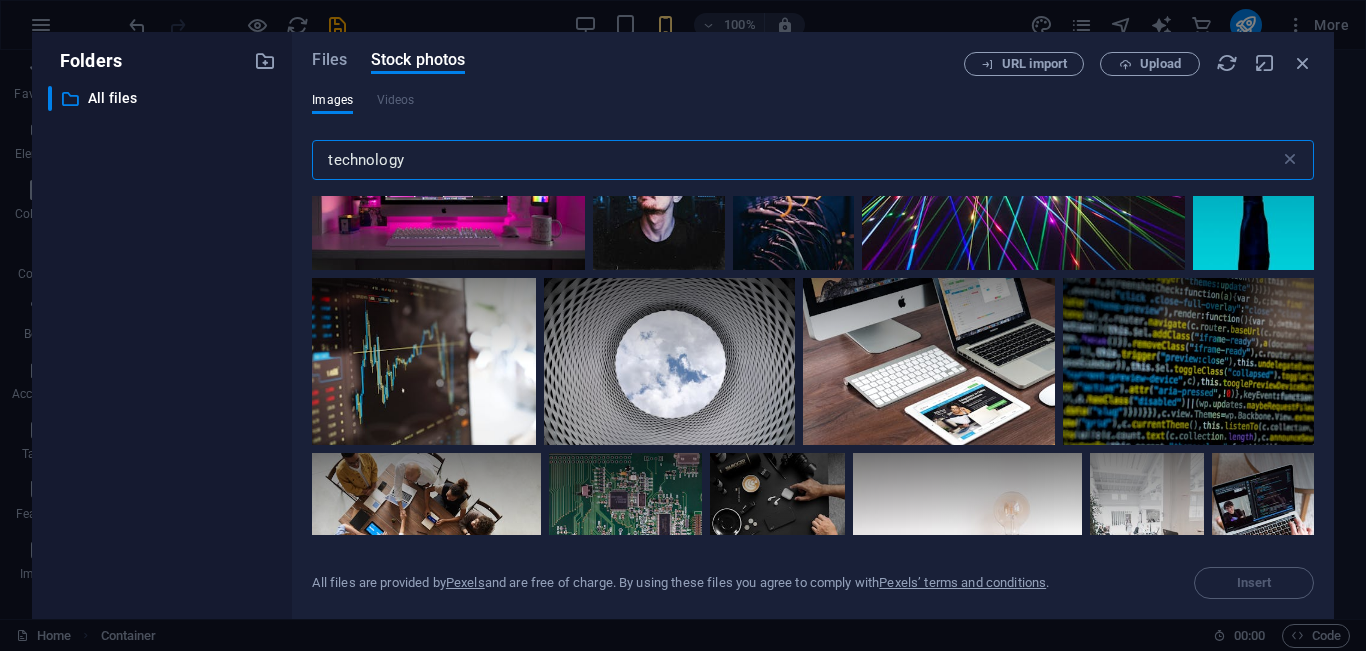 scroll, scrollTop: 1231, scrollLeft: 0, axis: vertical 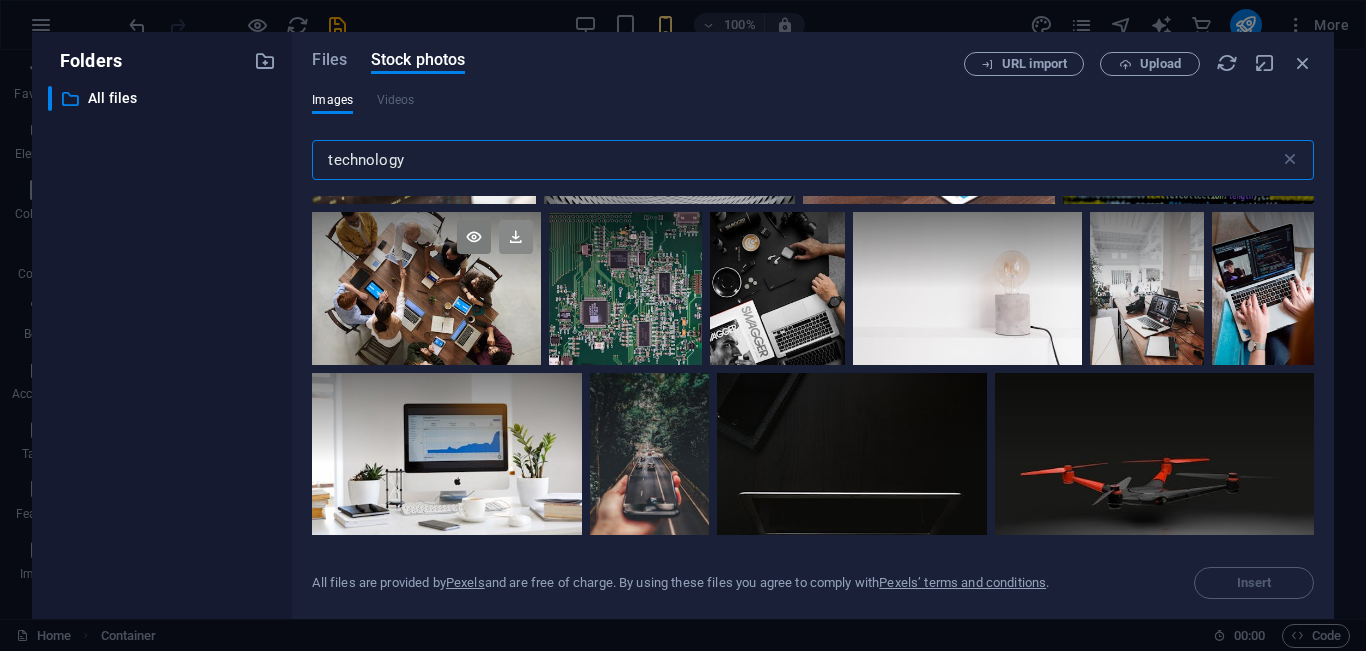 type on "technology" 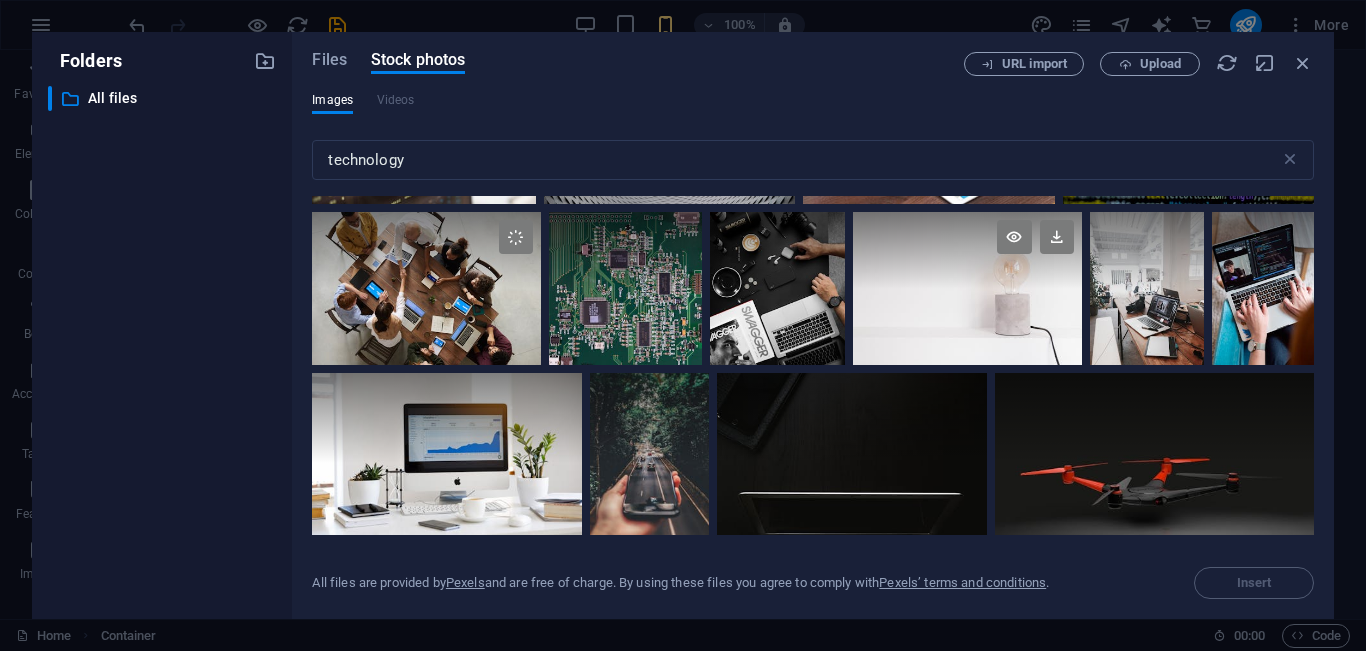 click at bounding box center [677, 237] 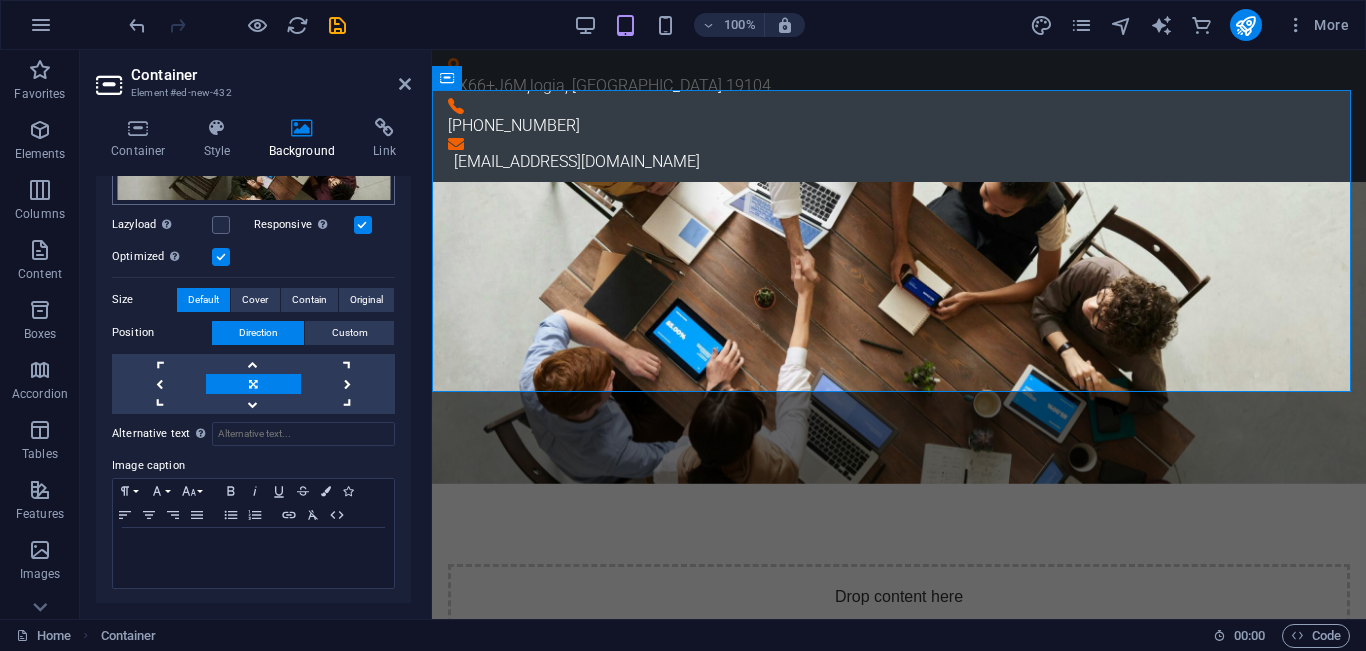 scroll, scrollTop: 0, scrollLeft: 0, axis: both 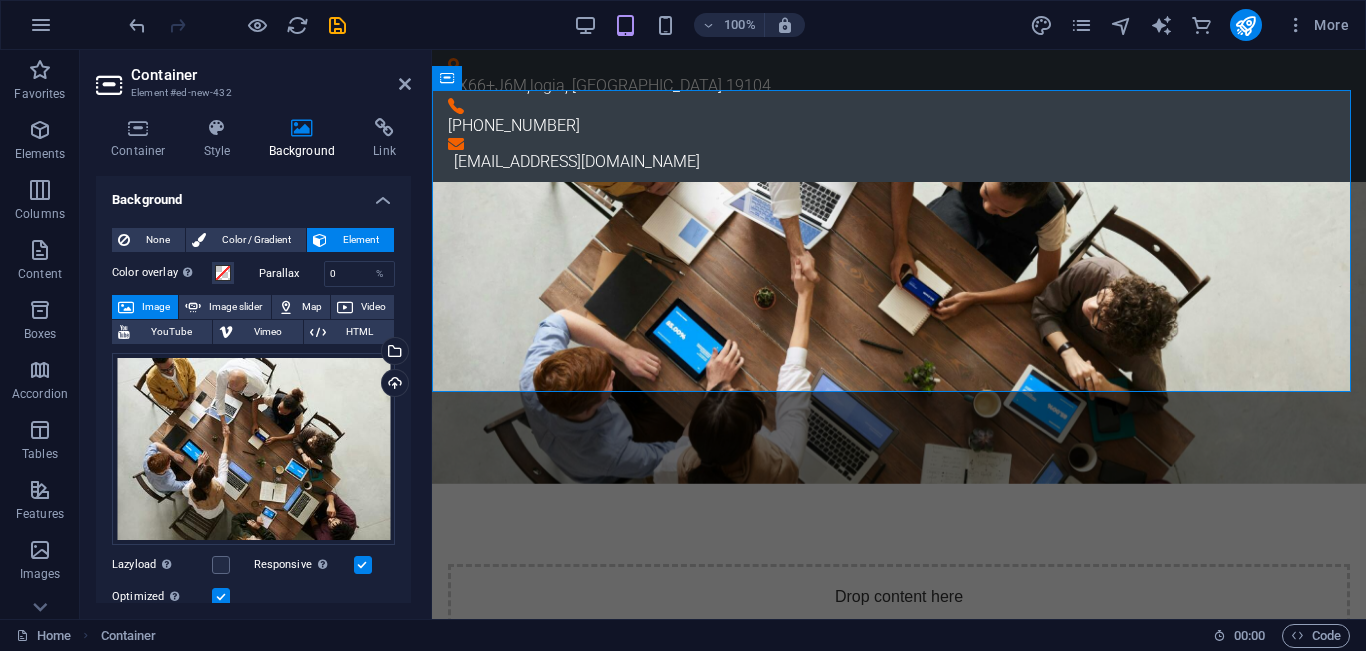 click on "Select files from the file manager, stock photos, or upload file(s)" at bounding box center [313, 352] 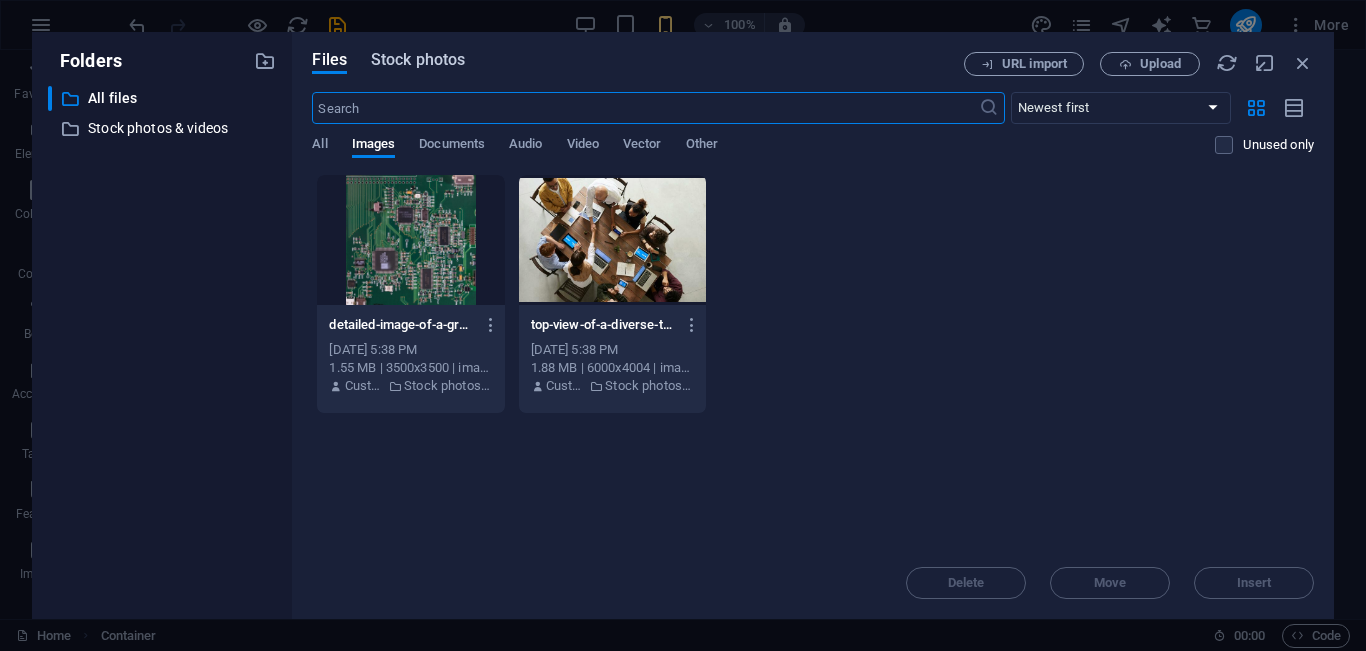 click on "Stock photos" at bounding box center (418, 60) 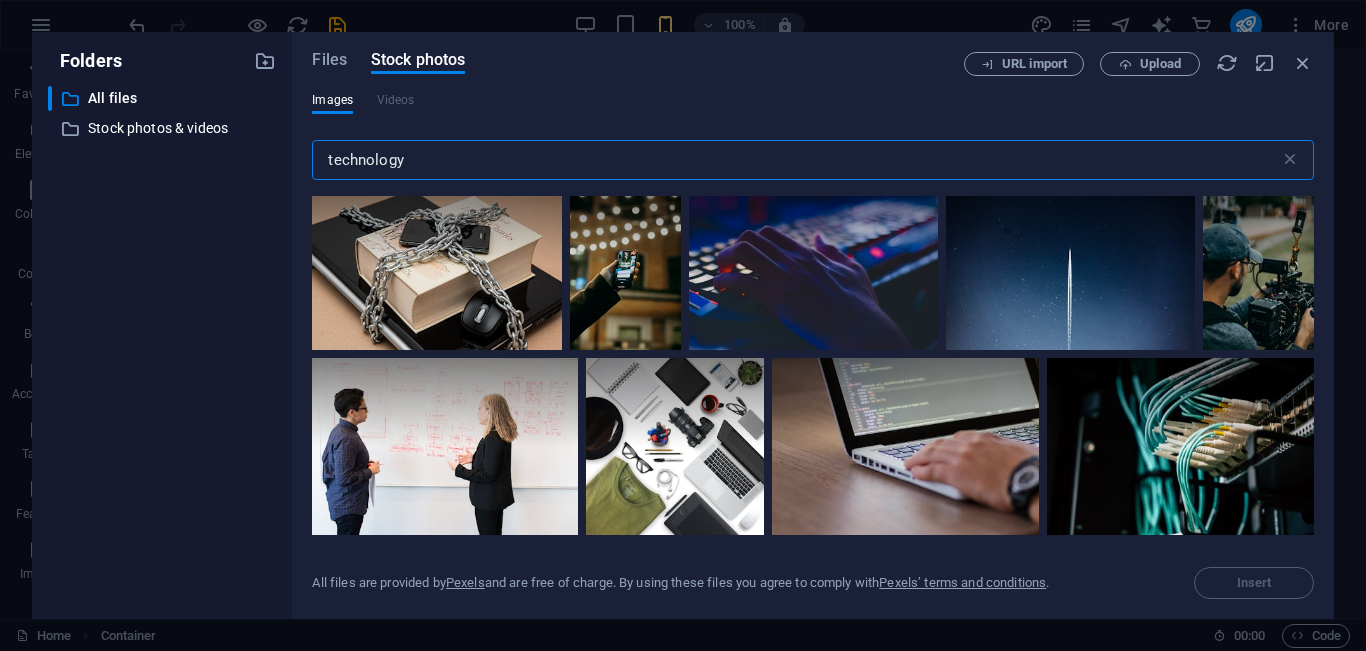 scroll, scrollTop: 7449, scrollLeft: 0, axis: vertical 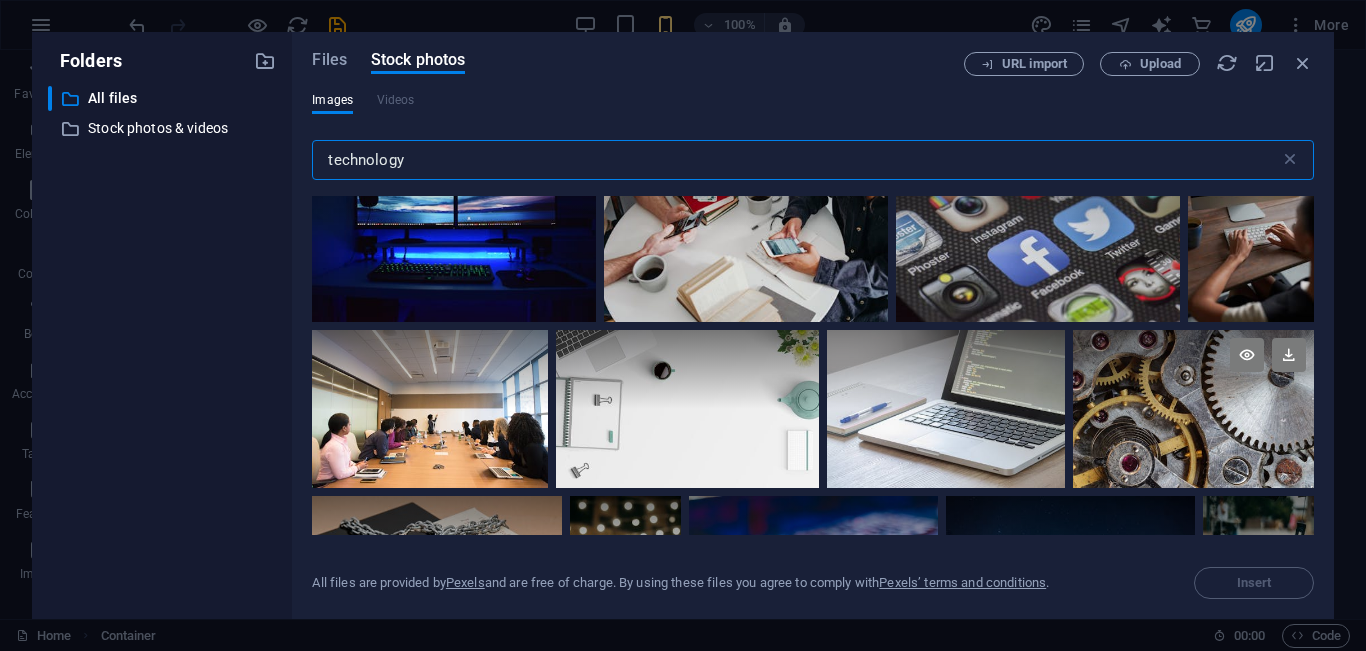click at bounding box center [1193, 409] 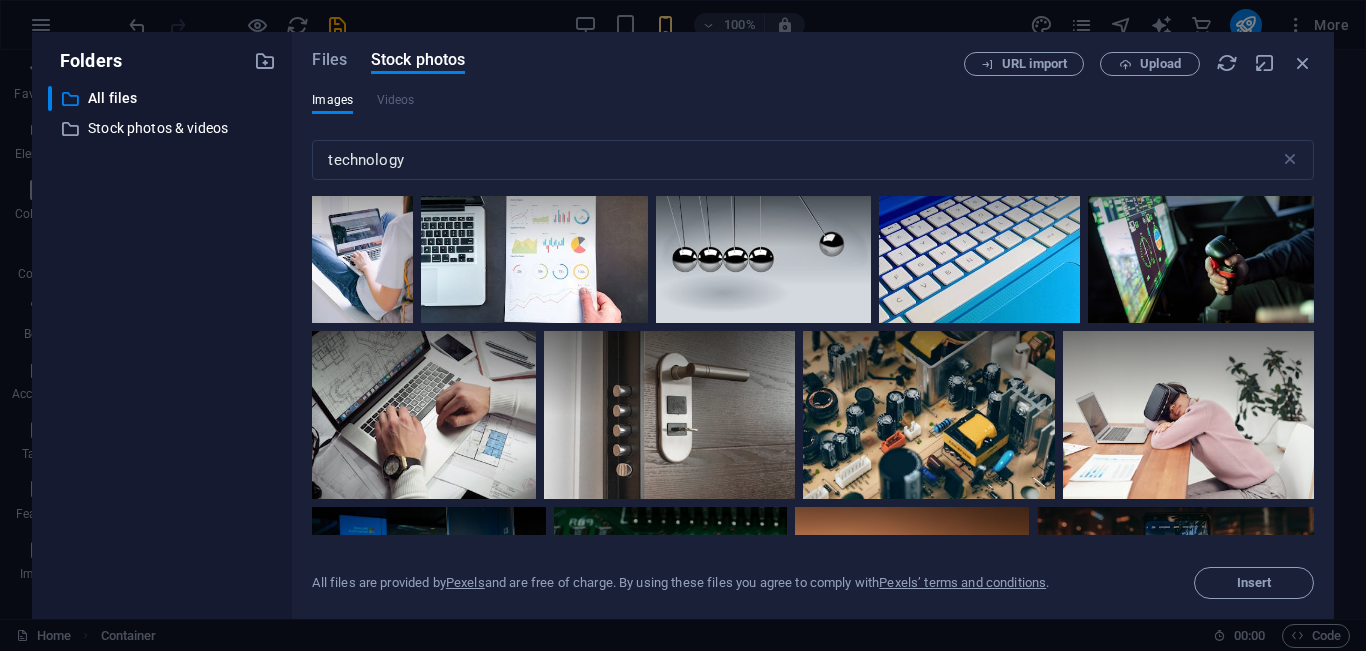scroll, scrollTop: 8955, scrollLeft: 0, axis: vertical 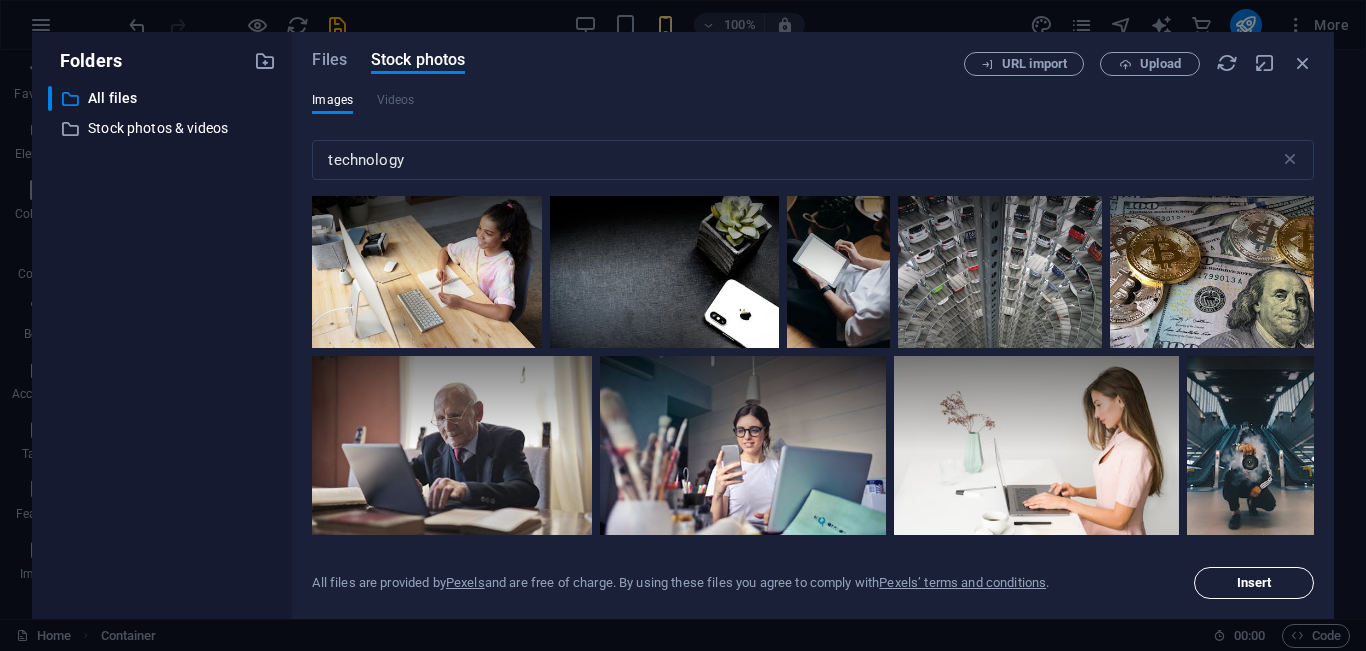 click on "Insert" at bounding box center (1254, 583) 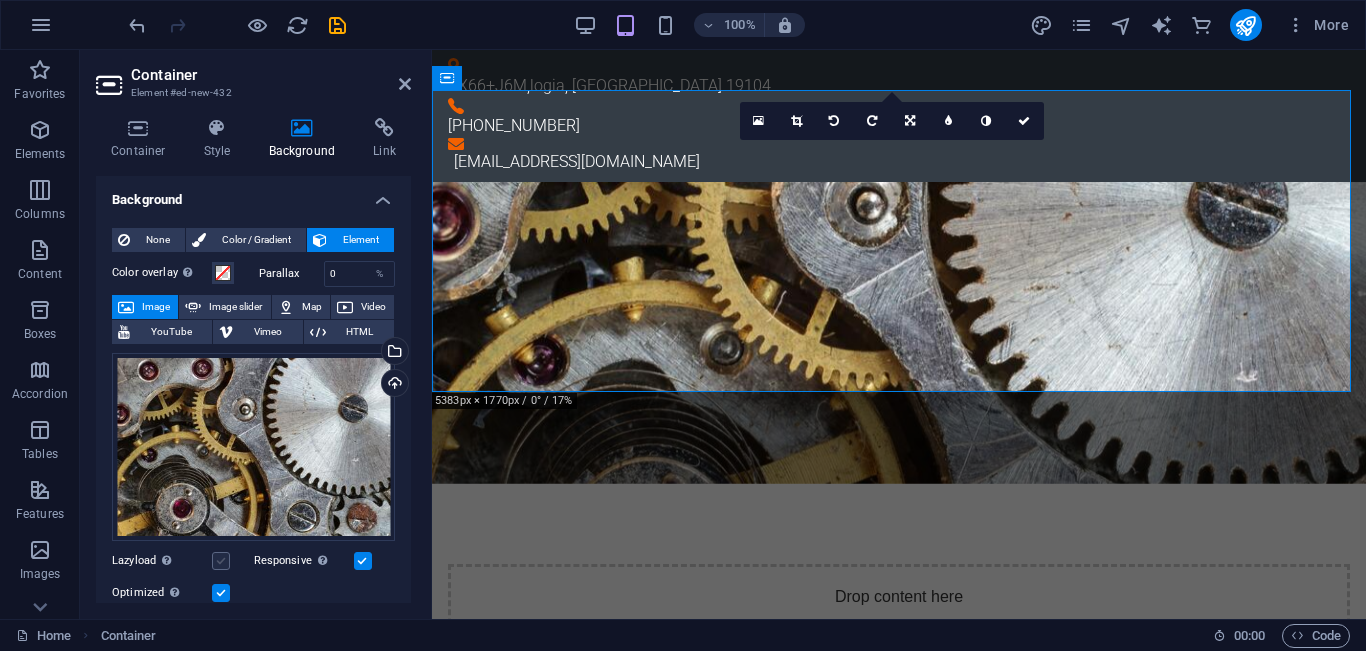 click at bounding box center (221, 561) 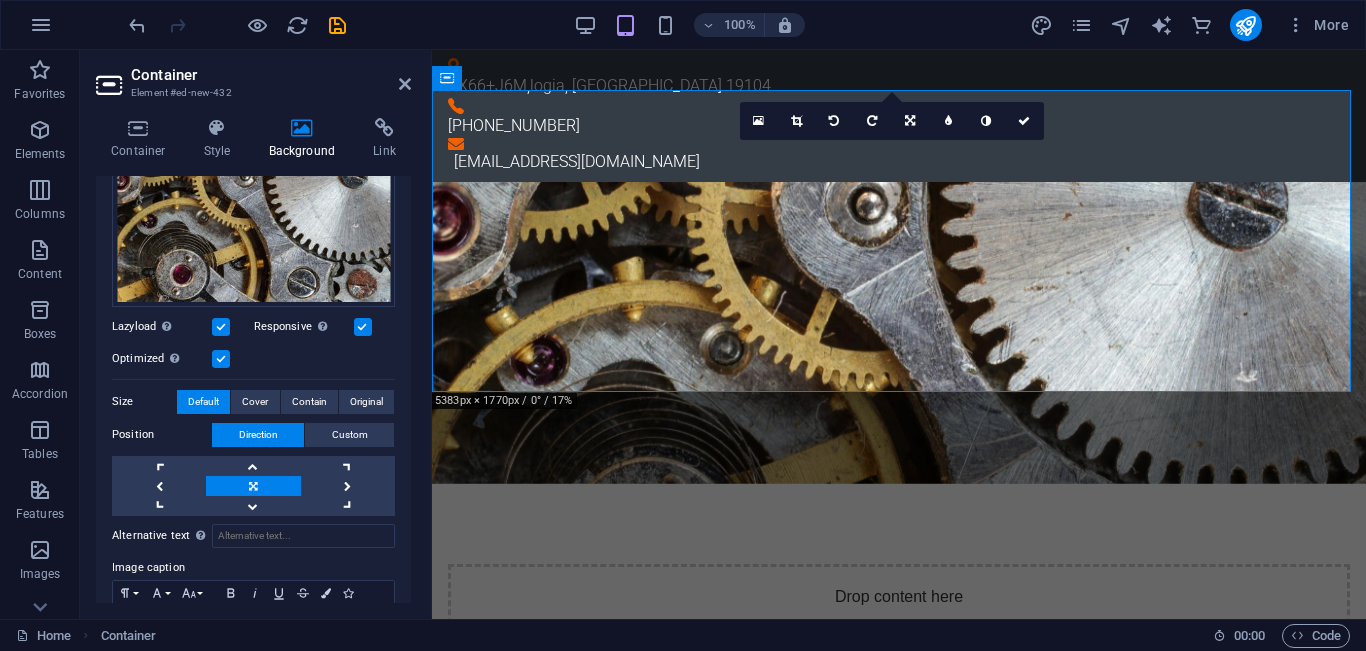scroll, scrollTop: 336, scrollLeft: 0, axis: vertical 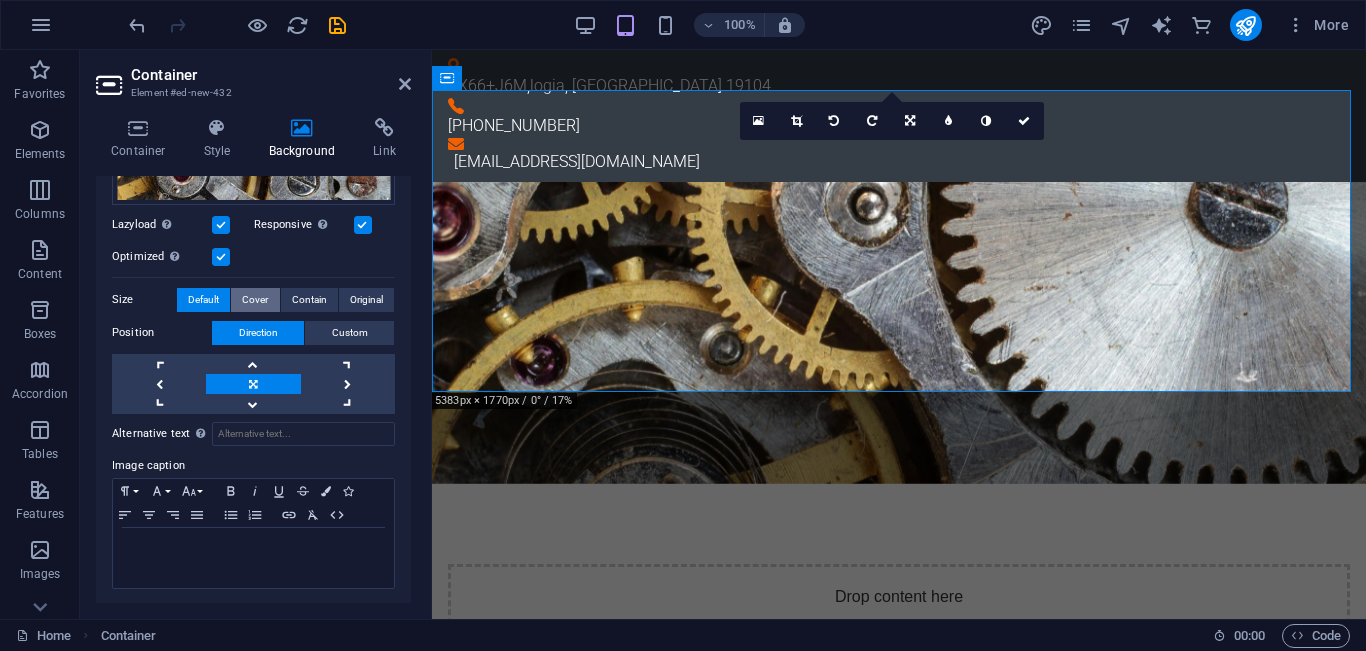 click on "Cover" at bounding box center (255, 300) 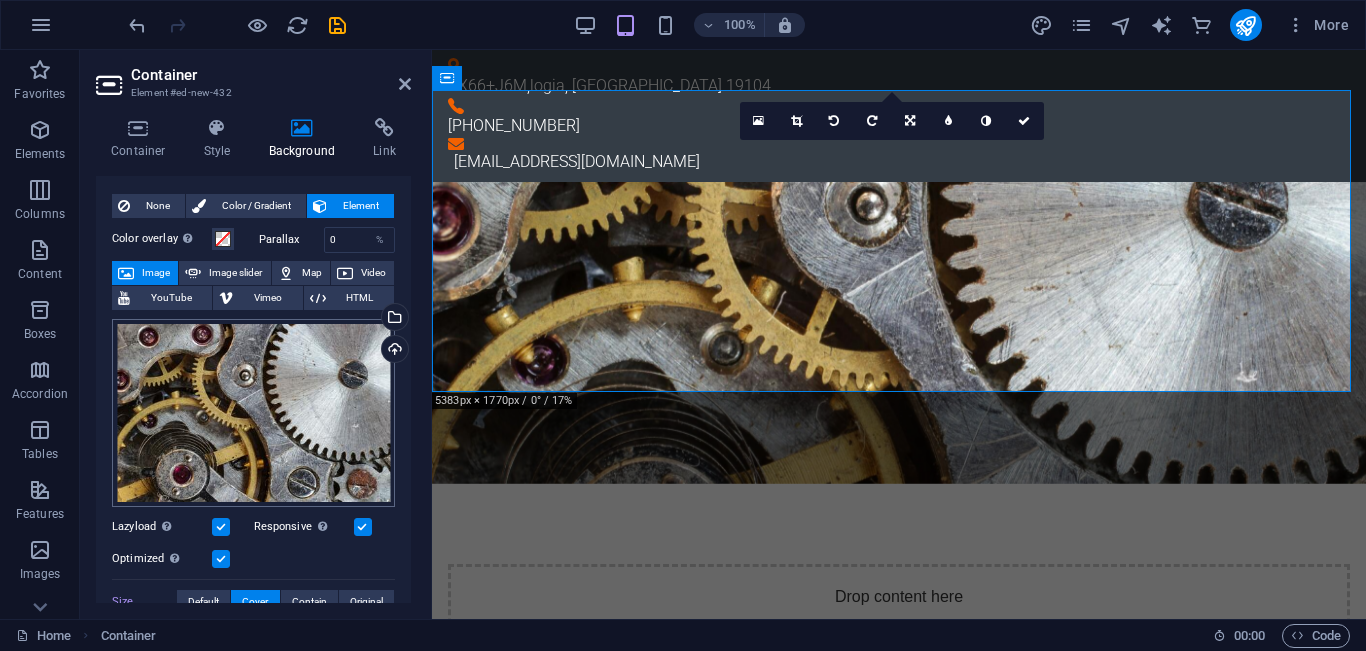 scroll, scrollTop: 275, scrollLeft: 0, axis: vertical 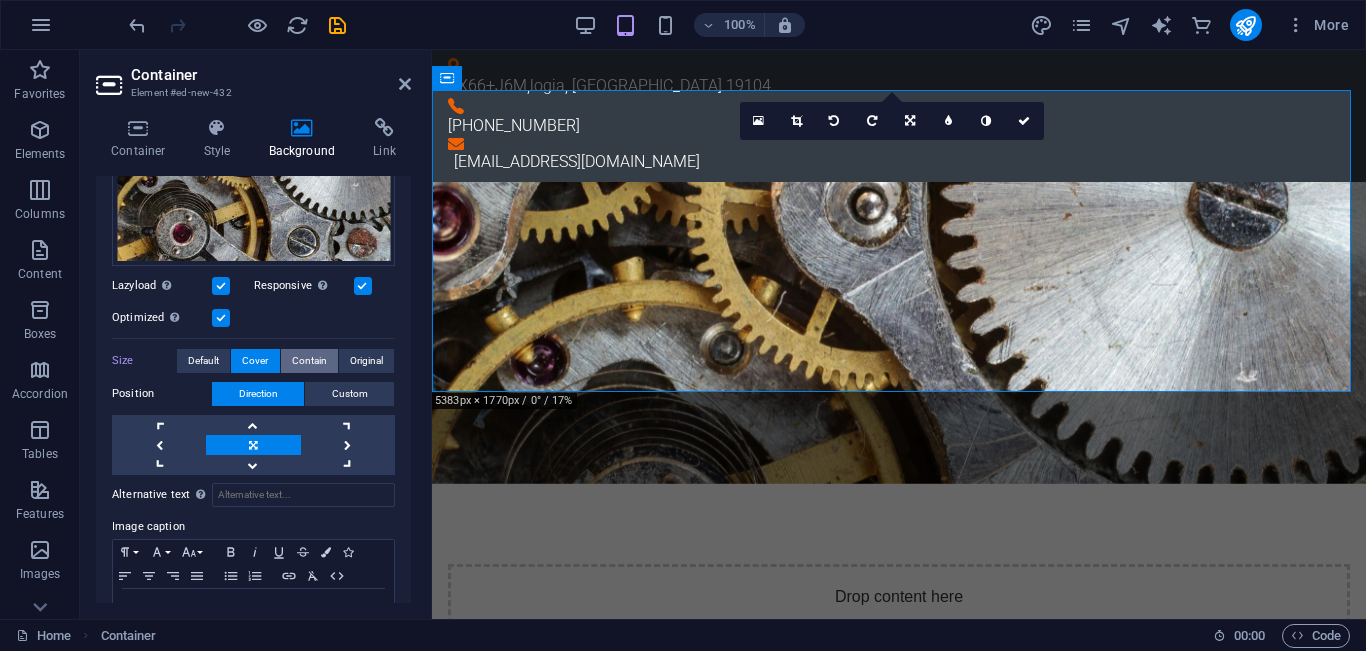 click on "Contain" at bounding box center [309, 361] 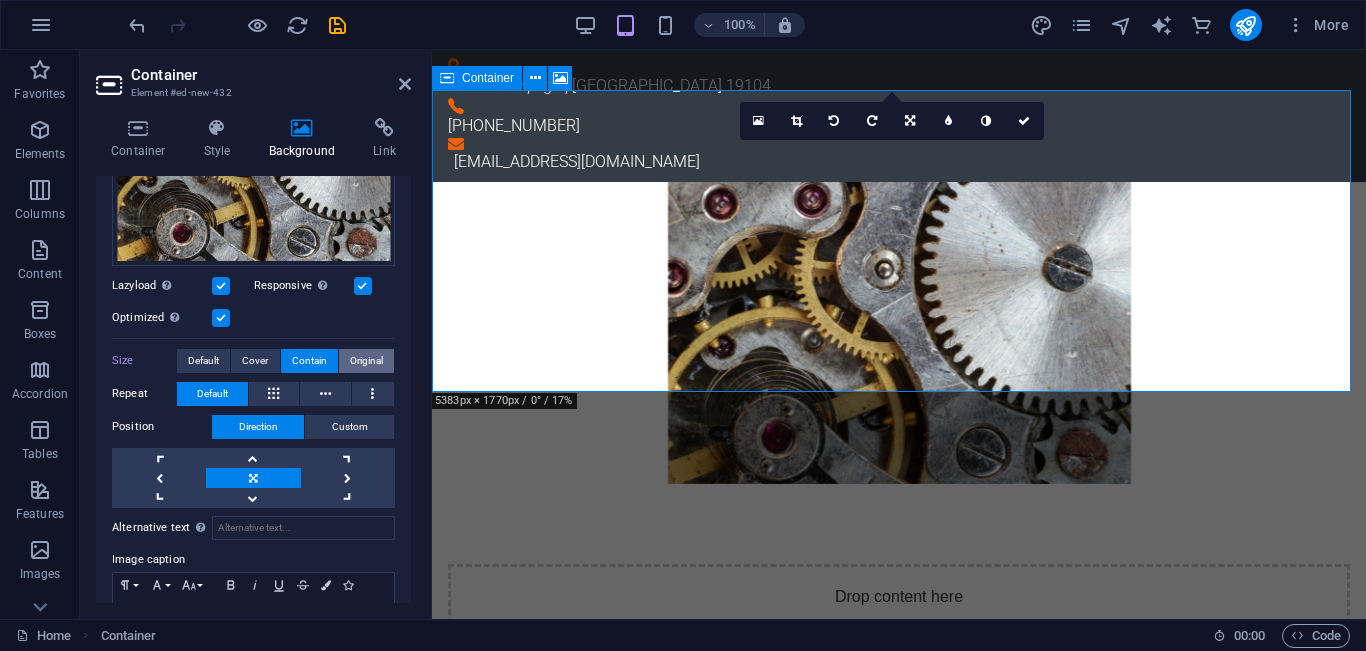 click on "Original" at bounding box center [366, 361] 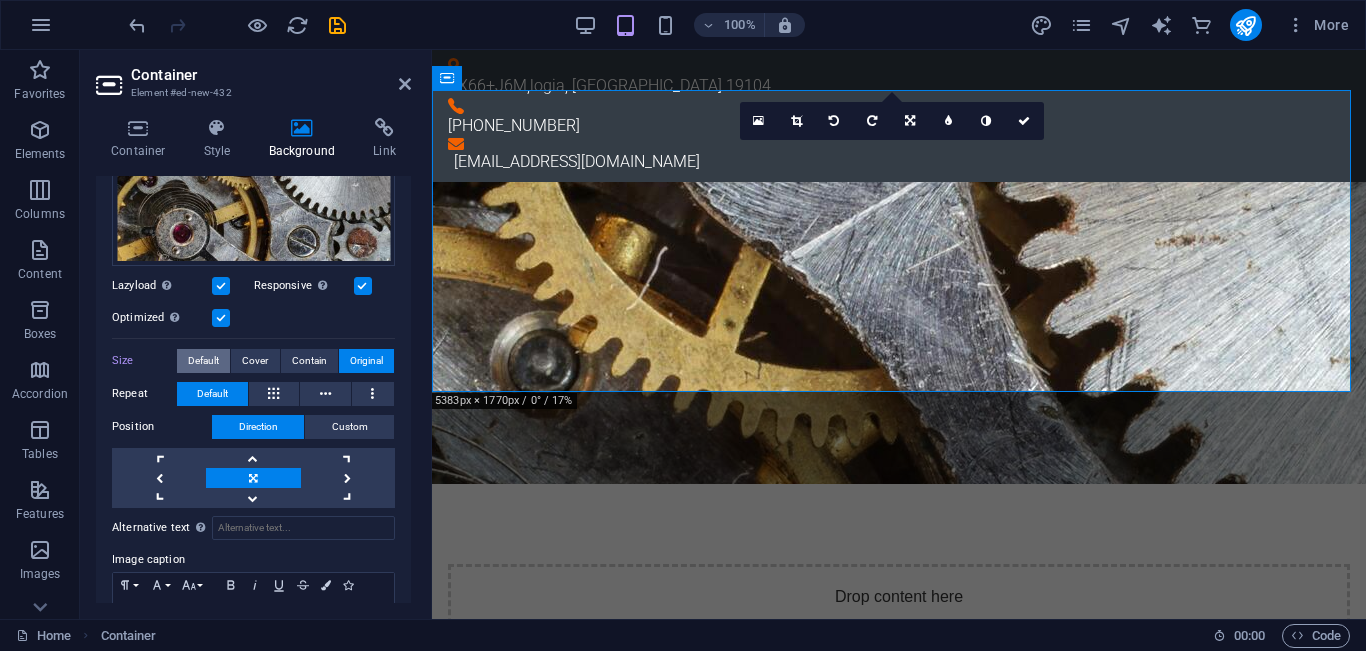 click on "Default" at bounding box center [203, 361] 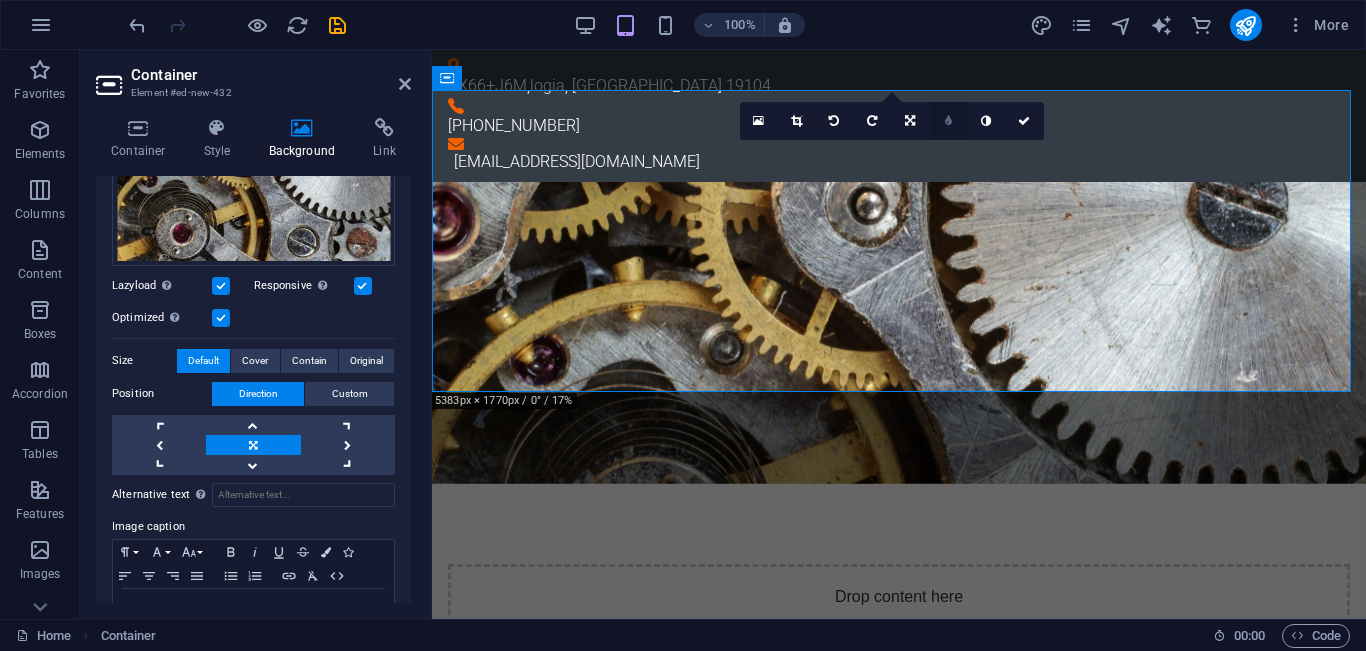 click at bounding box center [949, 121] 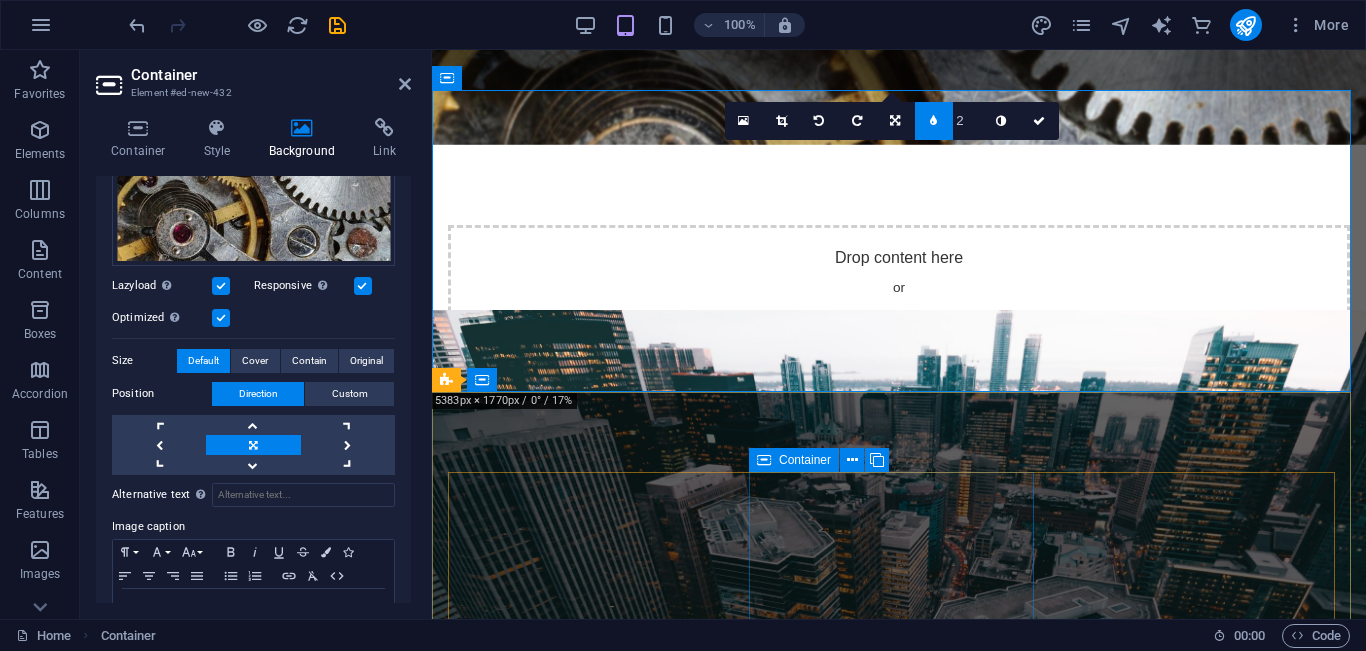 scroll, scrollTop: 0, scrollLeft: 0, axis: both 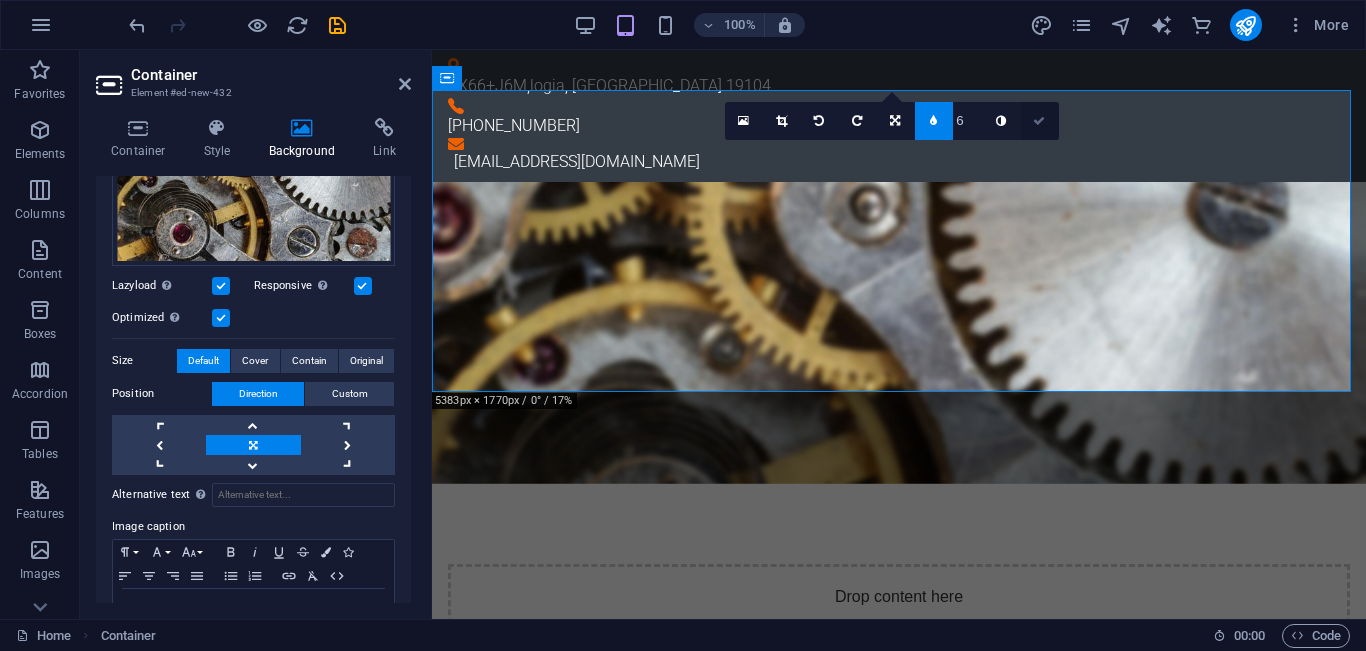 click at bounding box center (1039, 121) 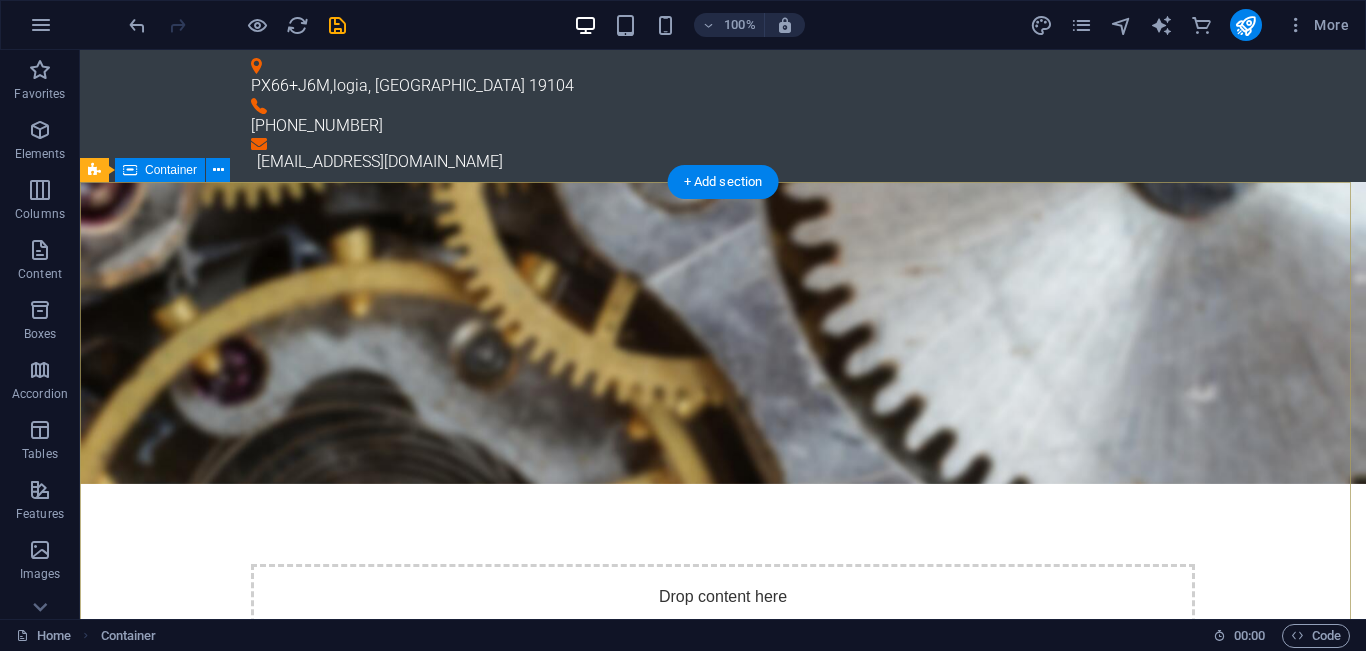 click on "Drop content here or  Add elements  Paste clipboard Hardware Support እኛ ለንግዶች እና ለግለሰቦች ፈጠራ መፍትሄዎችን ለመስጠት የተሰጠ ግንባር ቀደም የቴክኖሎጂ ኩባንያ ነን። Networking Lorem ipsum dolor sit amet, consetetur sadipscing elitr, sed diam nonumy eirmod tempor invidunt ut labore et dolore magna aliquyam erat, sed diam voluptua. At vero eos et accusam et [PERSON_NAME] duo [PERSON_NAME] et ea rebum. Circuit Boards Lorem ipsum dolor sit amet, consetetur sadipscing elitr, sed diam nonumy eirmod tempor invidunt ut labore et dolore magna aliquyam erat, sed diam voluptua. At vero eos et accusam et [PERSON_NAME] duo [PERSON_NAME] et ea rebum. Learn more" at bounding box center (723, 2520) 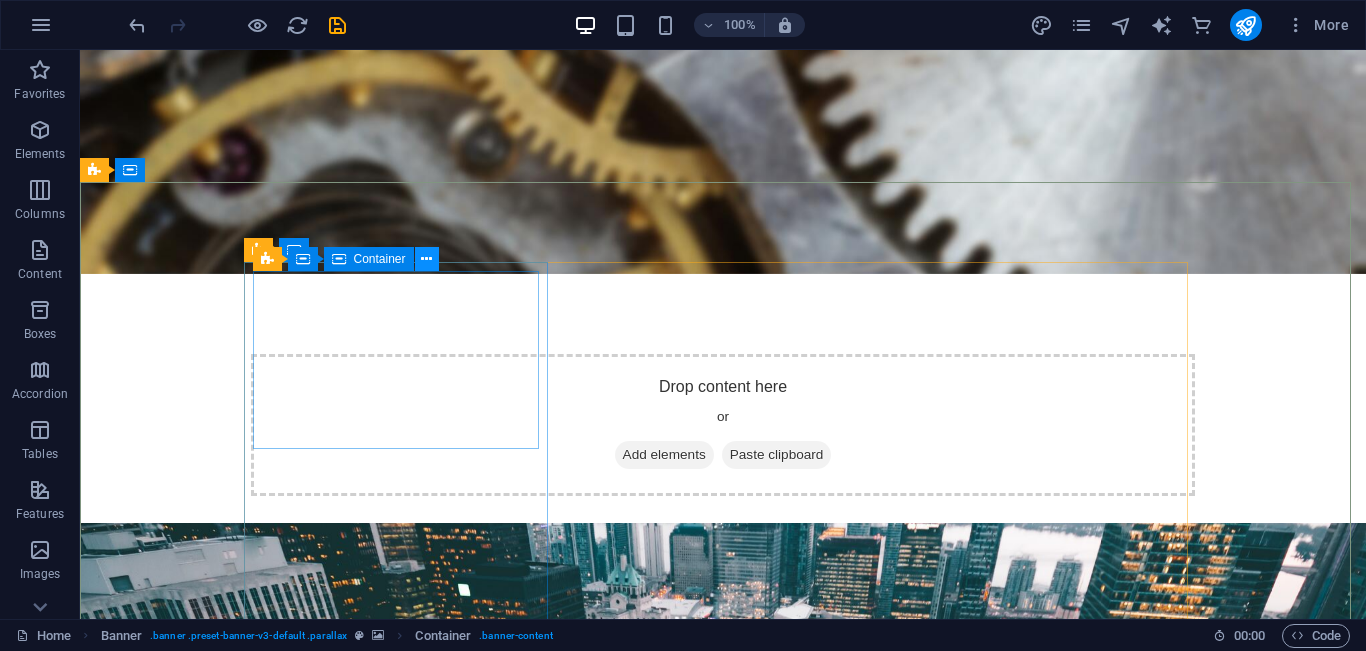 click at bounding box center [426, 259] 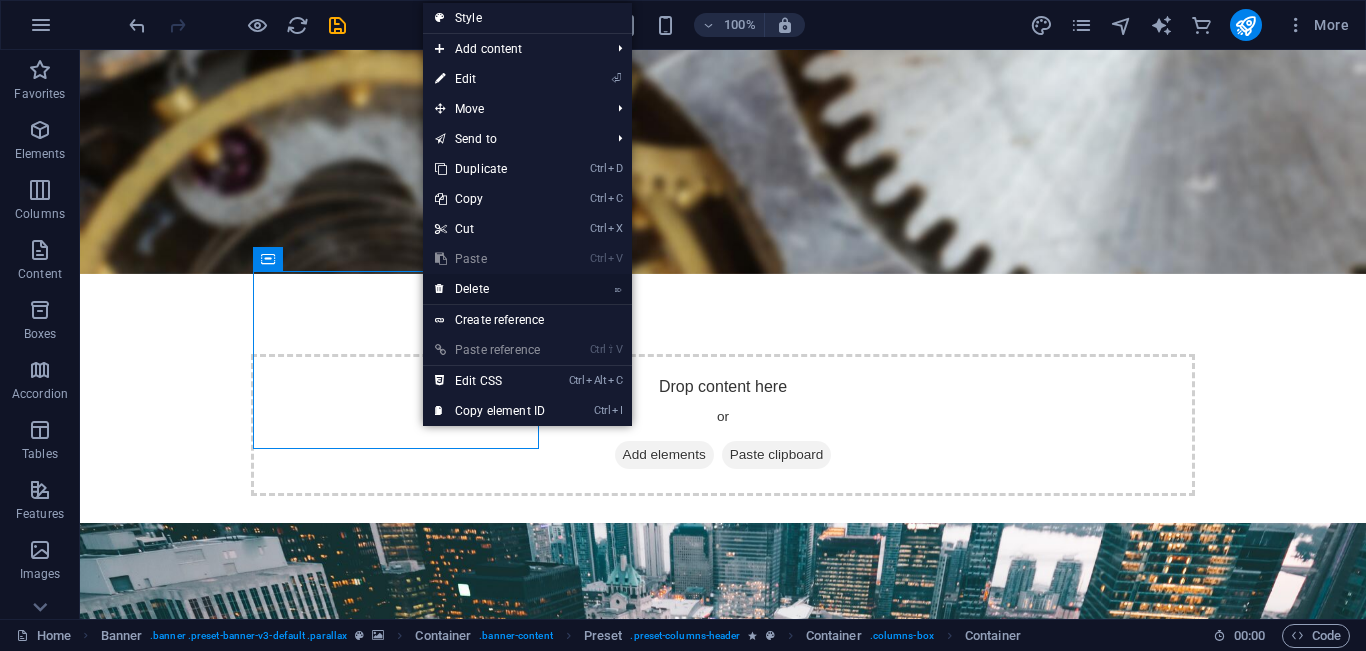 click on "⌦  Delete" at bounding box center [490, 289] 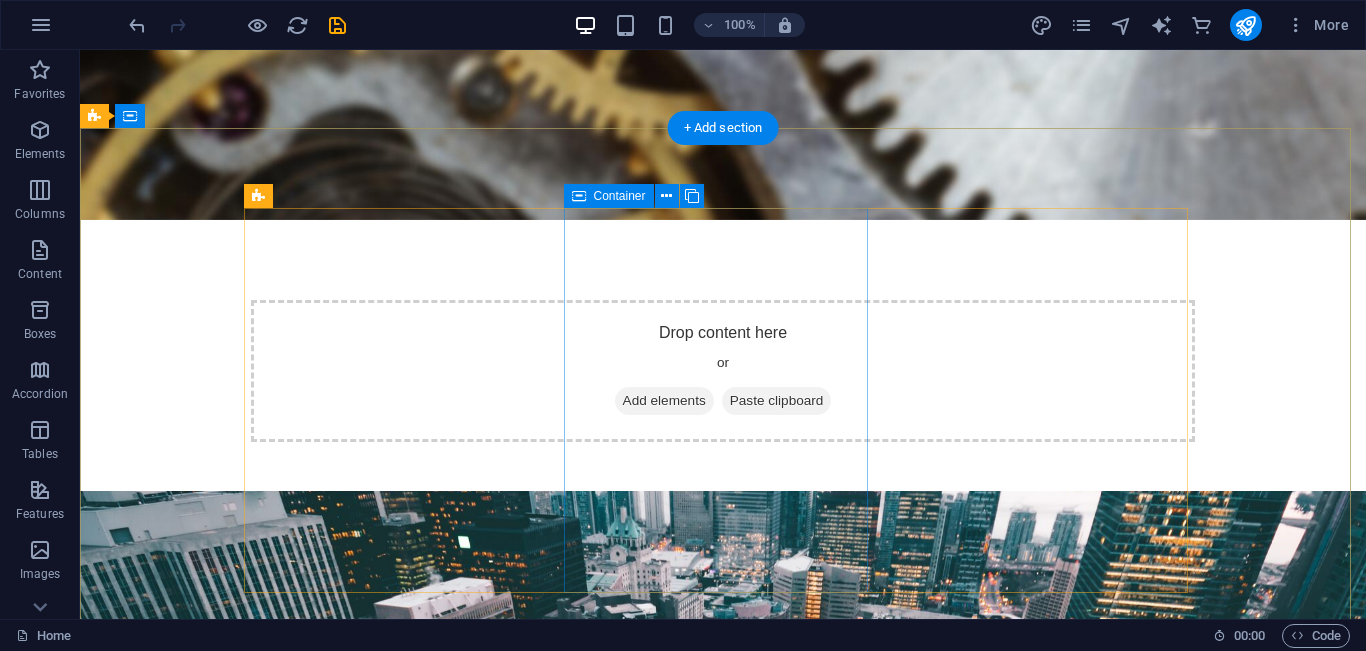 scroll, scrollTop: 0, scrollLeft: 0, axis: both 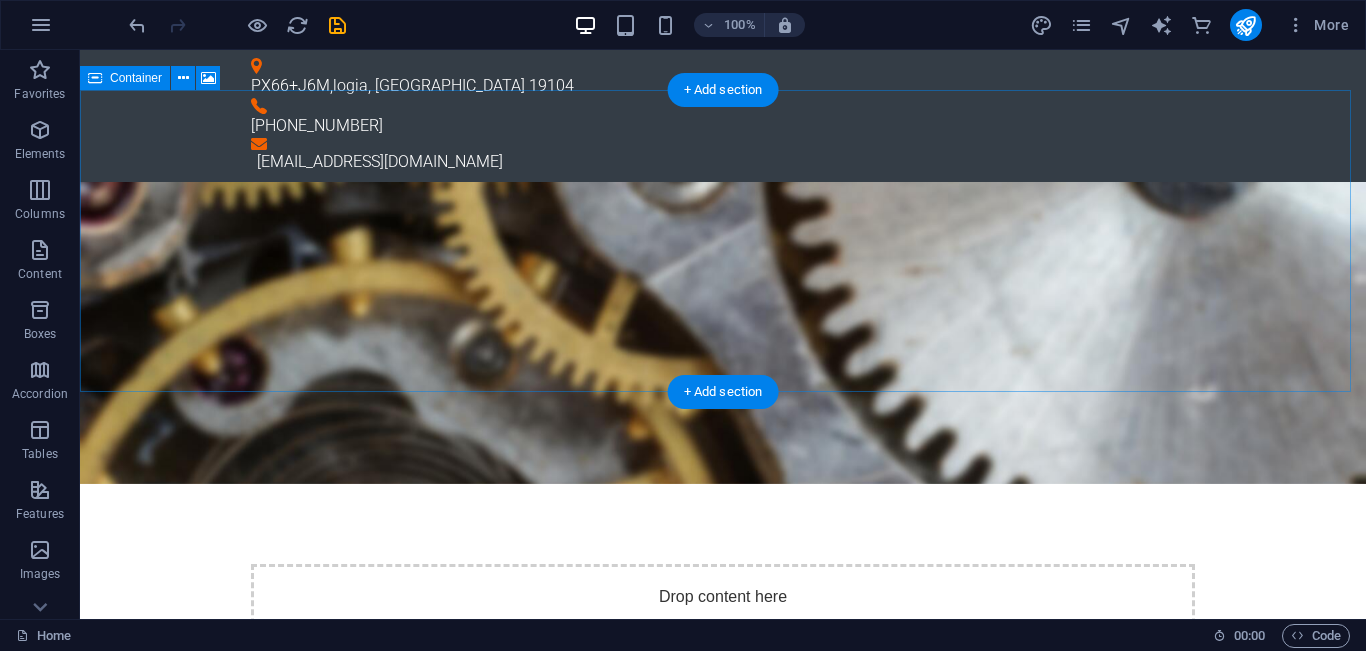 click on "Add elements" at bounding box center (664, 665) 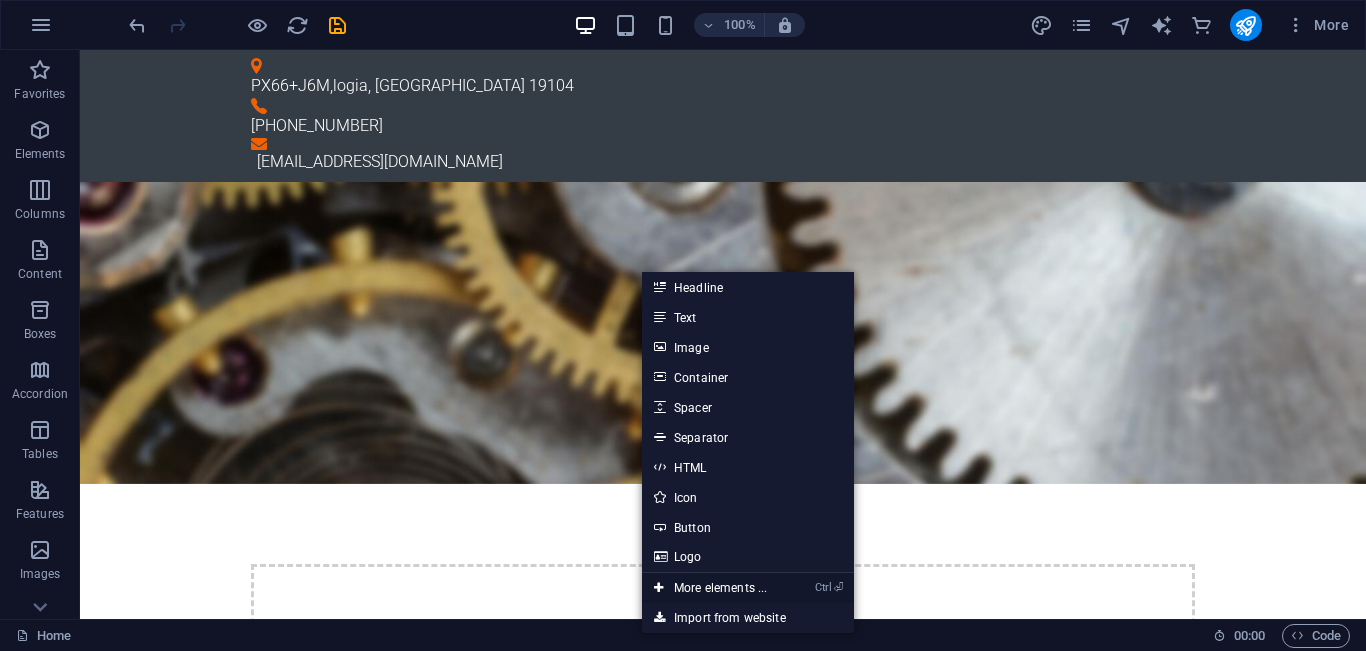 drag, startPoint x: 771, startPoint y: 577, endPoint x: 625, endPoint y: 376, distance: 248.42906 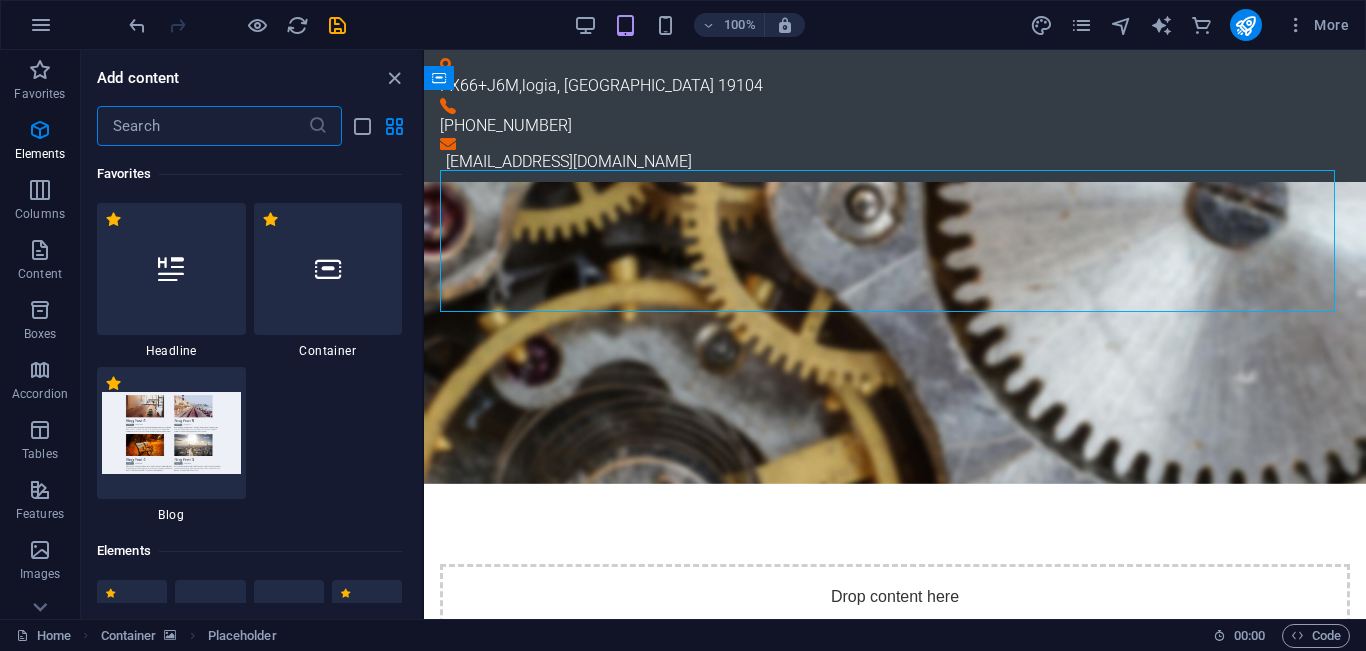 click at bounding box center [895, 333] 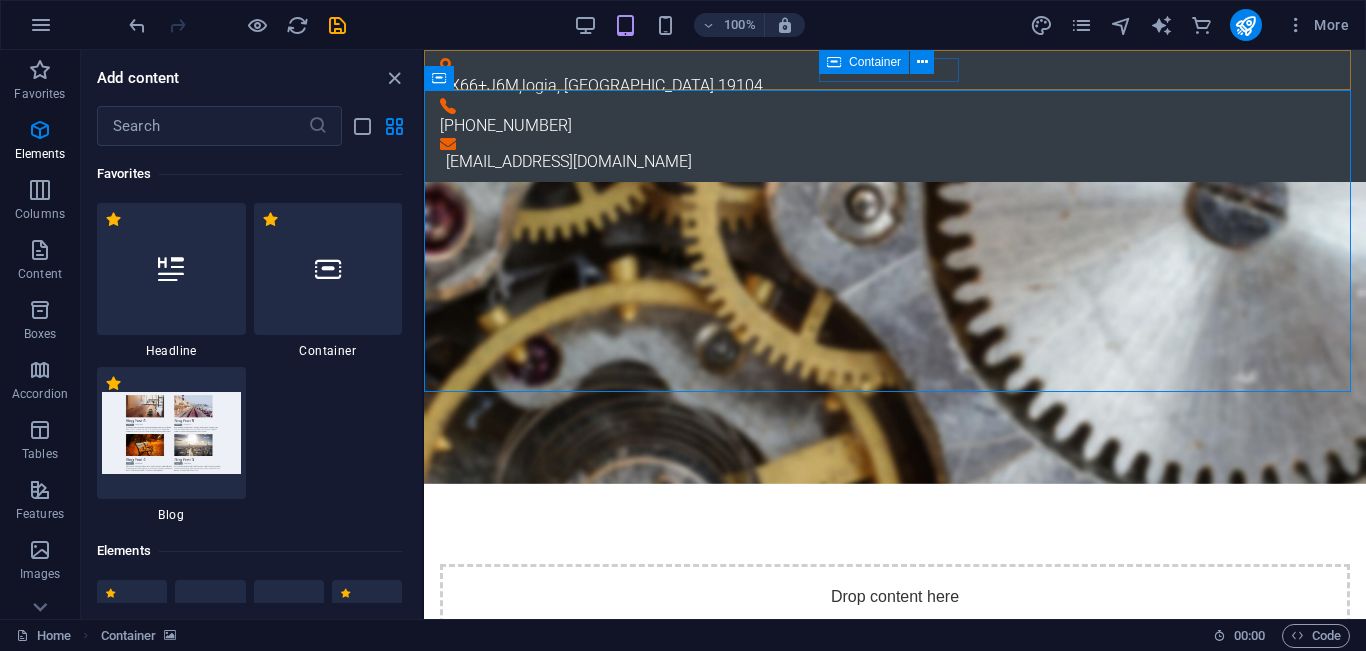 scroll, scrollTop: 422, scrollLeft: 0, axis: vertical 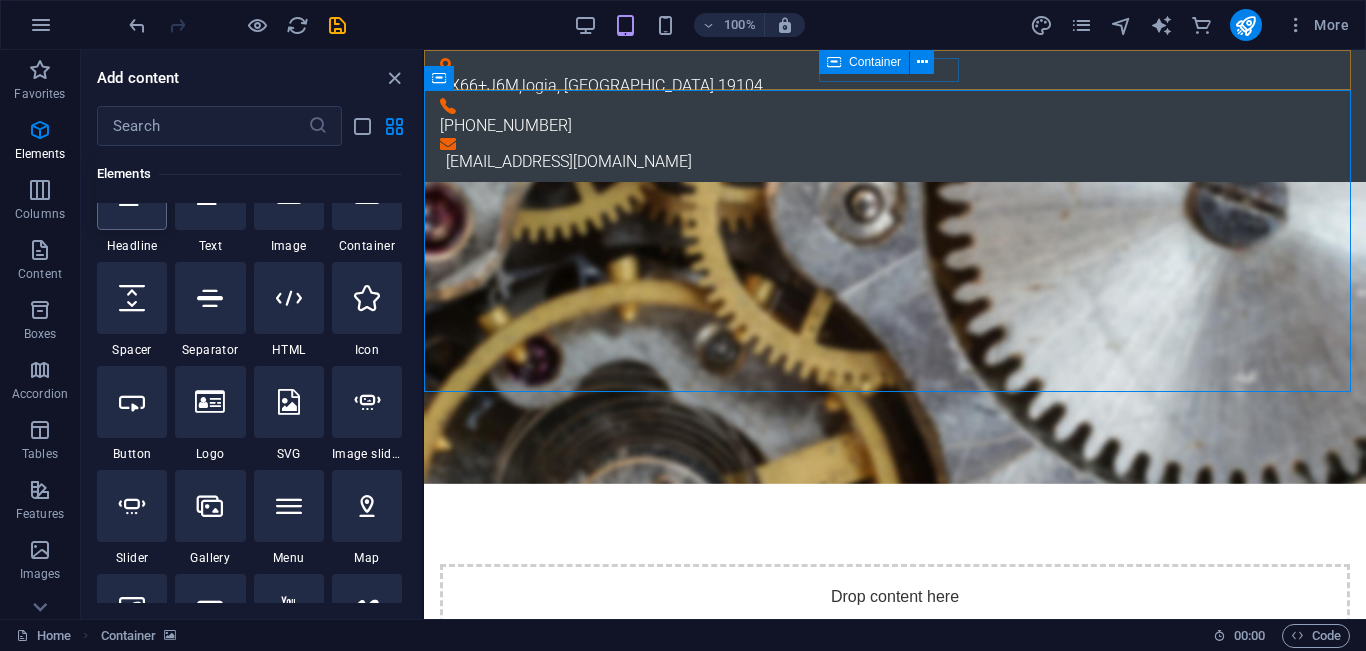 click at bounding box center [132, 194] 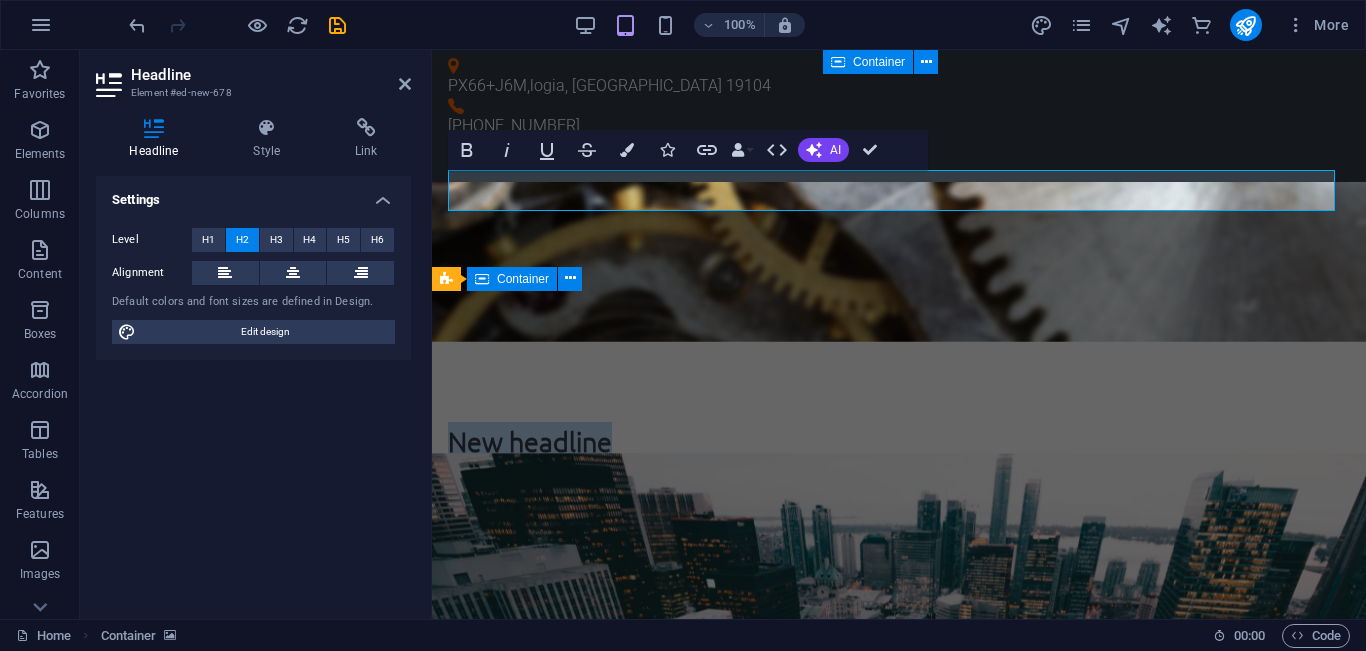 click on "New headline" at bounding box center (899, 442) 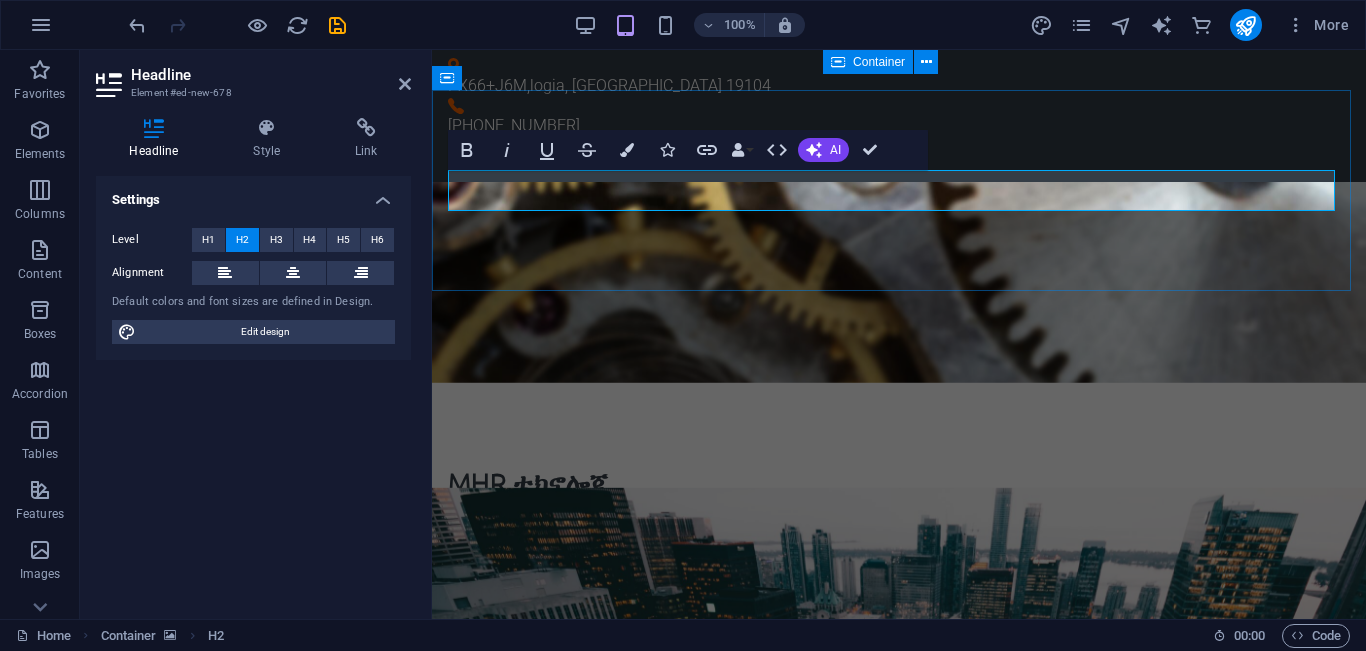 click on "MHR ቴክኖሎጂ" at bounding box center [899, 483] 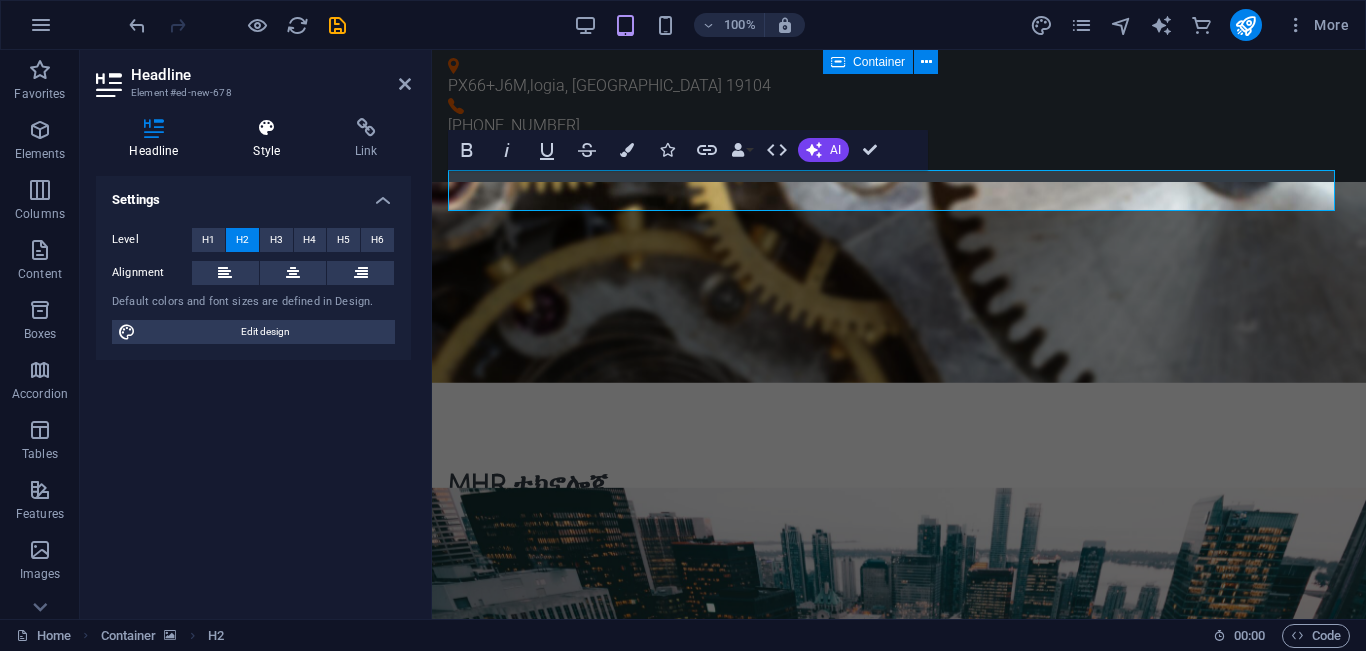 click on "Style" at bounding box center (271, 139) 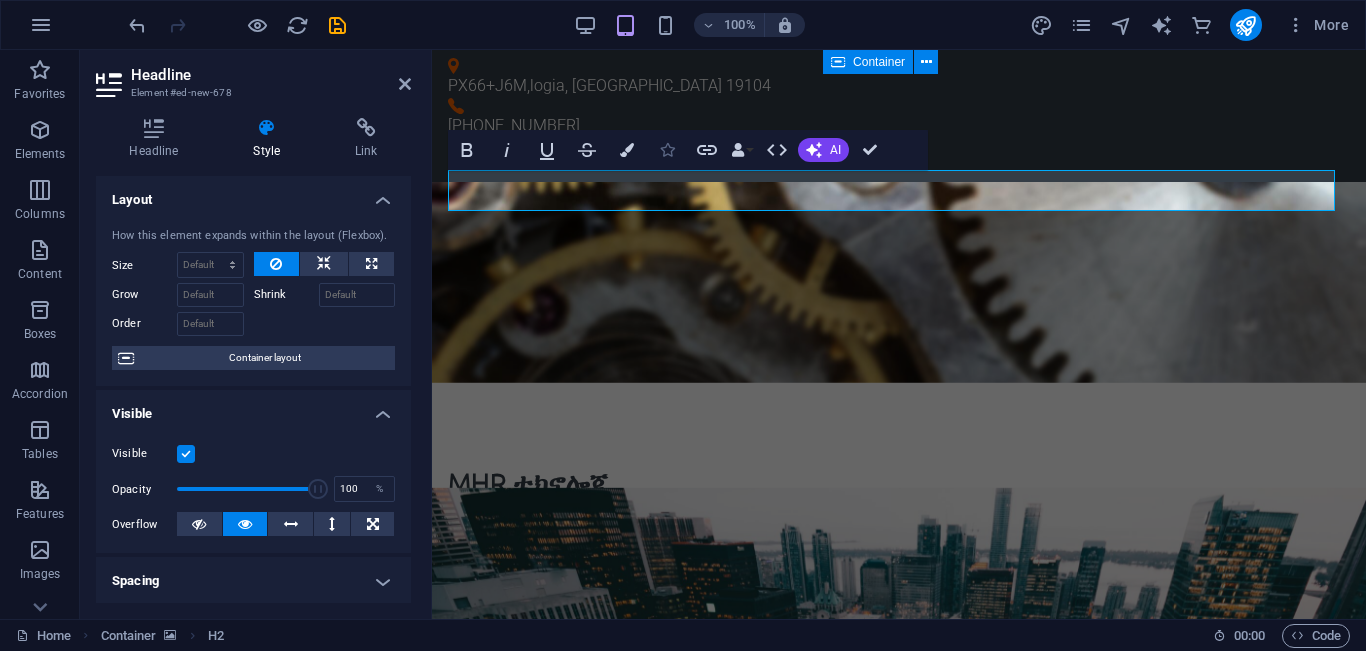 scroll, scrollTop: 334, scrollLeft: 0, axis: vertical 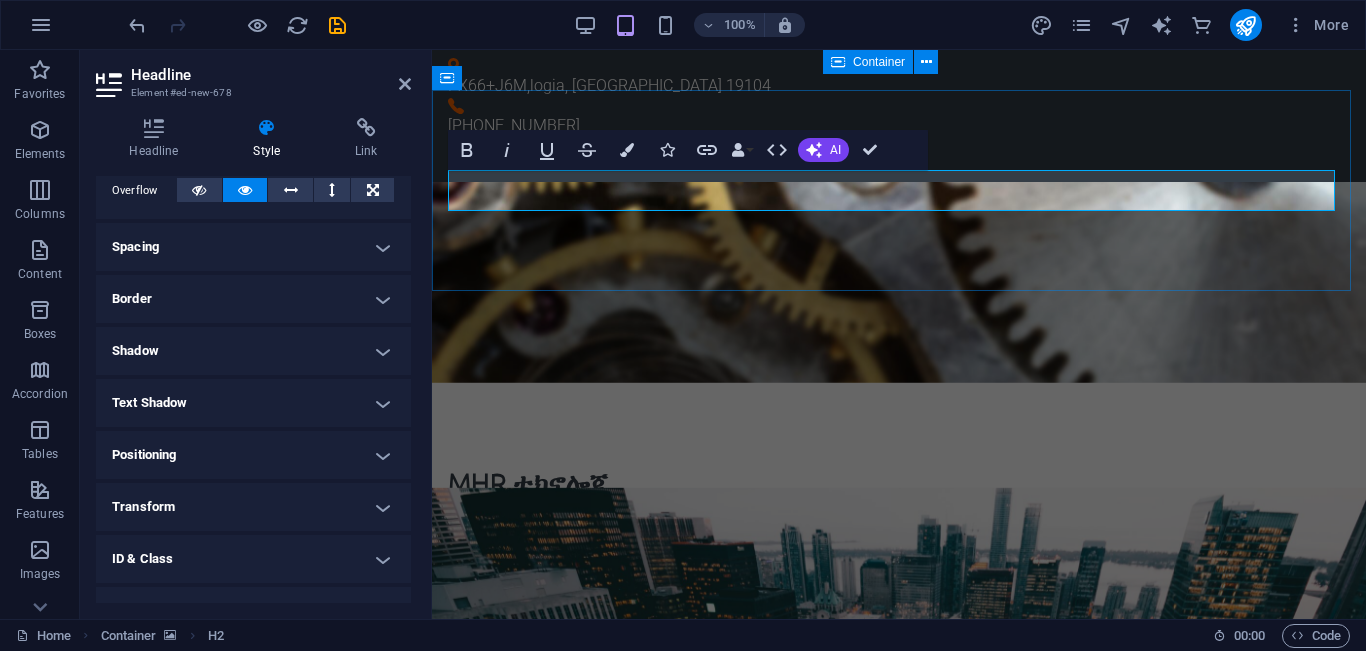 click on "MHR ቴክኖሎጂ" at bounding box center [899, 483] 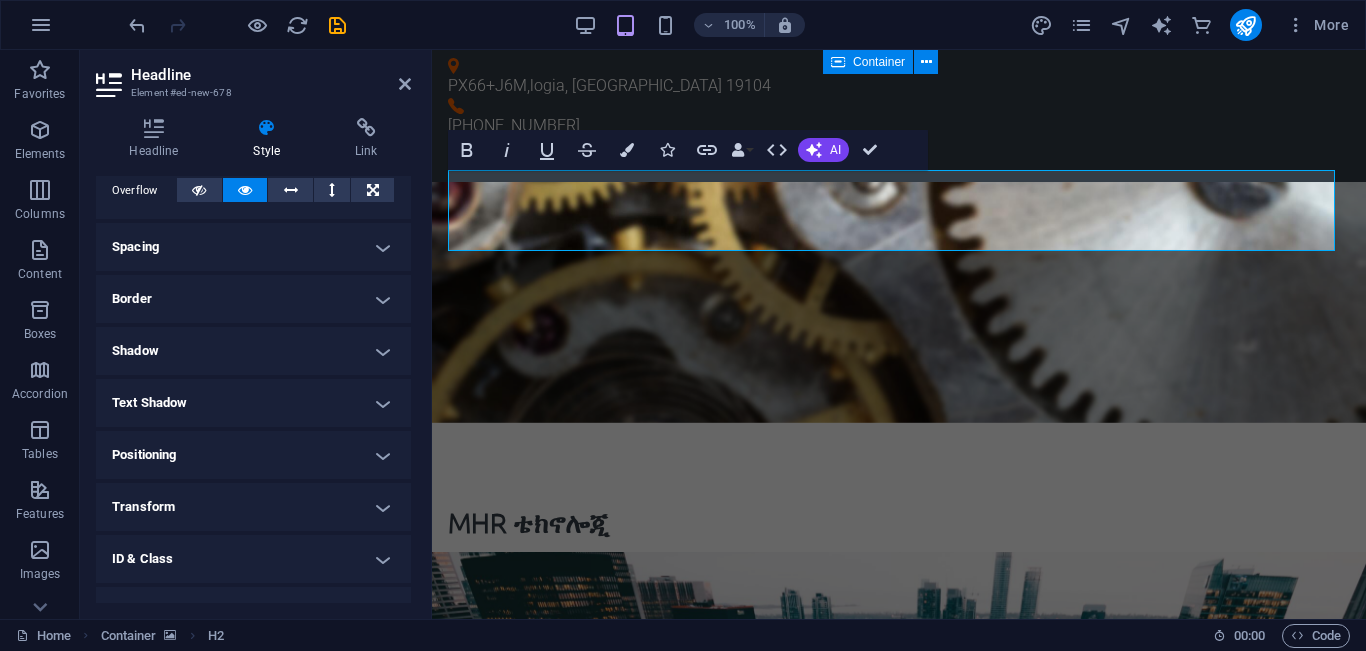 click on "MHR ቴክኖሎጂ ‌ዘመናዊ ማሽኖች፣ የላቀ ጥበቃ! ከ MHR ቴክኖሎጂ ጋር የኢንዱስትሪዎን ተስፋ ያሳድጉ!" at bounding box center (899, 543) 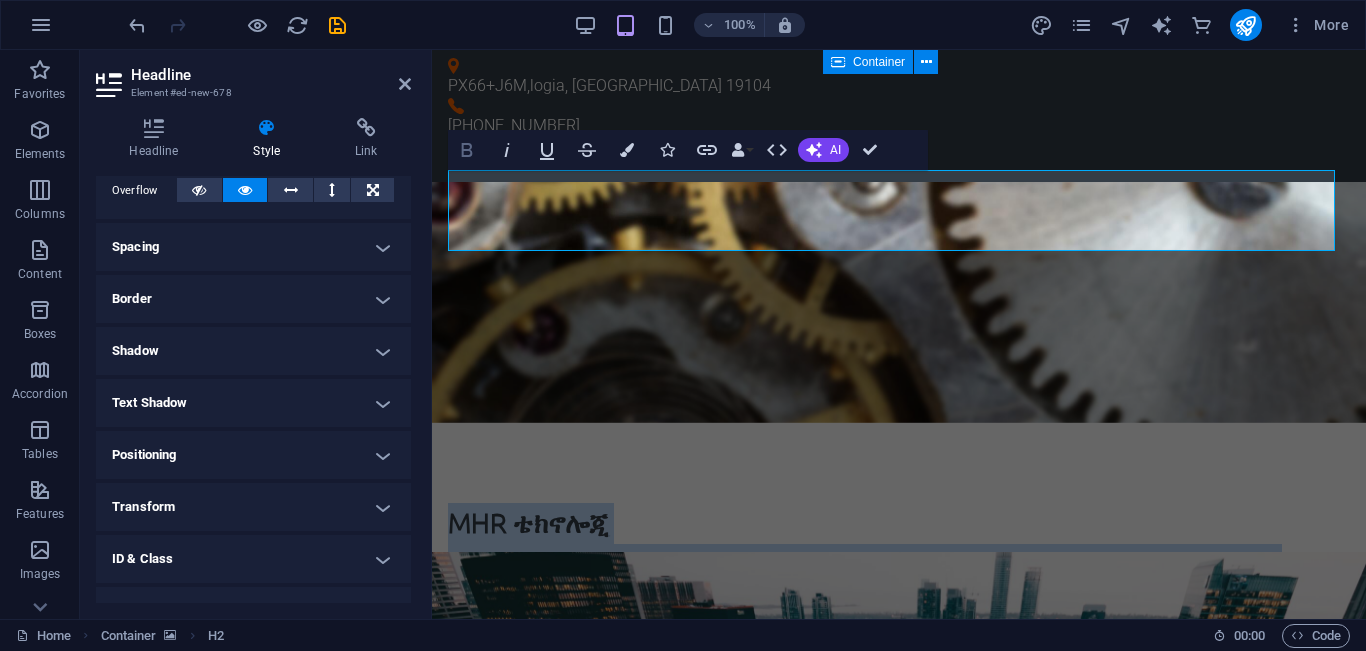 click 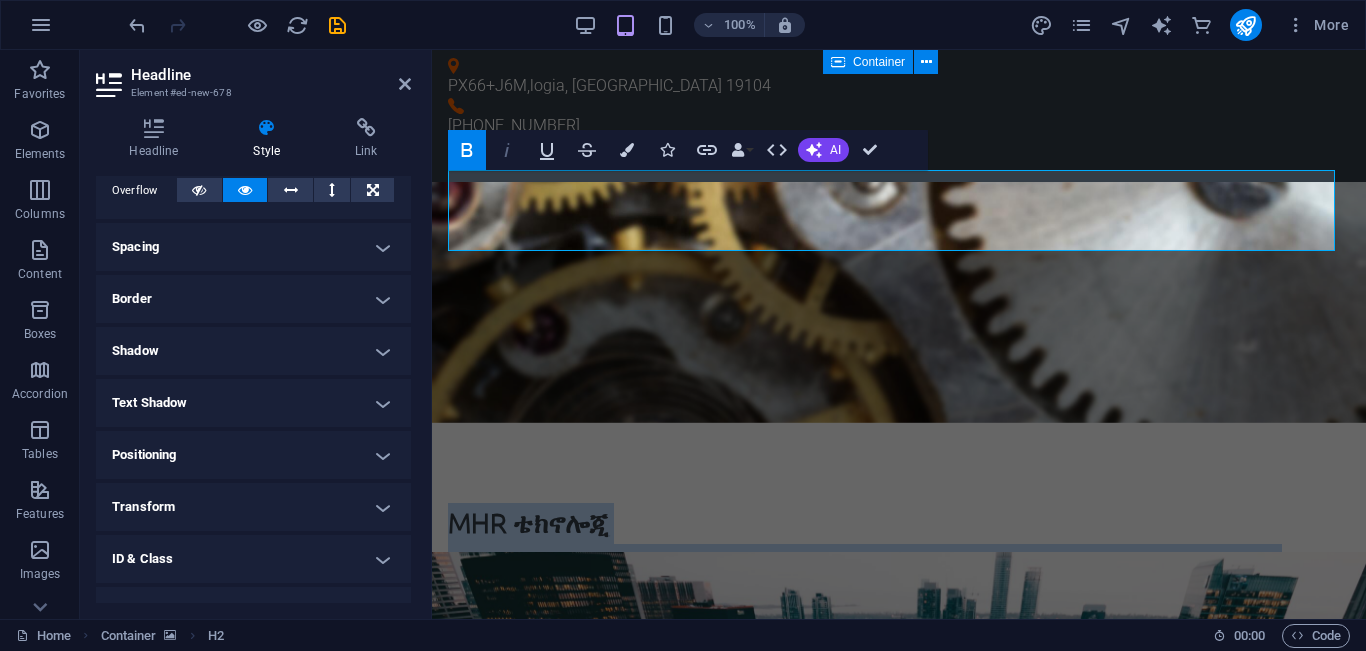 click 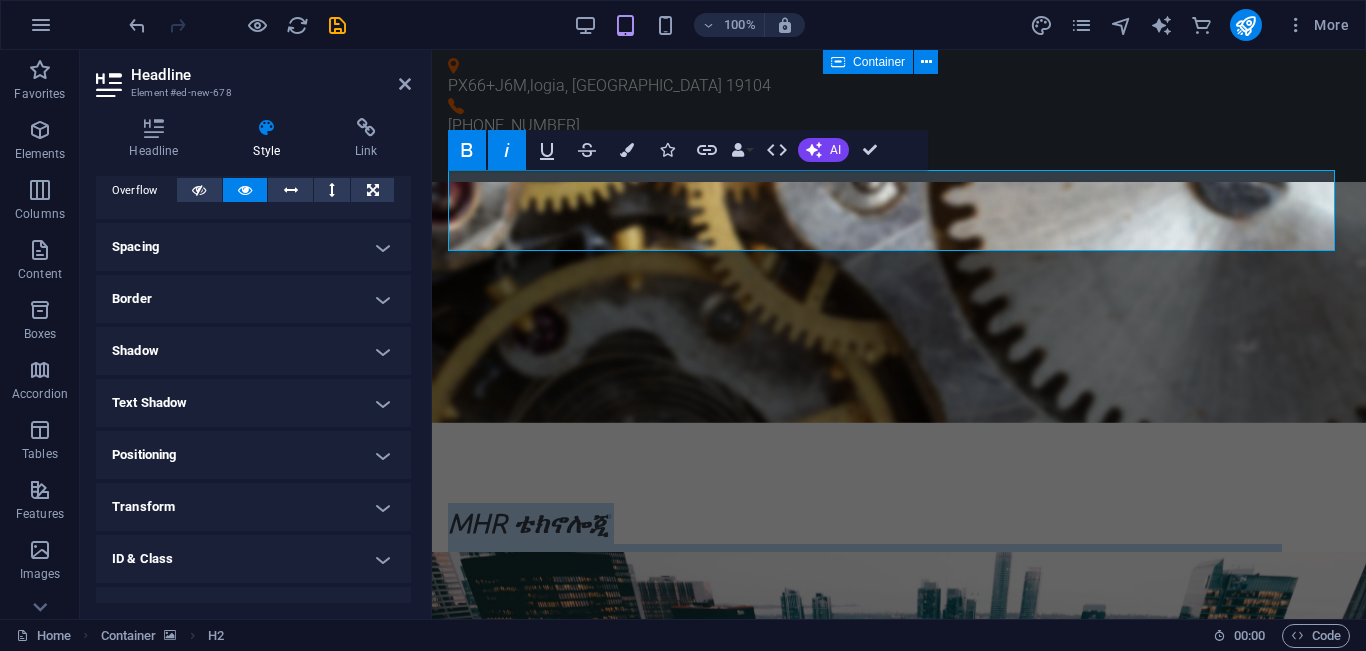 drag, startPoint x: 217, startPoint y: 78, endPoint x: 504, endPoint y: 144, distance: 294.4911 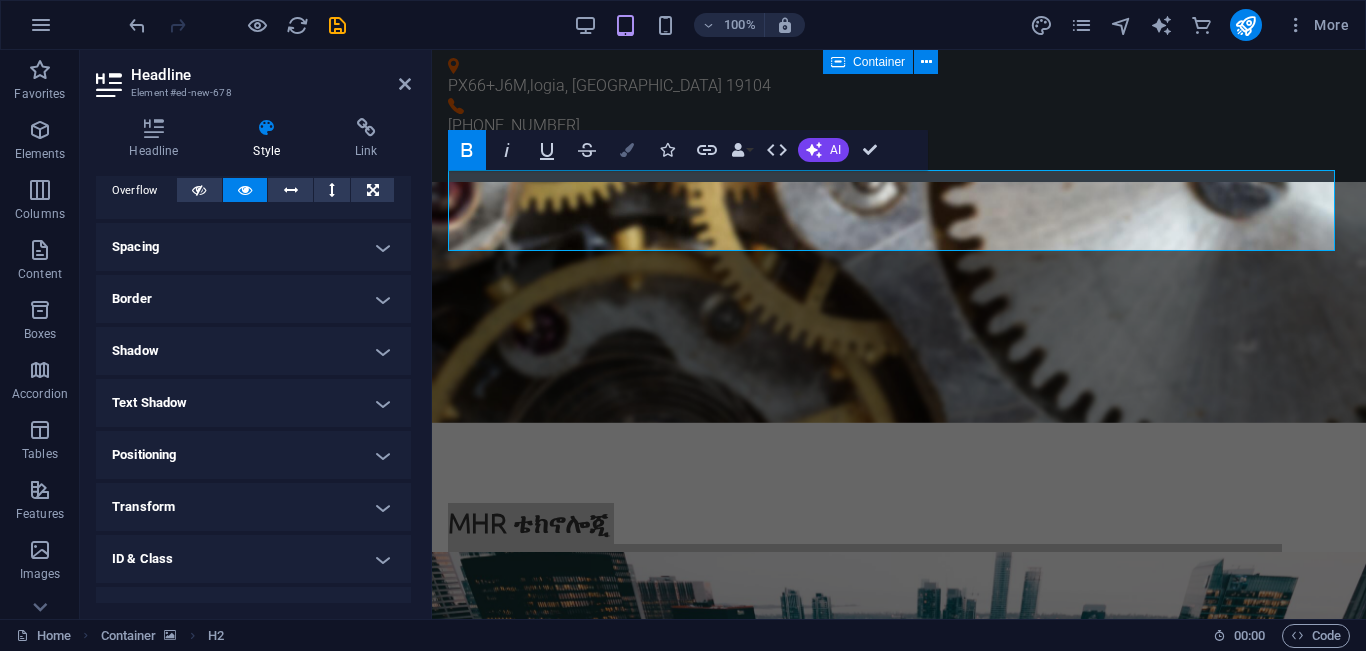 click on "Colors" at bounding box center [627, 150] 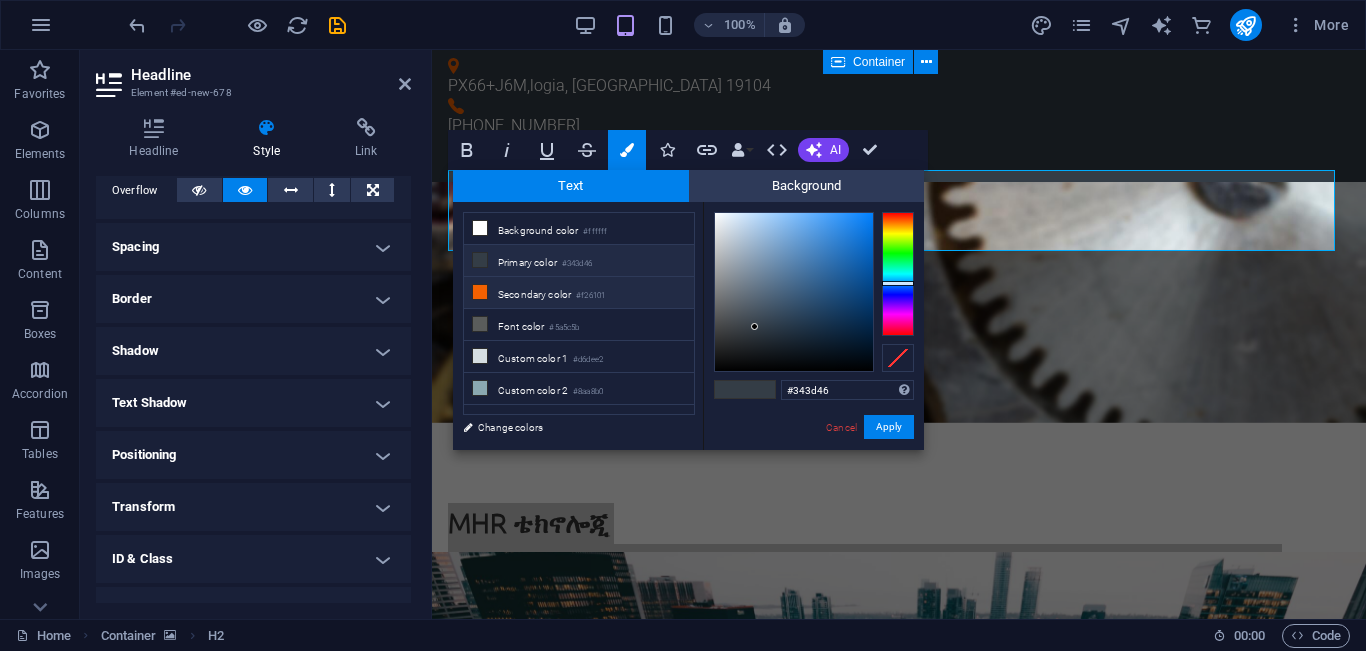 click on "#f26101" at bounding box center [590, 296] 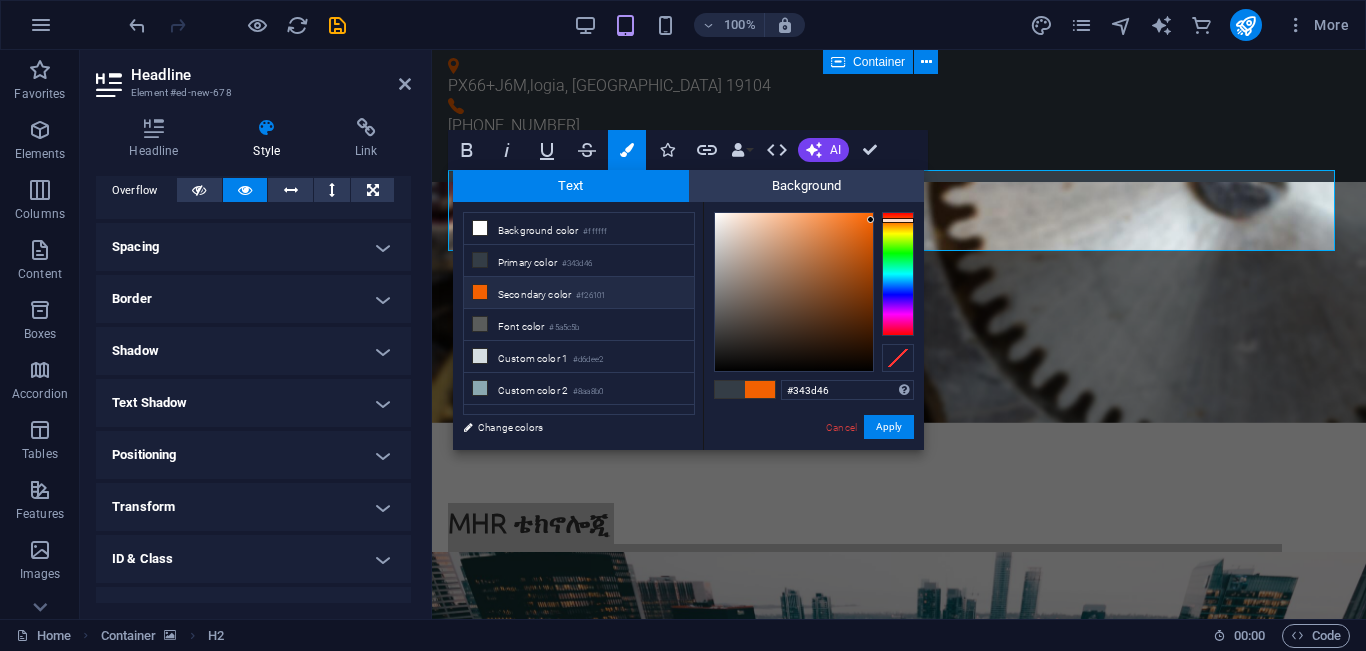 type on "#f26101" 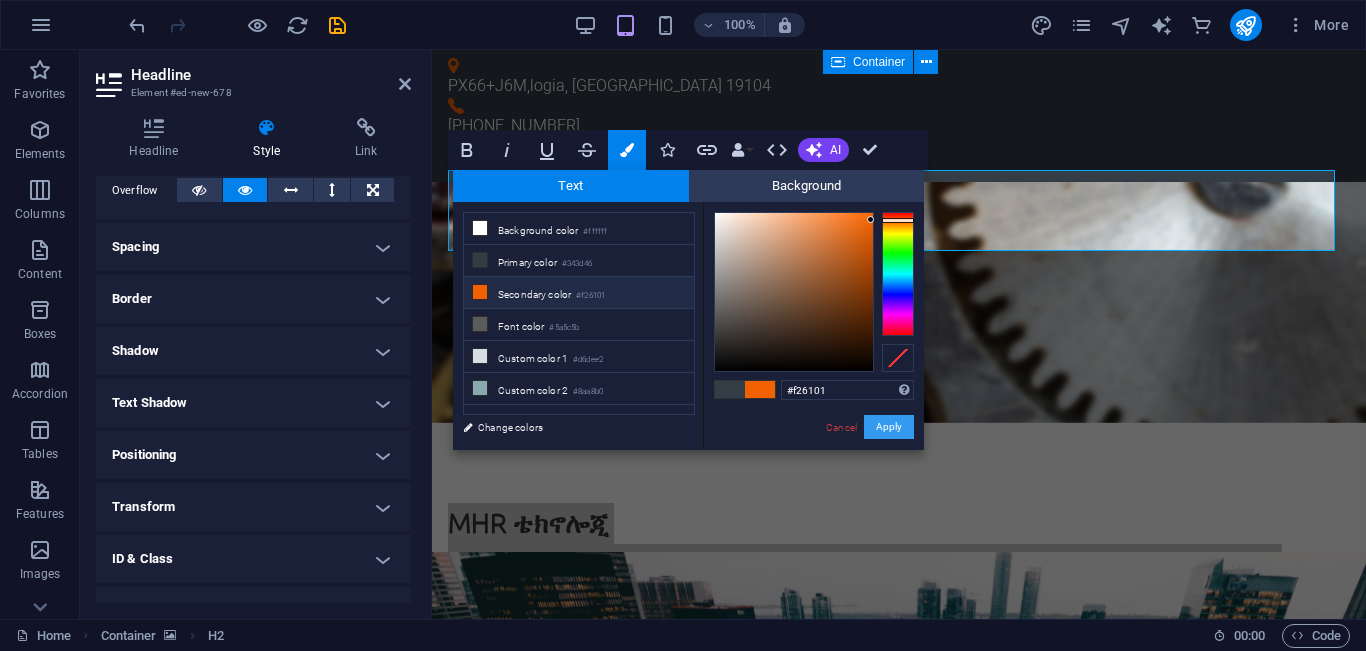 click on "Apply" at bounding box center [889, 427] 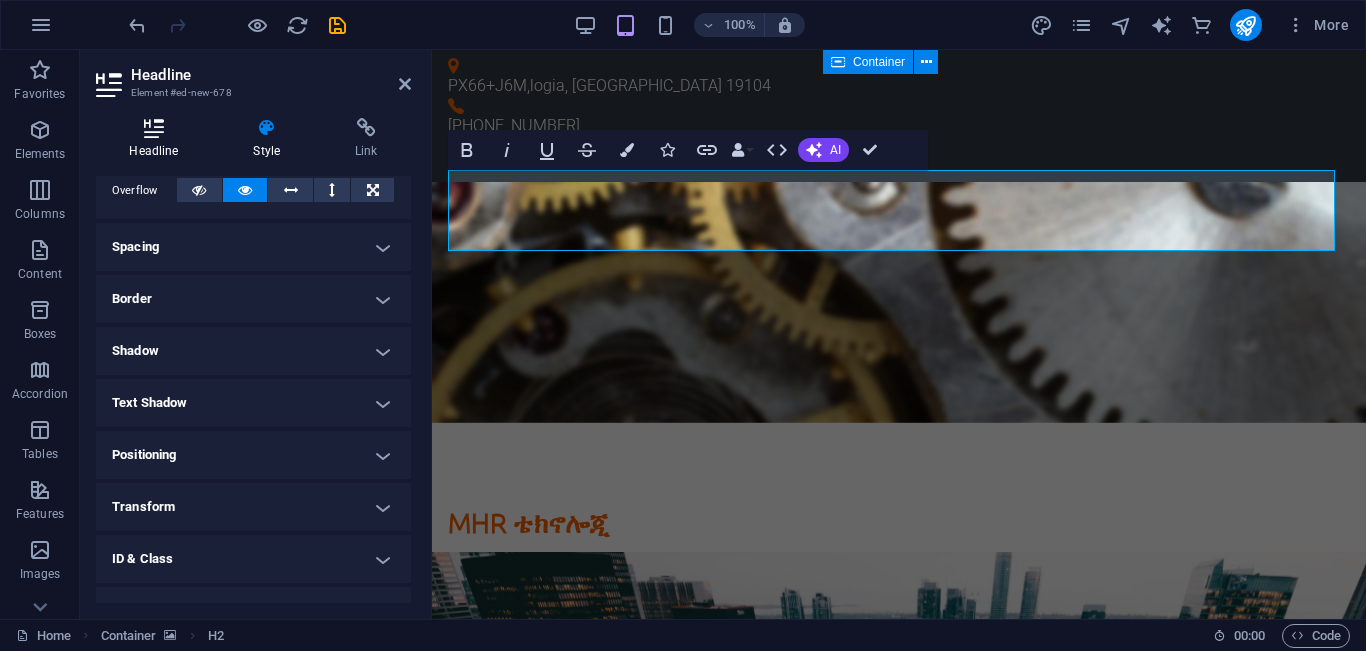 click at bounding box center [154, 128] 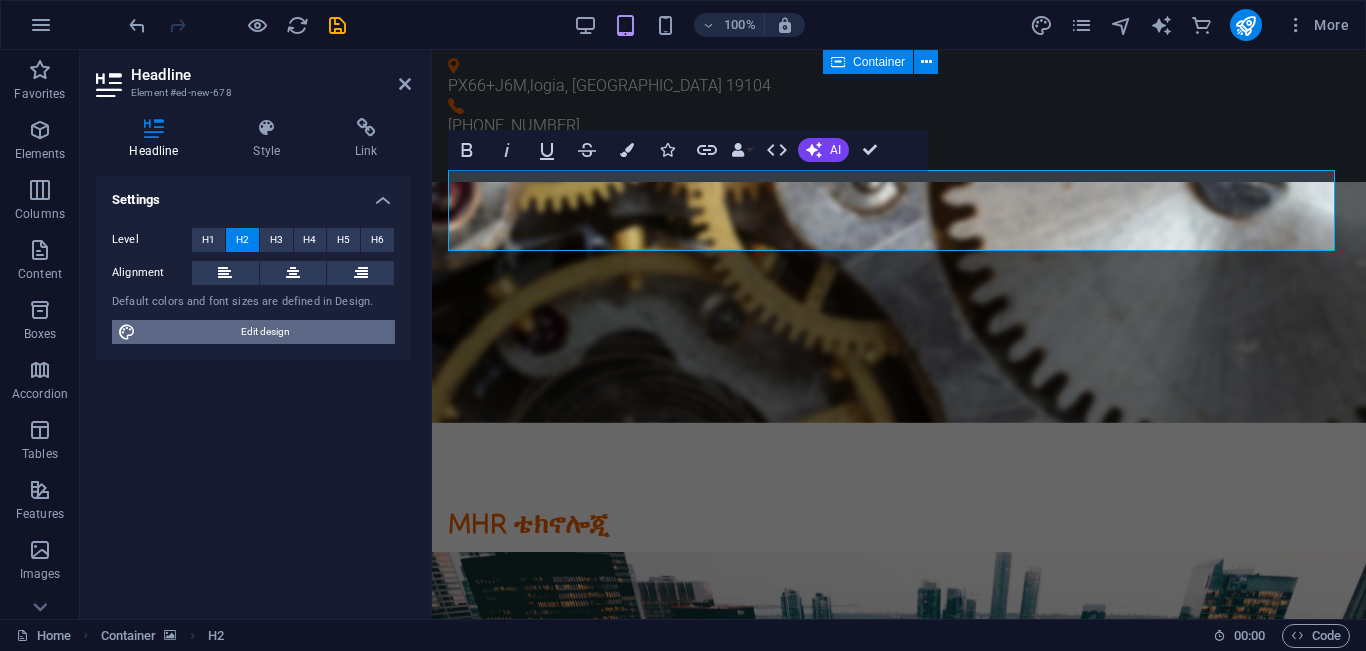 click on "Edit design" at bounding box center [265, 332] 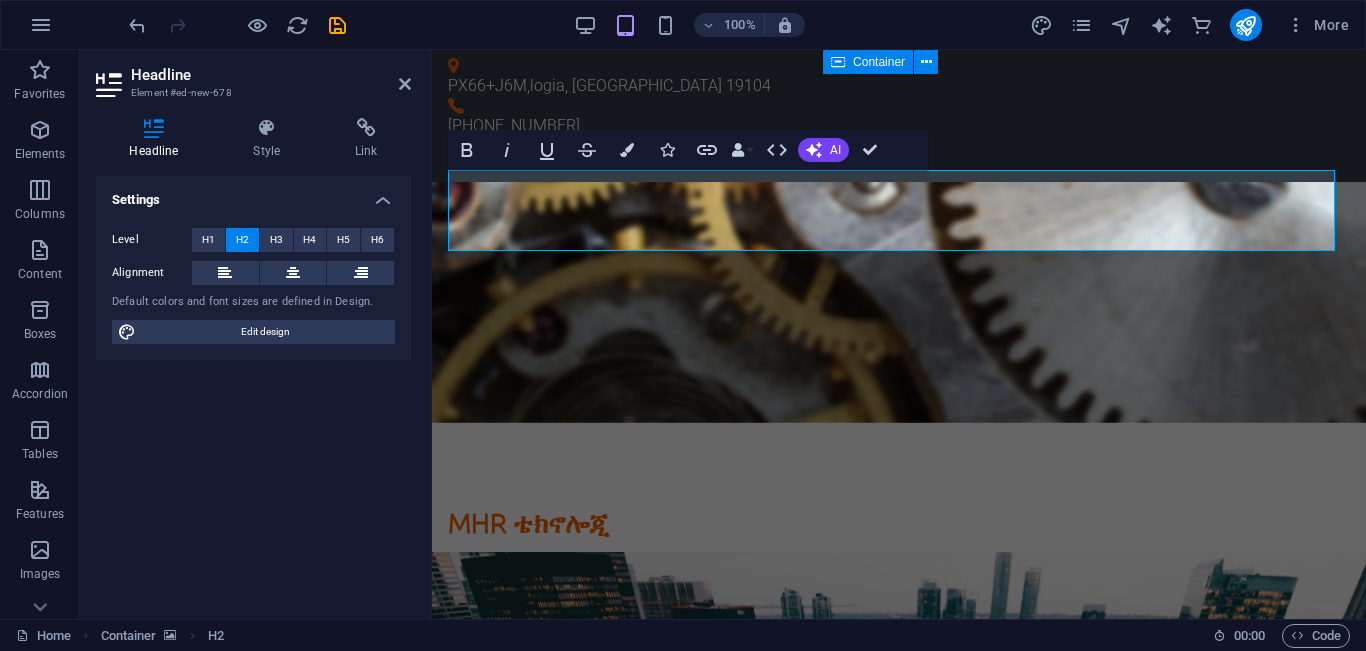 click on "MHR ቴክኖሎጂ ‌ዘመናዊ ማሽኖች፣ የላቀ ጥበቃ! ከ MHR ቴክኖሎጂ ጋር የኢንዱስትሪዎን ተስፋ ያሳድጉ!" at bounding box center (899, 543) 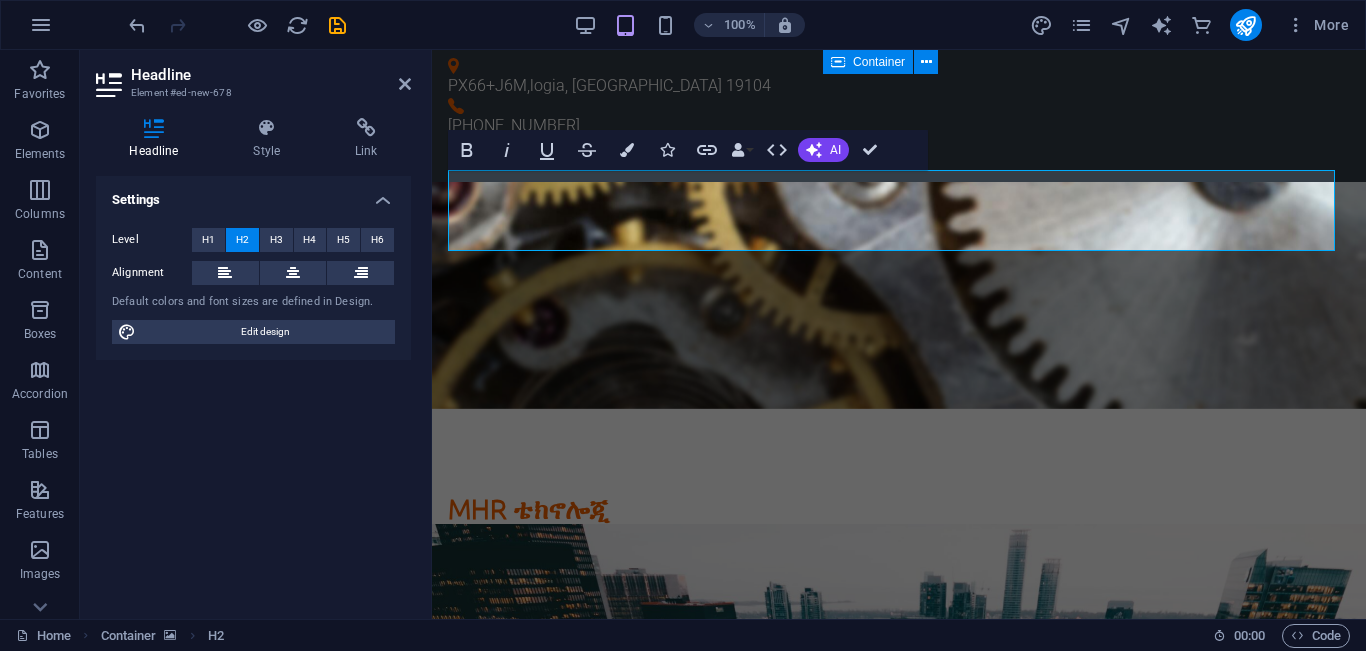 click at bounding box center (899, 295) 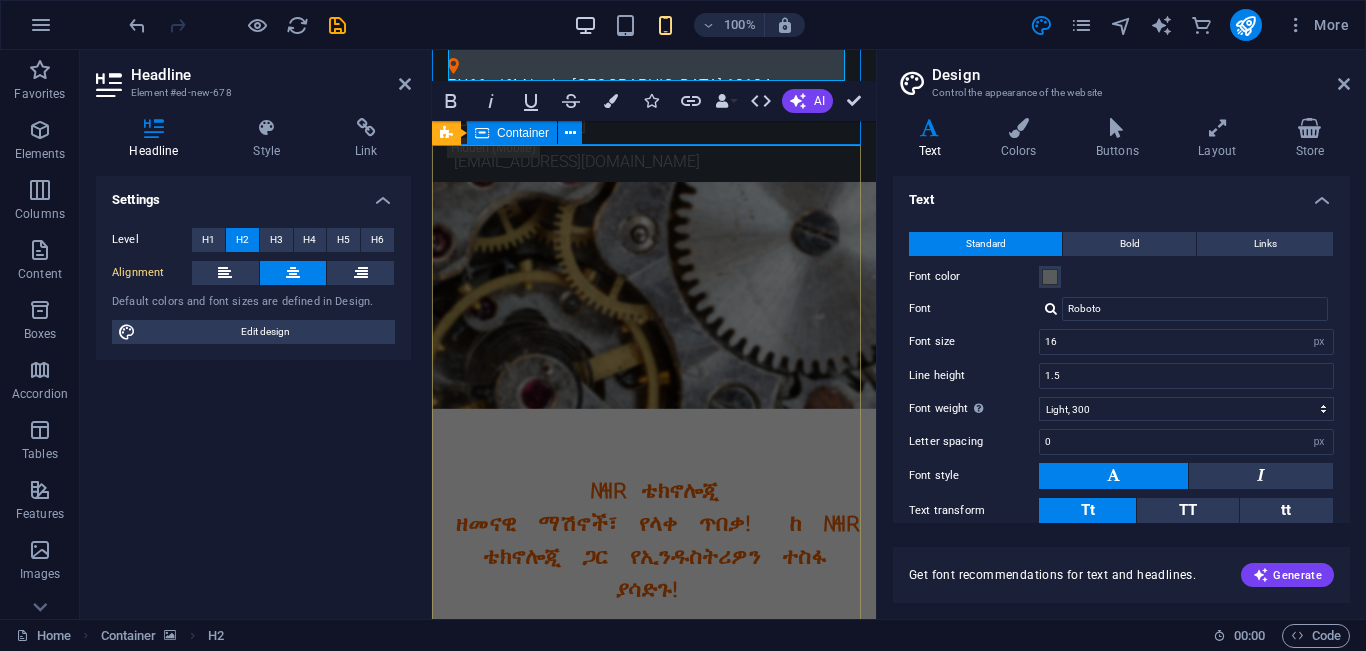 click at bounding box center (585, 25) 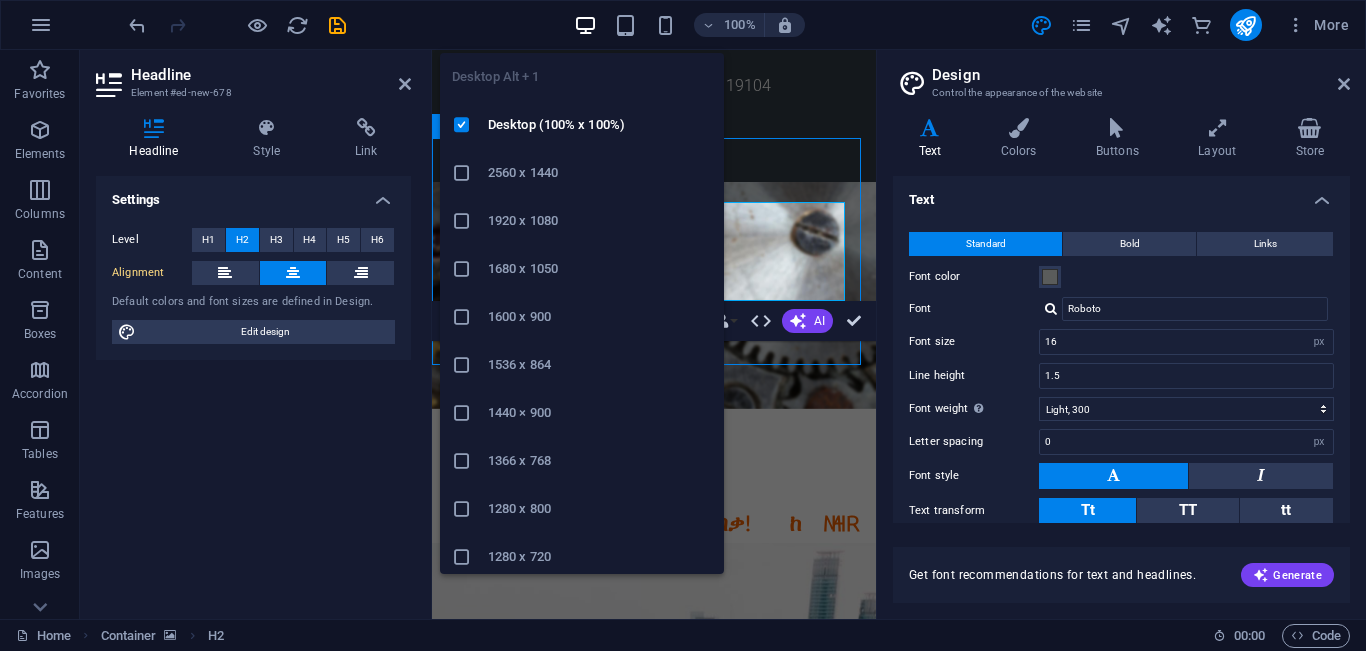 click at bounding box center (585, 25) 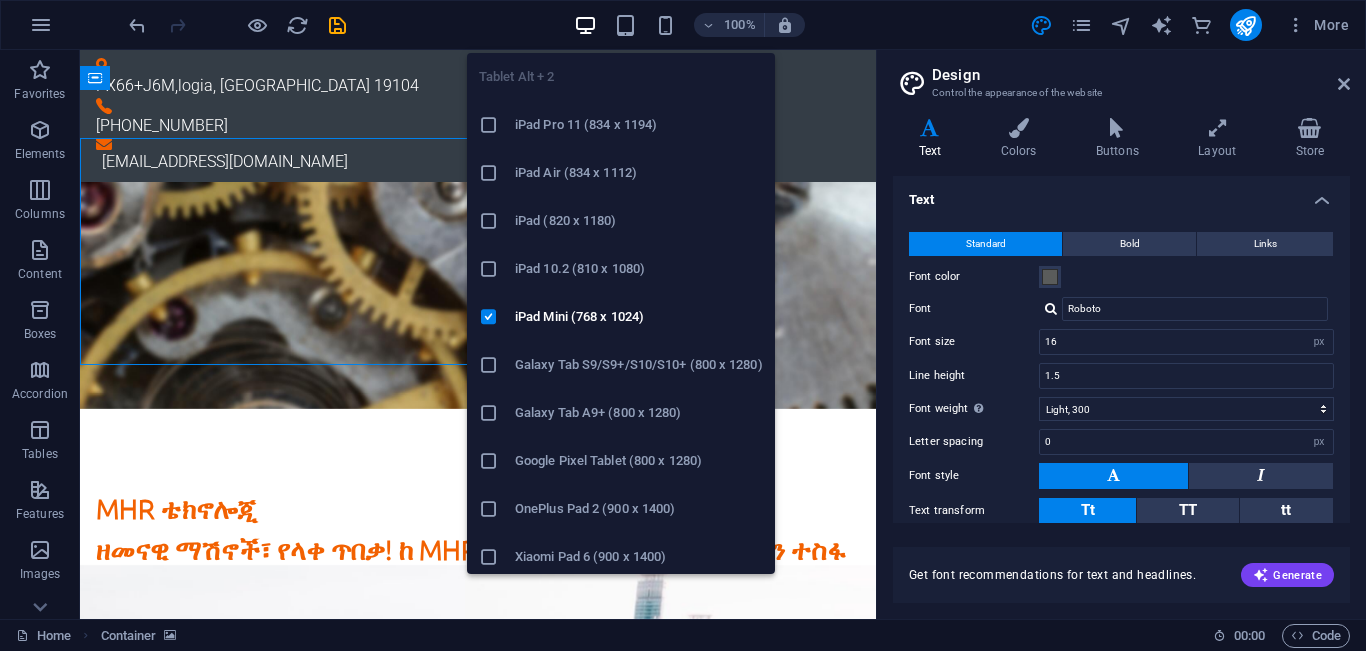 click at bounding box center [585, 25] 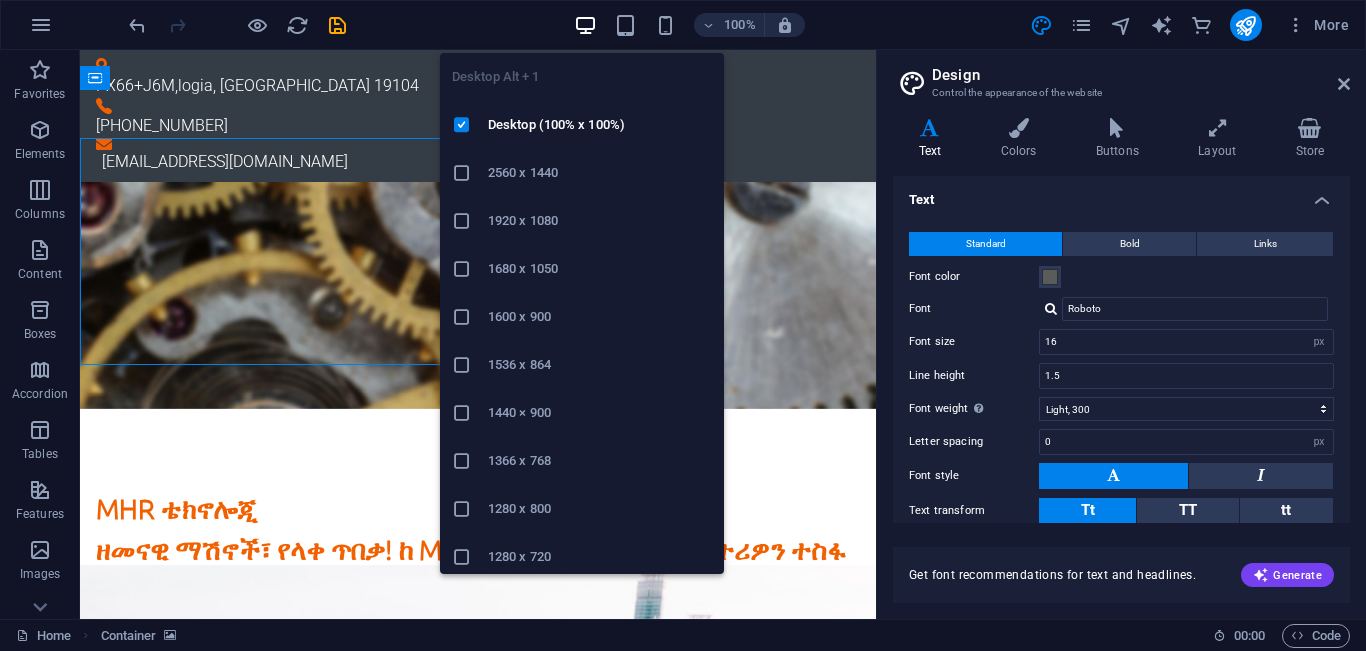 click at bounding box center [585, 25] 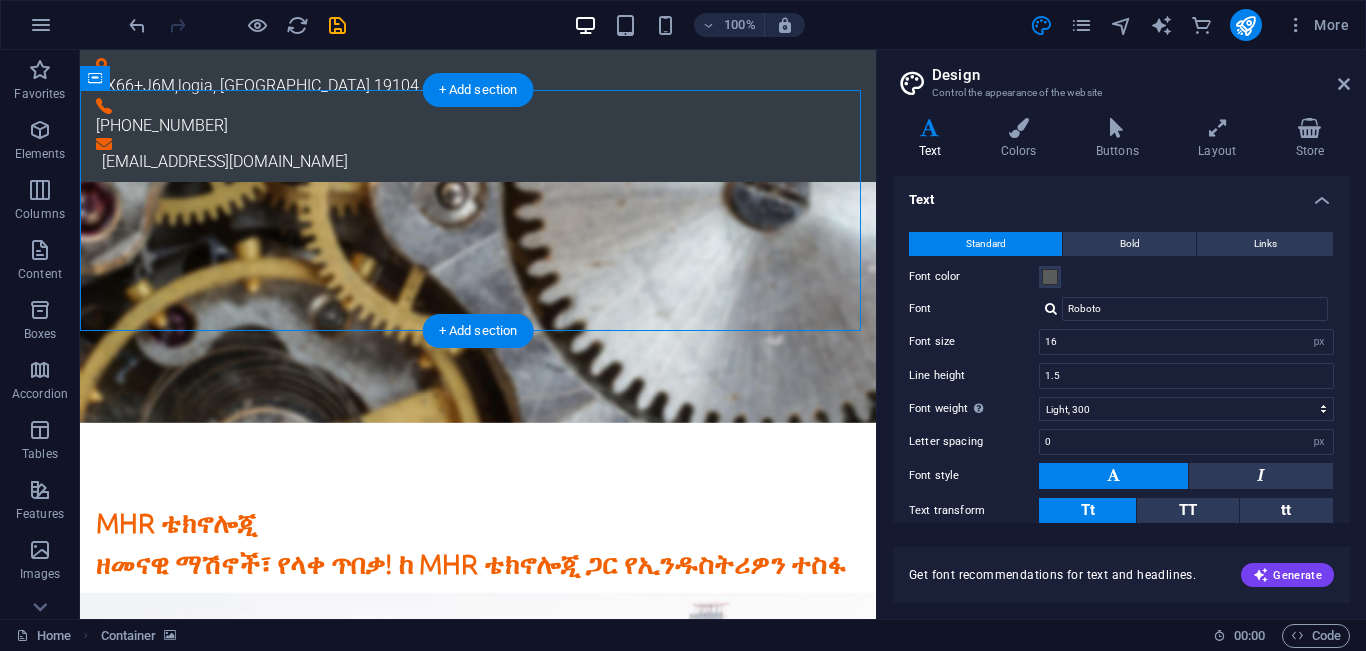 click on "MHR ቴክኖሎጂ ዘመናዊ ማሽኖች፣ የላቀ ጥበቃ! ከ MHR ቴክኖሎጂ ጋር የኢንዱስትሪዎን ተስፋ ያሳድጉ!" at bounding box center (478, 564) 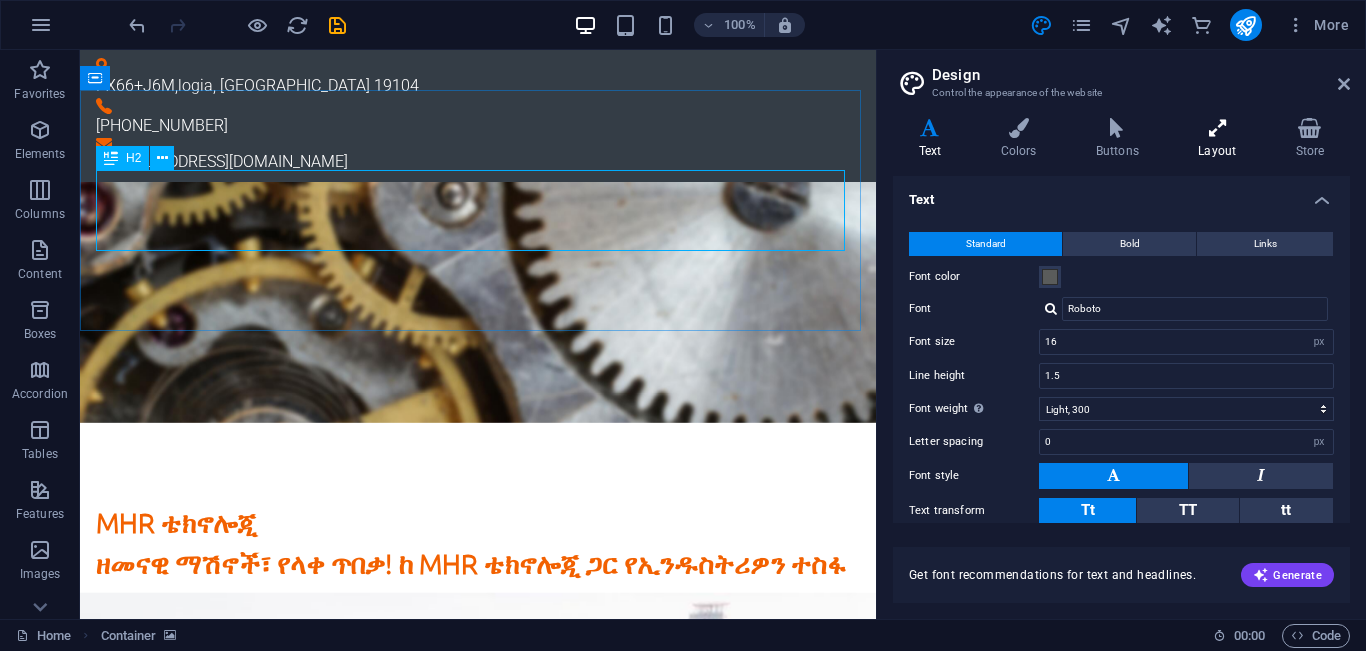 click at bounding box center [111, 158] 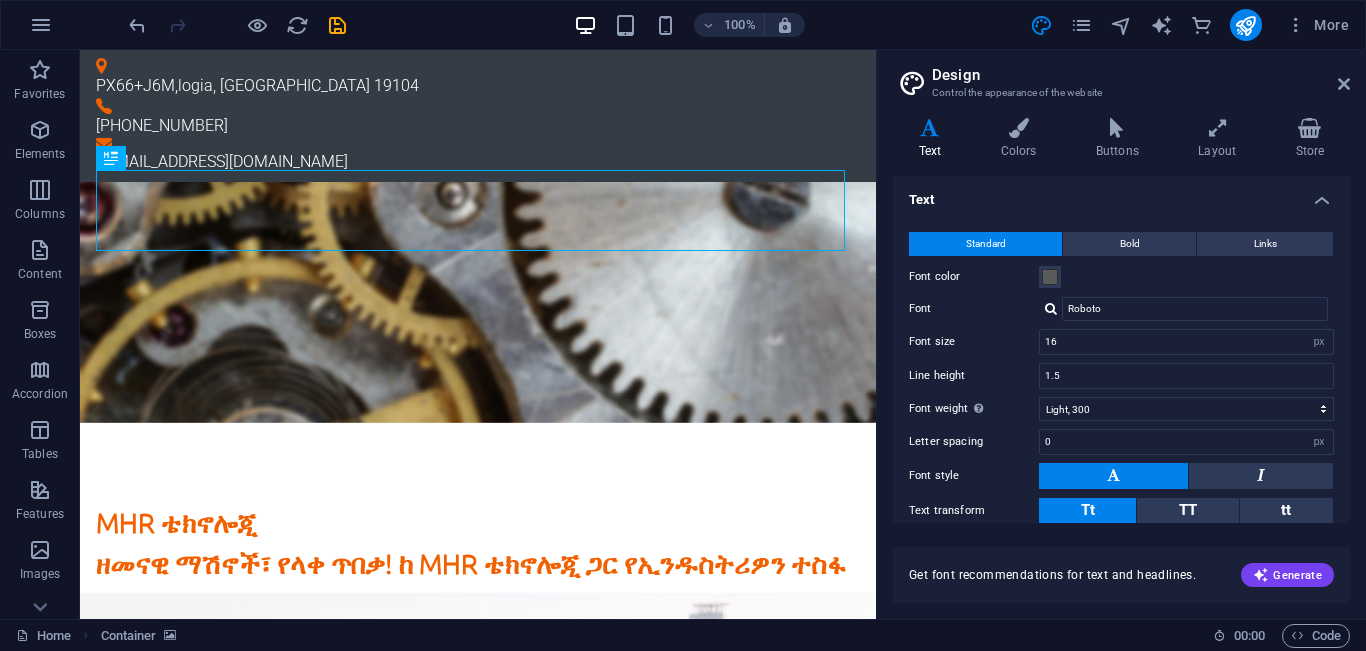 click at bounding box center [1185, 546] 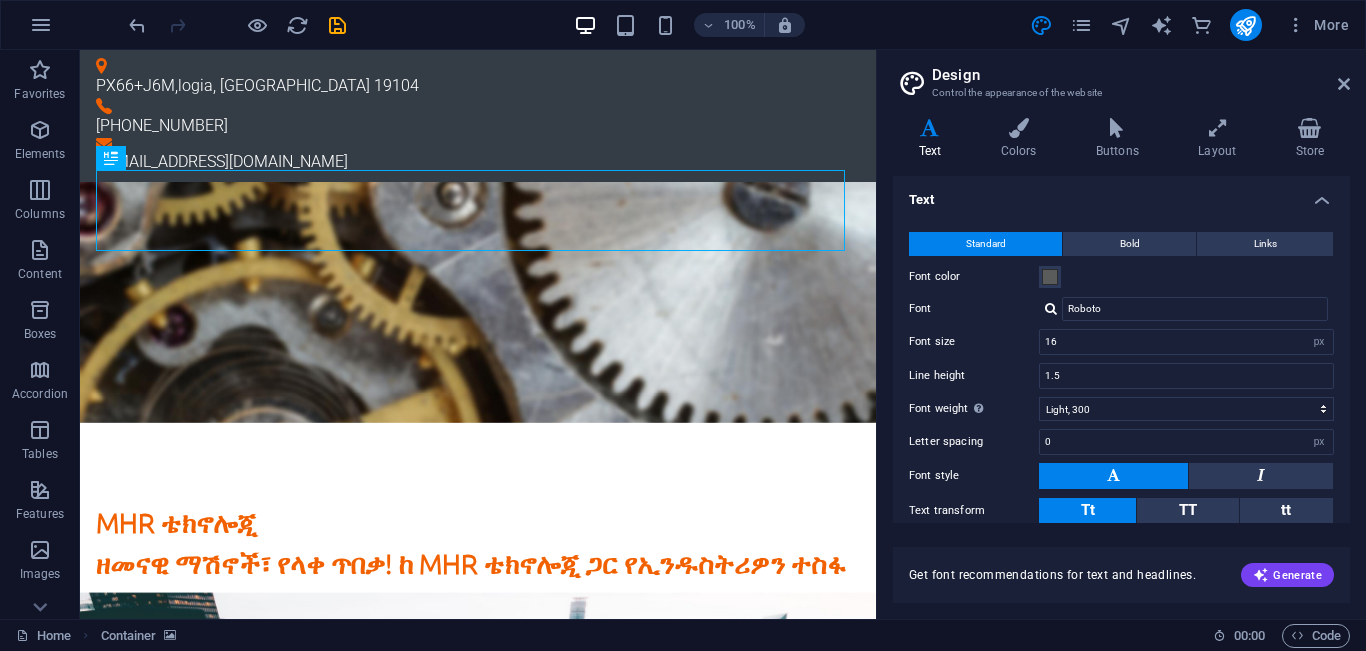 click on "MHR ቴክኖሎጂ ዘመናዊ ማሽኖች፣ የላቀ ጥበቃ! ከ MHR ቴክኖሎጂ ጋር የኢንዱስትሪዎን ተስፋ ያሳድጉ!" at bounding box center [478, 564] 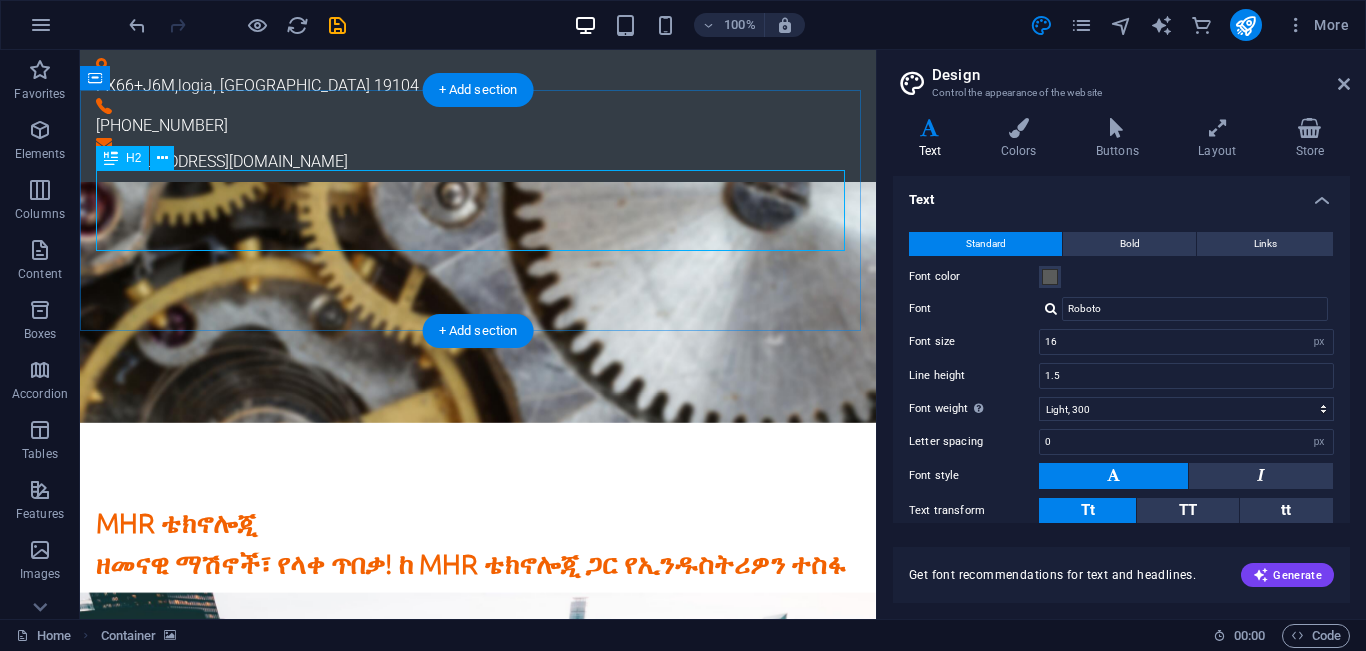 click on "MHR ቴክኖሎጂ ዘመናዊ ማሽኖች፣ የላቀ ጥበቃ! ከ MHR ቴክኖሎጂ ጋር የኢንዱስትሪዎን ተስፋ ያሳድጉ!" at bounding box center [478, 564] 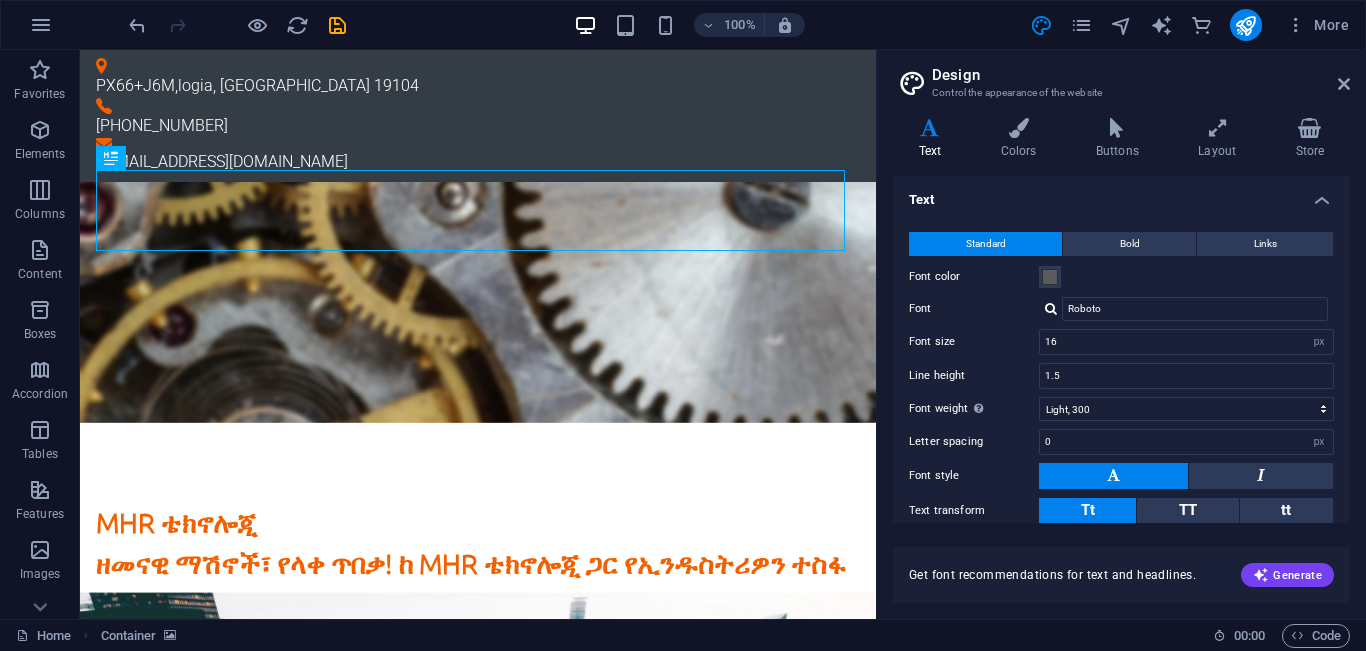 click on "MHR ቴክኖሎጂ ዘመናዊ ማሽኖች፣ የላቀ ጥበቃ! ከ MHR ቴክኖሎጂ ጋር የኢንዱስትሪዎን ተስፋ ያሳድጉ!" at bounding box center (478, 564) 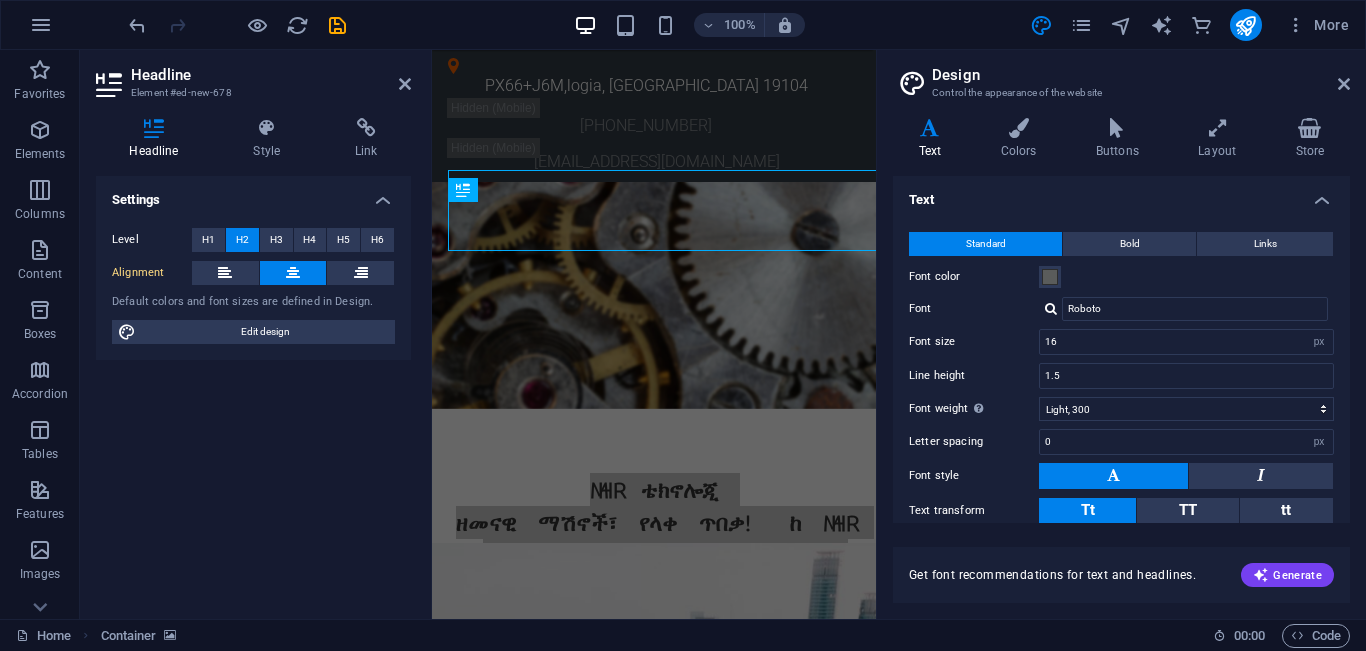click on "Headlines" at bounding box center [1121, 608] 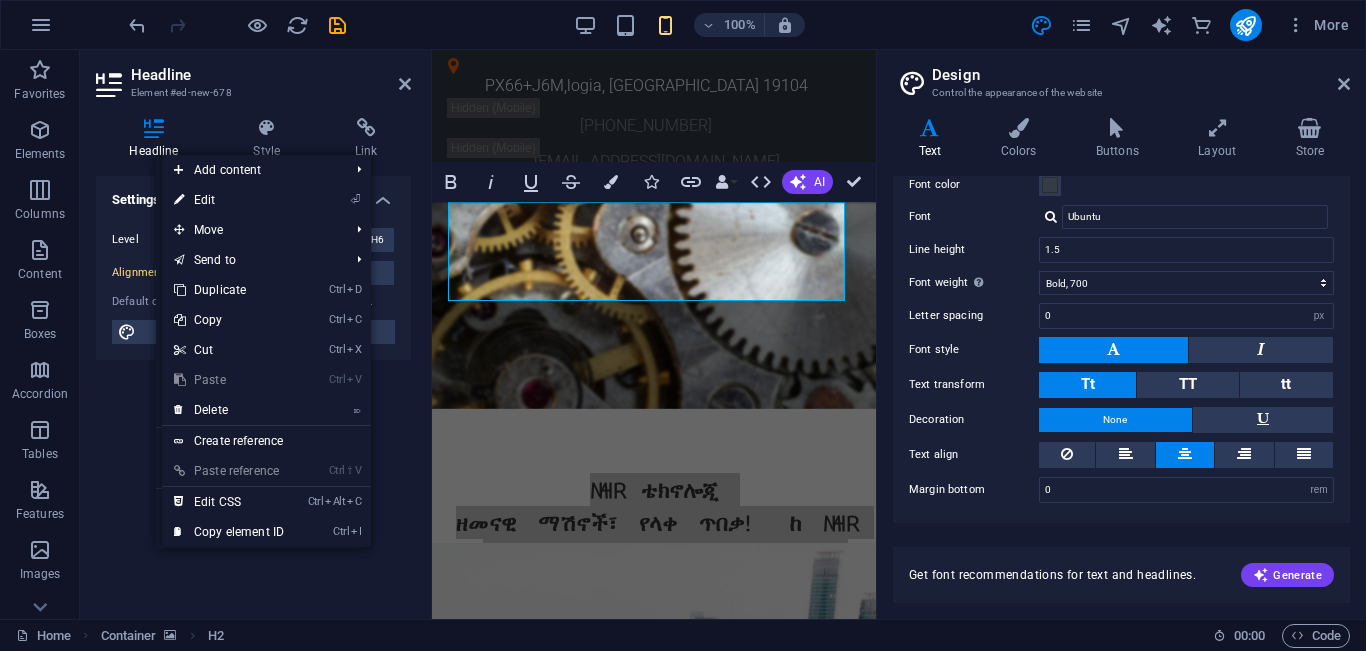 scroll, scrollTop: 327, scrollLeft: 0, axis: vertical 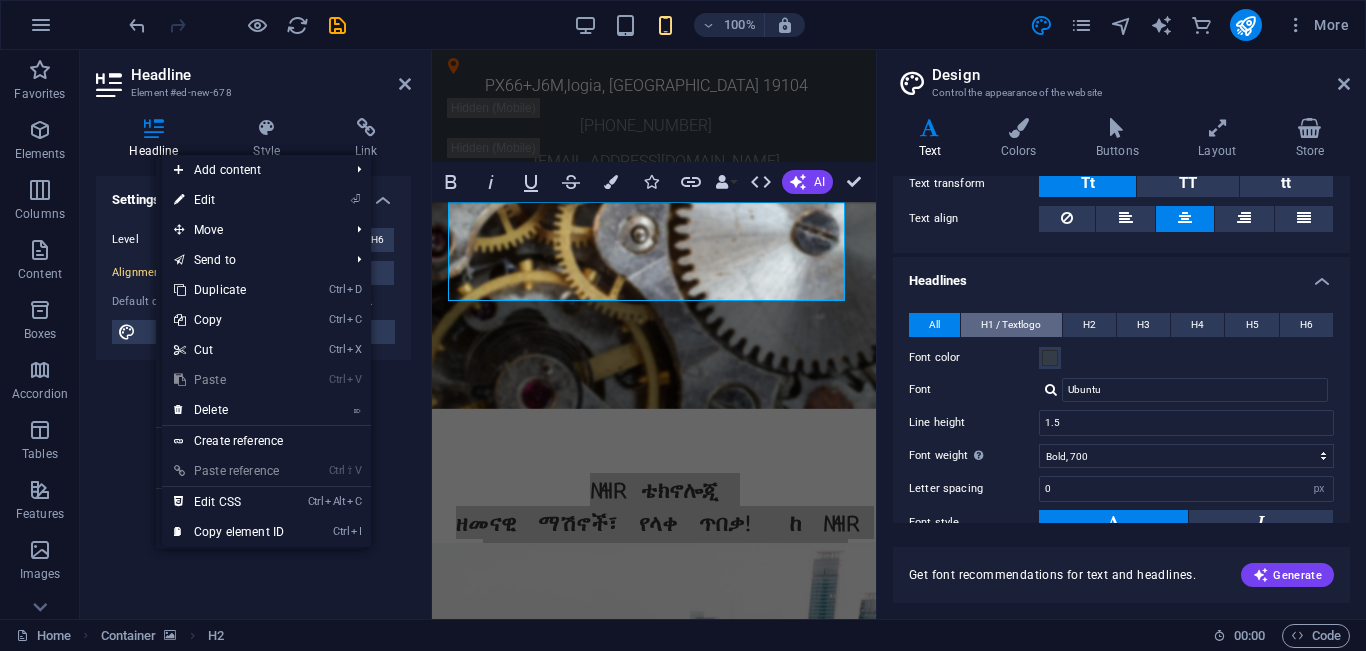 click on "H1 / Textlogo" at bounding box center (1011, 325) 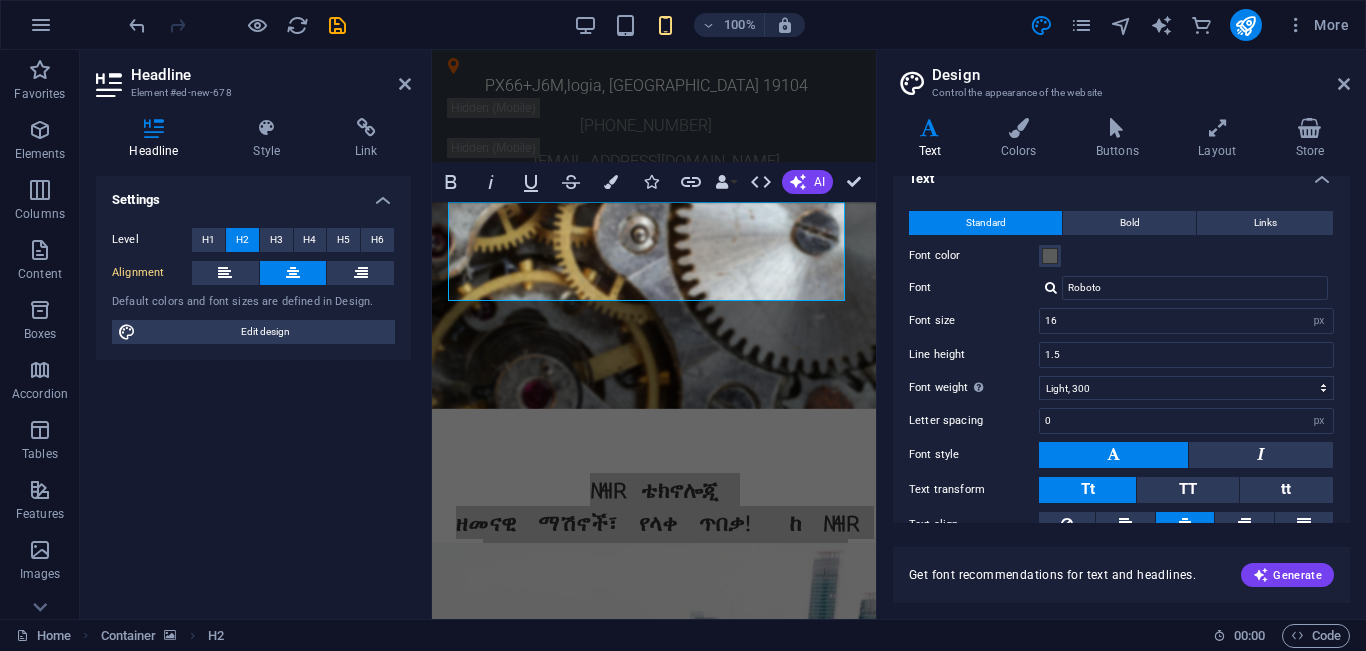 scroll, scrollTop: 0, scrollLeft: 0, axis: both 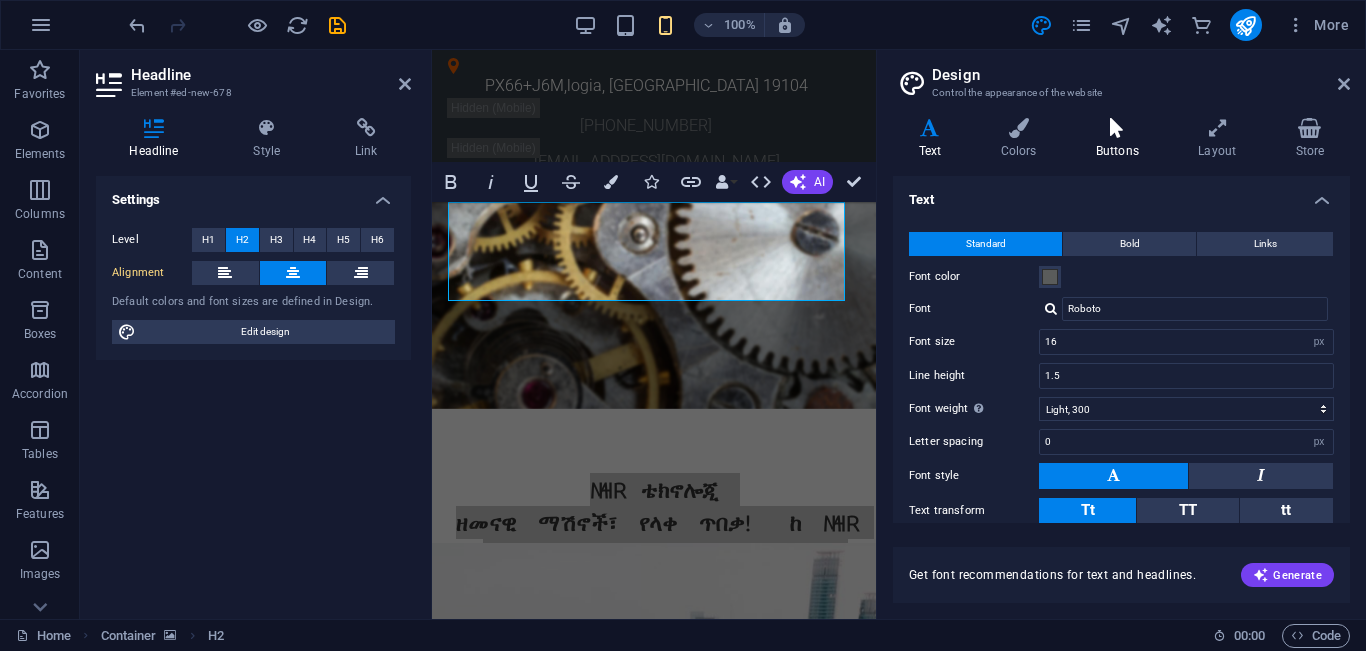 click at bounding box center (1117, 128) 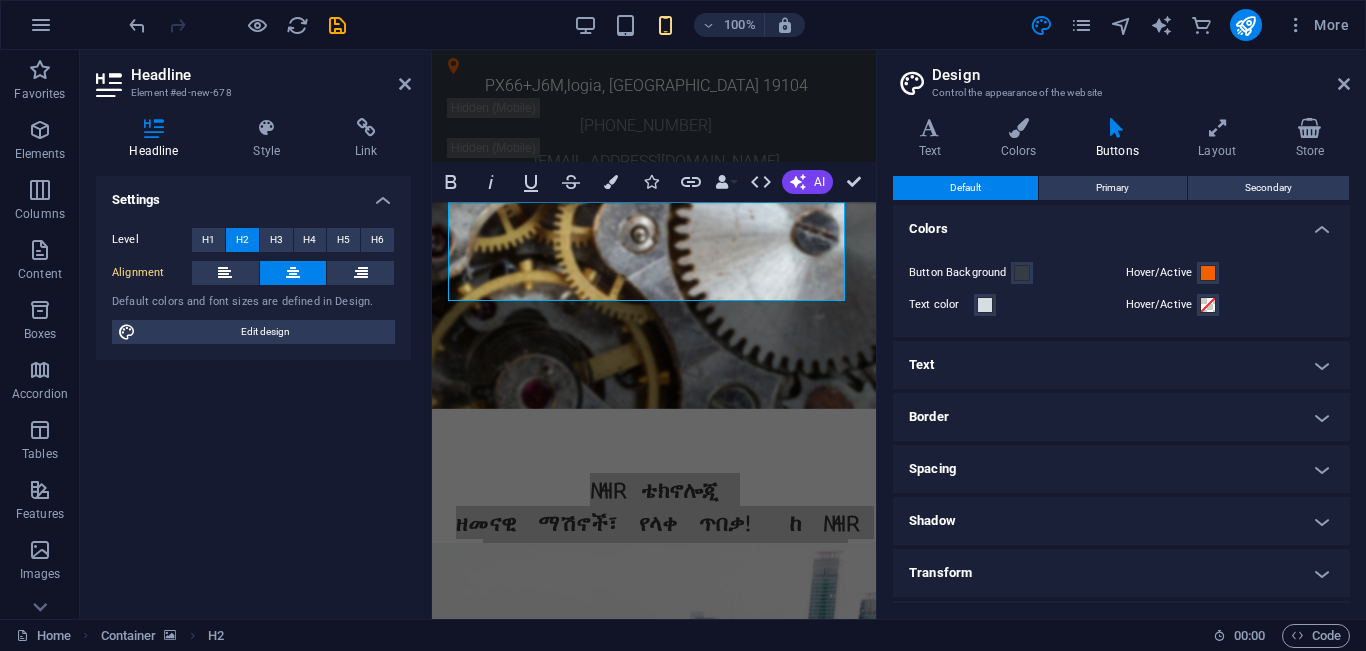 scroll, scrollTop: 46, scrollLeft: 0, axis: vertical 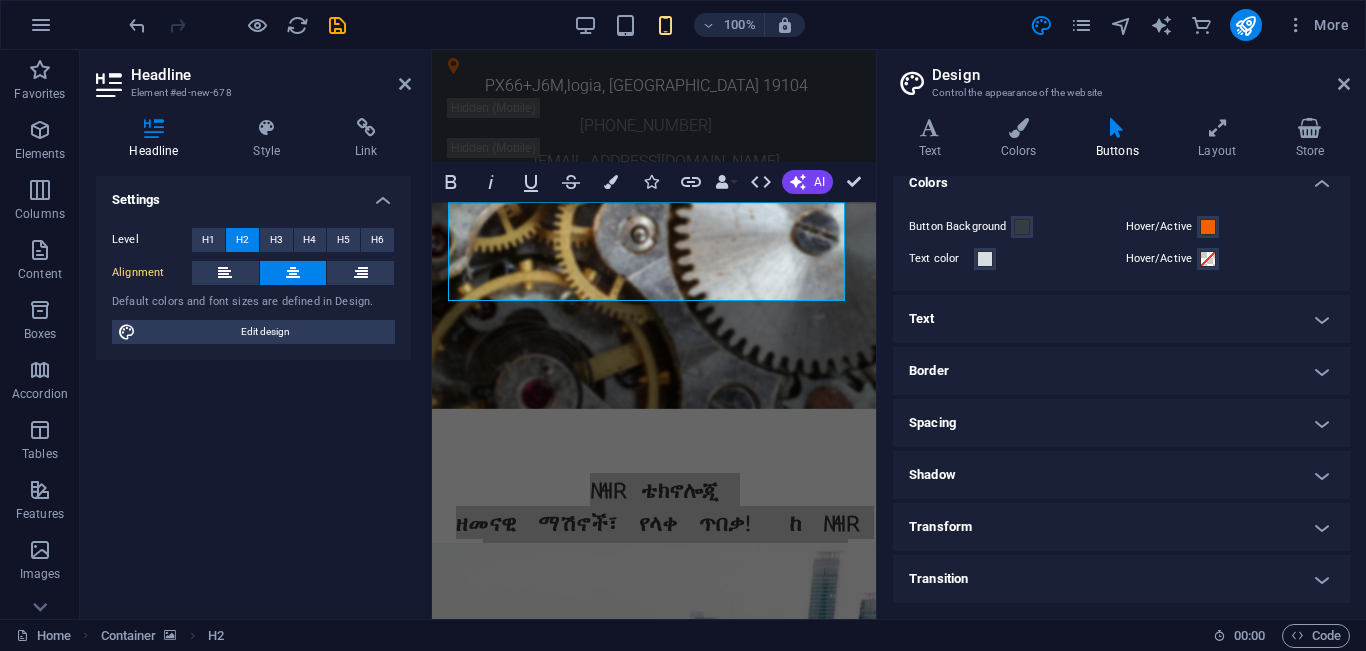 click on "Text" at bounding box center [1121, 319] 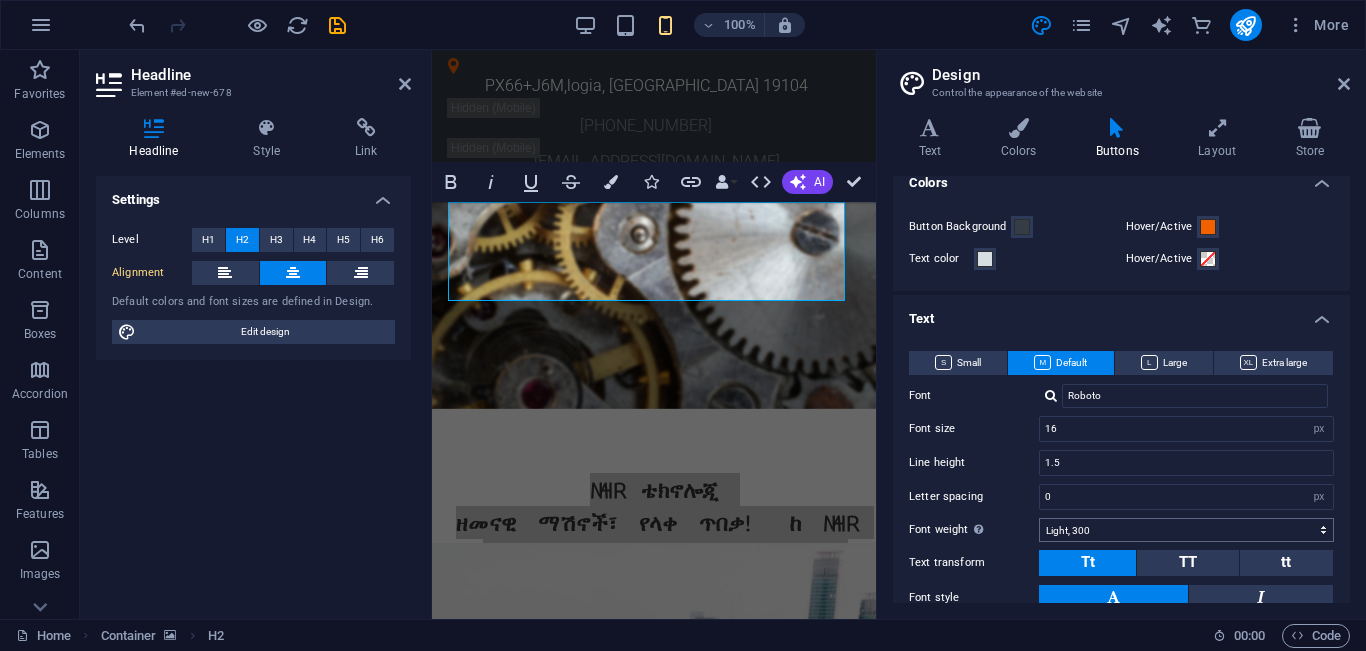 scroll, scrollTop: 335, scrollLeft: 0, axis: vertical 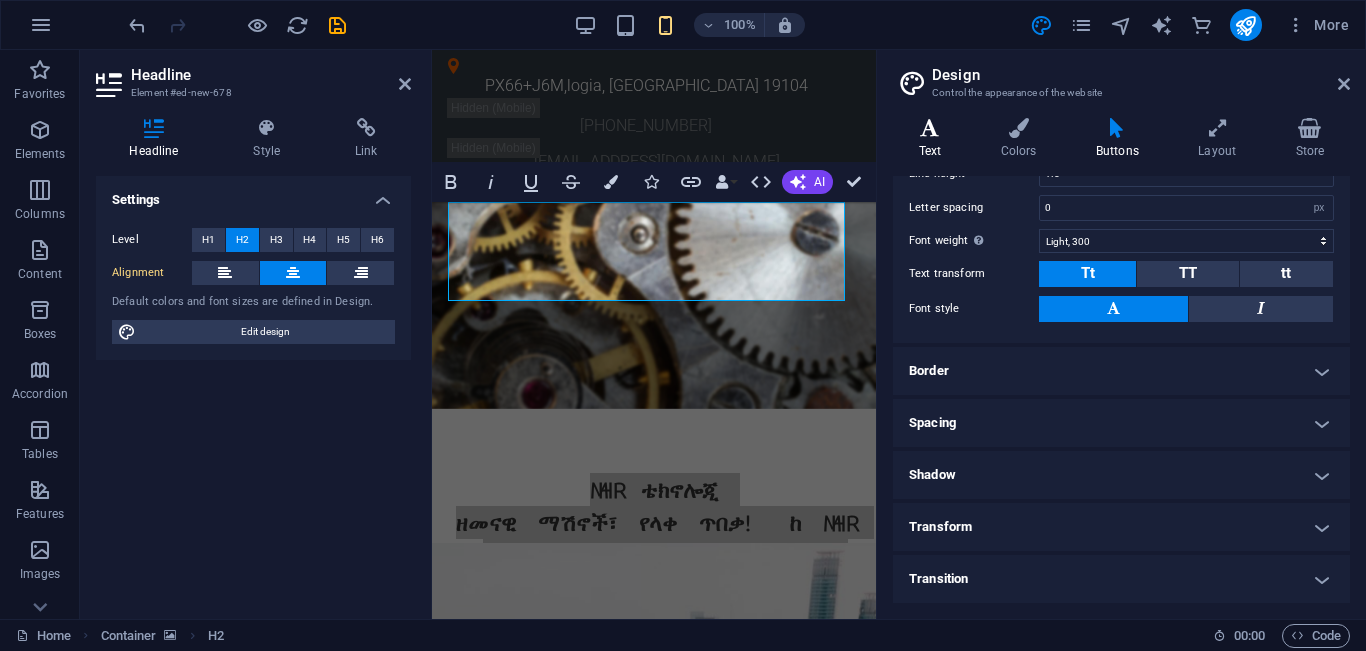 drag, startPoint x: 911, startPoint y: 146, endPoint x: 362, endPoint y: 267, distance: 562.17615 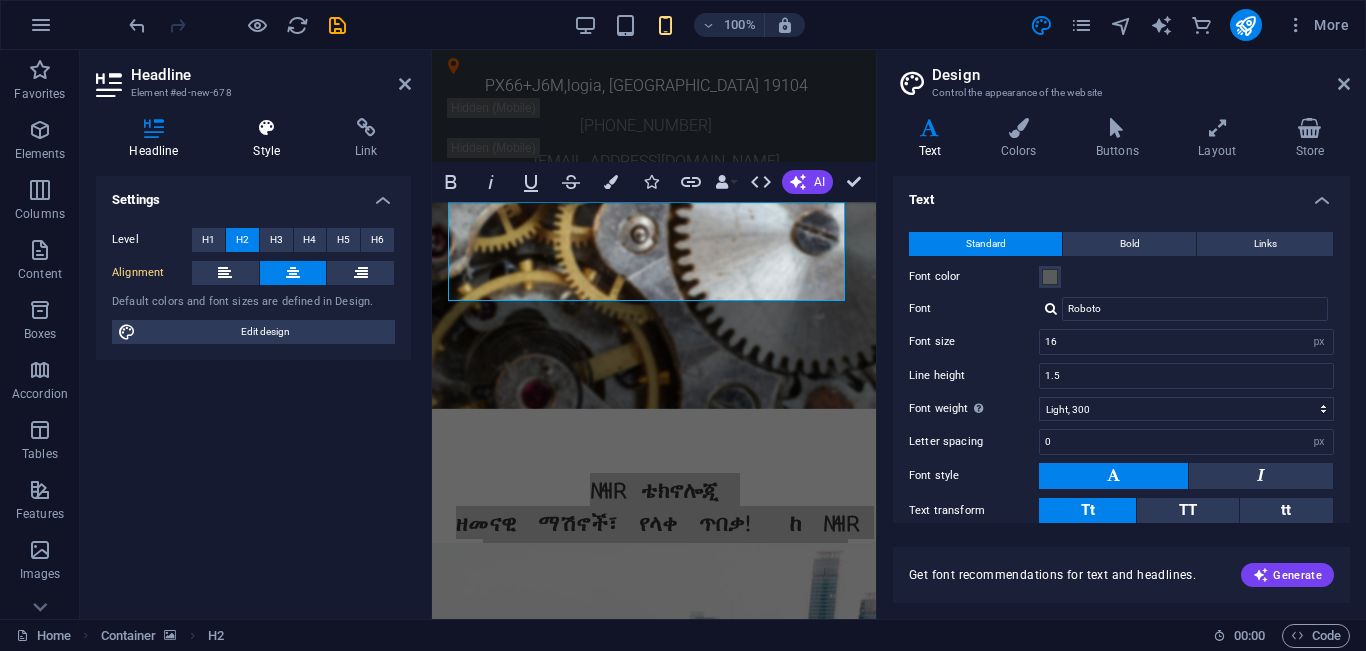 click on "Style" at bounding box center [271, 139] 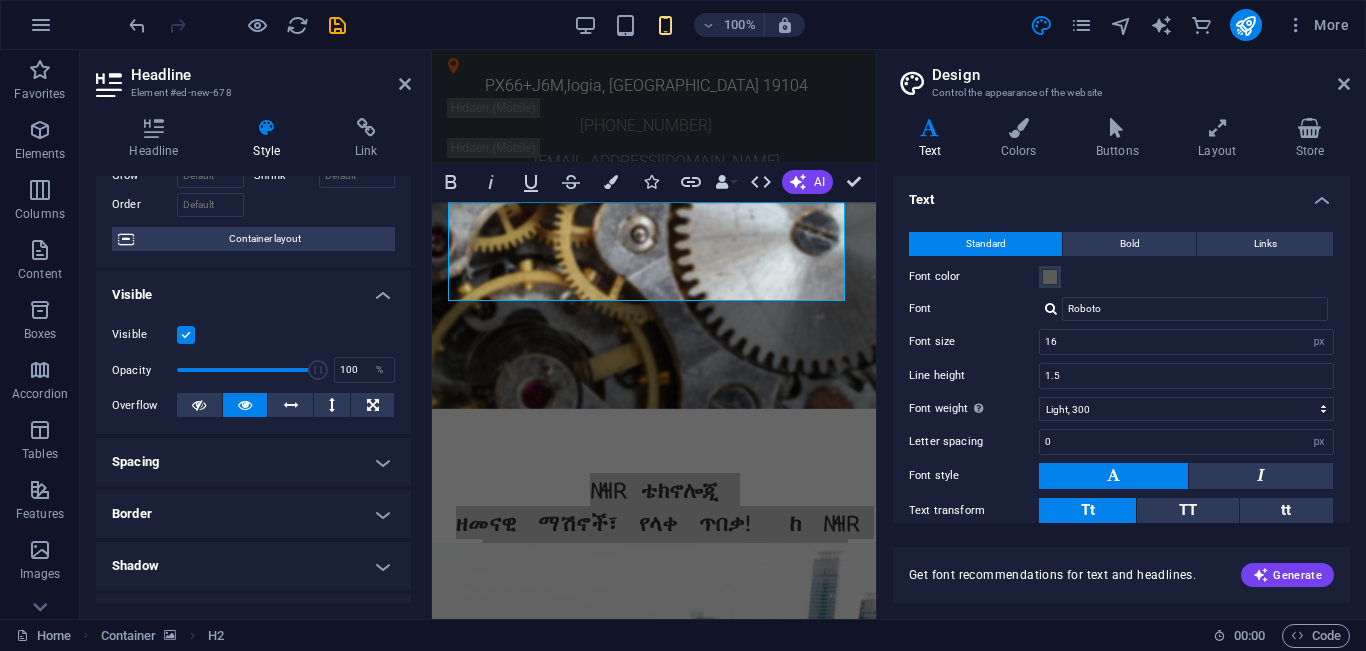 scroll, scrollTop: 175, scrollLeft: 0, axis: vertical 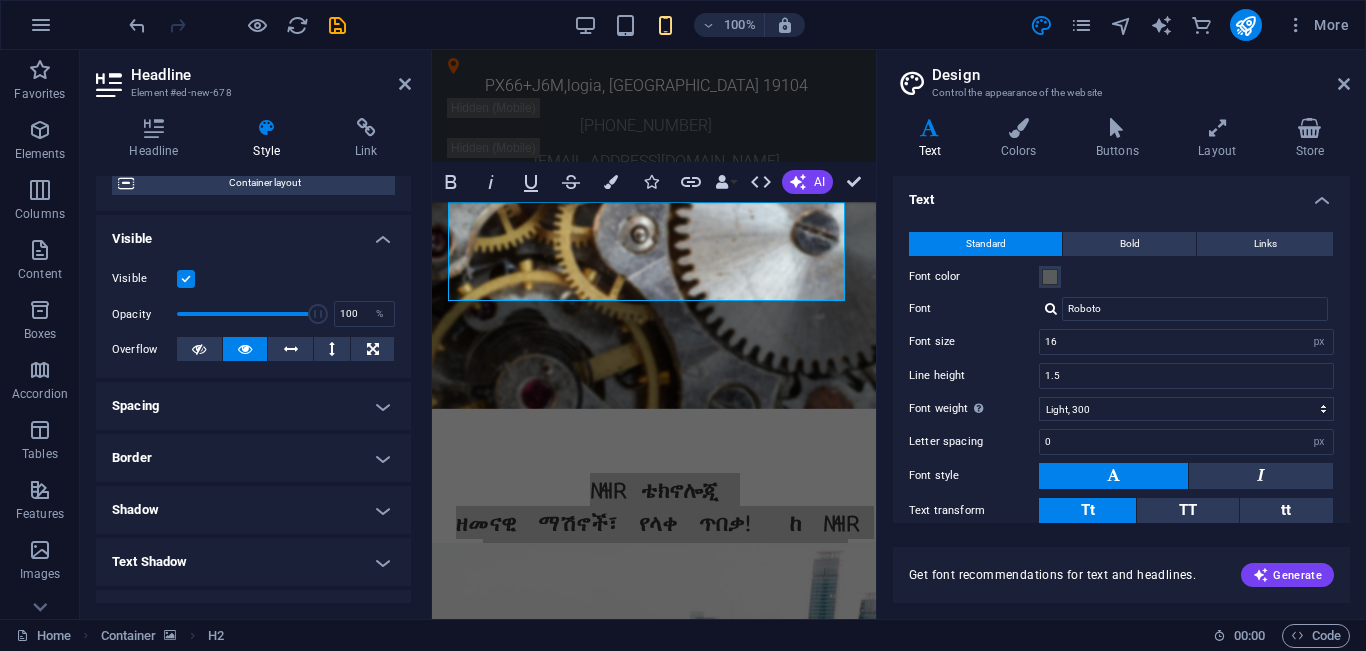 click on "Spacing" at bounding box center [253, 406] 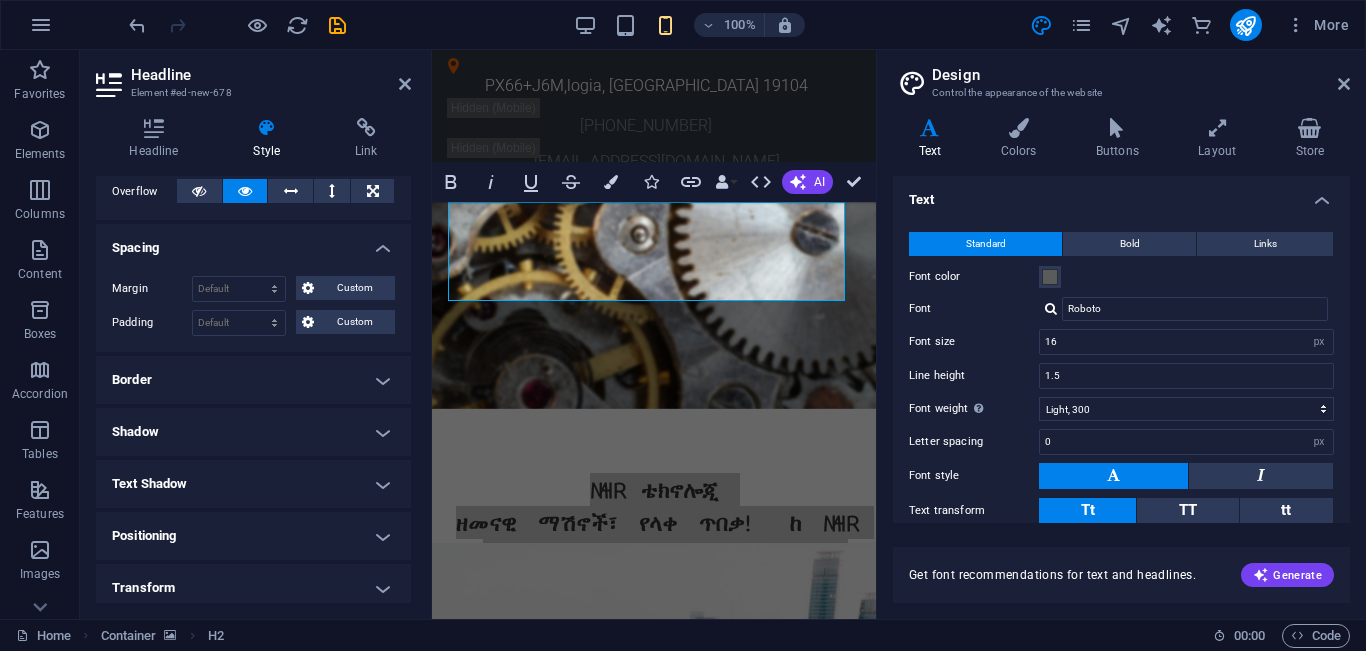 scroll, scrollTop: 335, scrollLeft: 0, axis: vertical 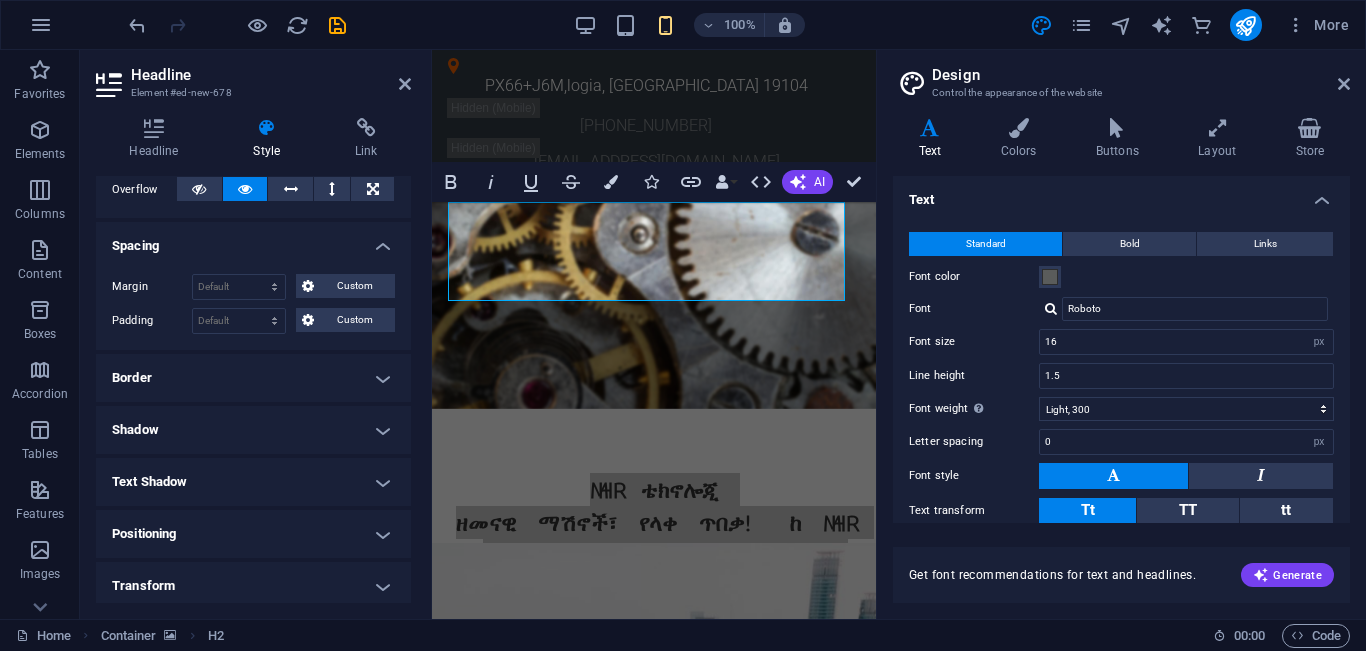 click on "Border" at bounding box center [253, 378] 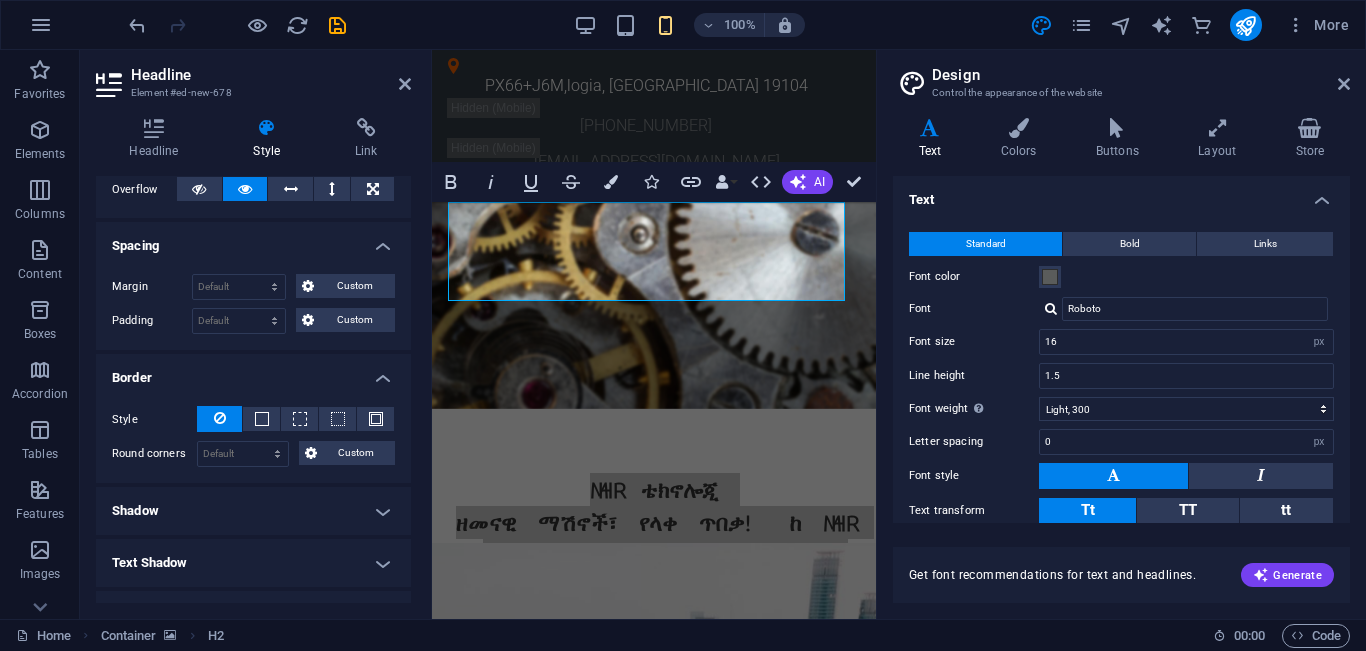scroll, scrollTop: 534, scrollLeft: 0, axis: vertical 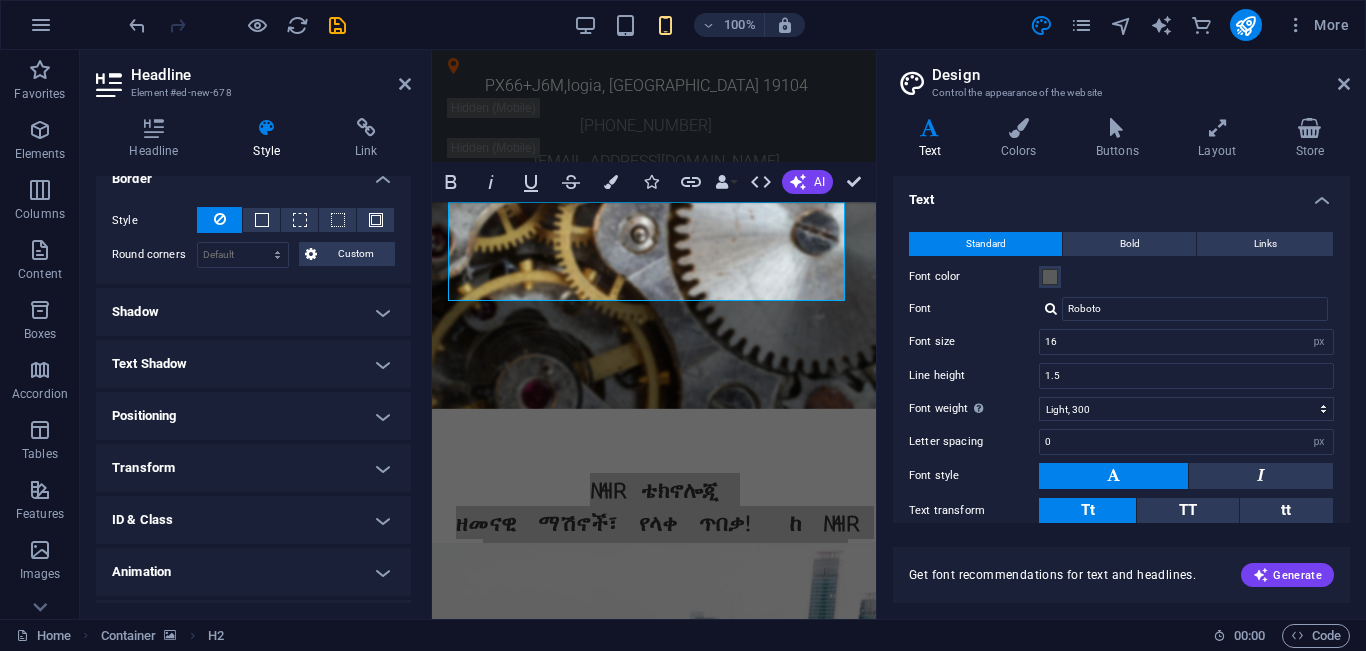 click on "Shadow" at bounding box center [253, 312] 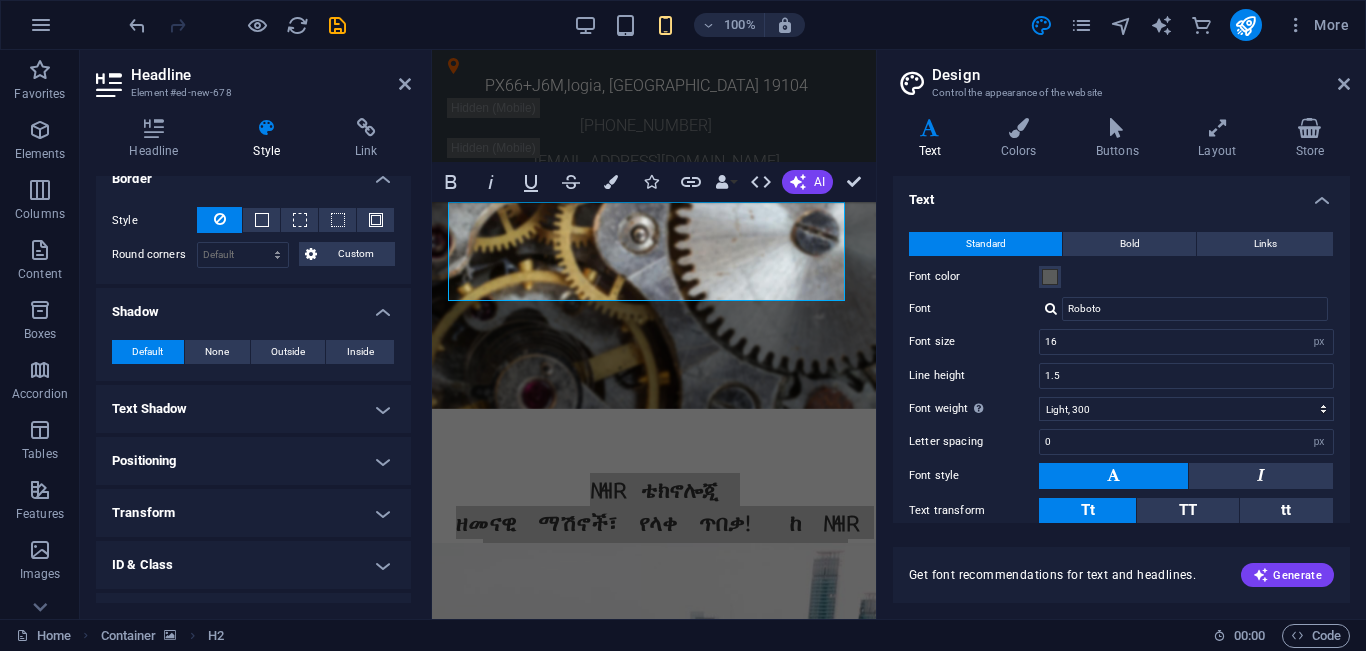scroll, scrollTop: 624, scrollLeft: 0, axis: vertical 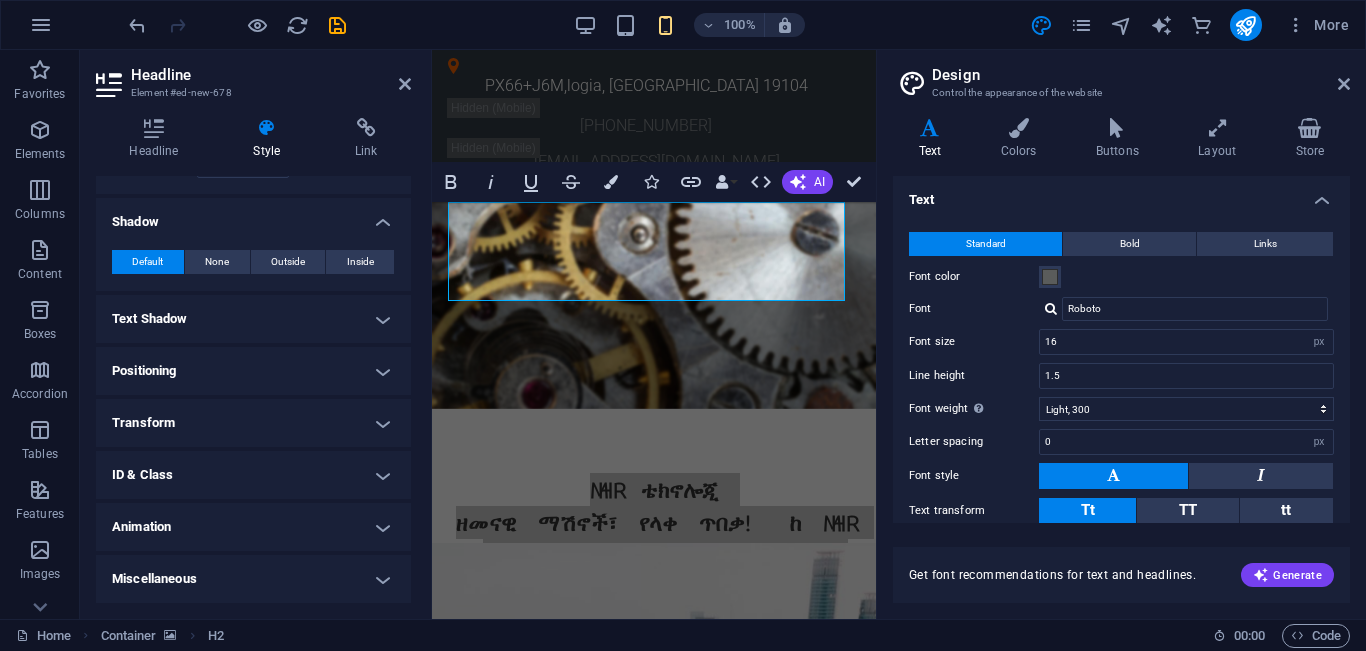 click on "Positioning" at bounding box center [253, 371] 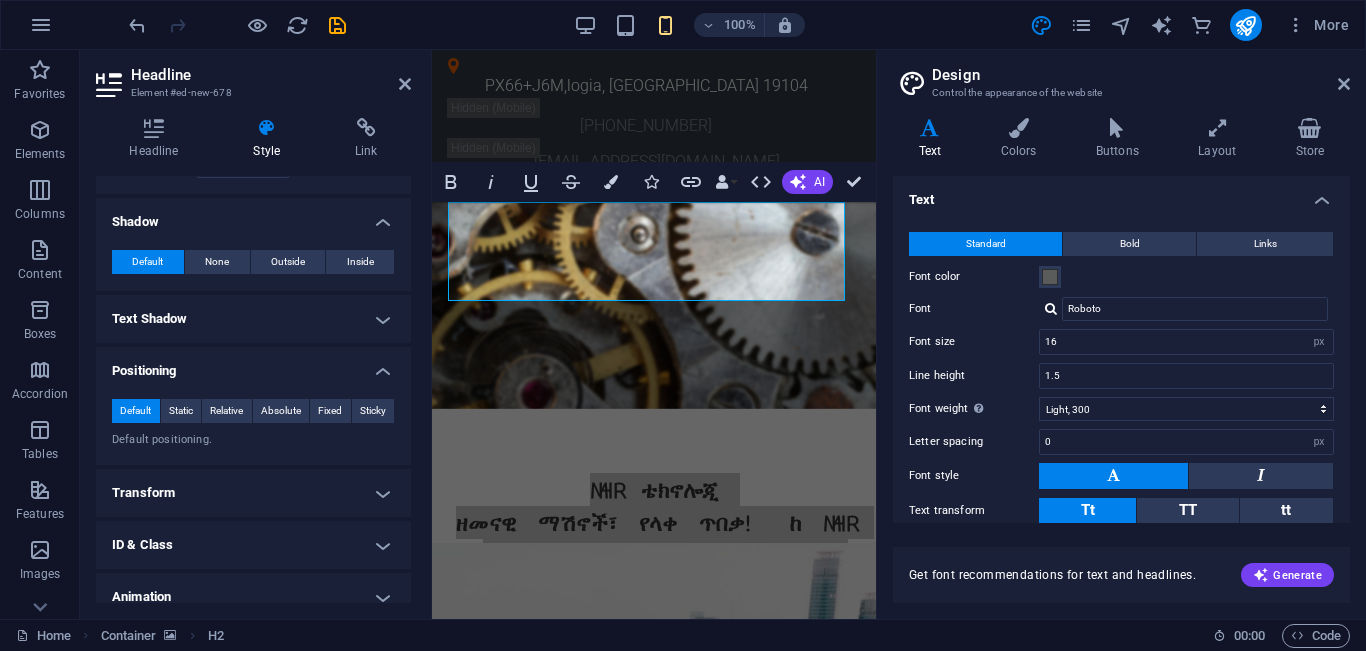 scroll, scrollTop: 694, scrollLeft: 0, axis: vertical 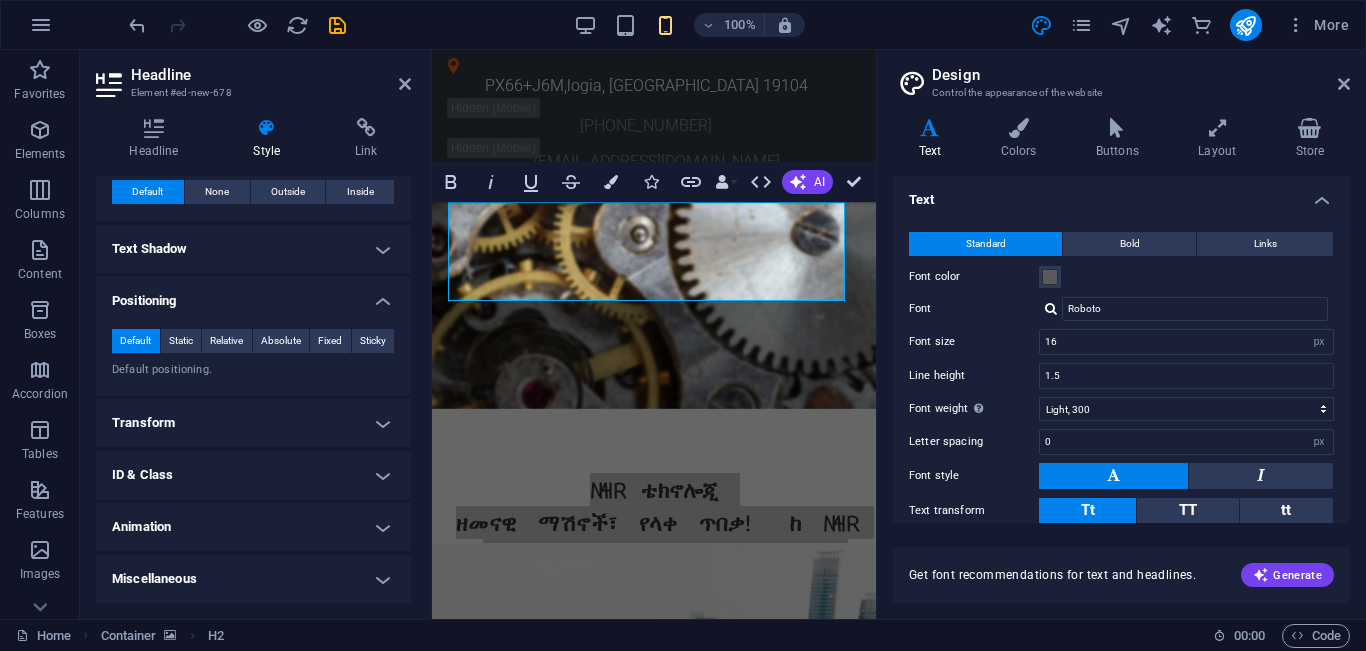 click on "Transform" at bounding box center [253, 423] 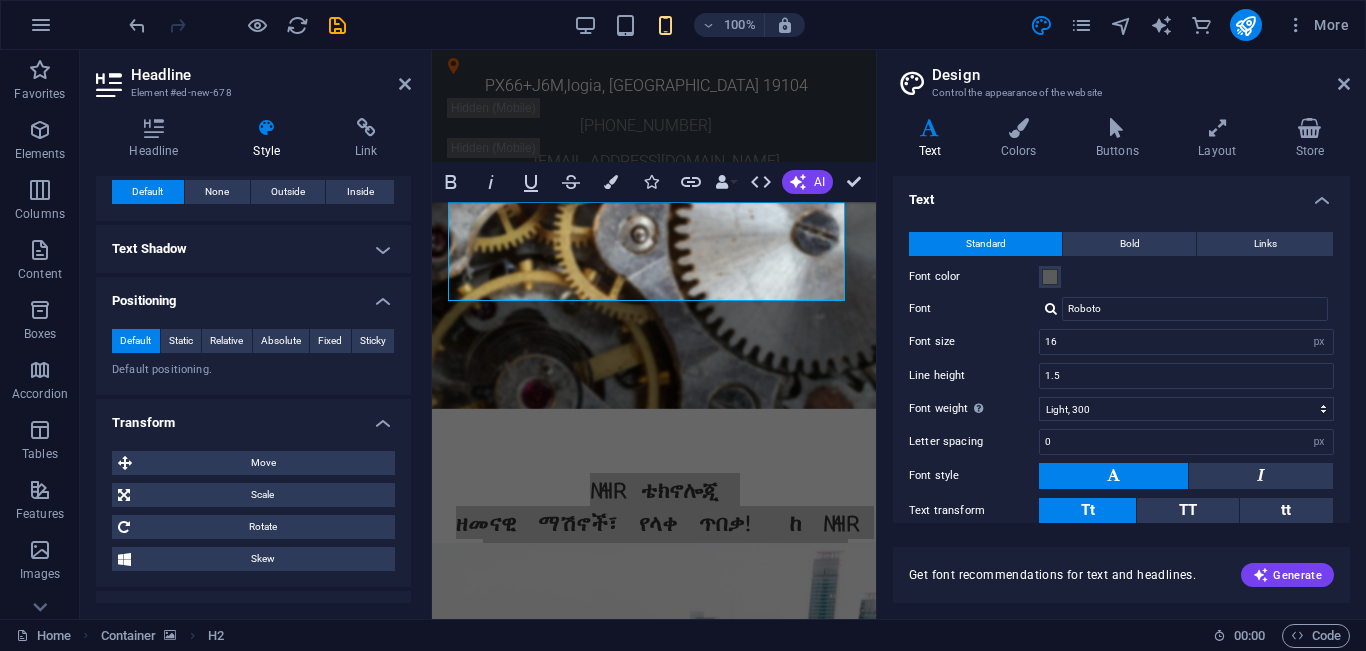 scroll, scrollTop: 834, scrollLeft: 0, axis: vertical 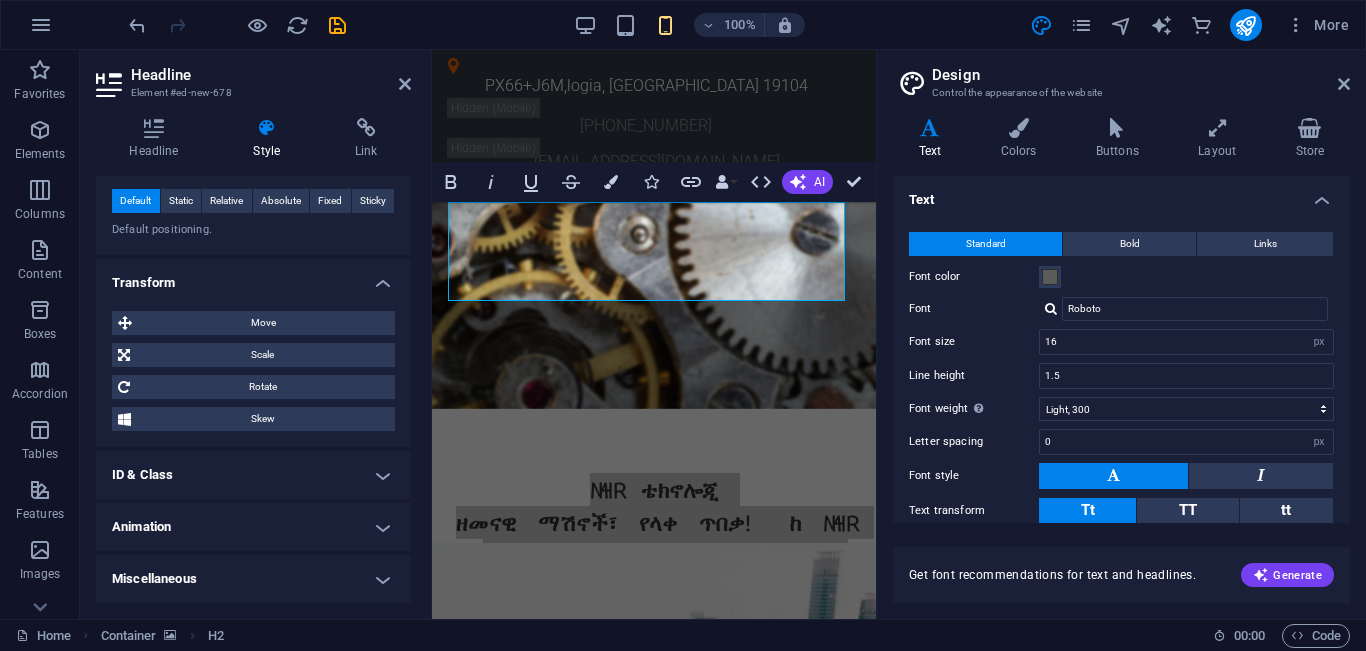 click on "ID & Class" at bounding box center [253, 475] 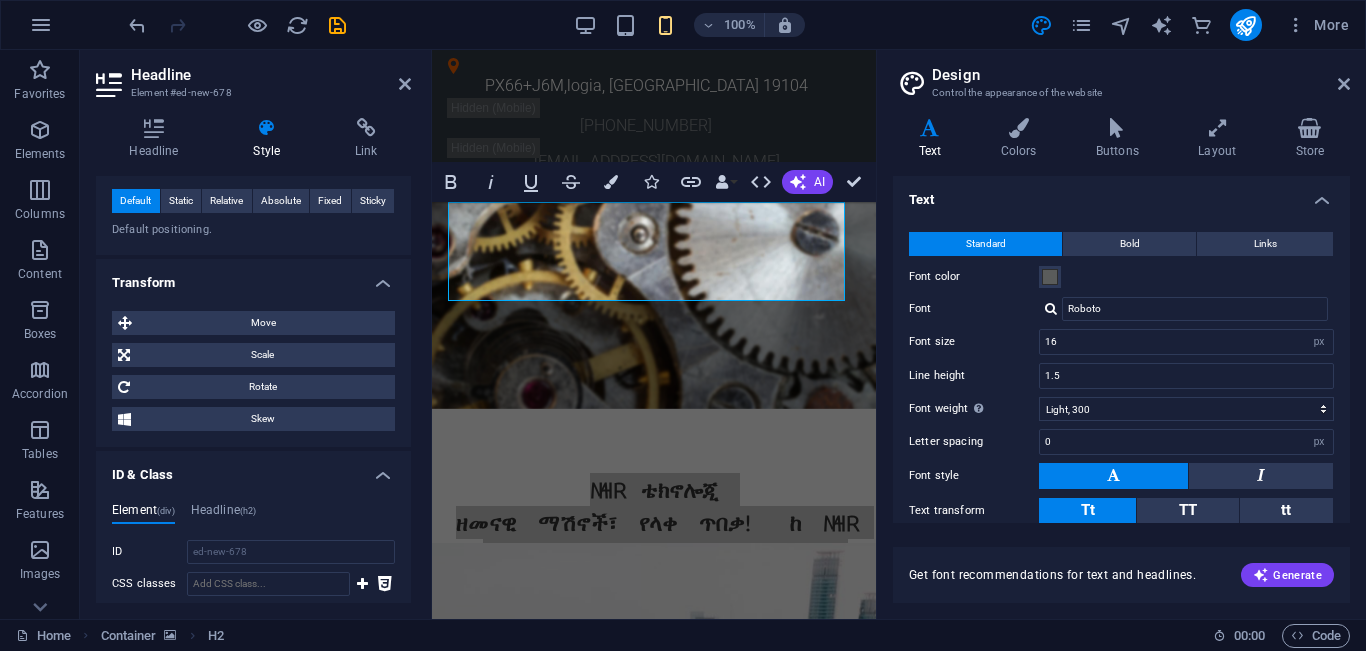scroll, scrollTop: 1014, scrollLeft: 0, axis: vertical 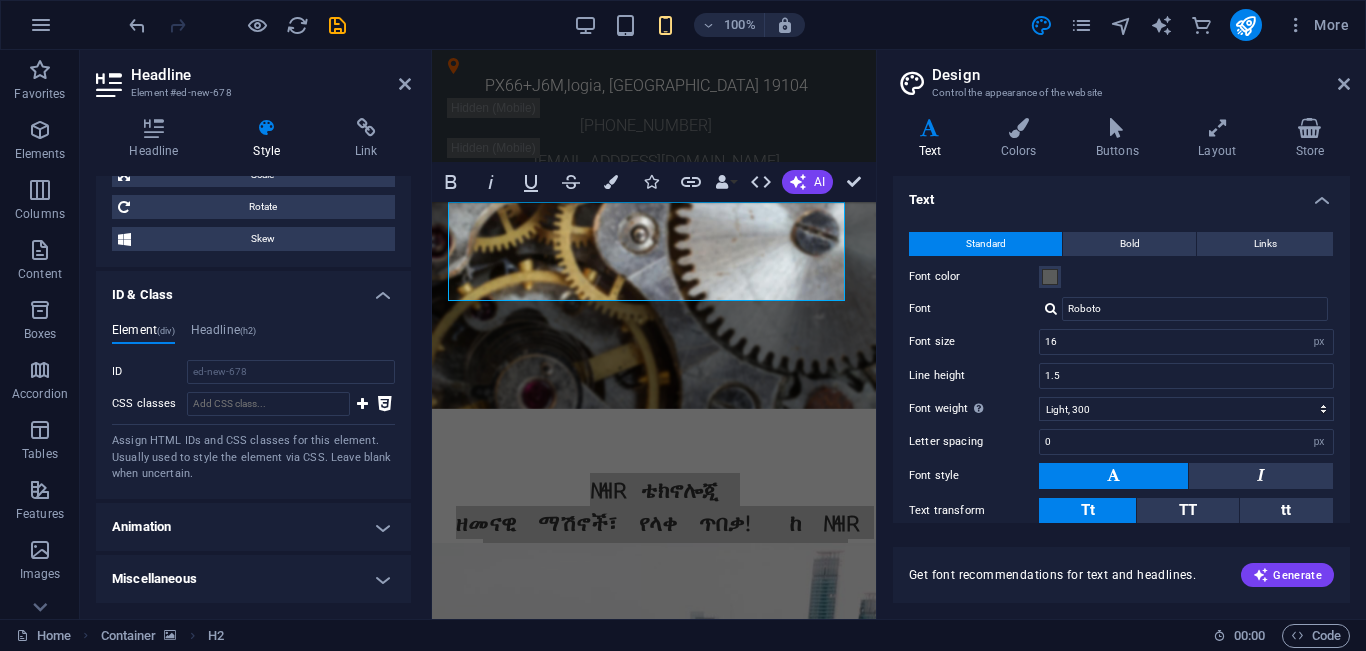 click on "Animation" at bounding box center [253, 527] 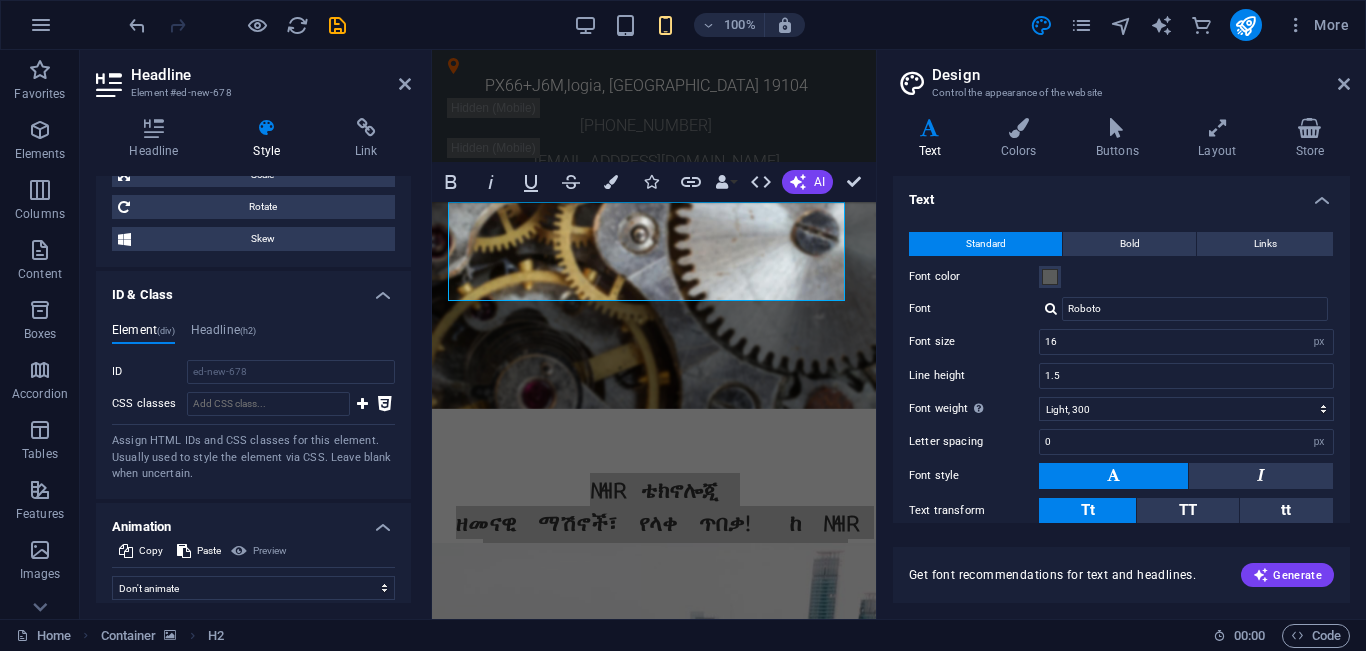 scroll, scrollTop: 1079, scrollLeft: 0, axis: vertical 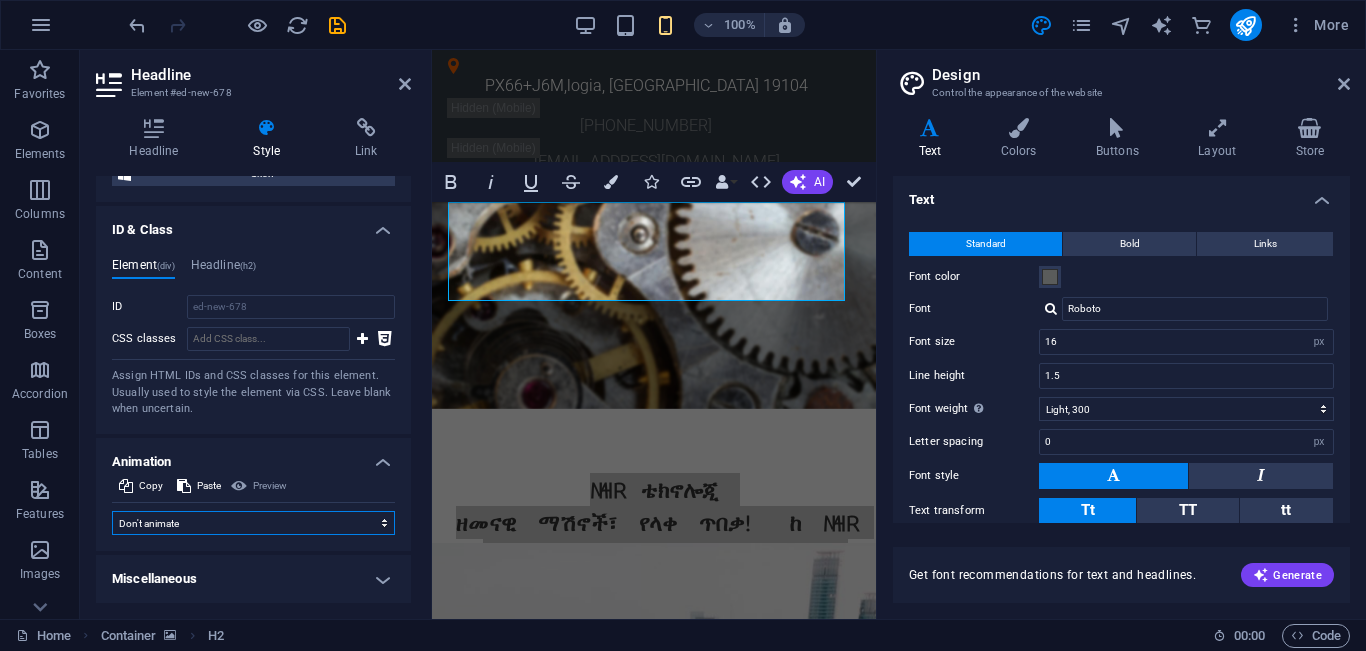 click on "Don't animate Show / Hide Slide up/down Zoom in/out Slide left to right Slide right to left Slide top to bottom Slide bottom to top Pulse Blink Open as overlay" at bounding box center (253, 523) 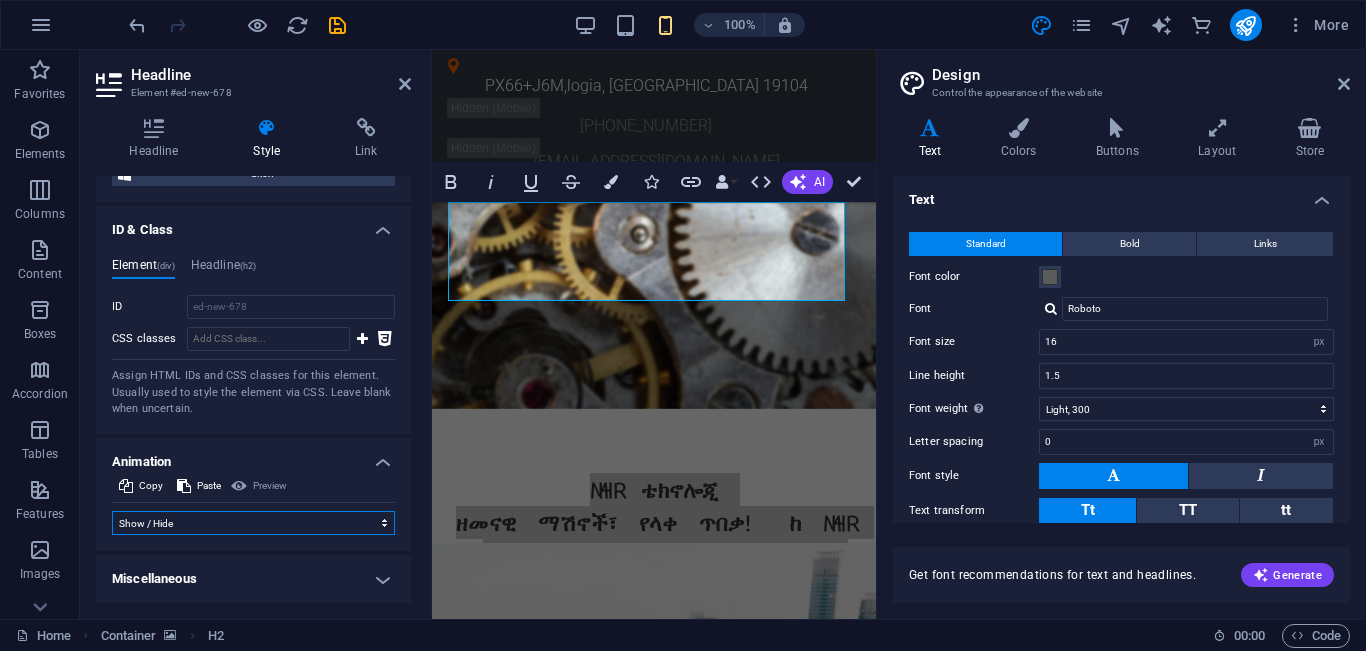 click on "Don't animate Show / Hide Slide up/down Zoom in/out Slide left to right Slide right to left Slide top to bottom Slide bottom to top Pulse Blink Open as overlay" at bounding box center (253, 523) 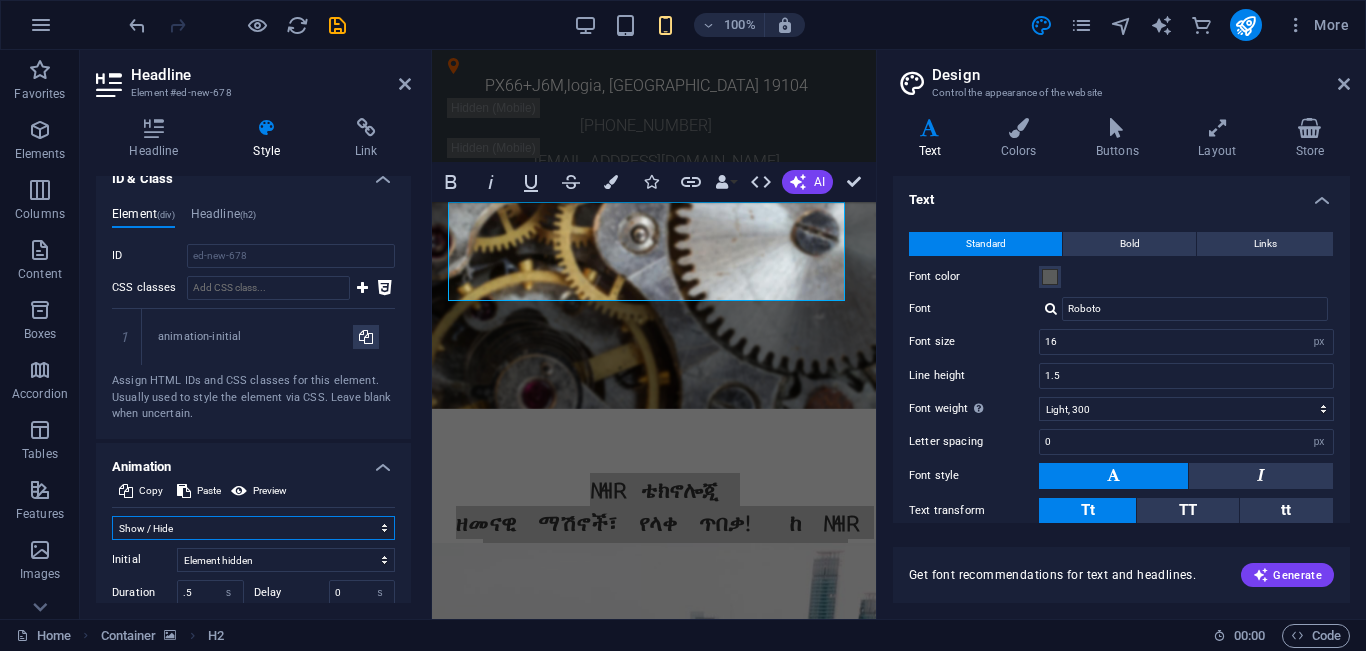 scroll, scrollTop: 1132, scrollLeft: 0, axis: vertical 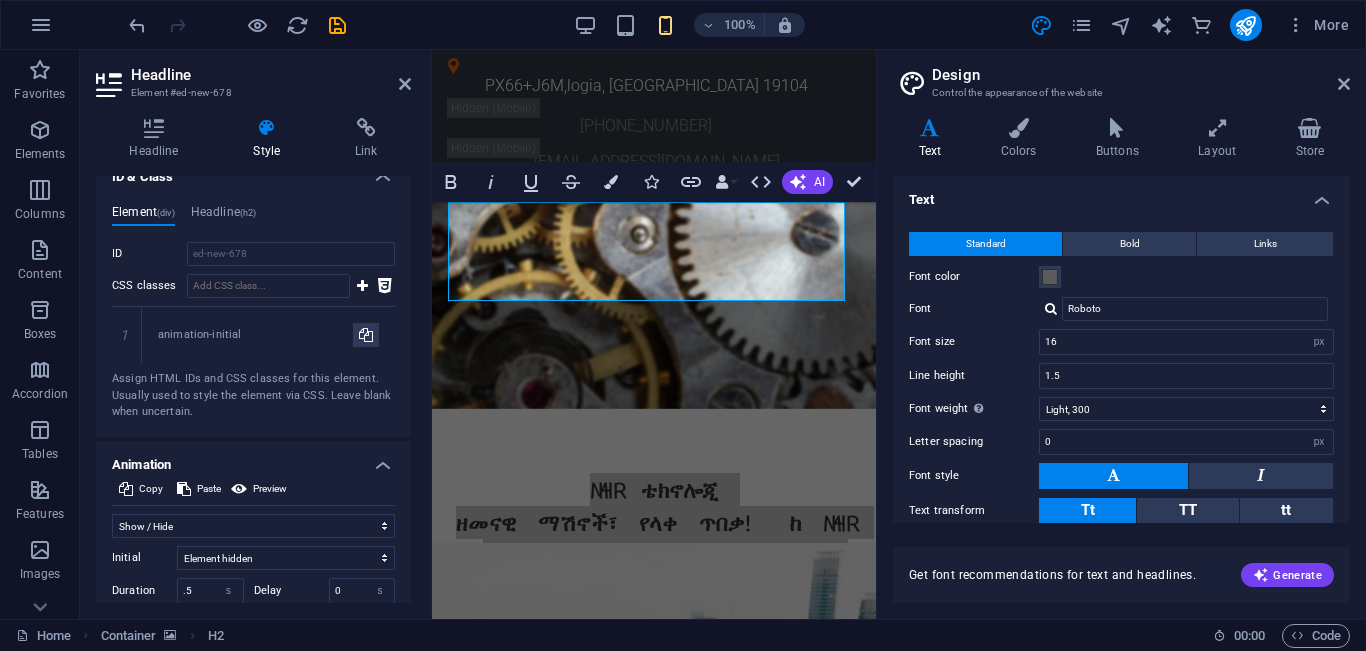click on "ID & Class" at bounding box center (253, 171) 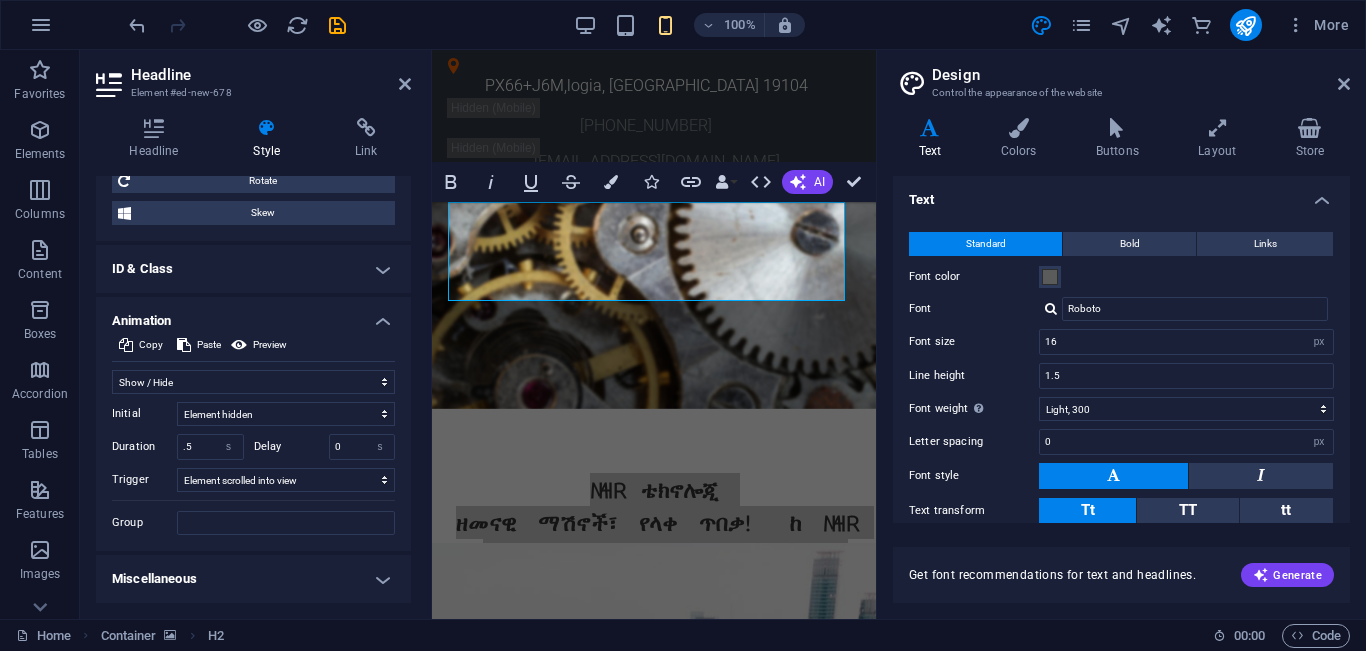 scroll, scrollTop: 1040, scrollLeft: 0, axis: vertical 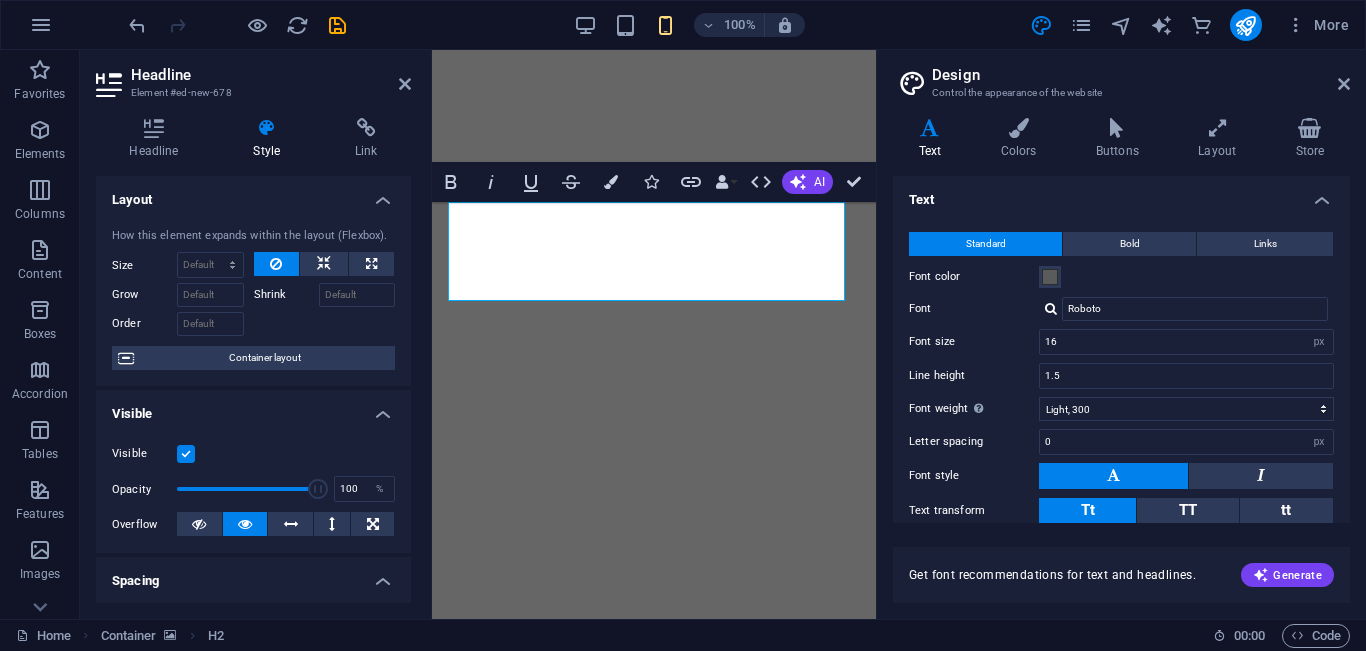 select on "fade" 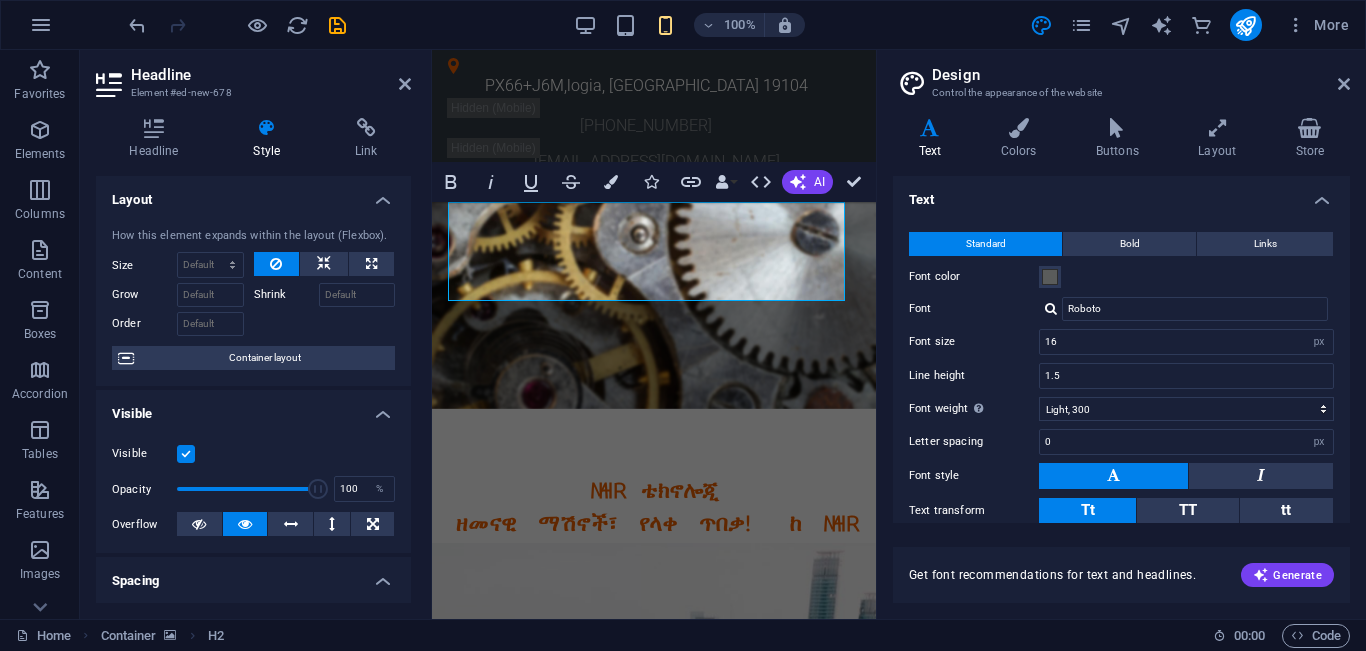 scroll, scrollTop: 0, scrollLeft: 0, axis: both 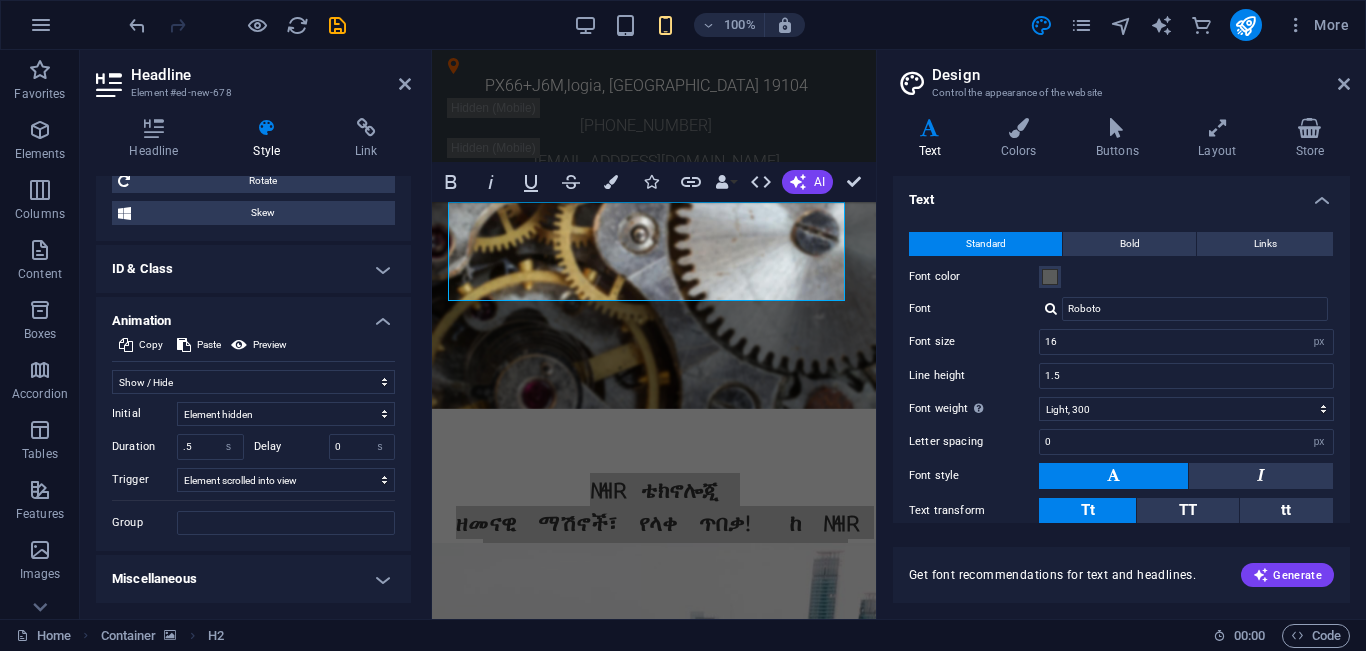 click on "Animation" at bounding box center [253, 315] 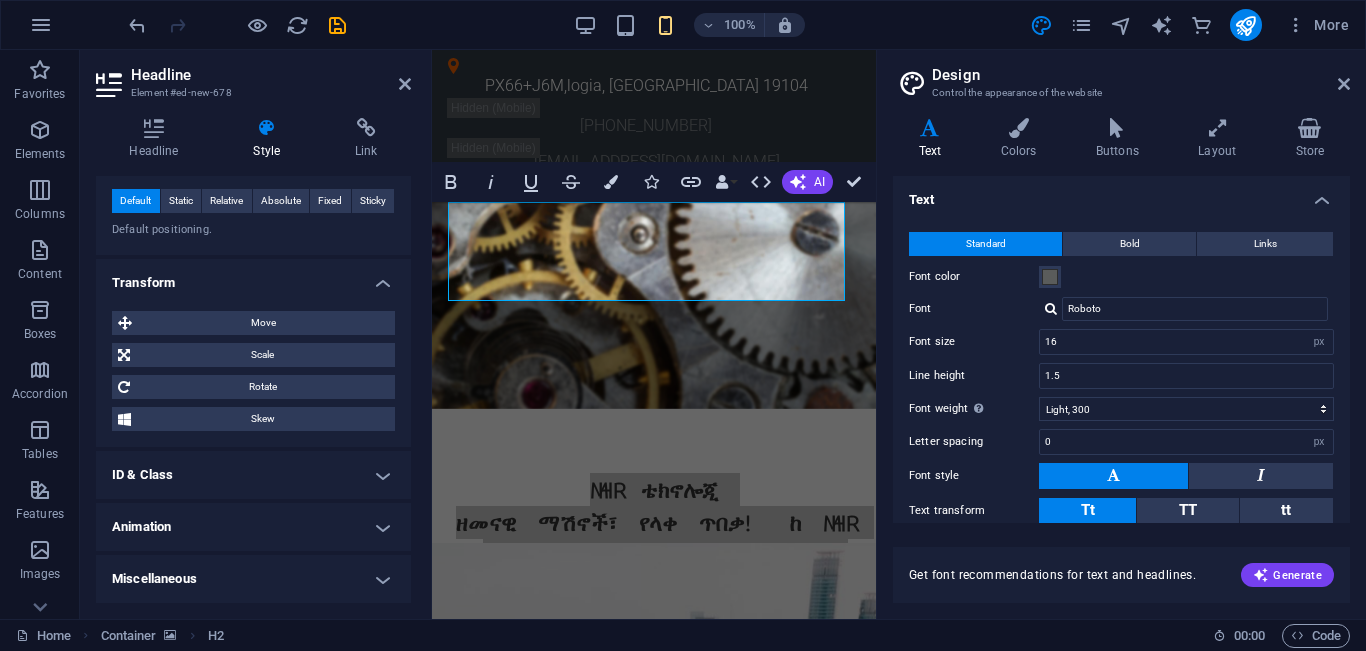 click on "Transform" at bounding box center [253, 277] 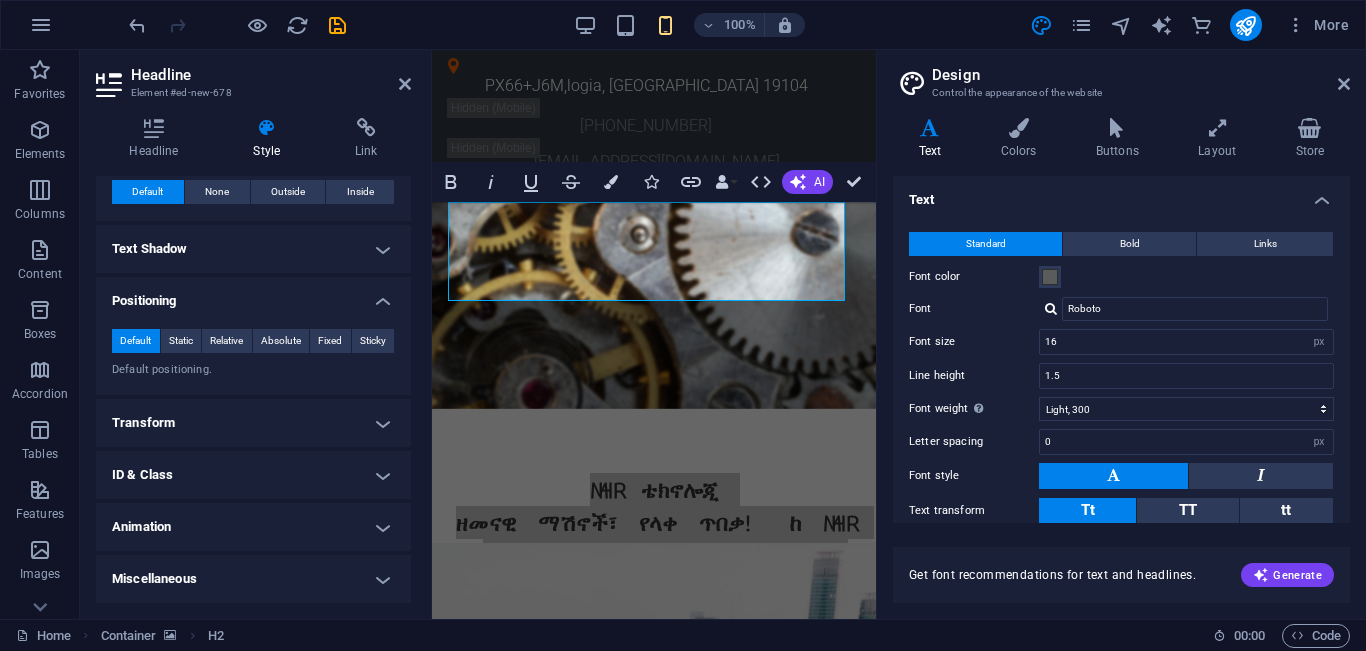 scroll, scrollTop: 694, scrollLeft: 0, axis: vertical 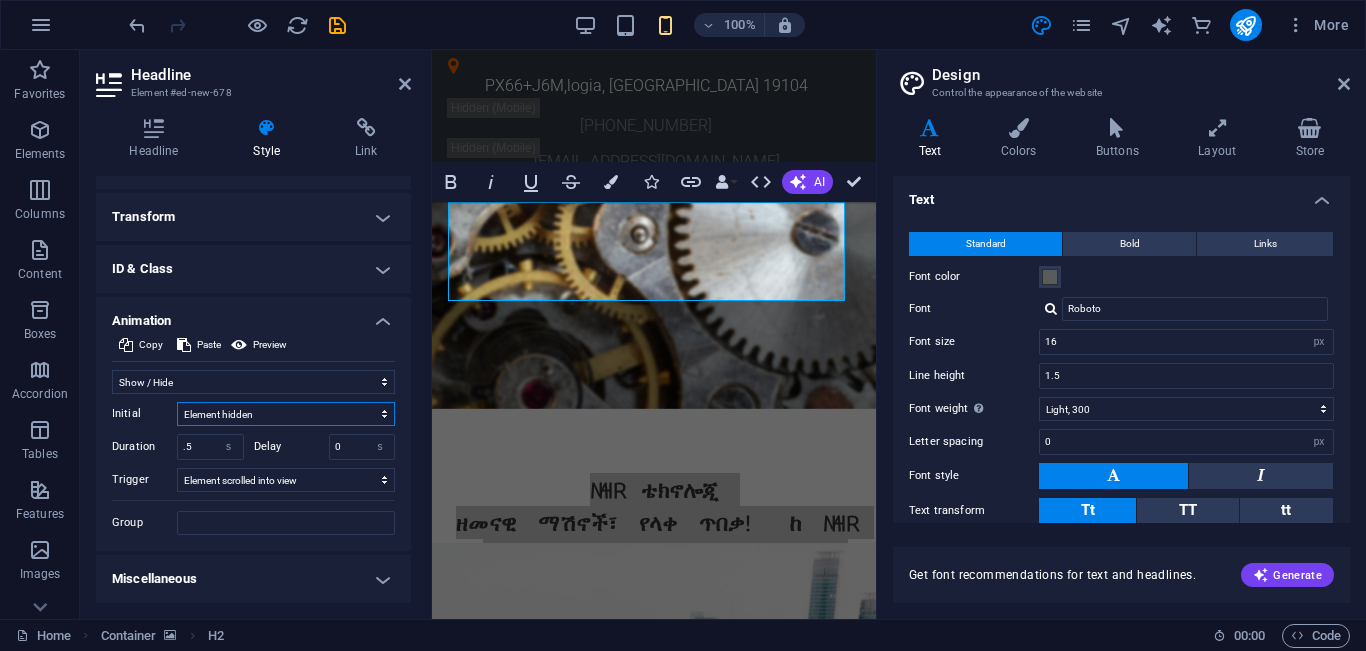 click on "Element hidden Element shown" at bounding box center [286, 414] 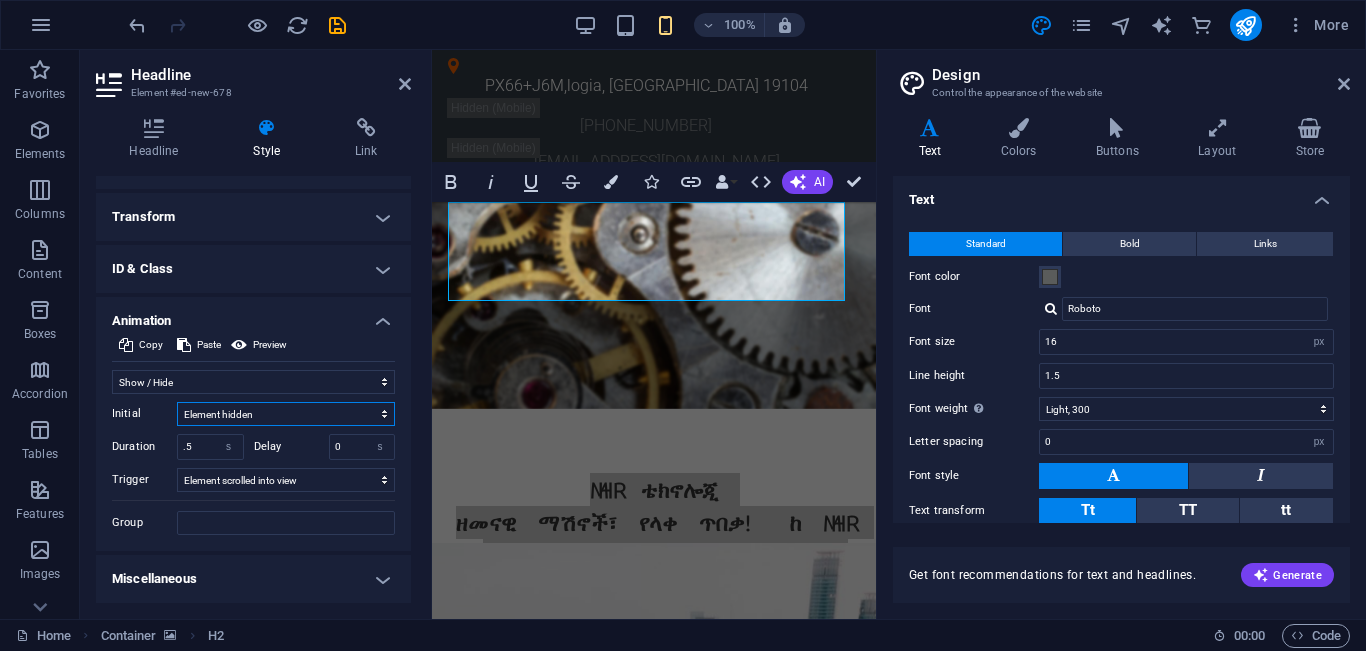click on "Element hidden Element shown" at bounding box center (286, 414) 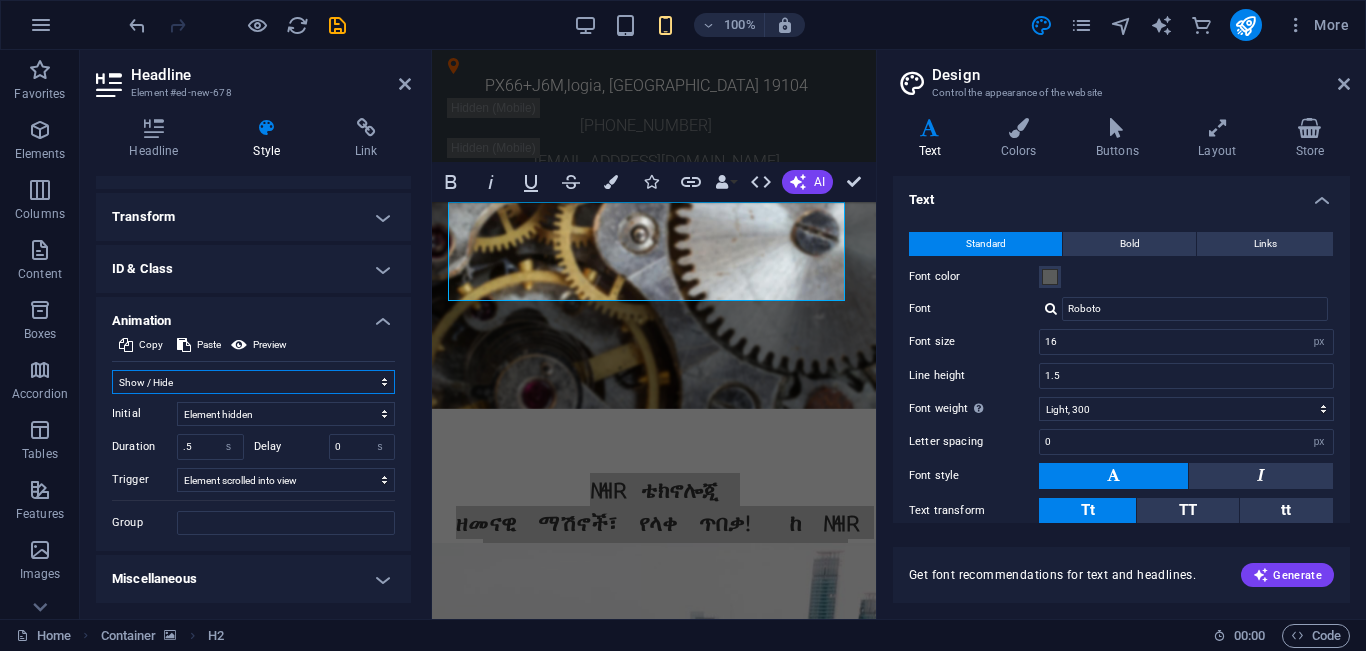 click on "Don't animate Show / Hide Slide up/down Zoom in/out Slide left to right Slide right to left Slide top to bottom Slide bottom to top Pulse Blink Open as overlay" at bounding box center (253, 382) 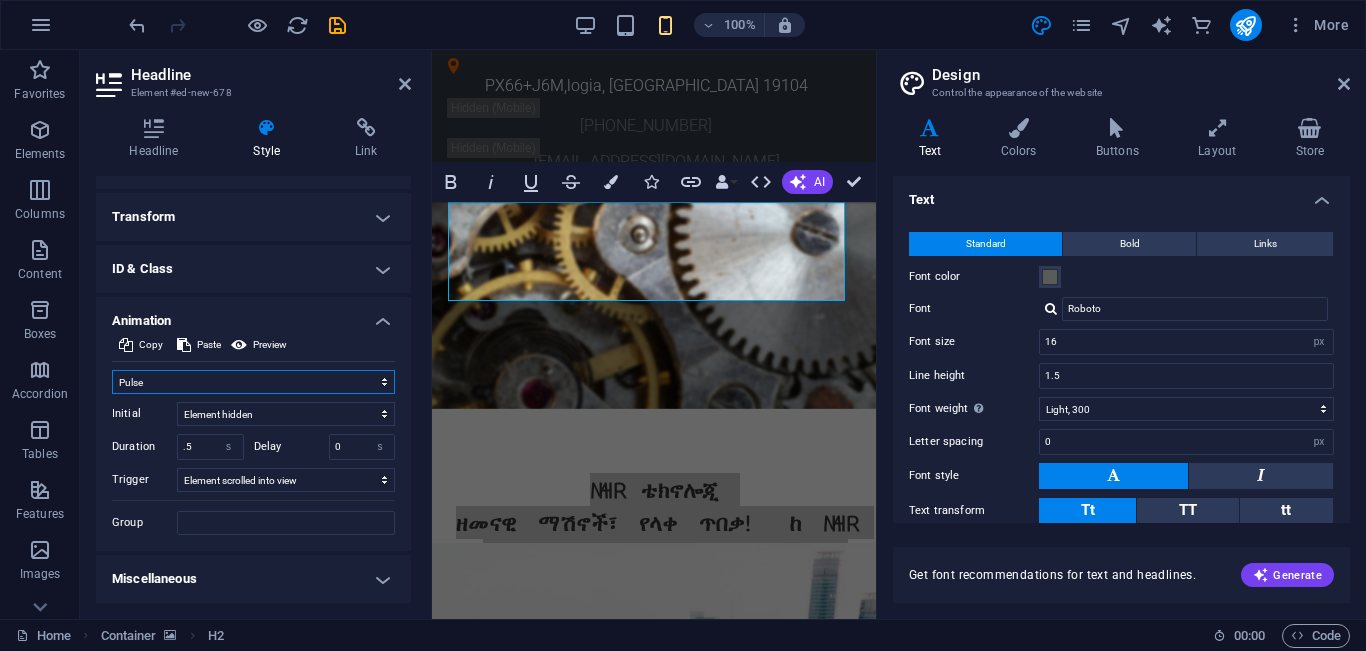 click on "Don't animate Show / Hide Slide up/down Zoom in/out Slide left to right Slide right to left Slide top to bottom Slide bottom to top Pulse Blink Open as overlay" at bounding box center [253, 382] 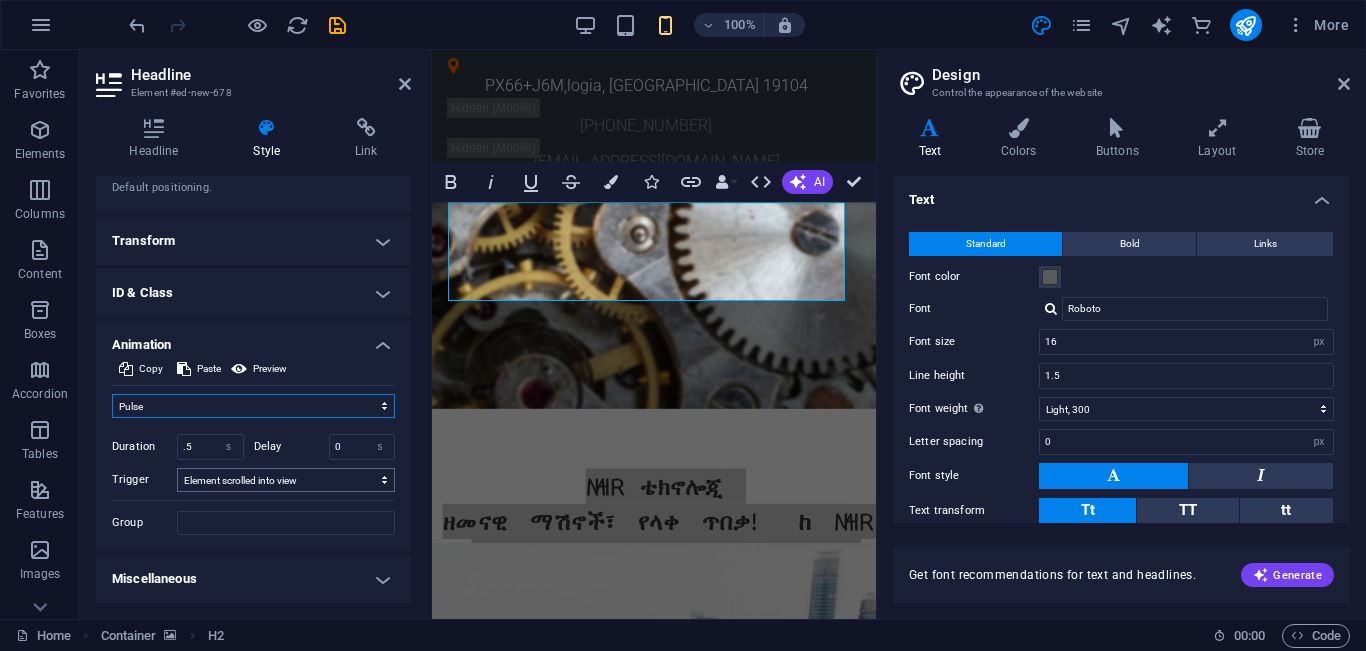 scroll, scrollTop: 876, scrollLeft: 0, axis: vertical 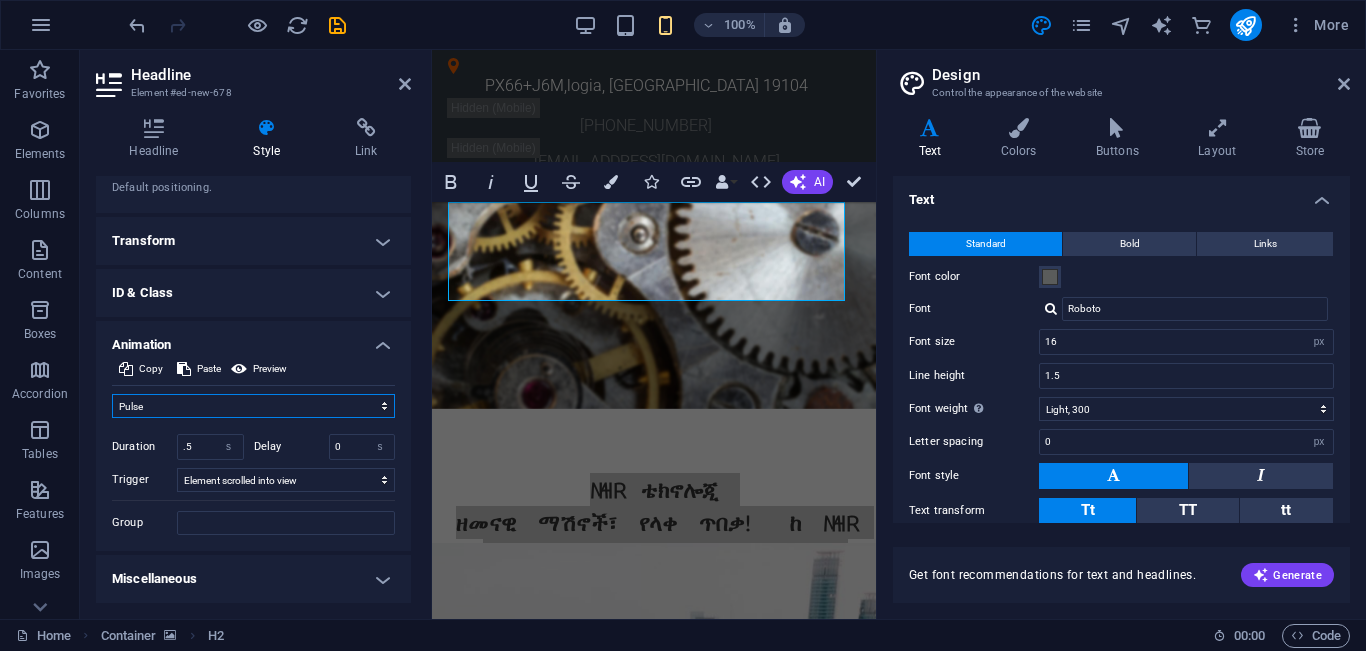 click on "Don't animate Show / Hide Slide up/down Zoom in/out Slide left to right Slide right to left Slide top to bottom Slide bottom to top Pulse Blink Open as overlay" at bounding box center [253, 406] 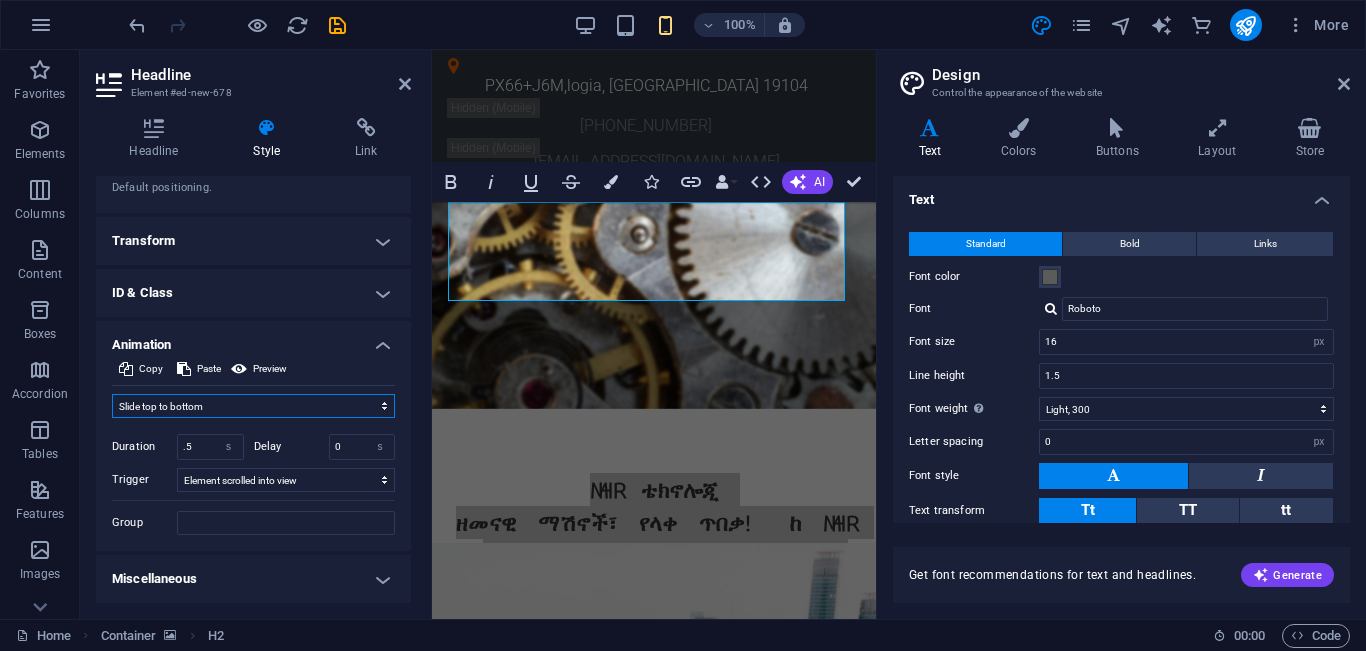 click on "Don't animate Show / Hide Slide up/down Zoom in/out Slide left to right Slide right to left Slide top to bottom Slide bottom to top Pulse Blink Open as overlay" at bounding box center (253, 406) 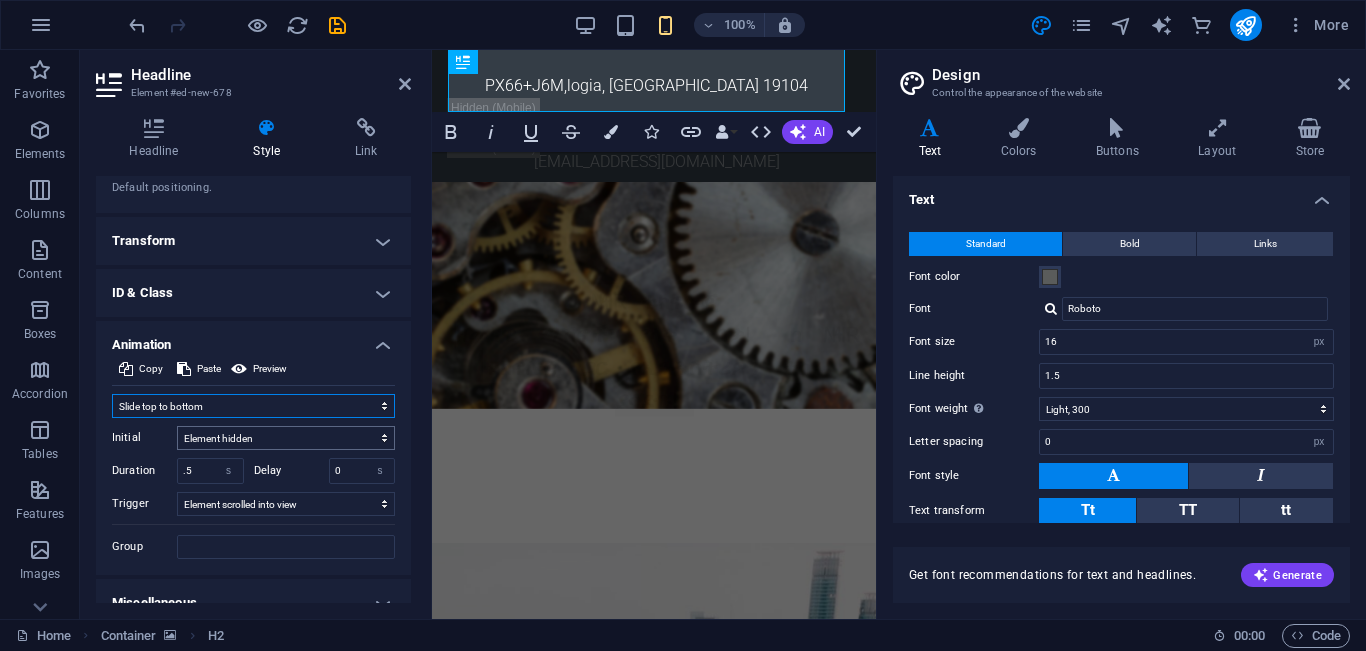 scroll, scrollTop: 900, scrollLeft: 0, axis: vertical 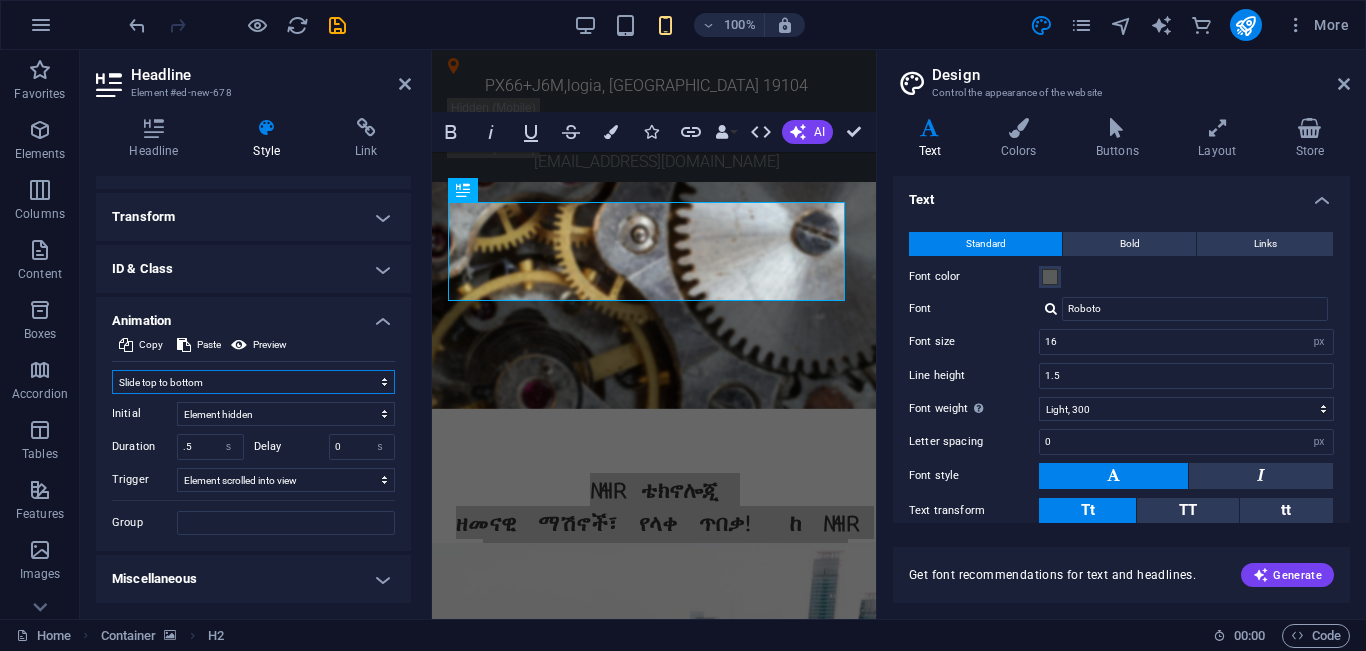 click on "Don't animate Show / Hide Slide up/down Zoom in/out Slide left to right Slide right to left Slide top to bottom Slide bottom to top Pulse Blink Open as overlay" at bounding box center [253, 382] 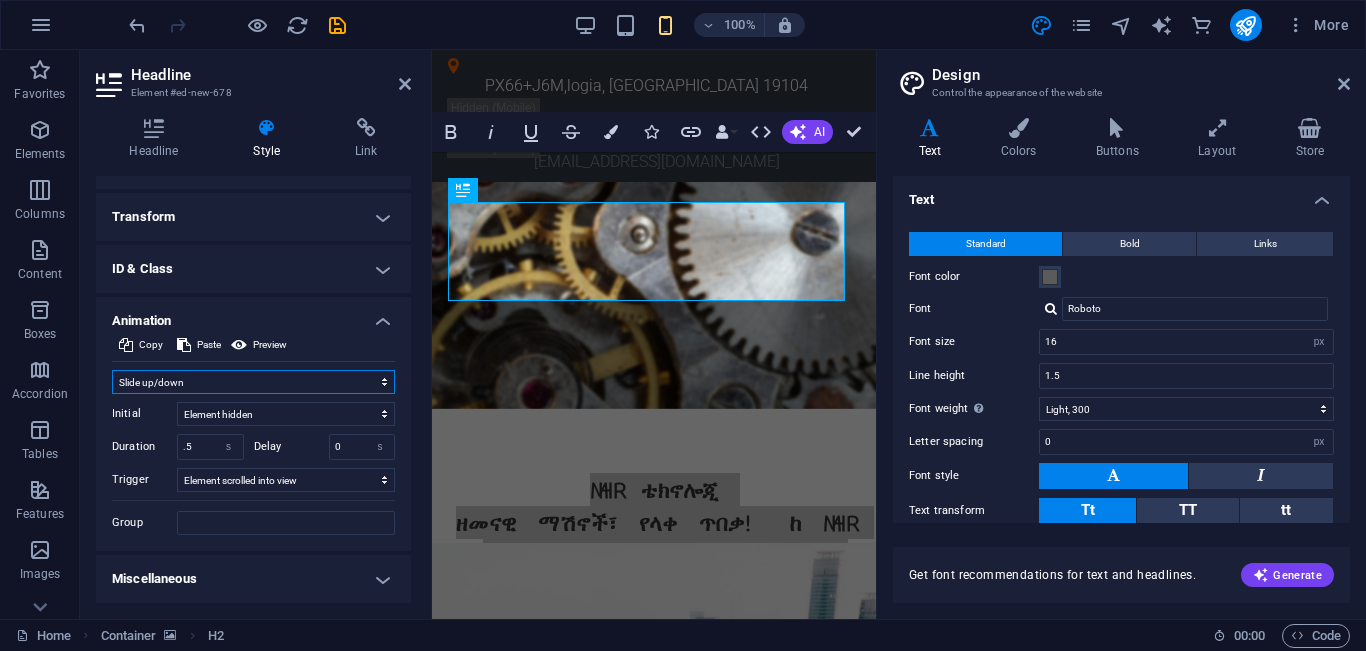 click on "Don't animate Show / Hide Slide up/down Zoom in/out Slide left to right Slide right to left Slide top to bottom Slide bottom to top Pulse Blink Open as overlay" at bounding box center [253, 382] 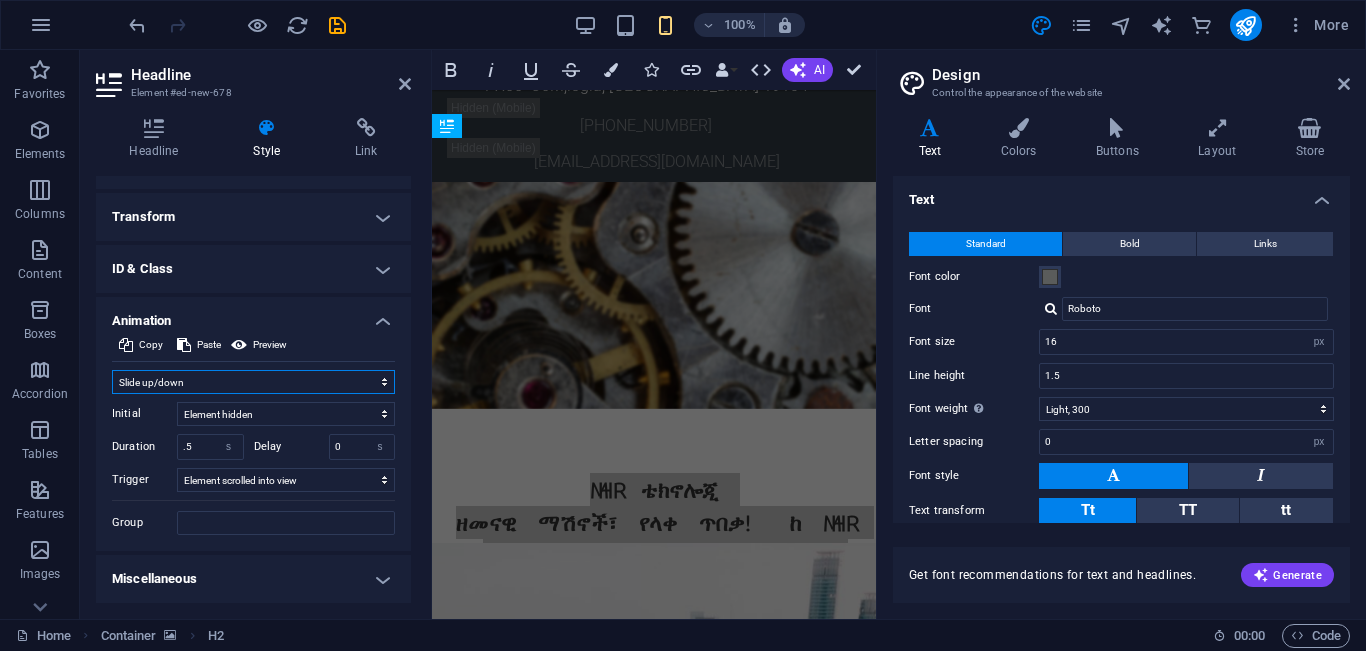 click on "Don't animate Show / Hide Slide up/down Zoom in/out Slide left to right Slide right to left Slide top to bottom Slide bottom to top Pulse Blink Open as overlay" at bounding box center [253, 382] 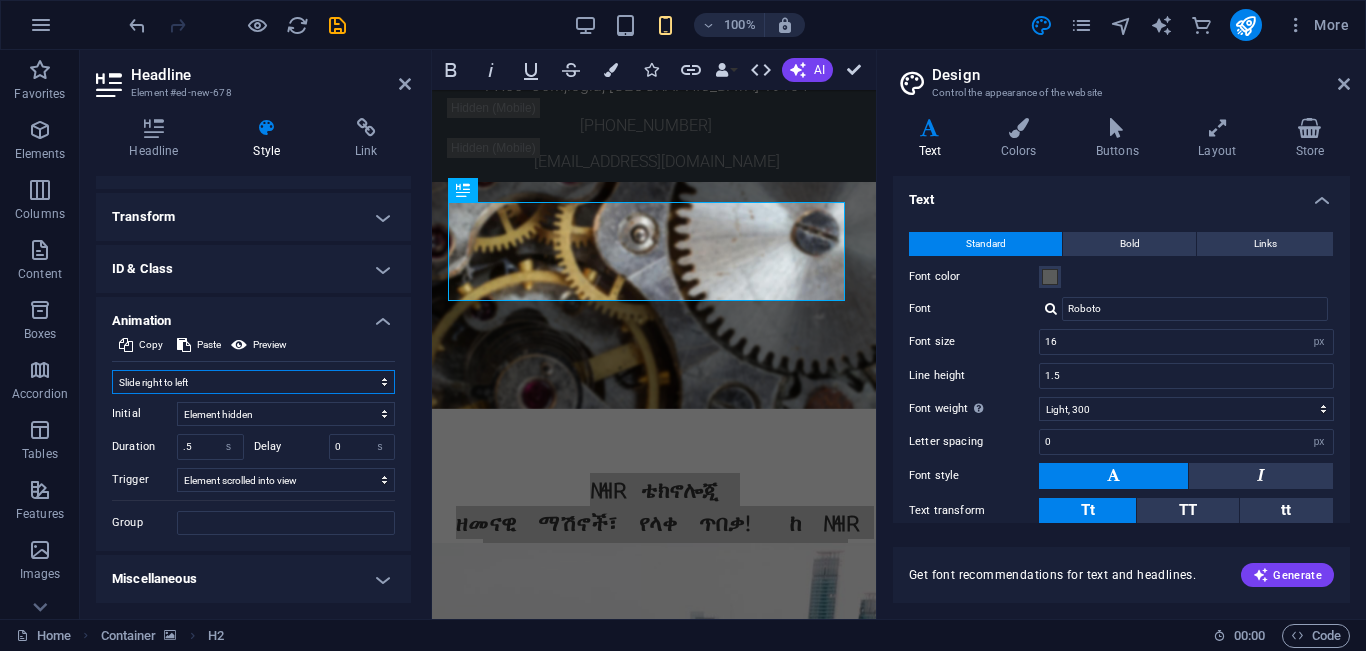 click on "Don't animate Show / Hide Slide up/down Zoom in/out Slide left to right Slide right to left Slide top to bottom Slide bottom to top Pulse Blink Open as overlay" at bounding box center (253, 382) 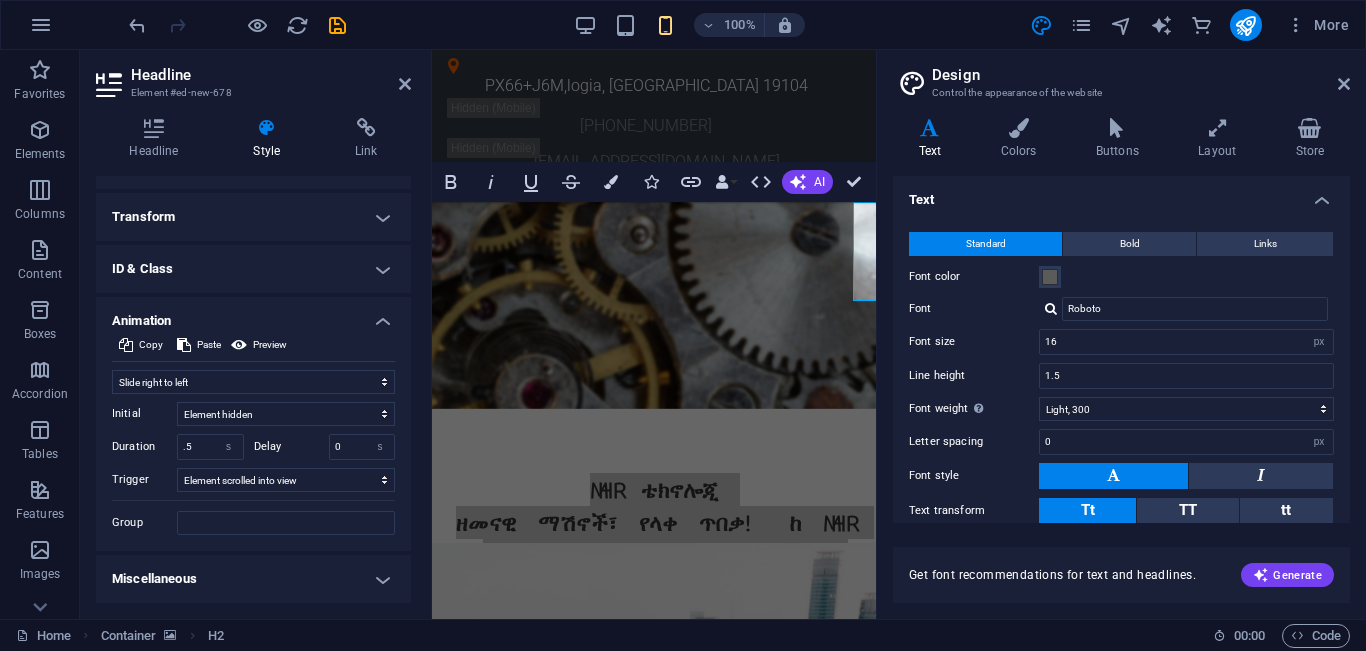 click on "Don't animate Show / Hide Slide up/down Zoom in/out Slide left to right Slide right to left Slide top to bottom Slide bottom to top Pulse Blink Open as overlay Initial Element hidden Element shown Duration .5 s ms Delay 0 s ms Width auto px % Trigger No automatic trigger On page load Element scrolled into view Close This label appears when hovering over the close button, indicating its function. Group Show Don't alter this element Hide this element Show this element Hide Don't alter this element Hide this element Show this element" at bounding box center (253, 448) 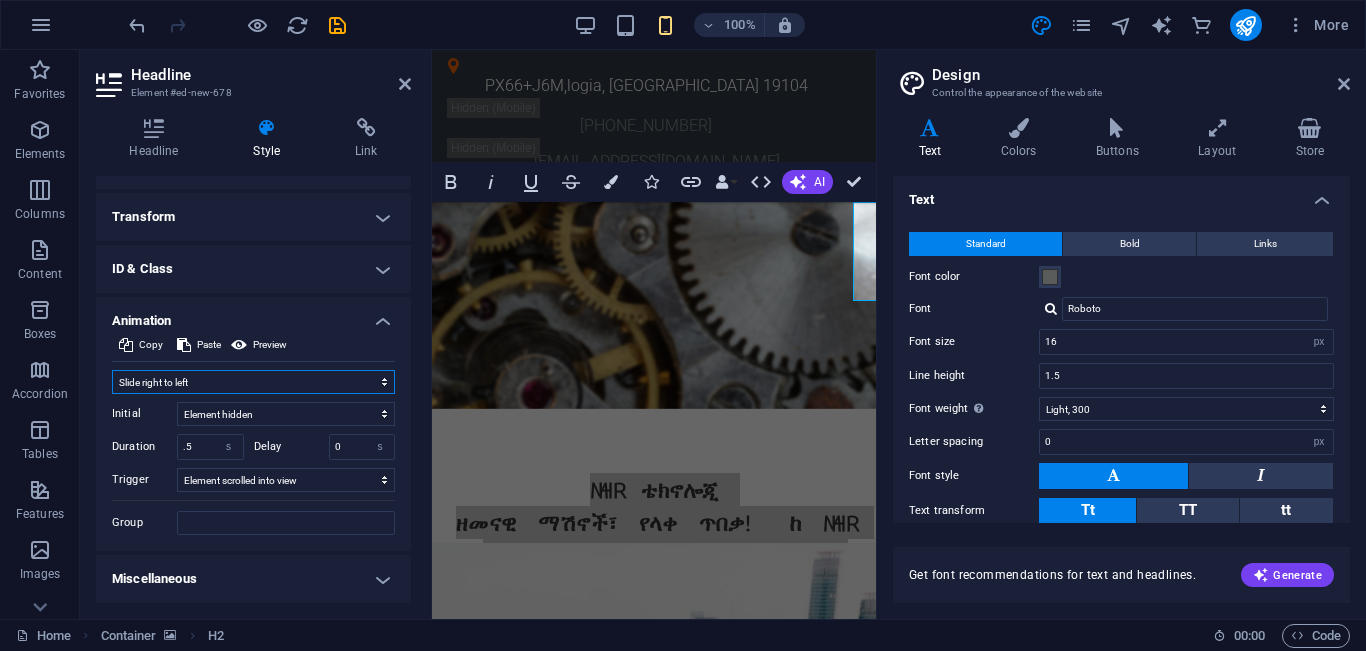 click on "Don't animate Show / Hide Slide up/down Zoom in/out Slide left to right Slide right to left Slide top to bottom Slide bottom to top Pulse Blink Open as overlay" at bounding box center (253, 382) 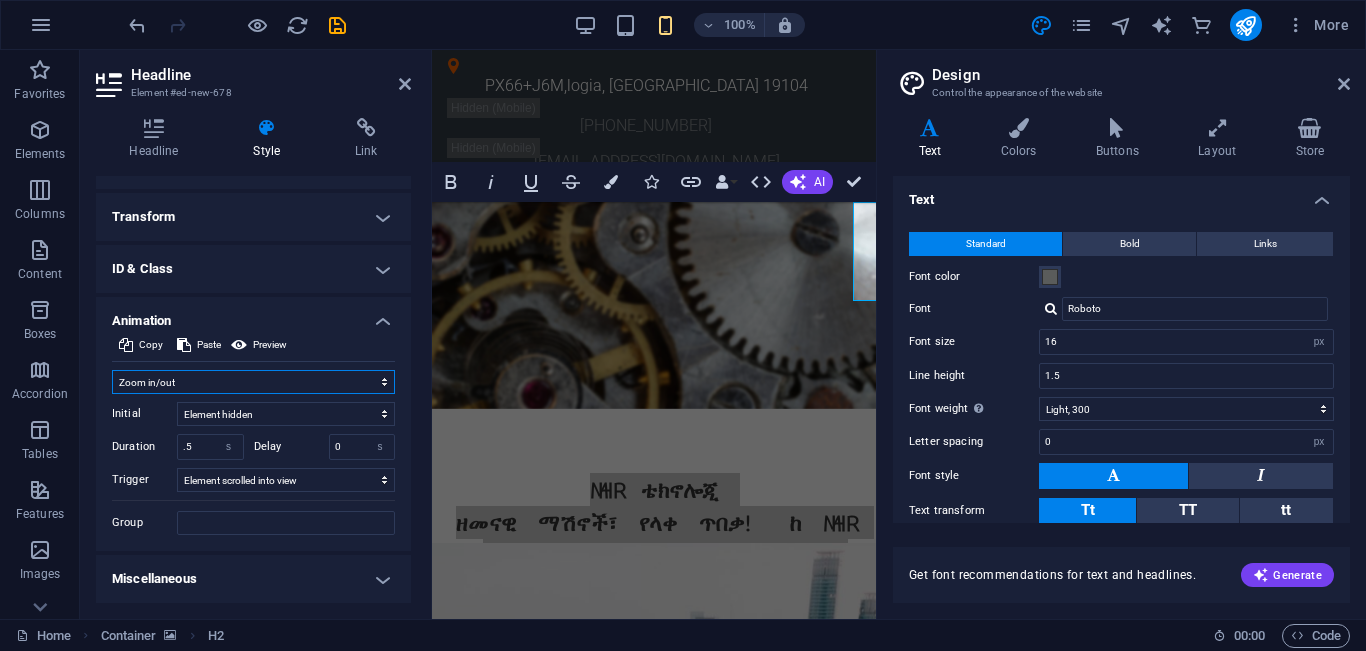 click on "Don't animate Show / Hide Slide up/down Zoom in/out Slide left to right Slide right to left Slide top to bottom Slide bottom to top Pulse Blink Open as overlay" at bounding box center [253, 382] 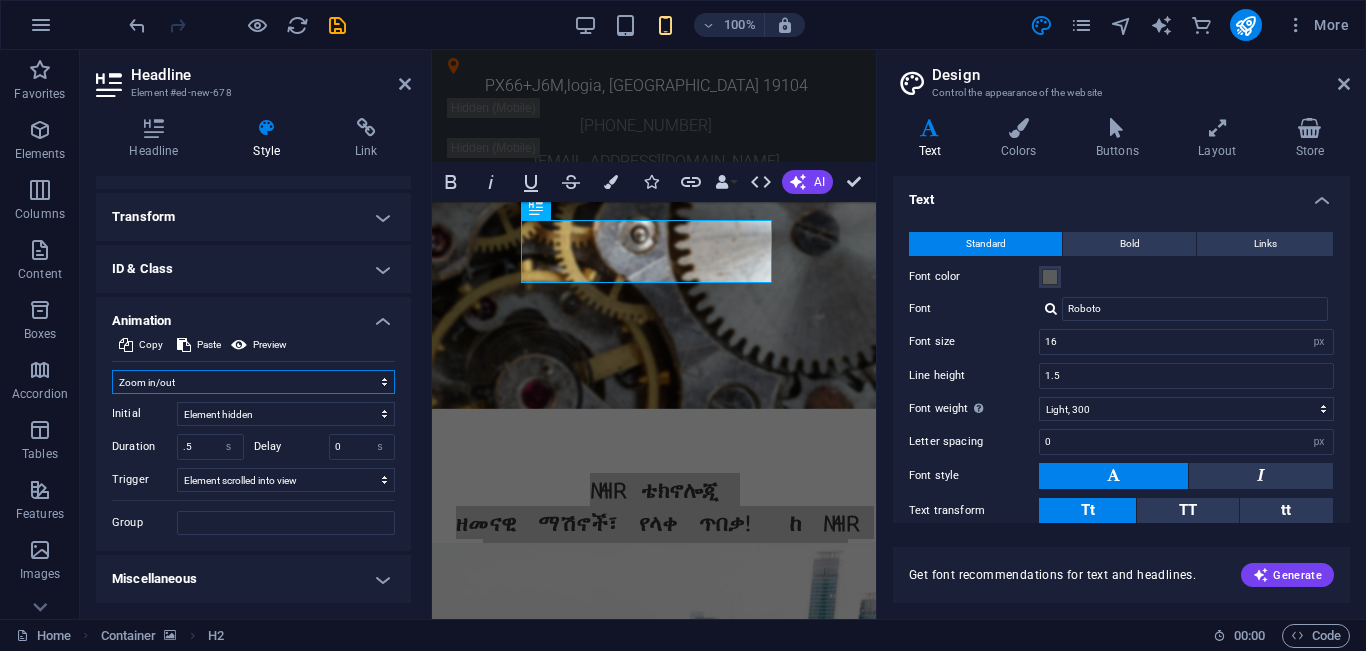 click on "Don't animate Show / Hide Slide up/down Zoom in/out Slide left to right Slide right to left Slide top to bottom Slide bottom to top Pulse Blink Open as overlay" at bounding box center (253, 382) 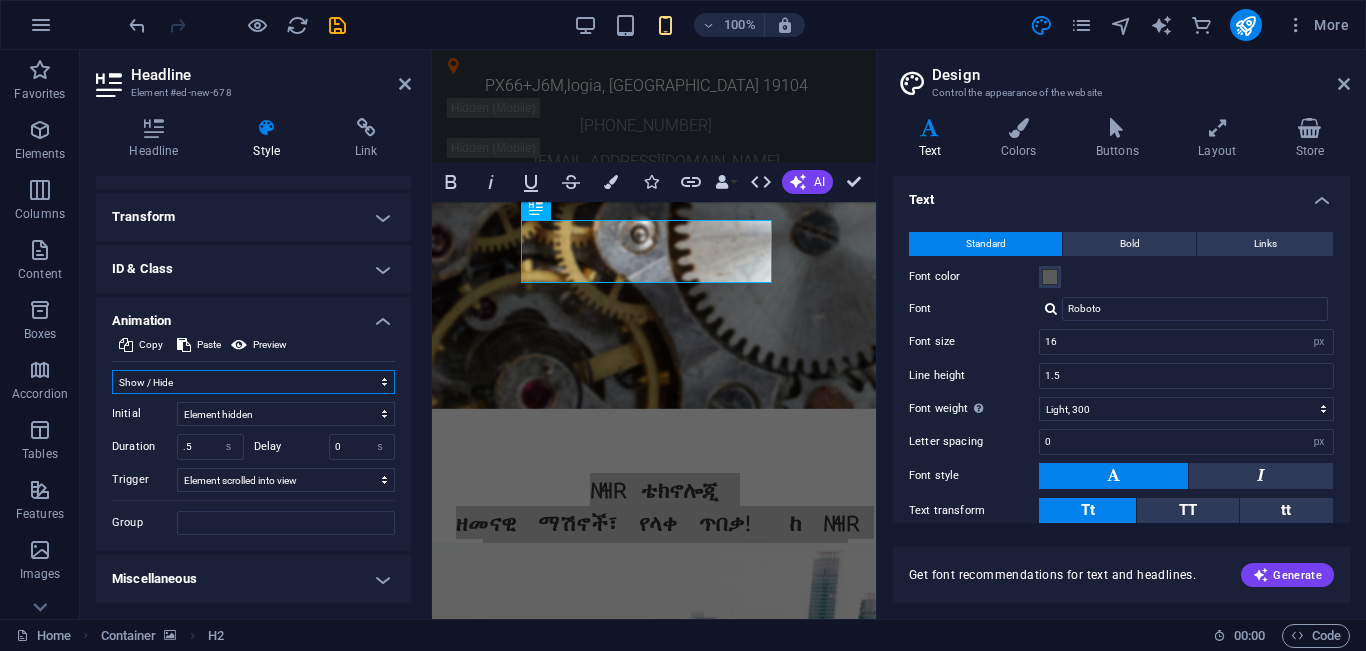 click on "Don't animate Show / Hide Slide up/down Zoom in/out Slide left to right Slide right to left Slide top to bottom Slide bottom to top Pulse Blink Open as overlay" at bounding box center (253, 382) 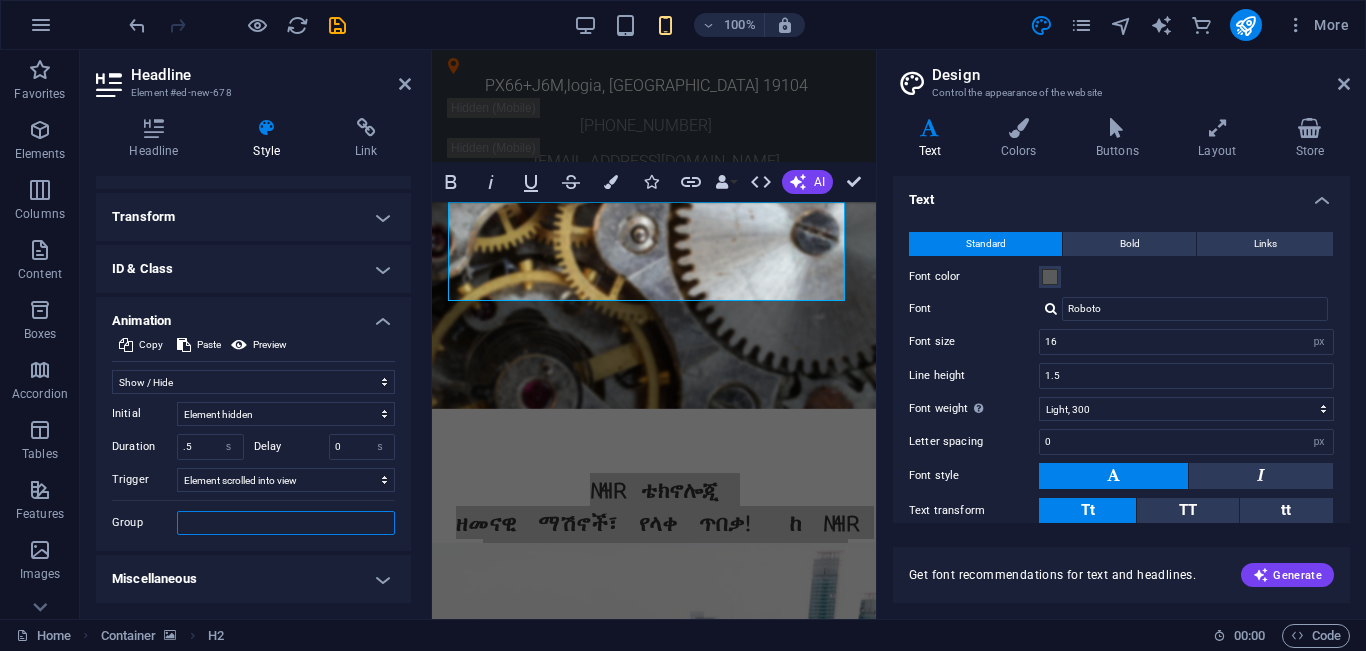 click on "Group" at bounding box center (286, 523) 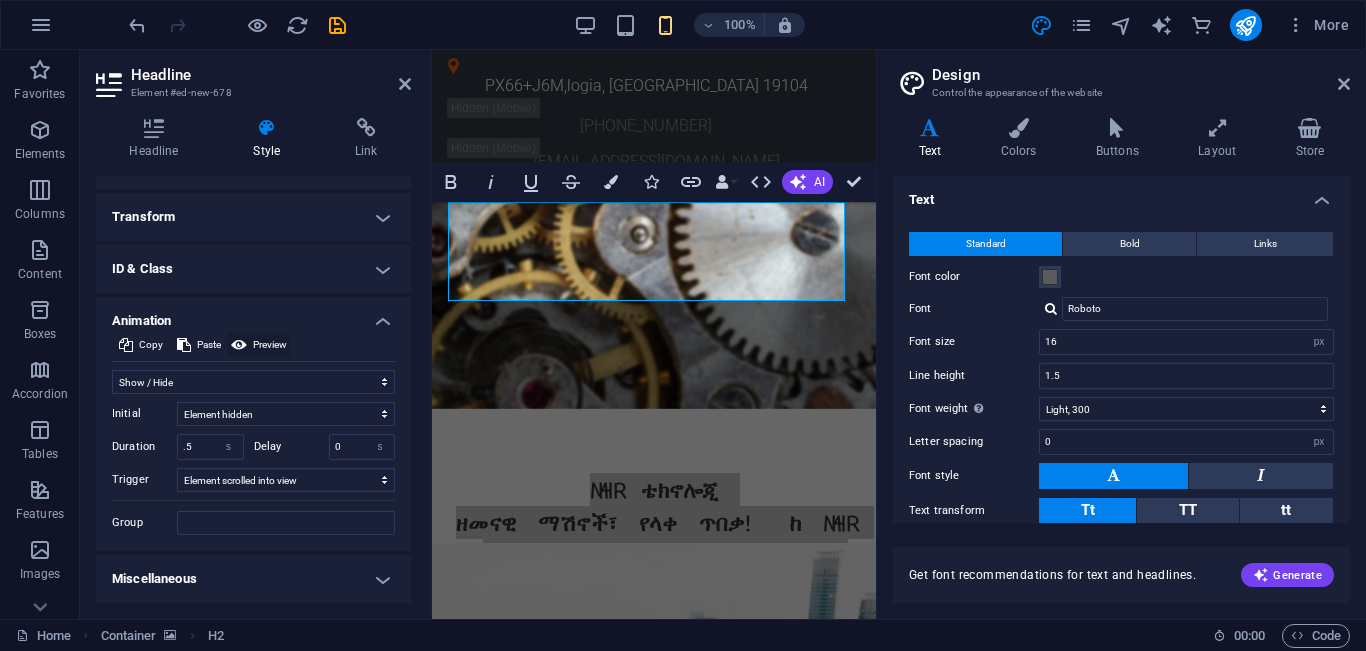 click on "Preview" at bounding box center [270, 345] 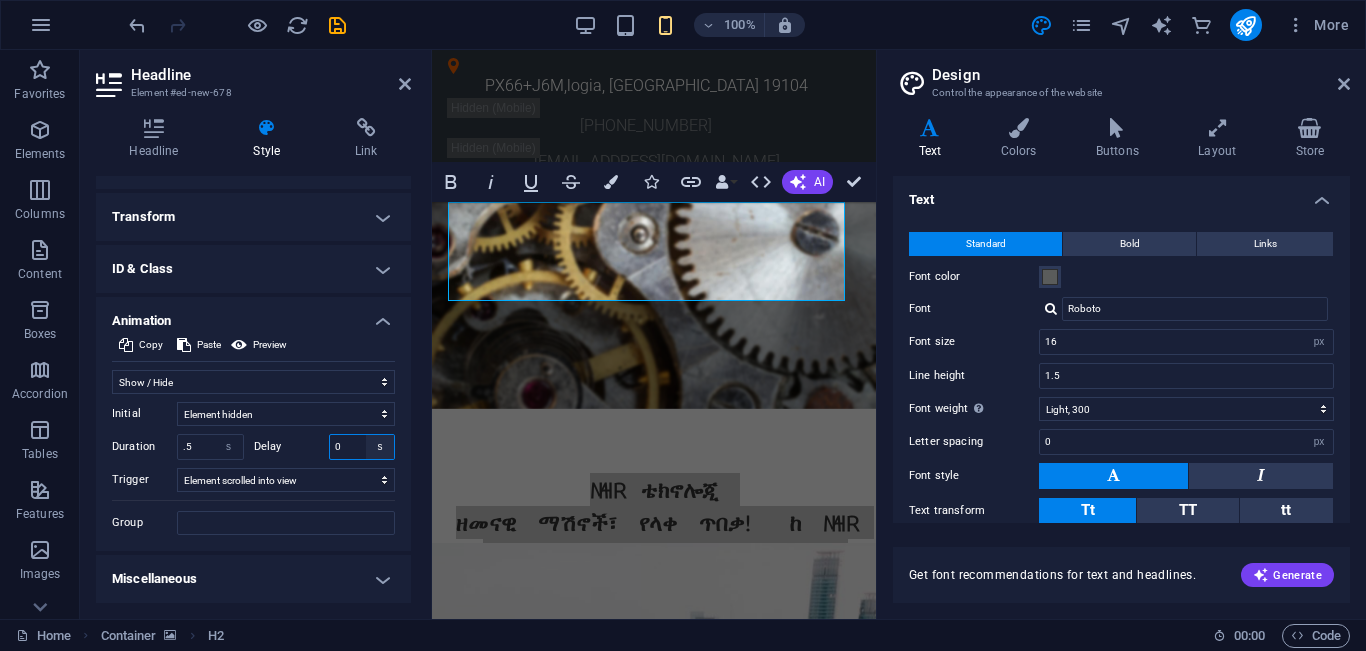 click on "s ms" at bounding box center (380, 447) 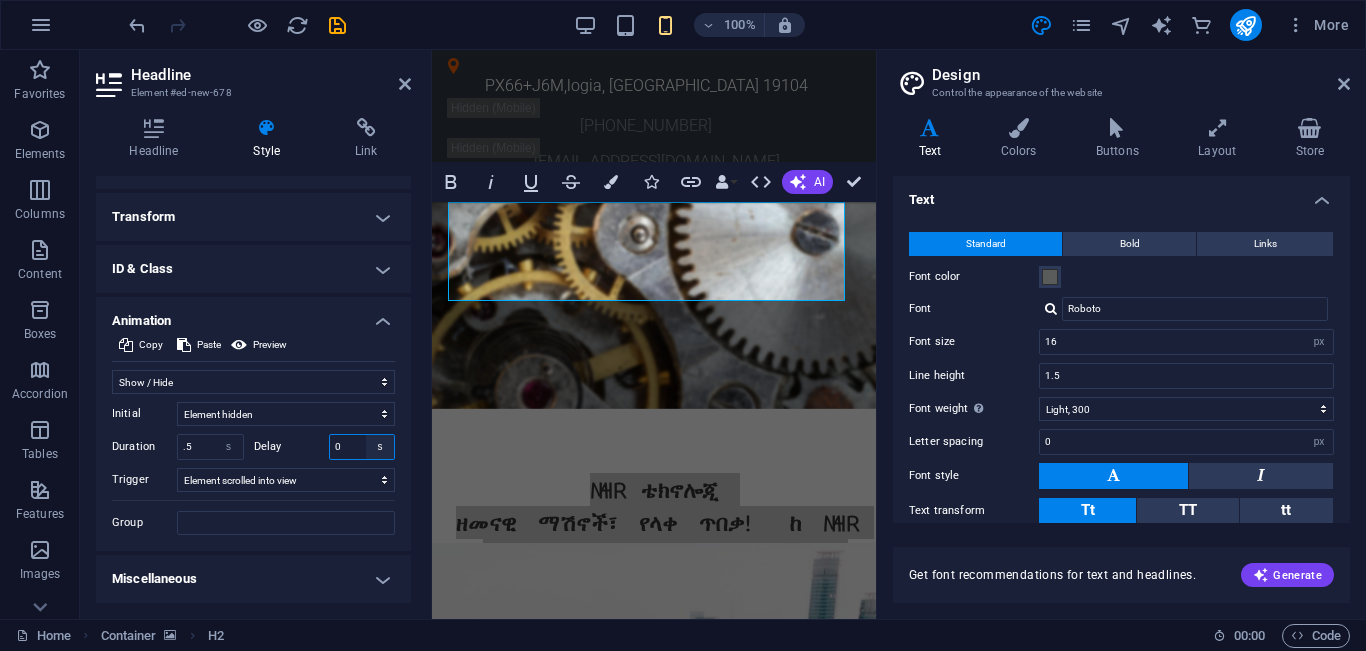 click on "s ms" at bounding box center (380, 447) 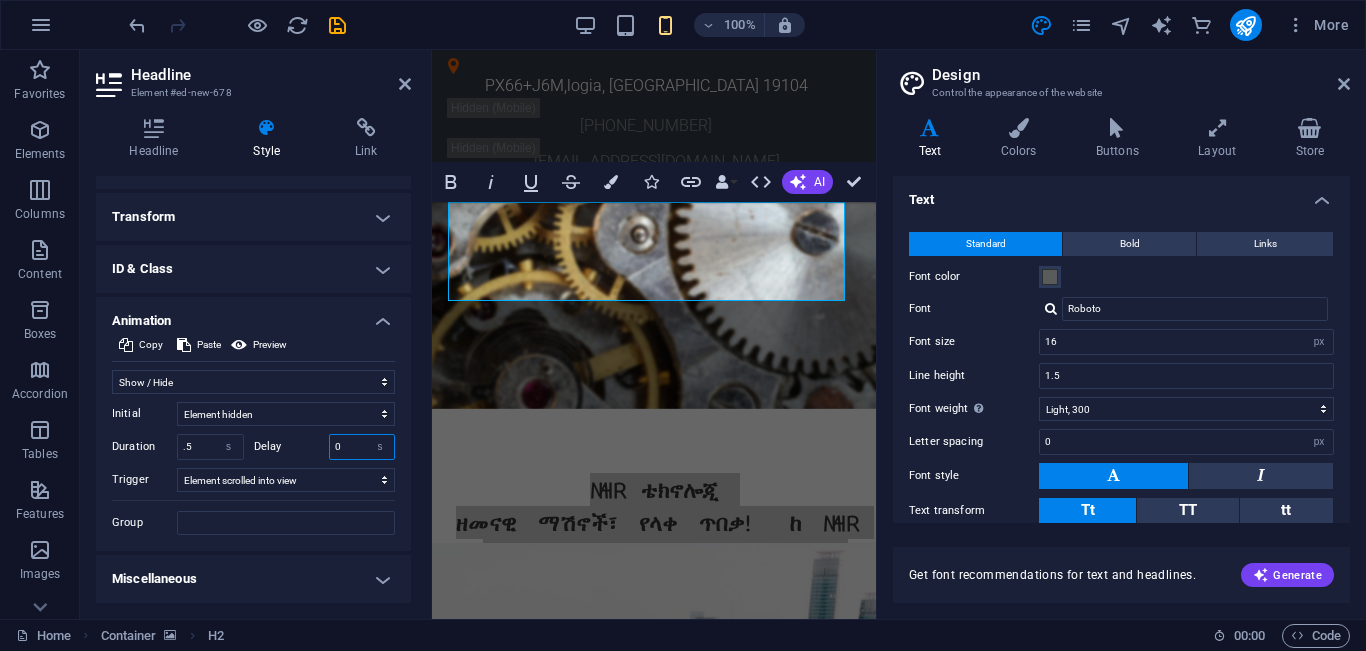 click on "0" at bounding box center (362, 447) 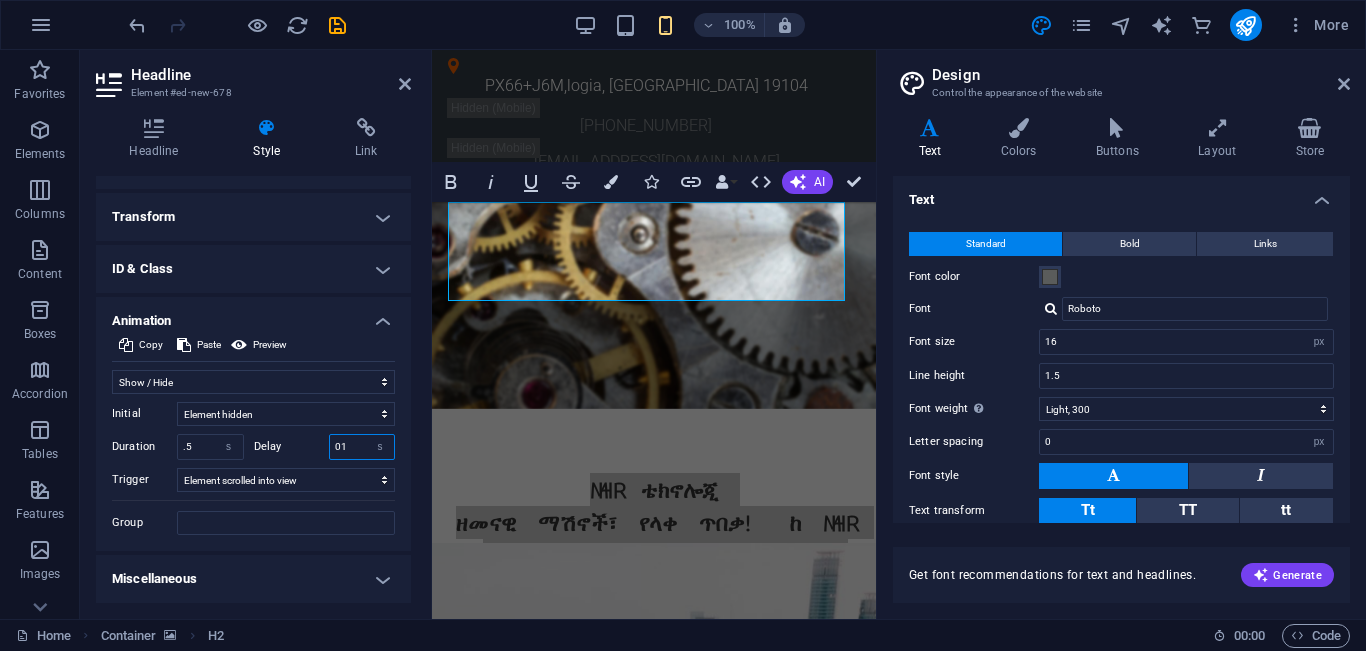 type on "0" 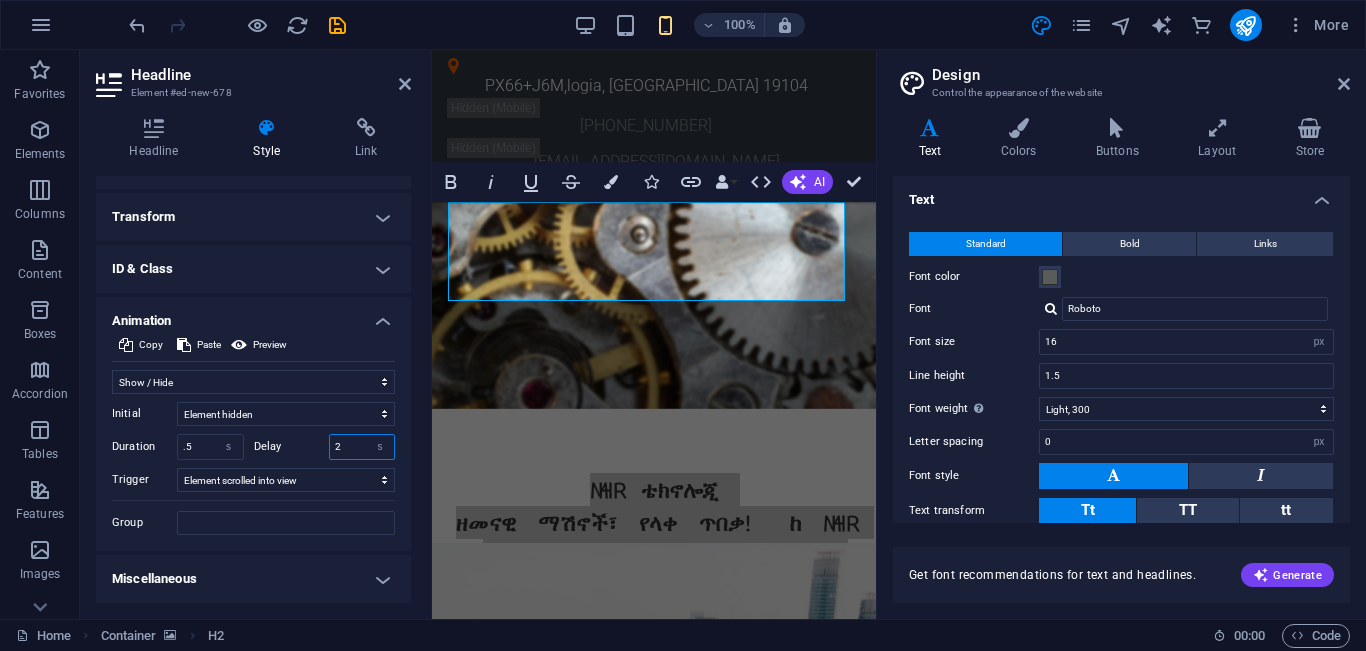 type on "2" 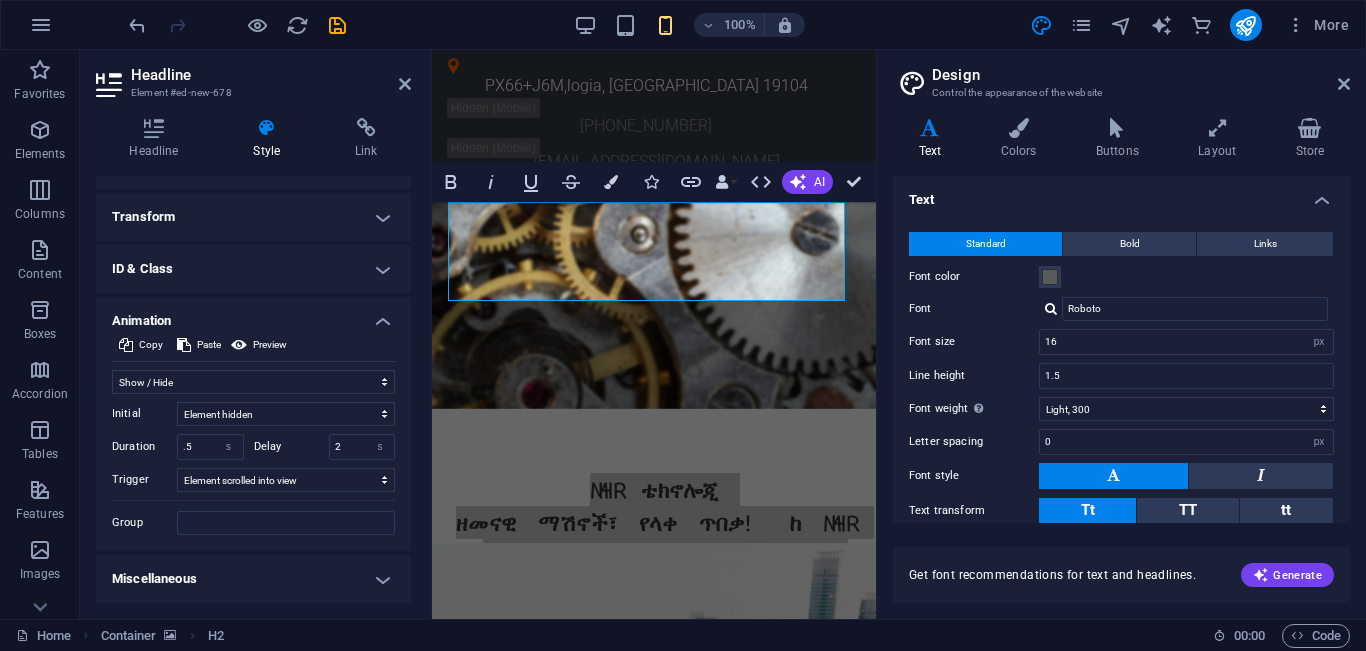 click on "Copy Paste Preview Don't animate Show / Hide Slide up/down Zoom in/out Slide left to right Slide right to left Slide top to bottom Slide bottom to top Pulse Blink Open as overlay Initial Element hidden Element shown Duration .5 s ms Delay 2 s ms Width auto px % Trigger No automatic trigger On page load Element scrolled into view Close This label appears when hovering over the close button, indicating its function. Group Show Don't alter this element Hide this element Show this element Hide Don't alter this element Hide this element Show this element" at bounding box center (253, 442) 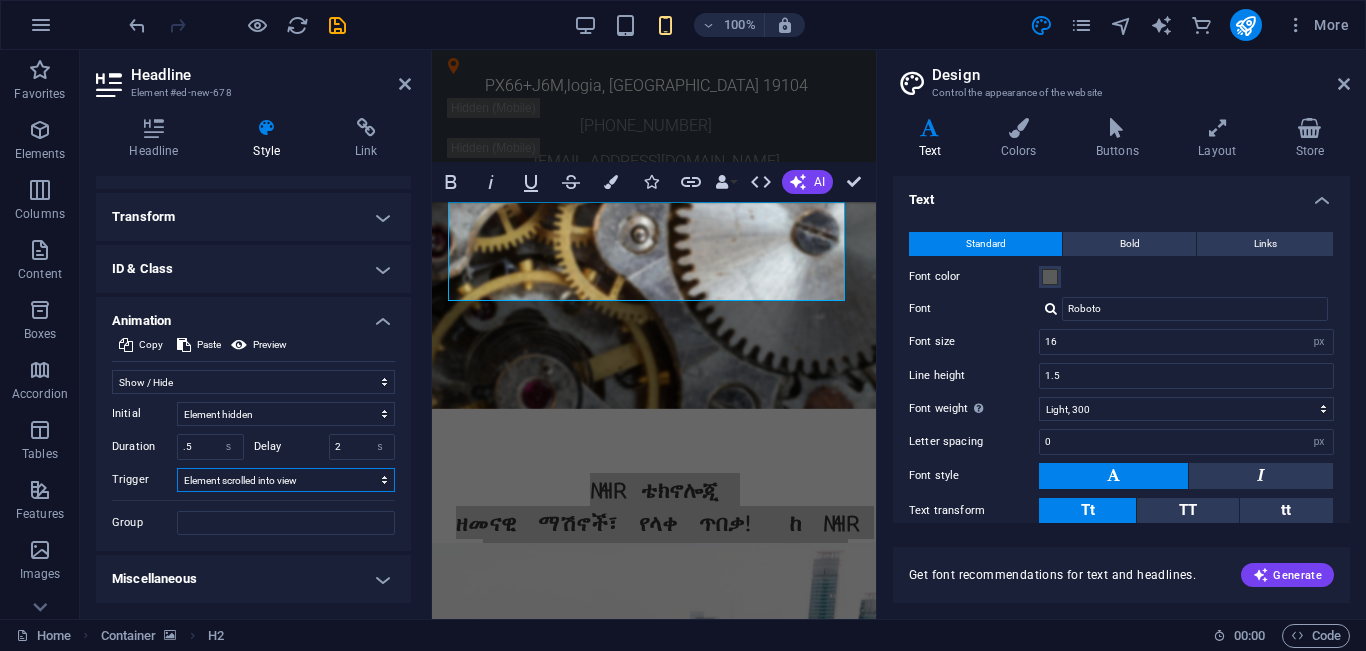 click on "No automatic trigger On page load Element scrolled into view" at bounding box center [286, 480] 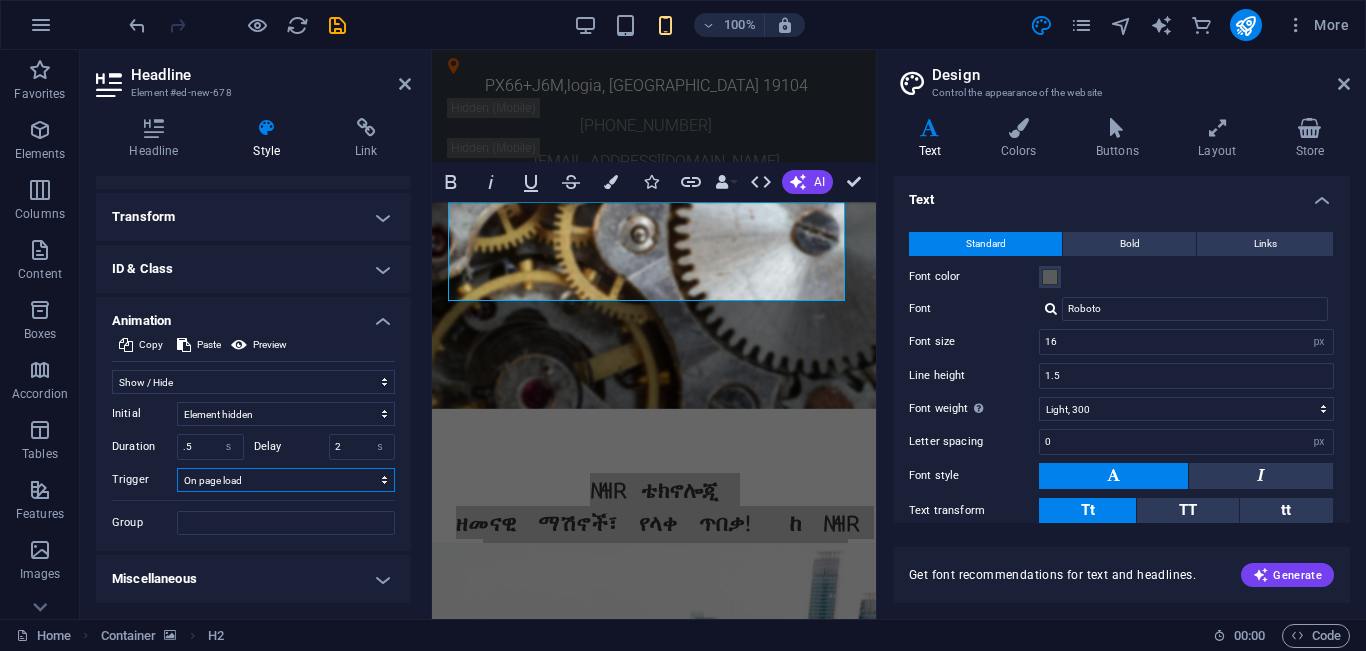 click on "No automatic trigger On page load Element scrolled into view" at bounding box center (286, 480) 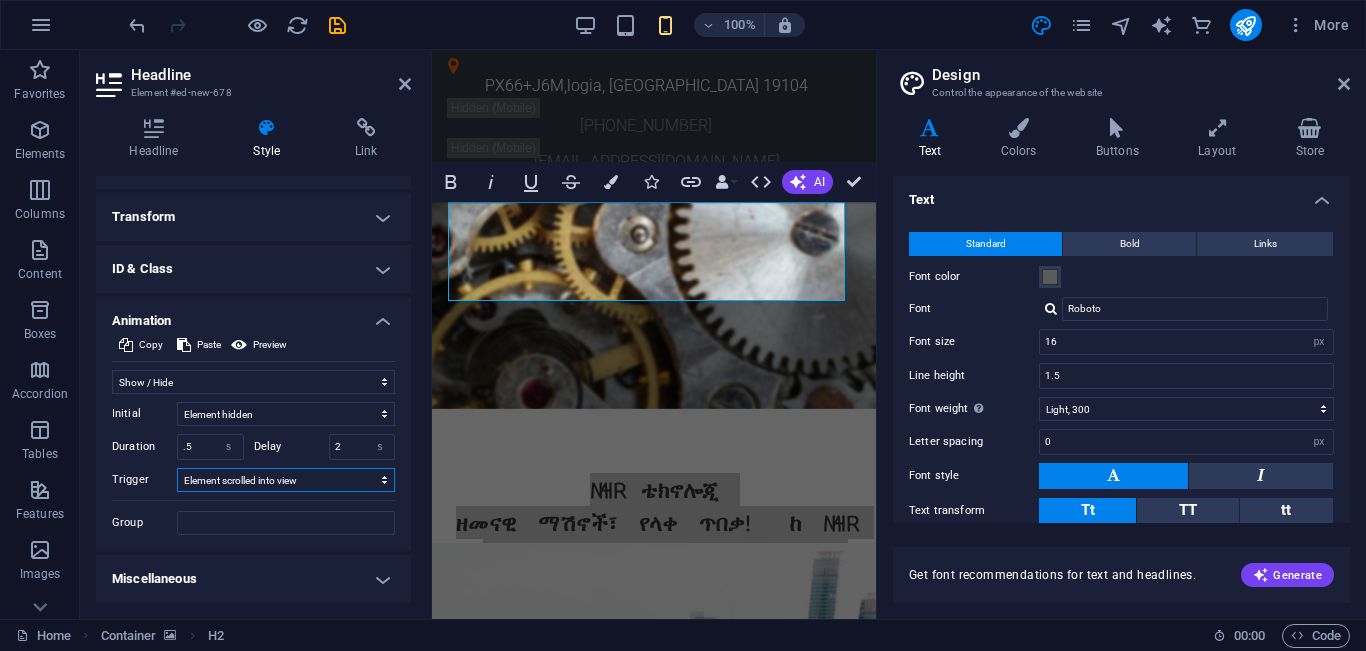click on "No automatic trigger On page load Element scrolled into view" at bounding box center [286, 480] 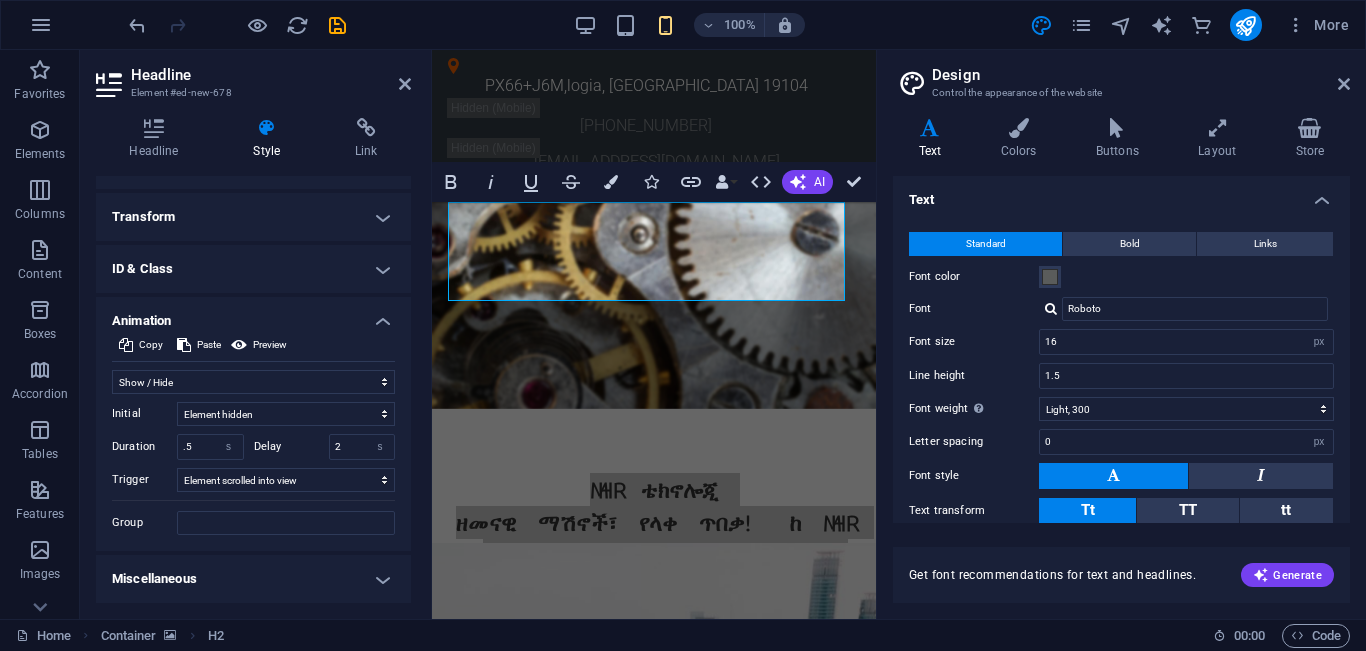 click on "Miscellaneous" at bounding box center [253, 579] 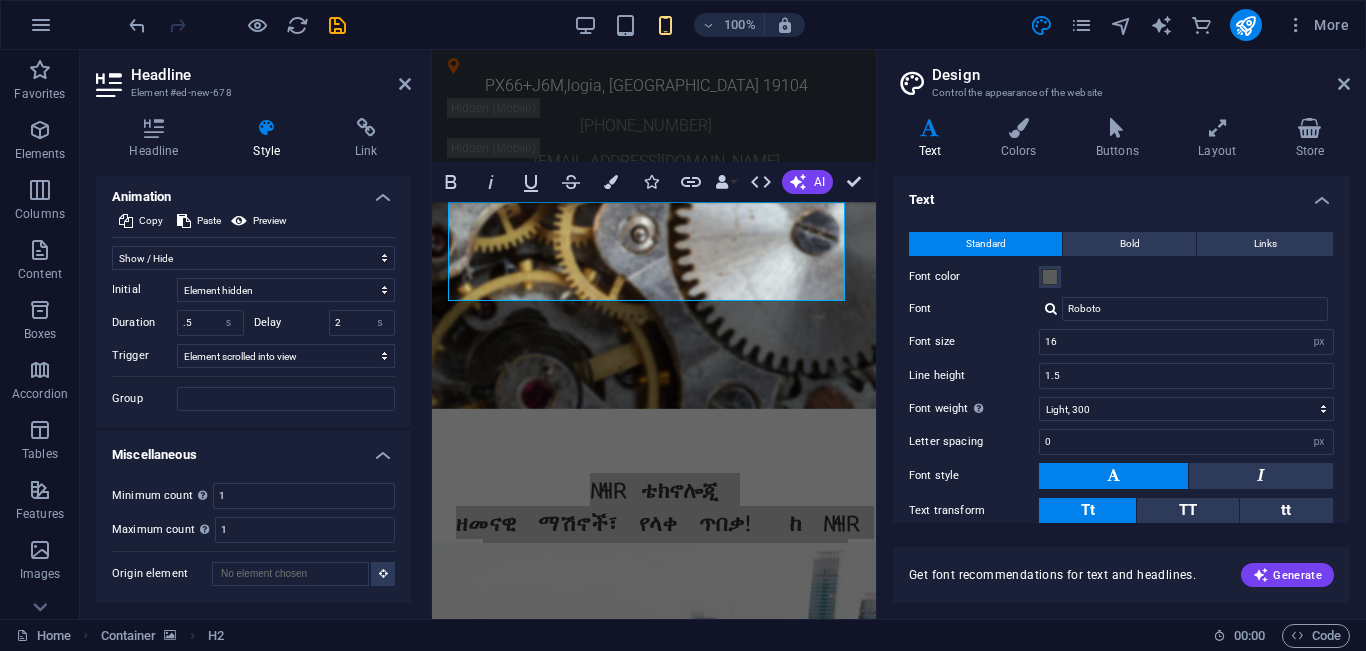 scroll, scrollTop: 729, scrollLeft: 0, axis: vertical 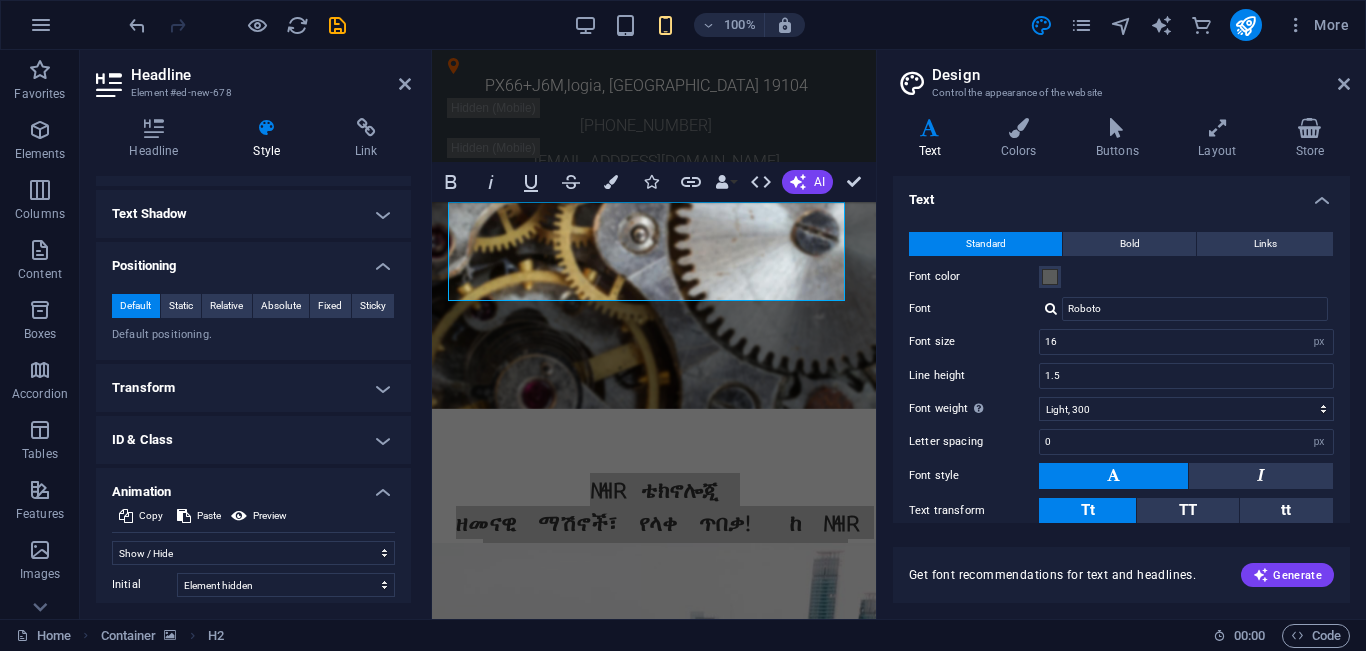 click on "Positioning" at bounding box center [253, 260] 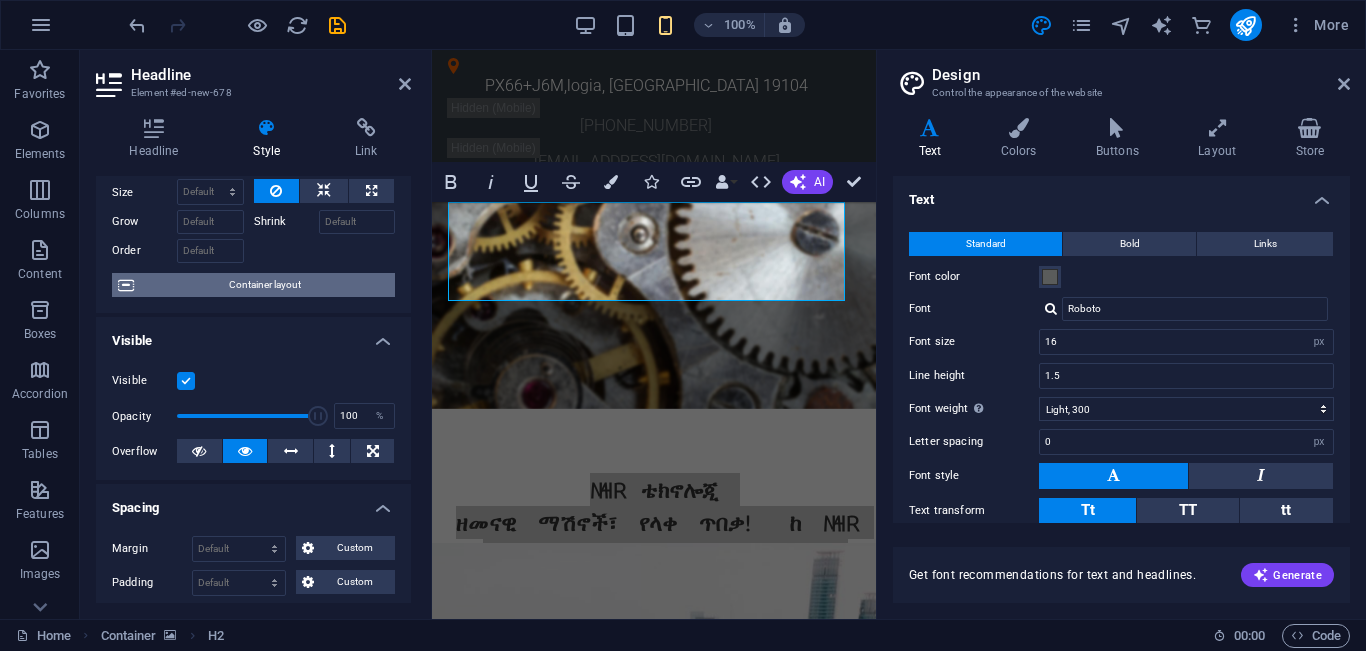 scroll, scrollTop: 0, scrollLeft: 0, axis: both 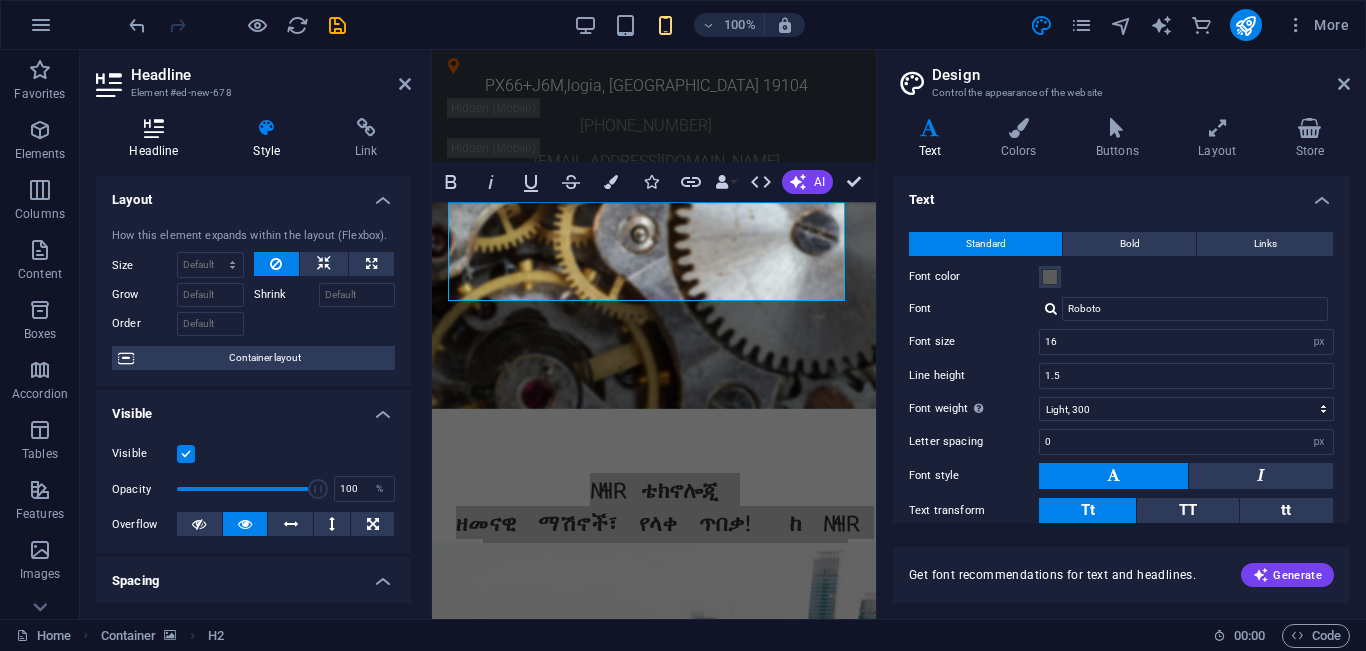 click at bounding box center [154, 128] 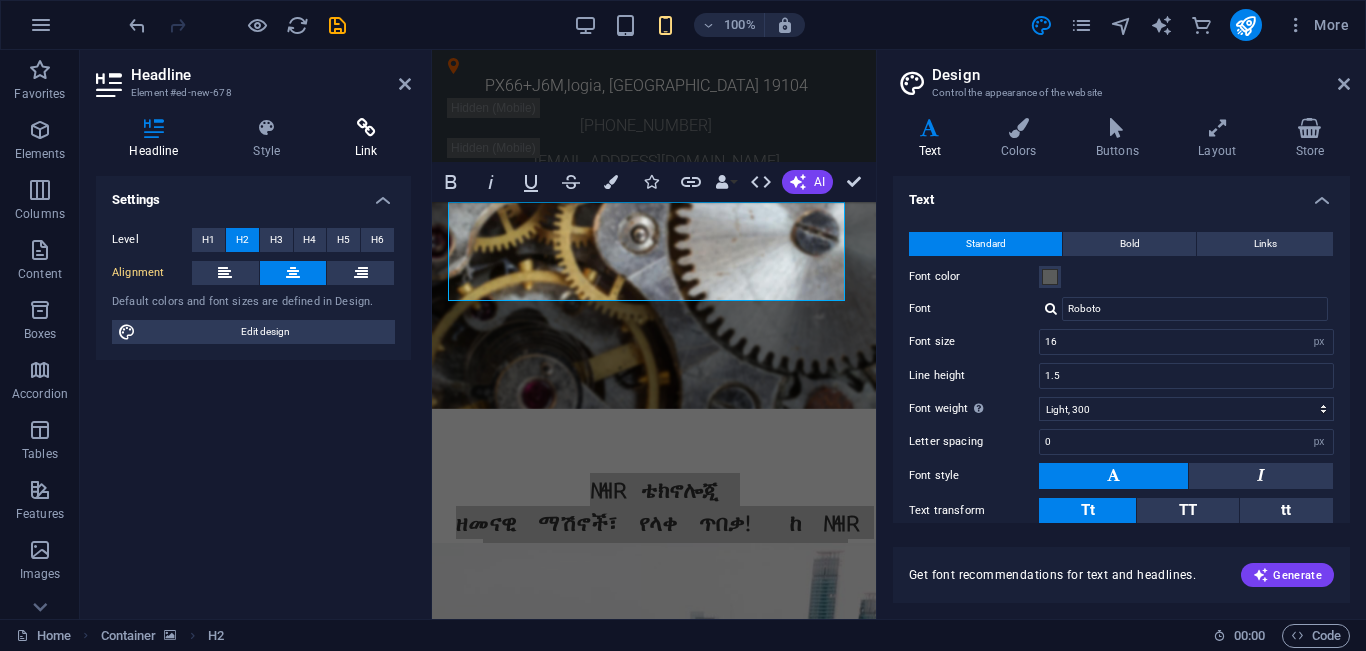 click on "Link" at bounding box center [366, 139] 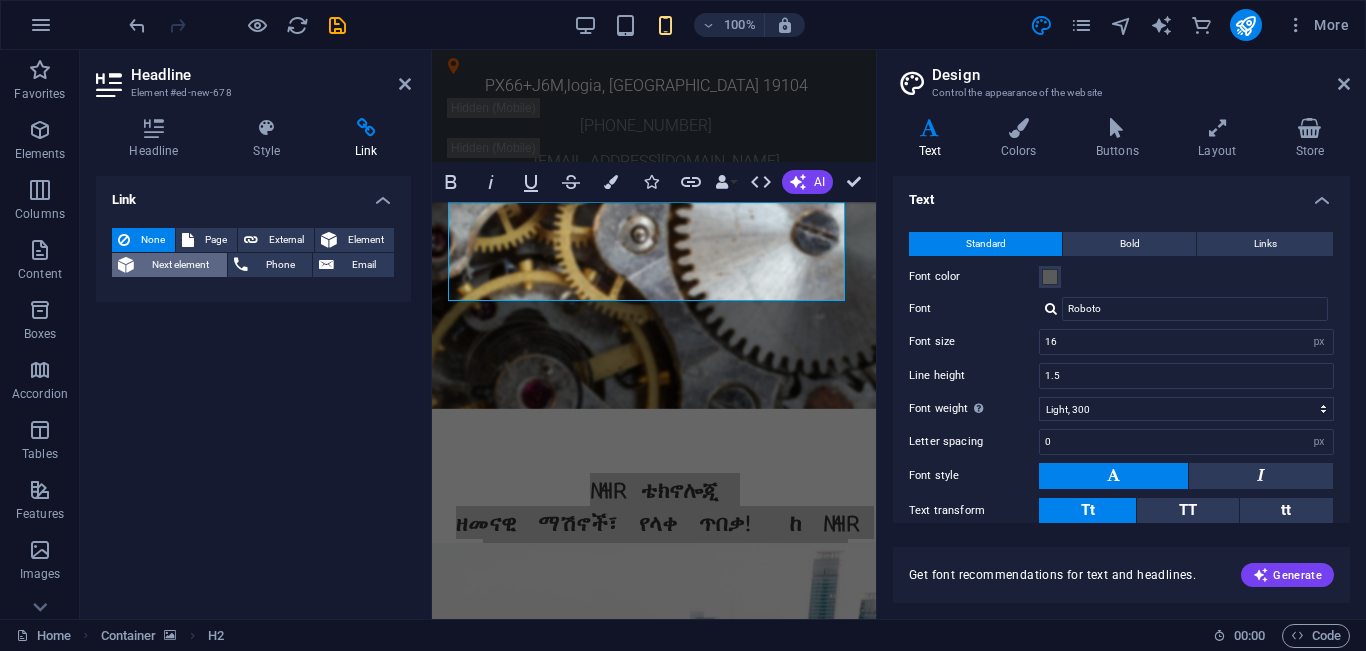 click on "Next element" at bounding box center (180, 265) 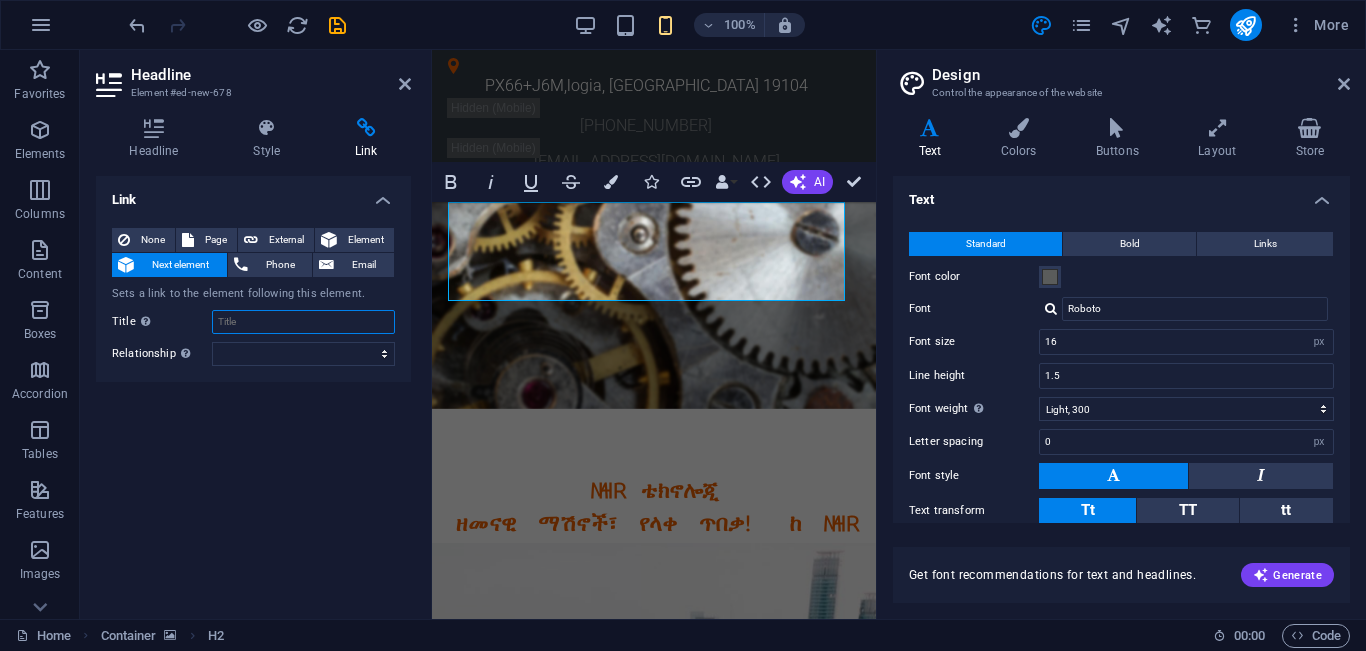 click on "Title Additional link description, should not be the same as the link text. The title is most often shown as a tooltip text when the mouse moves over the element. Leave empty if uncertain." at bounding box center [303, 322] 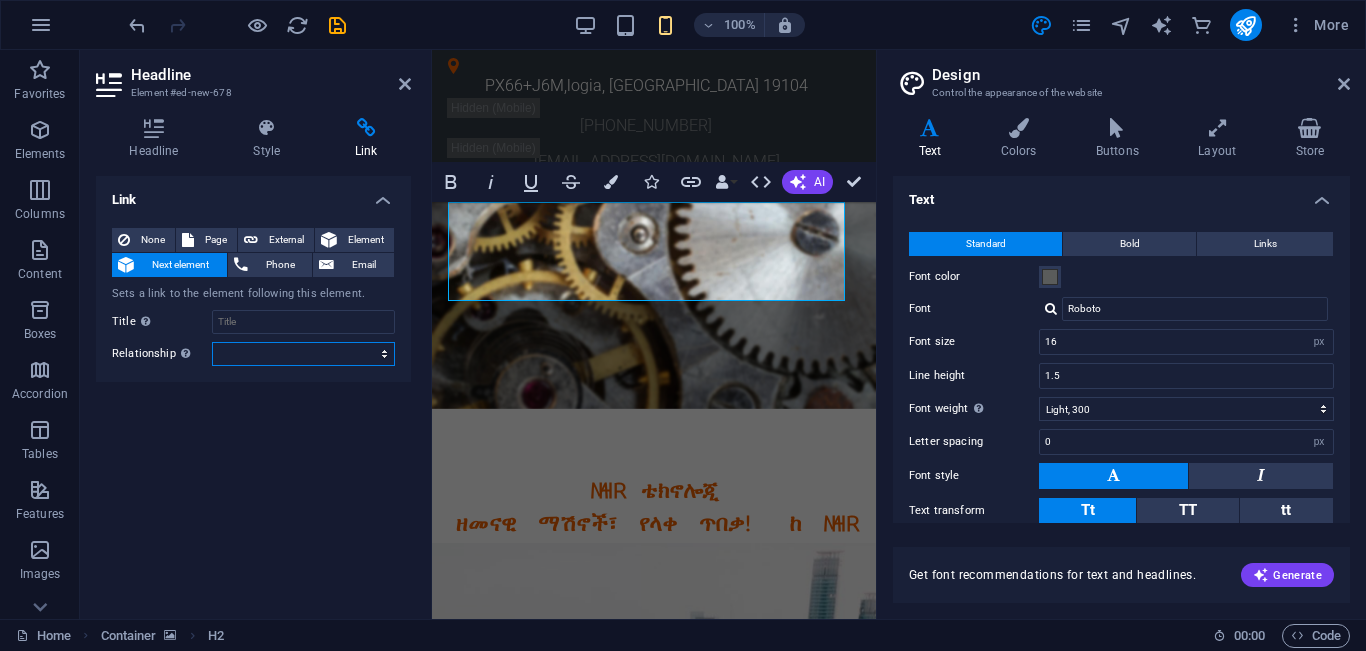 click on "alternate author bookmark external help license next nofollow noreferrer noopener prev search tag" at bounding box center [303, 354] 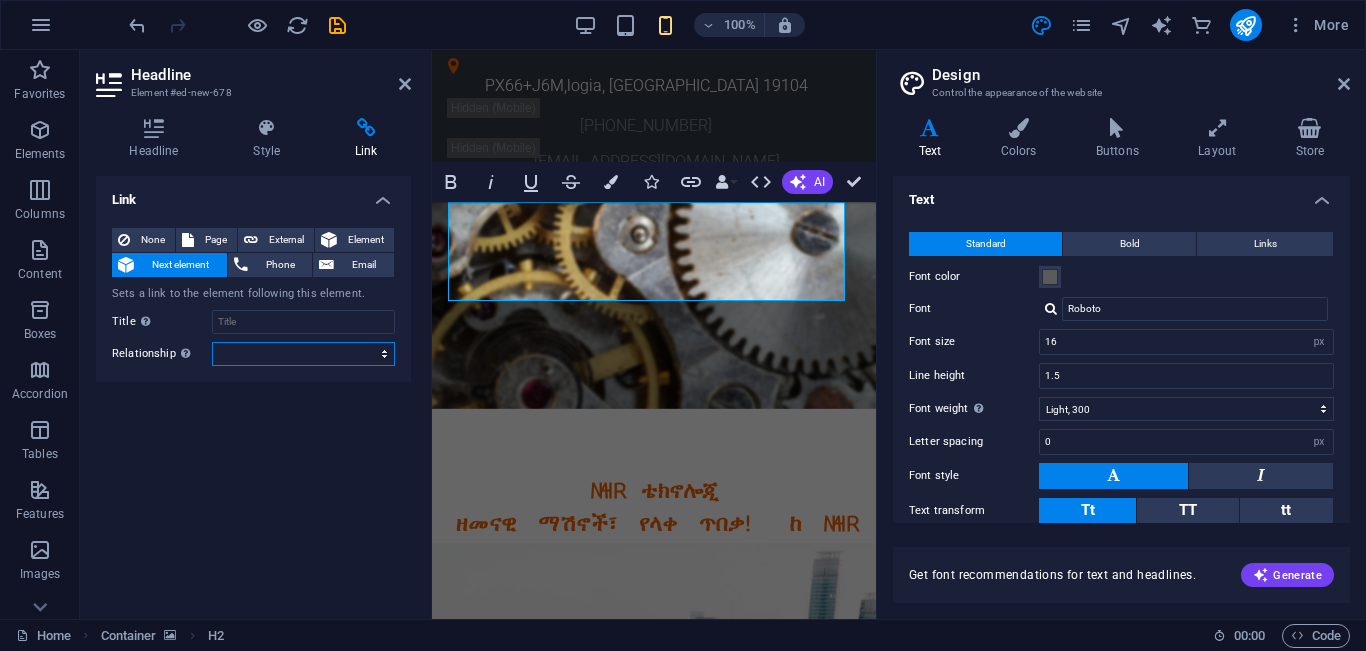 click on "alternate author bookmark external help license next nofollow noreferrer noopener prev search tag" at bounding box center (303, 354) 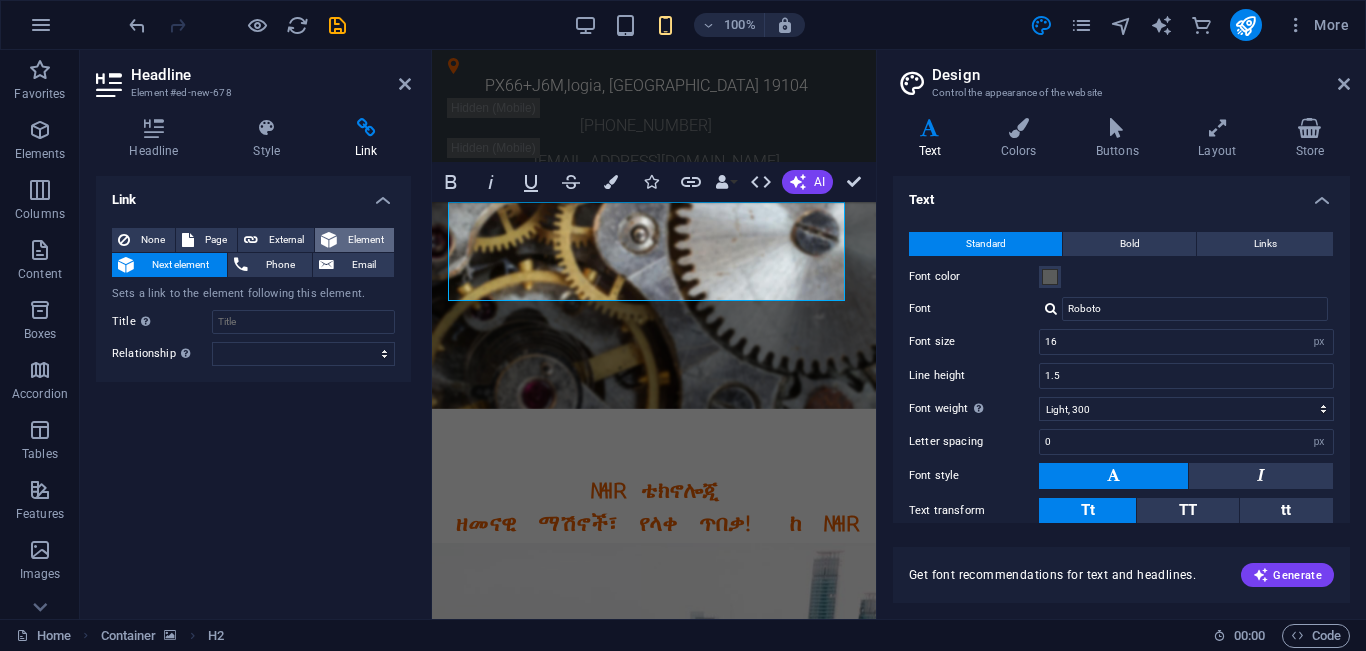 click on "Element" at bounding box center [365, 240] 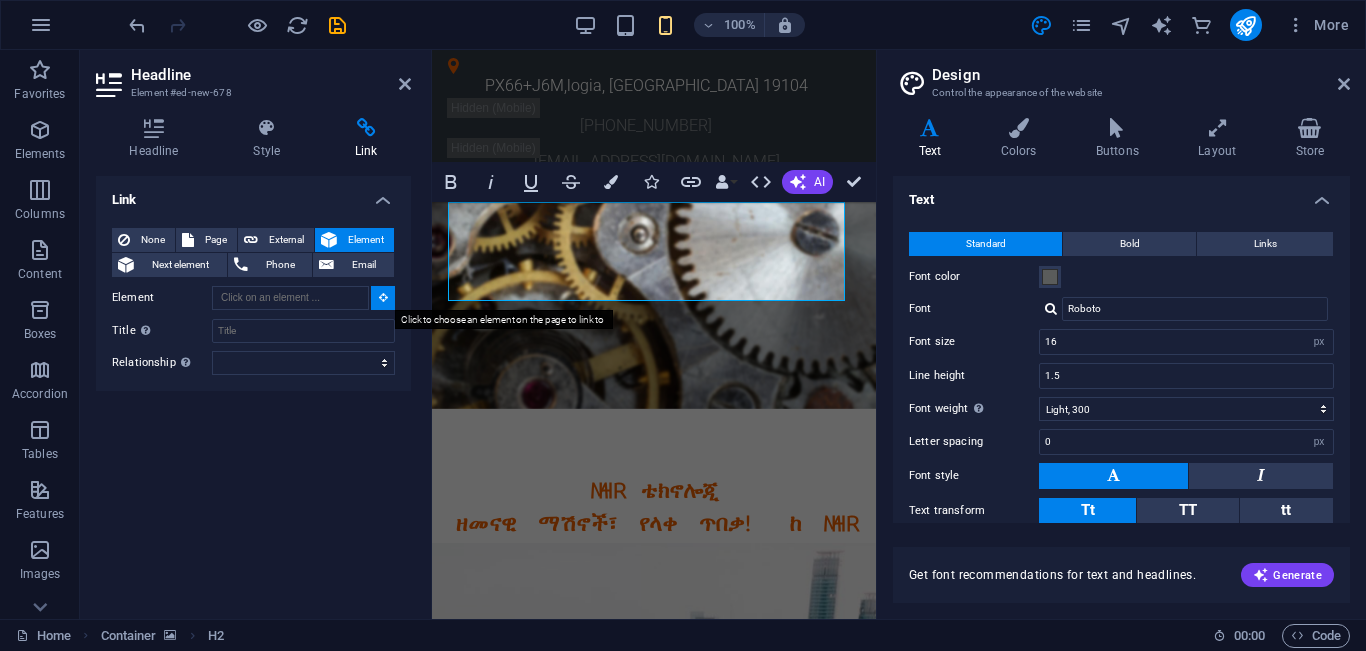click at bounding box center [383, 297] 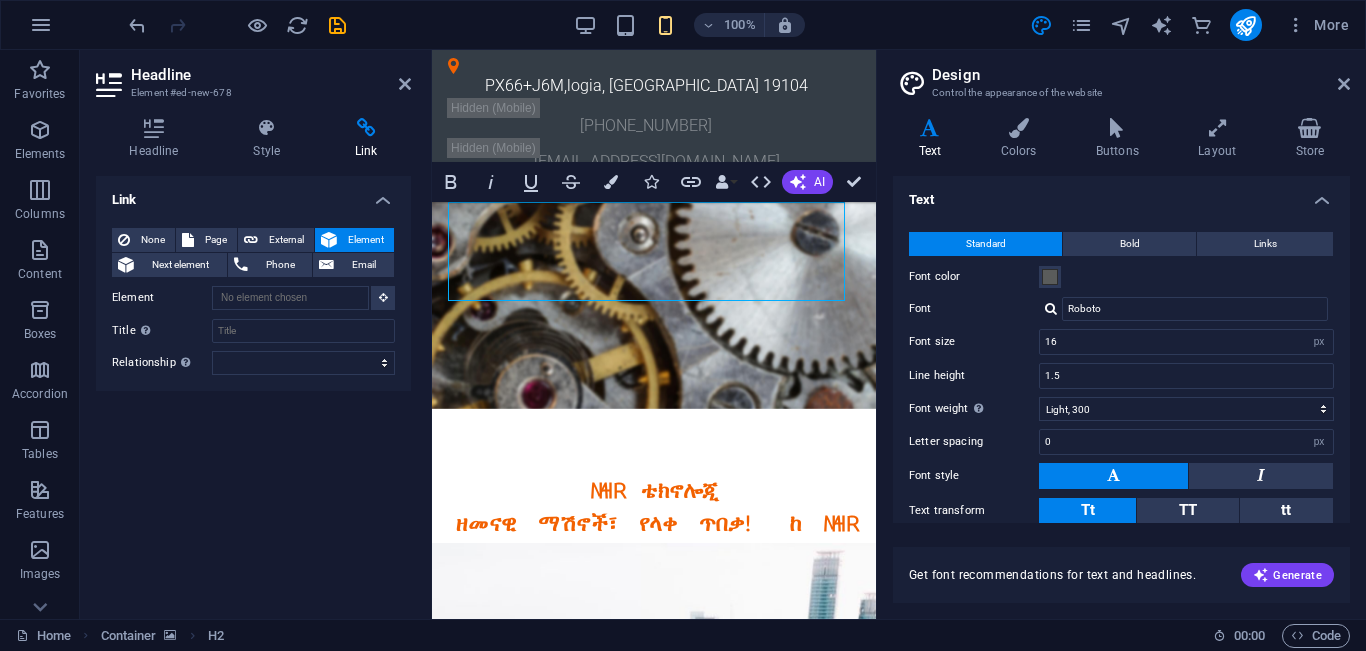 click at bounding box center (654, 295) 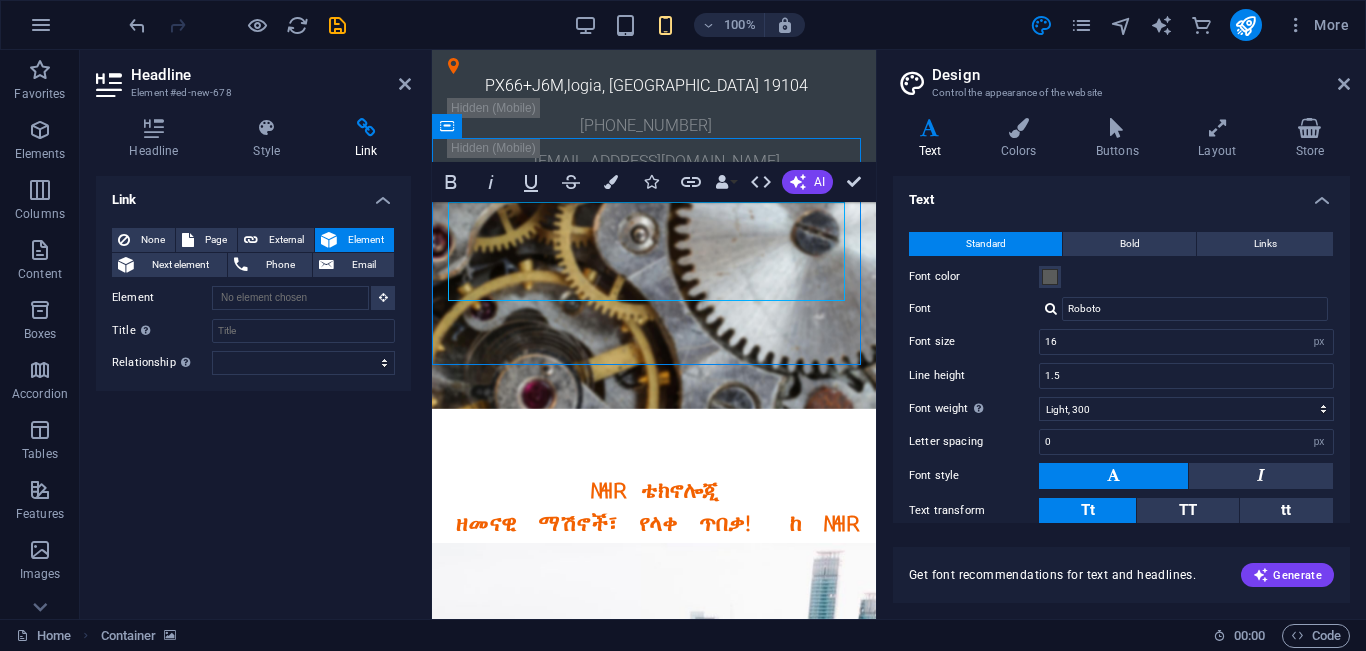 click on "Hardware Support እኛ ለንግዶች እና ለግለሰቦች ፈጠራ መፍትሄዎችን ለመስጠት የተሰጠ ግንባር ቀደም የቴክኖሎጂ ኩባንያ ነን። Networking Lorem ipsum dolor sit amet, consetetur sadipscing elitr, sed diam nonumy eirmod tempor invidunt ut labore et dolore magna aliquyam erat, sed diam voluptua. At vero eos et accusam et [PERSON_NAME] duo [PERSON_NAME] et ea rebum. Circuit Boards Lorem ipsum dolor sit amet, consetetur sadipscing elitr, sed diam nonumy eirmod tempor invidunt ut labore et dolore magna aliquyam erat, sed diam voluptua. At vero eos et accusam et [PERSON_NAME] duo [PERSON_NAME] et ea rebum. Learn more" at bounding box center [654, 2338] 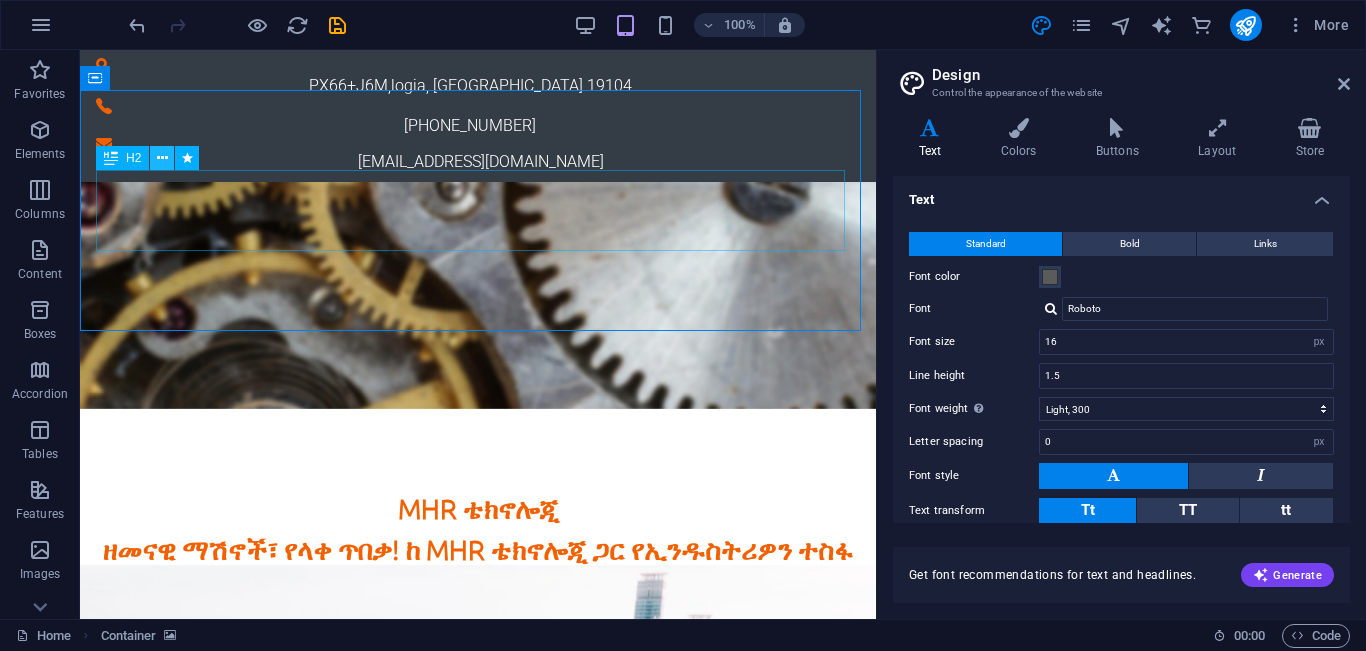 click at bounding box center (162, 158) 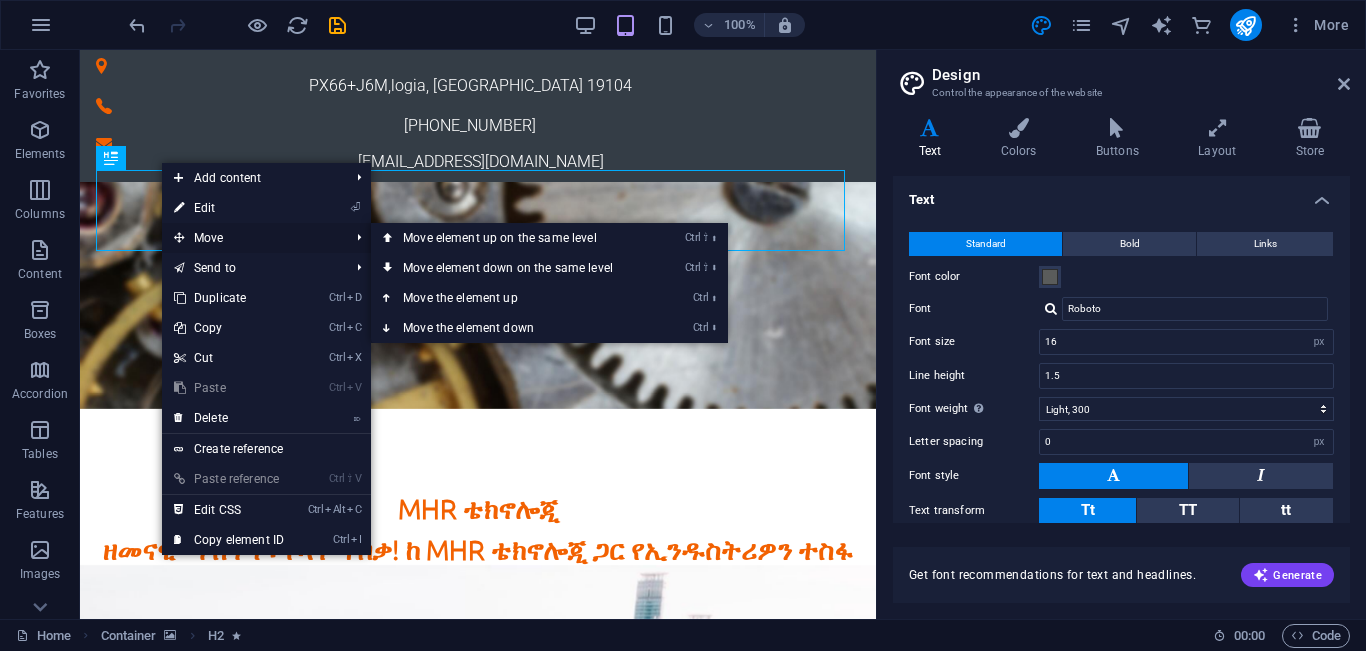 click on "Move" at bounding box center [251, 238] 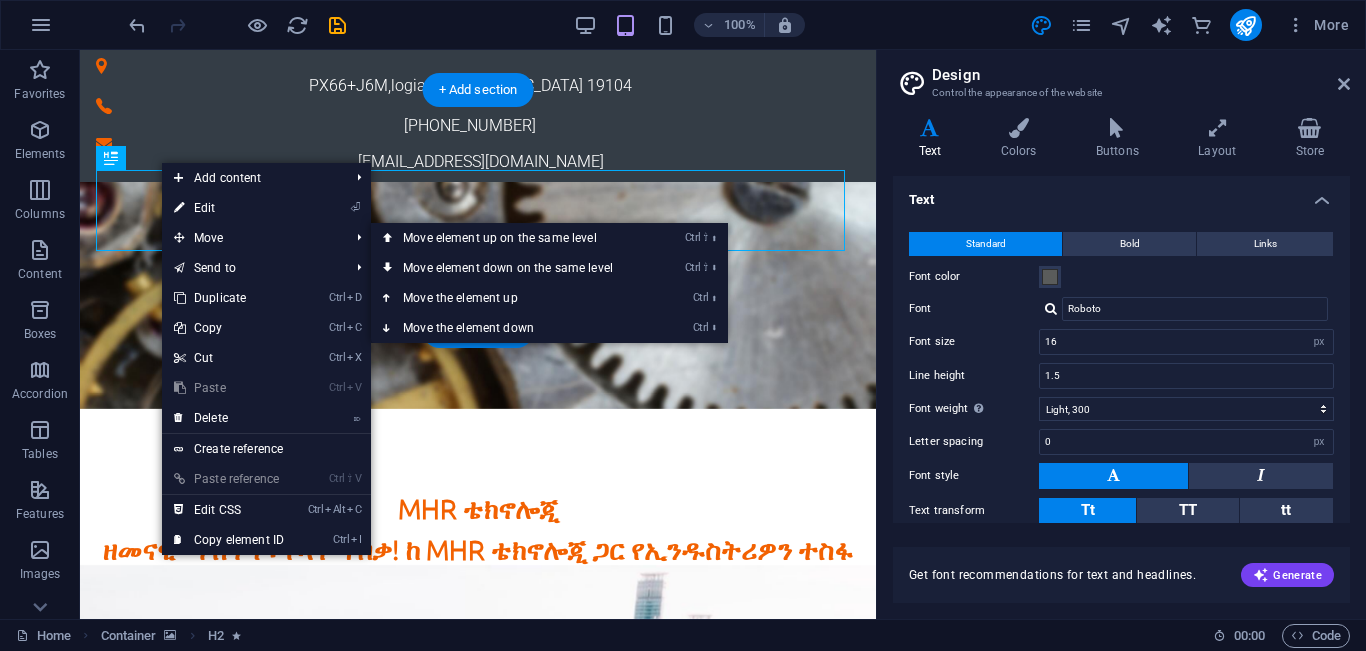 click at bounding box center (478, 295) 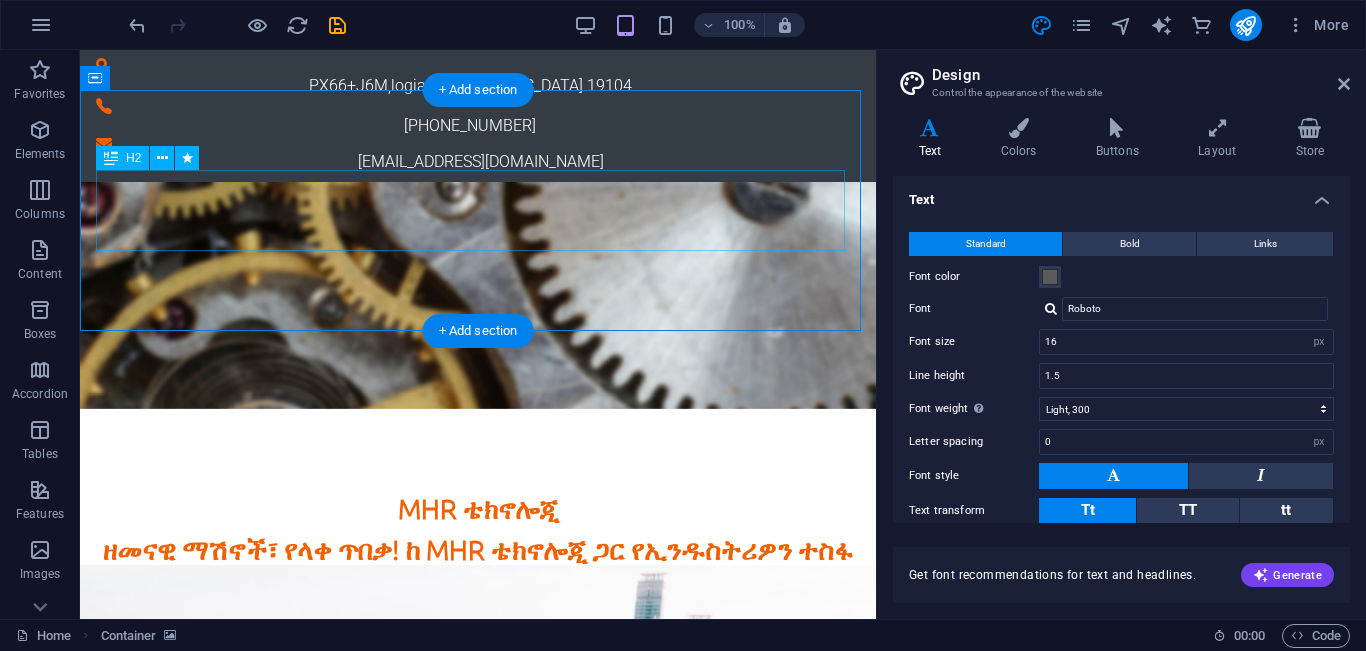 click on "MHR ቴክኖሎጂ ዘመናዊ ማሽኖች፣ የላቀ ጥበቃ! ከ MHR ቴክኖሎጂ ጋር የኢንዱስትሪዎን ተስፋ ያሳድጉ!" at bounding box center [478, 550] 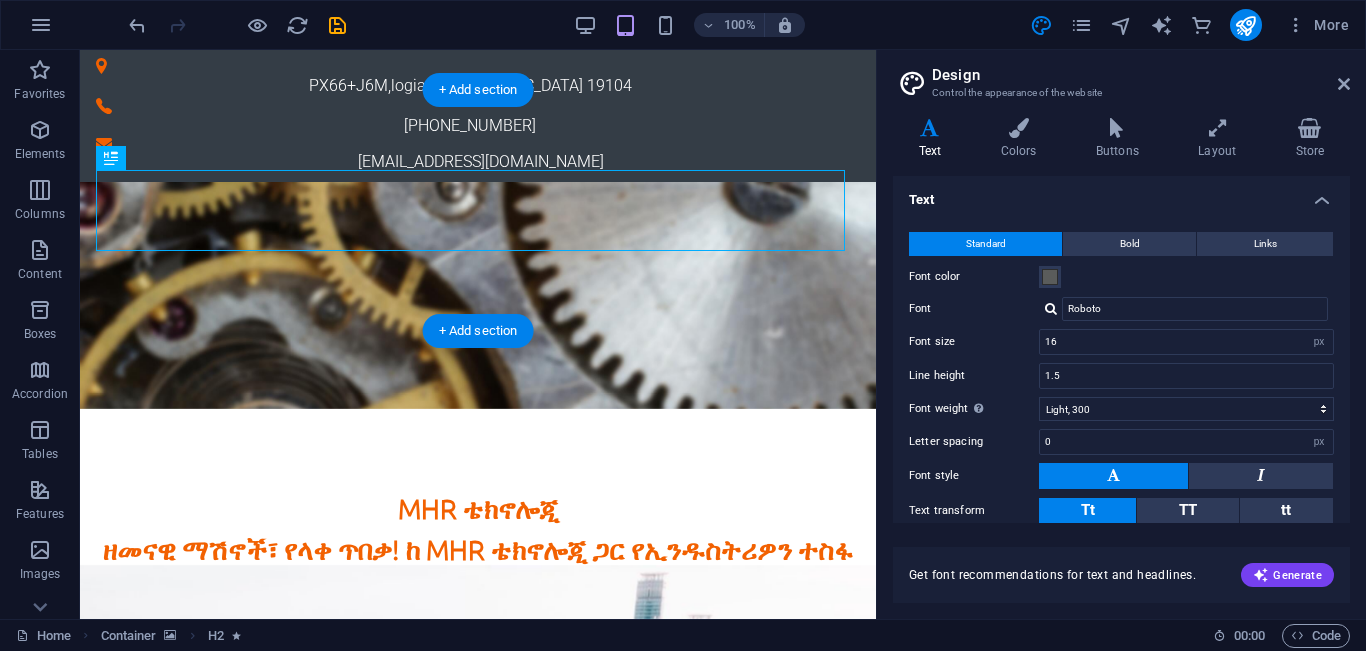 drag, startPoint x: 391, startPoint y: 170, endPoint x: 313, endPoint y: 110, distance: 98.40732 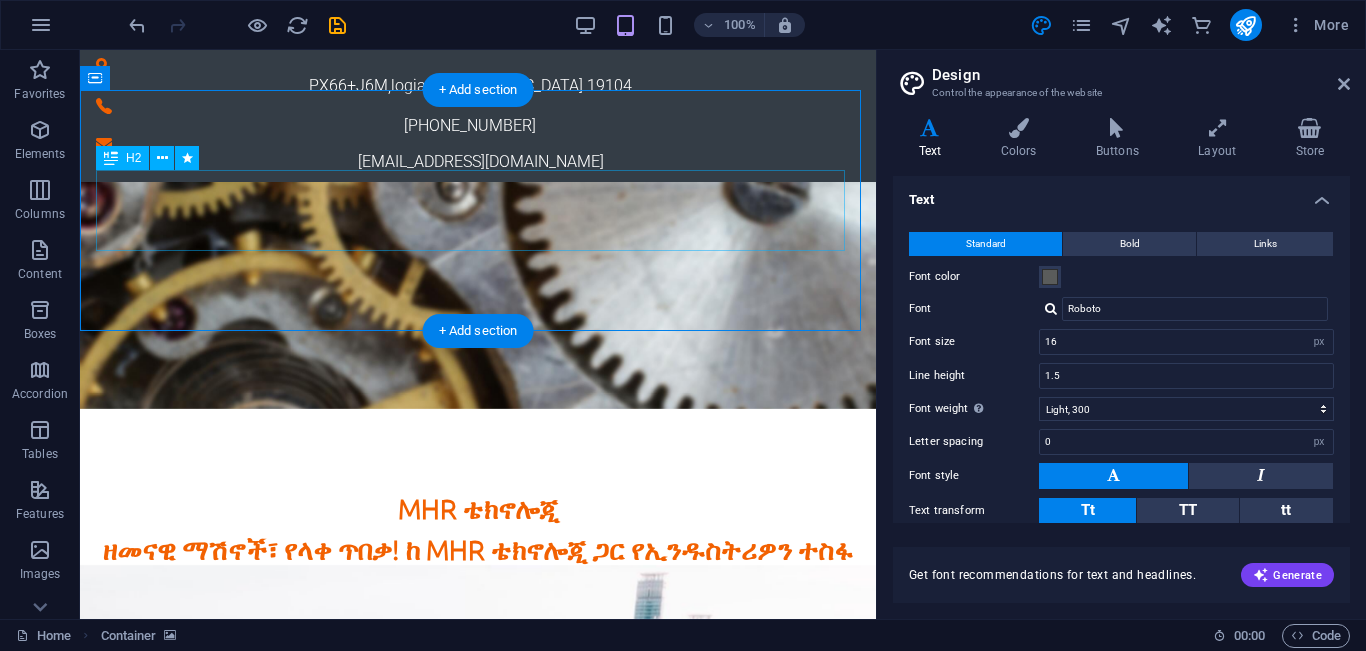 click on "MHR ቴክኖሎጂ ዘመናዊ ማሽኖች፣ የላቀ ጥበቃ! ከ MHR ቴክኖሎጂ ጋር የኢንዱስትሪዎን ተስፋ ያሳድጉ!" at bounding box center [478, 550] 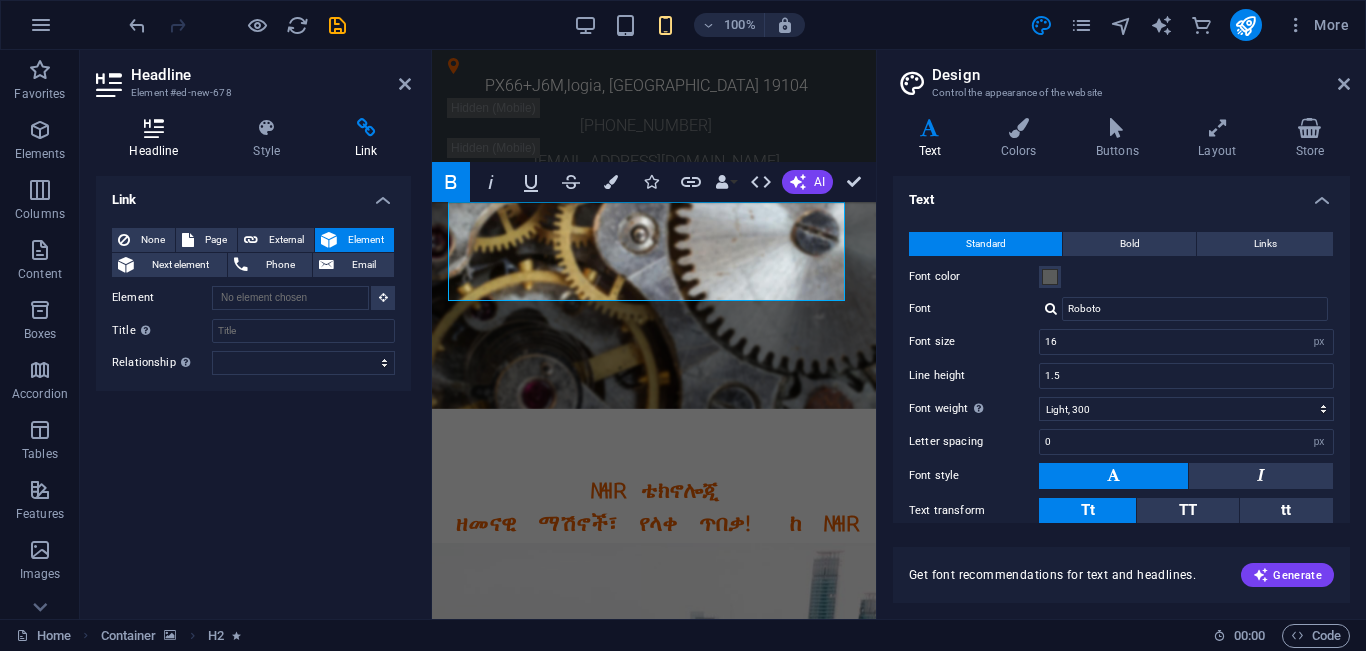 type on "28" 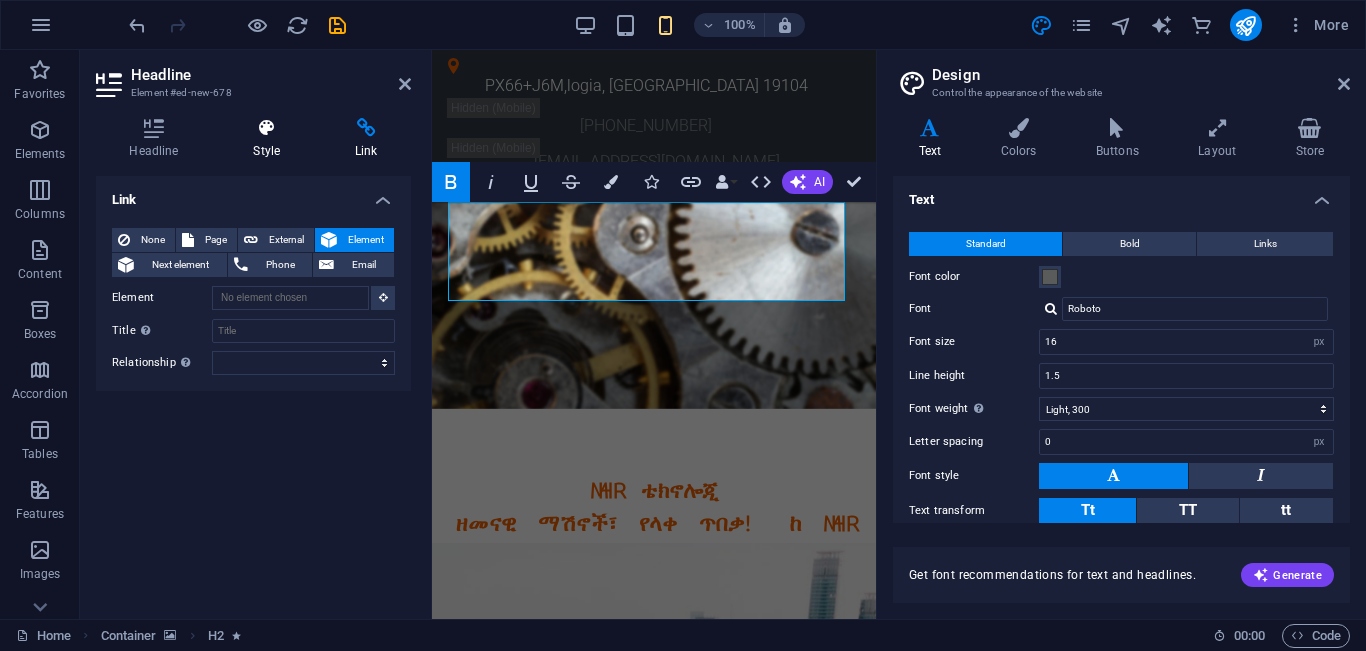 click on "Style" at bounding box center [271, 139] 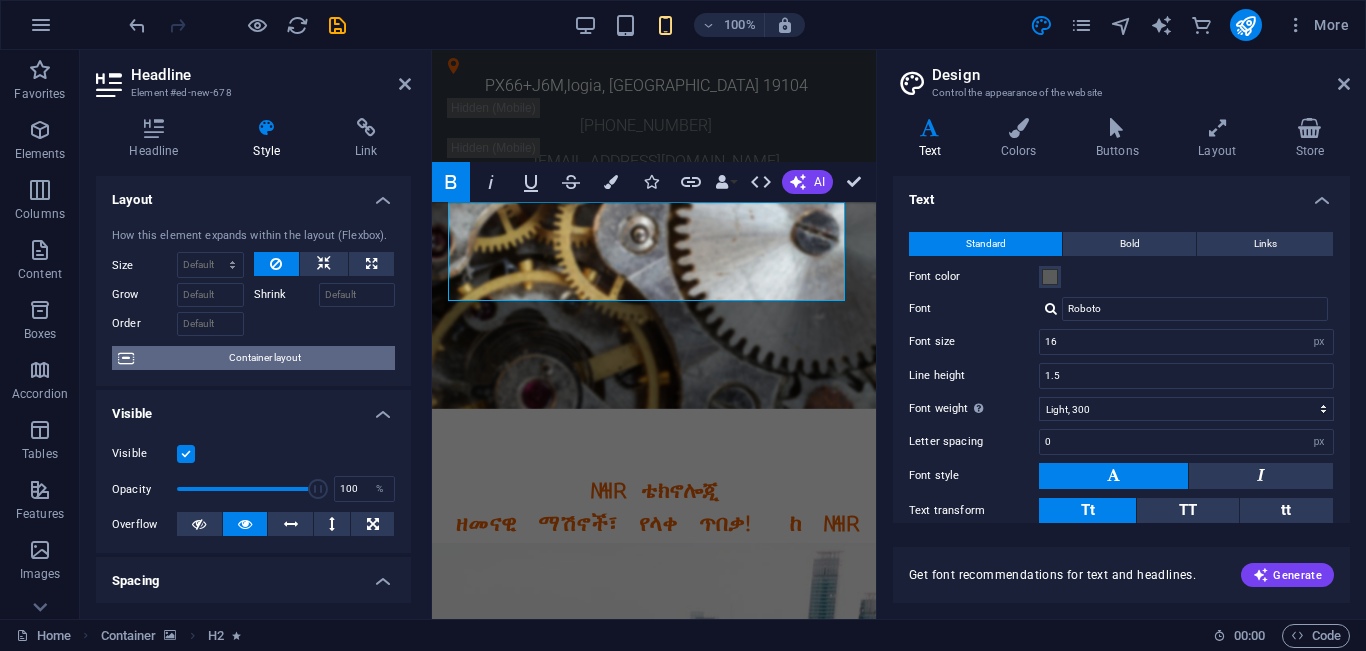 click on "Container layout" at bounding box center (264, 358) 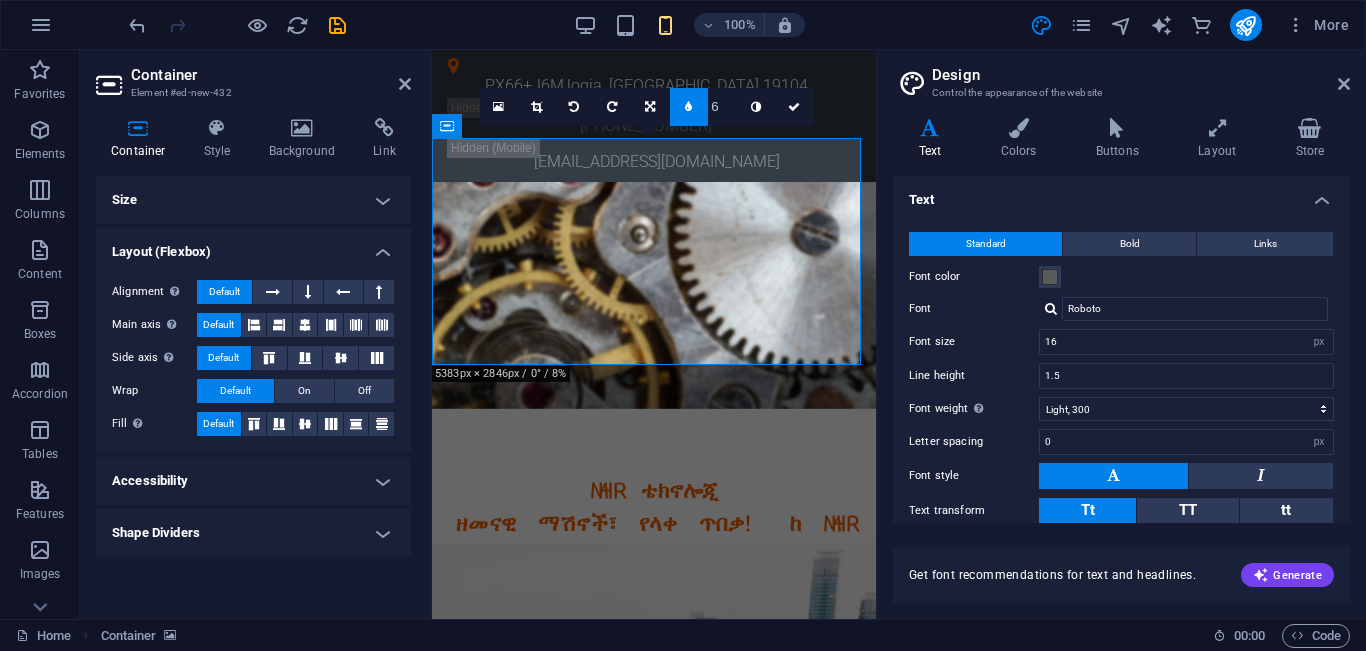click on "Accessibility" at bounding box center [253, 481] 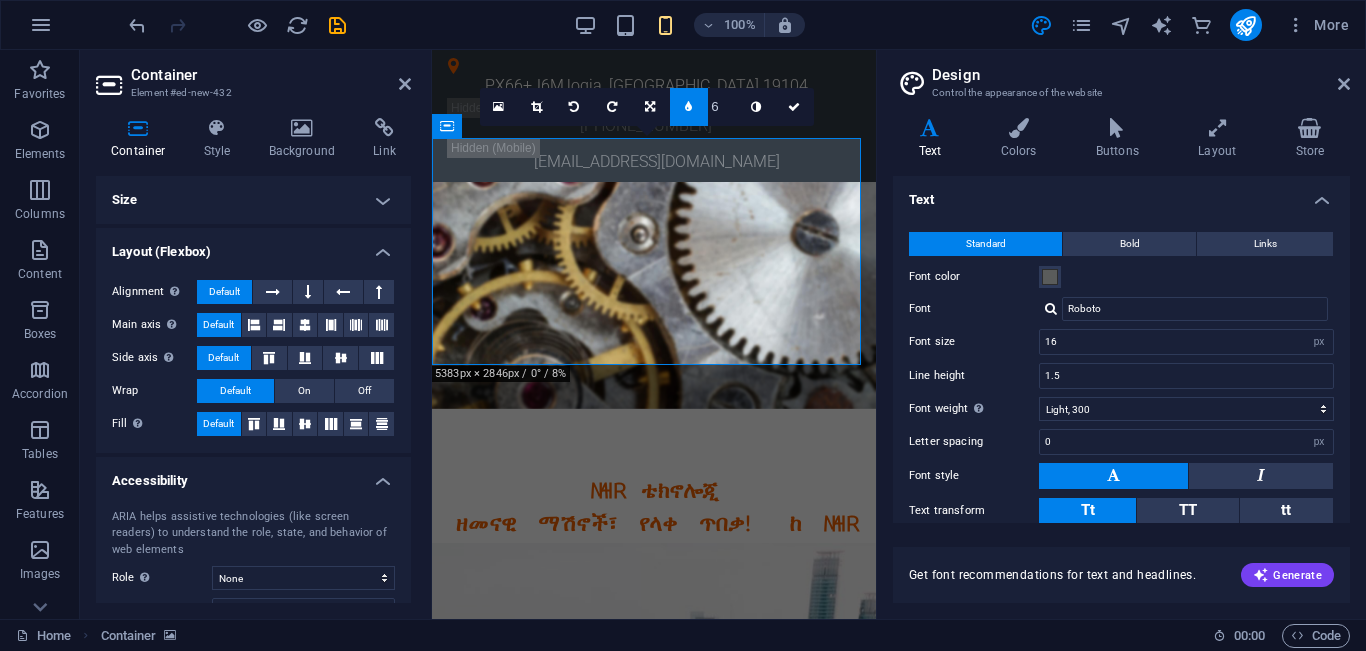 scroll, scrollTop: 87, scrollLeft: 0, axis: vertical 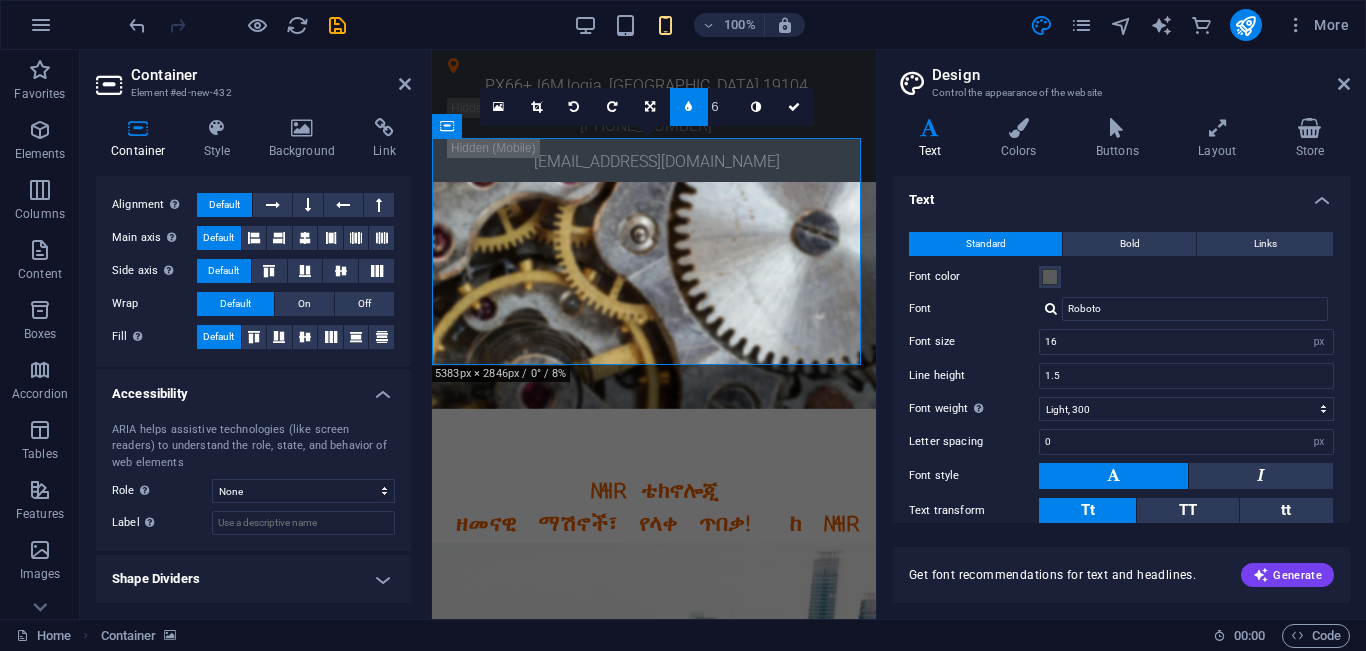 click on "Shape Dividers" at bounding box center (253, 579) 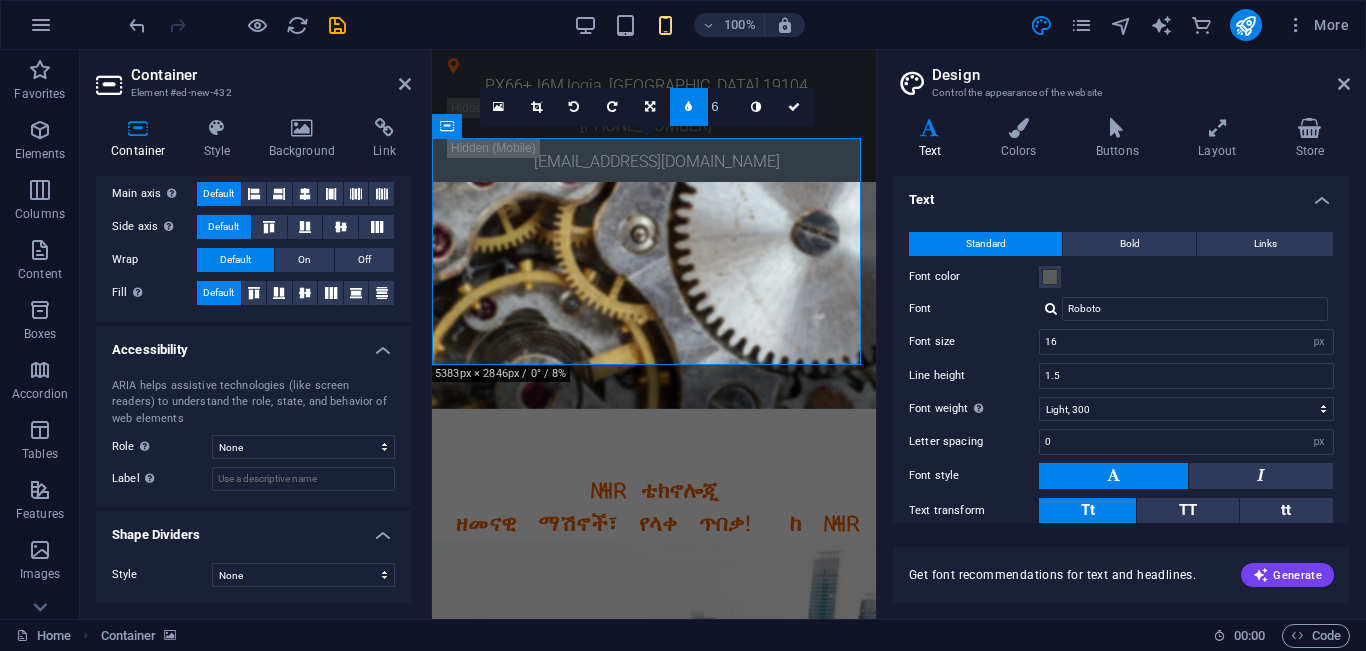 scroll, scrollTop: 0, scrollLeft: 0, axis: both 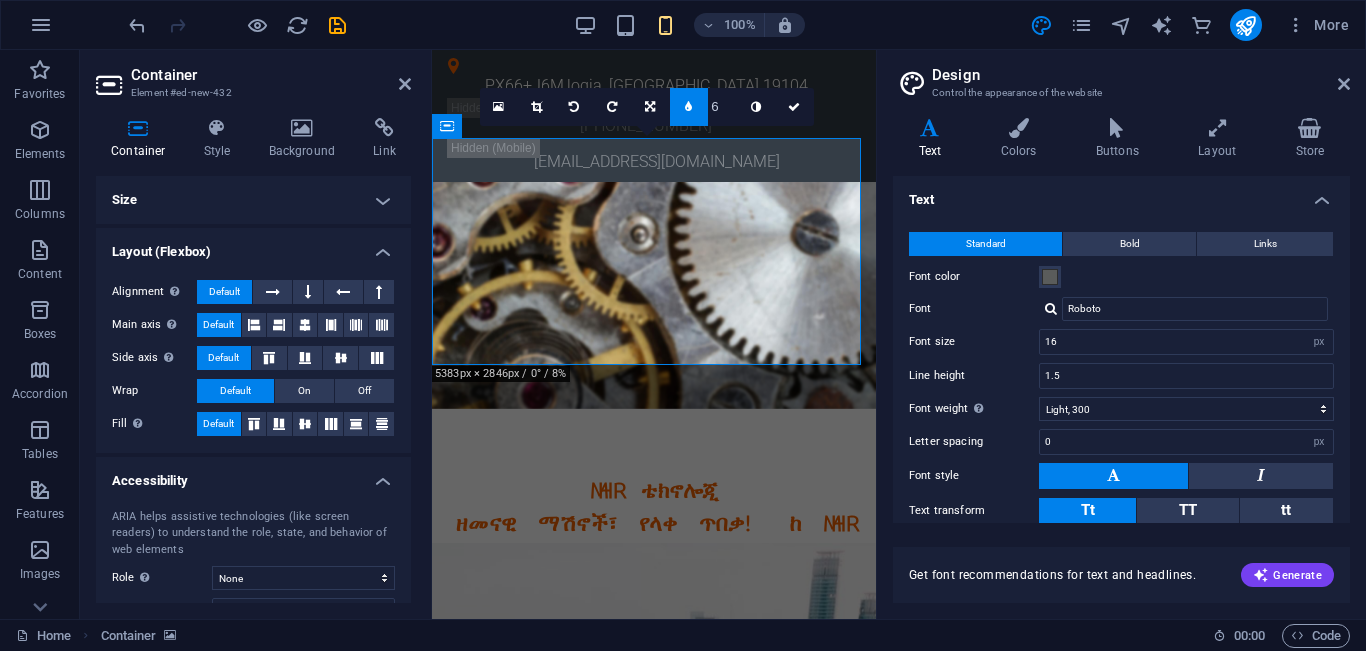 click at bounding box center [138, 128] 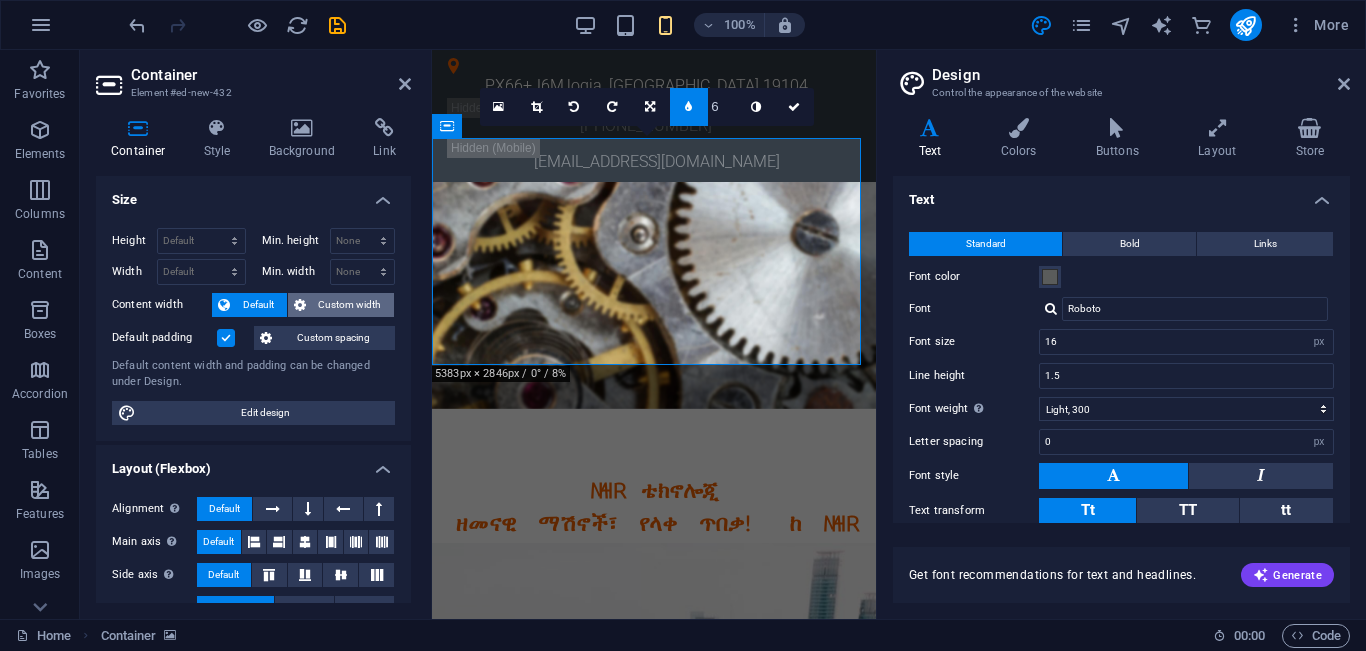 click on "Custom width" at bounding box center (350, 305) 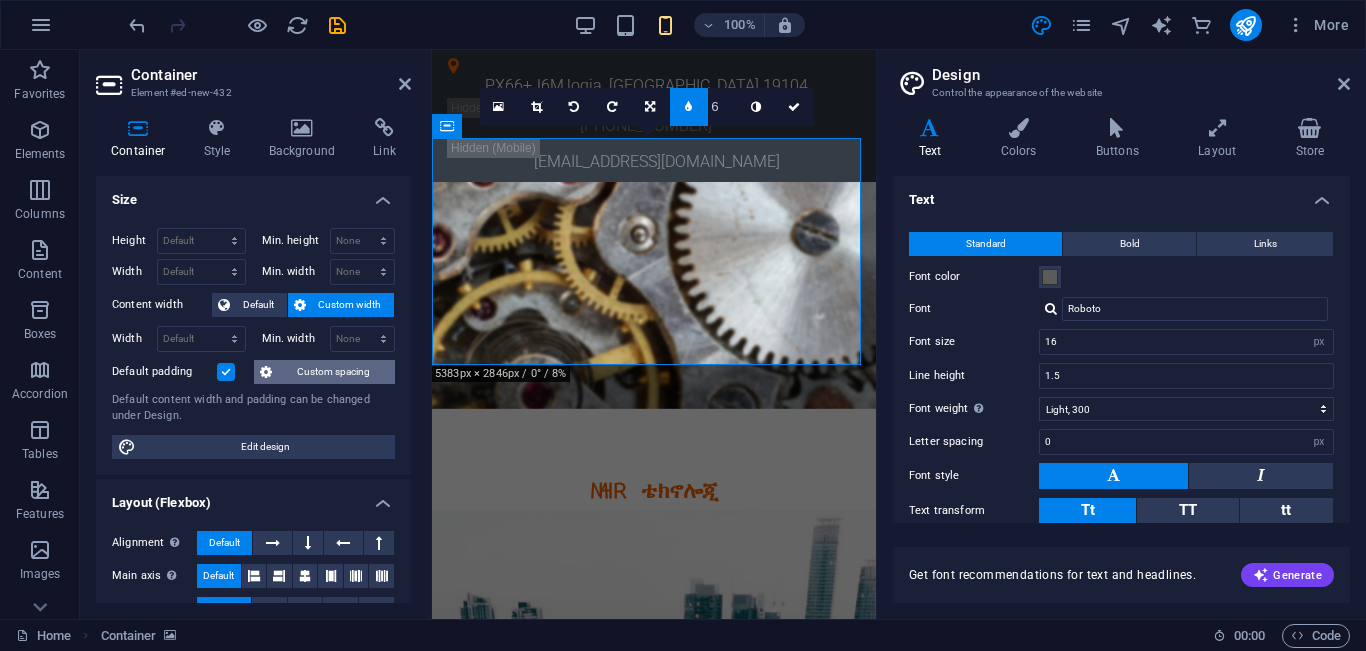 click on "Custom spacing" at bounding box center [333, 372] 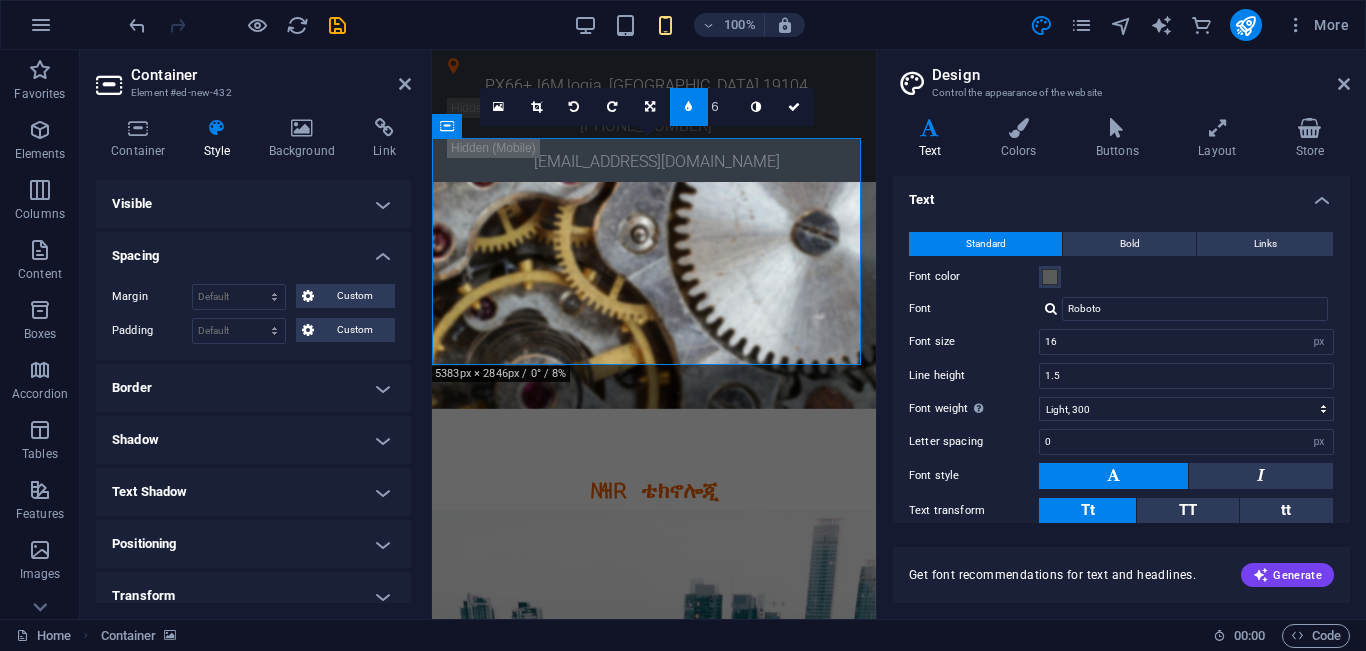 scroll, scrollTop: 173, scrollLeft: 0, axis: vertical 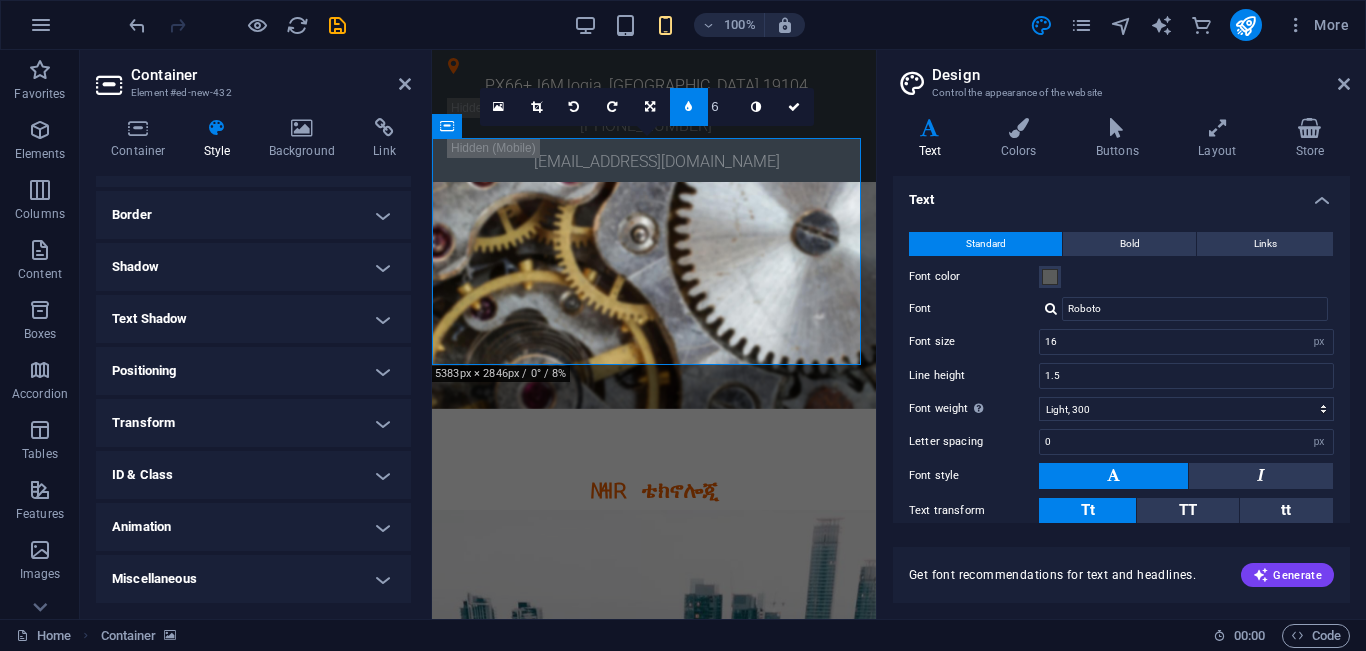 click on "Animation" at bounding box center (253, 527) 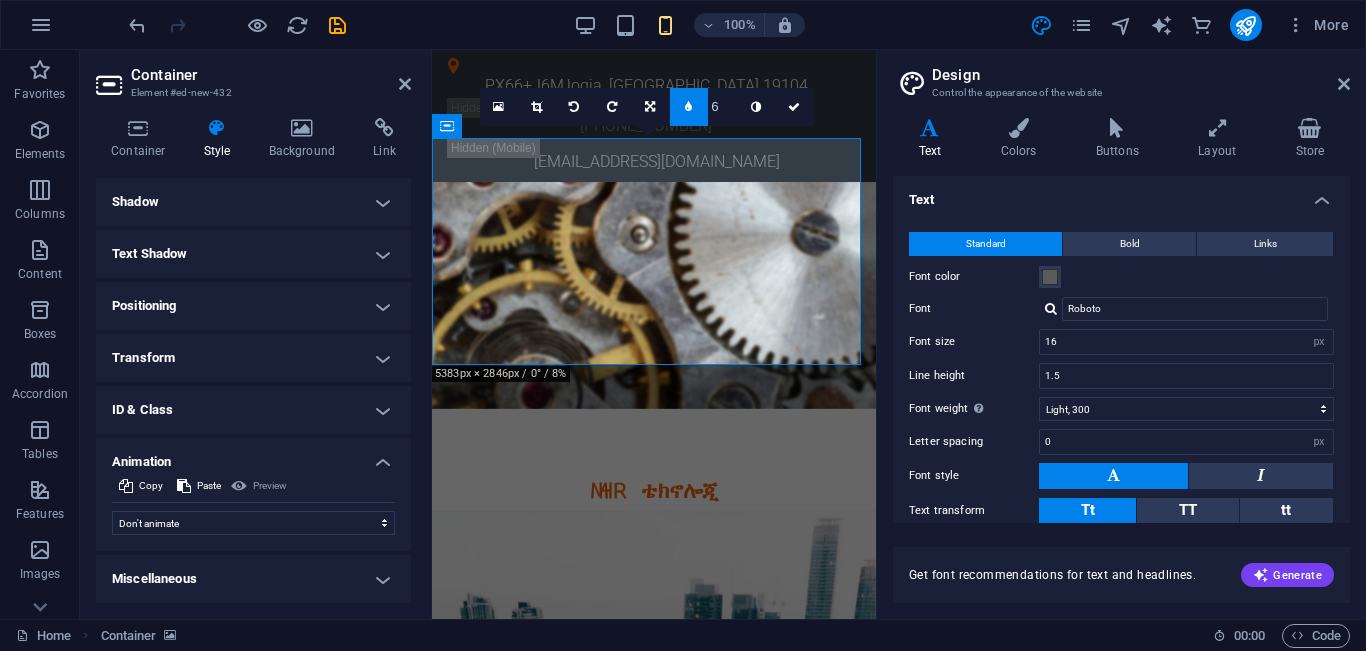 scroll, scrollTop: 0, scrollLeft: 0, axis: both 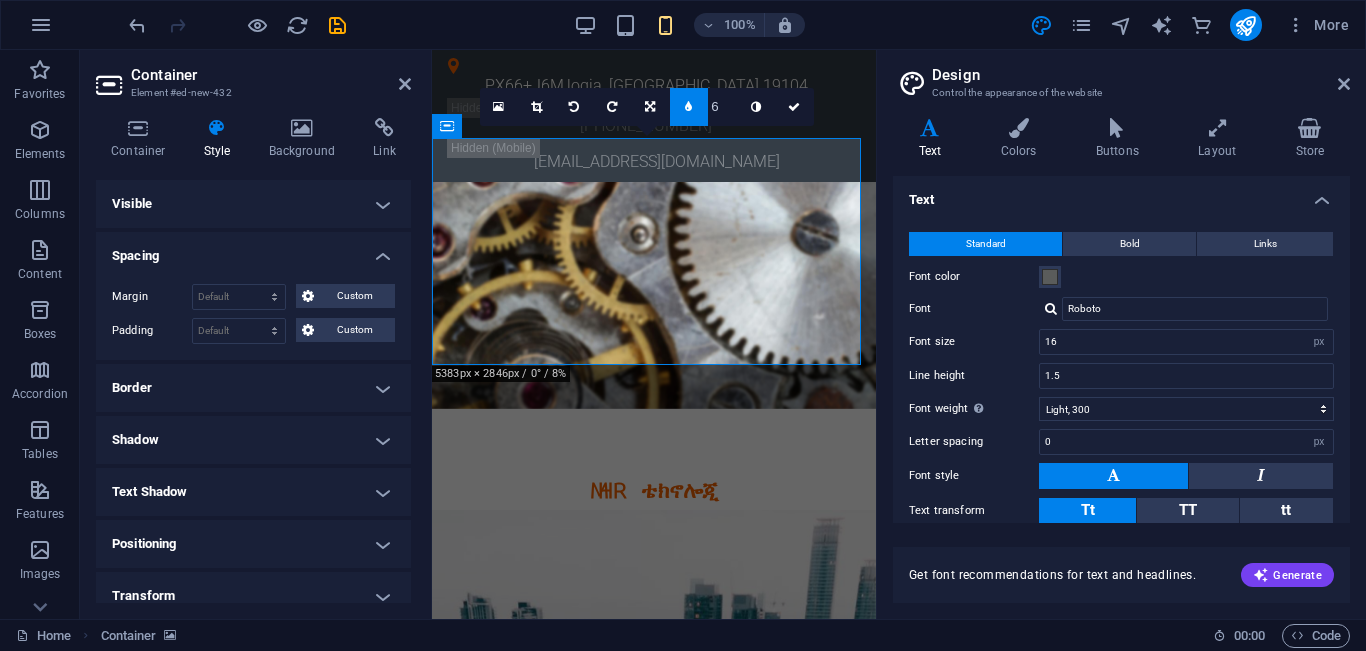 click on "Border" at bounding box center [253, 388] 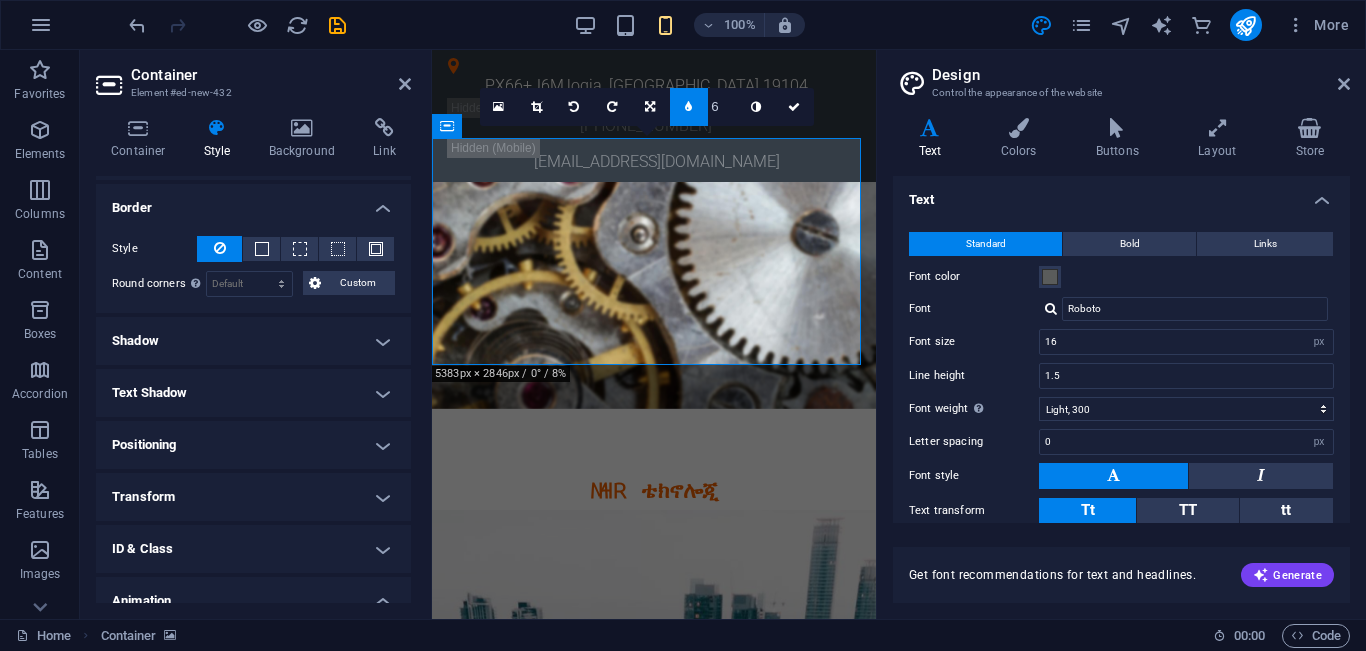 scroll, scrollTop: 319, scrollLeft: 0, axis: vertical 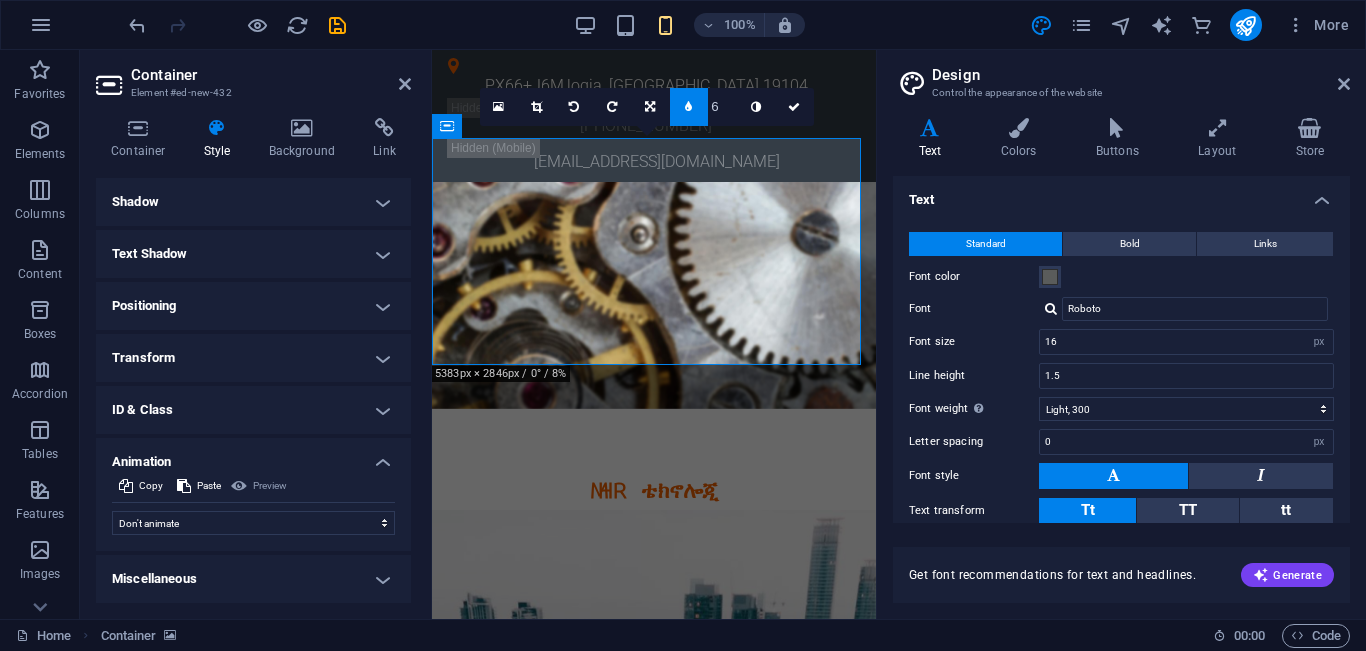 click on "ID & Class" at bounding box center (253, 410) 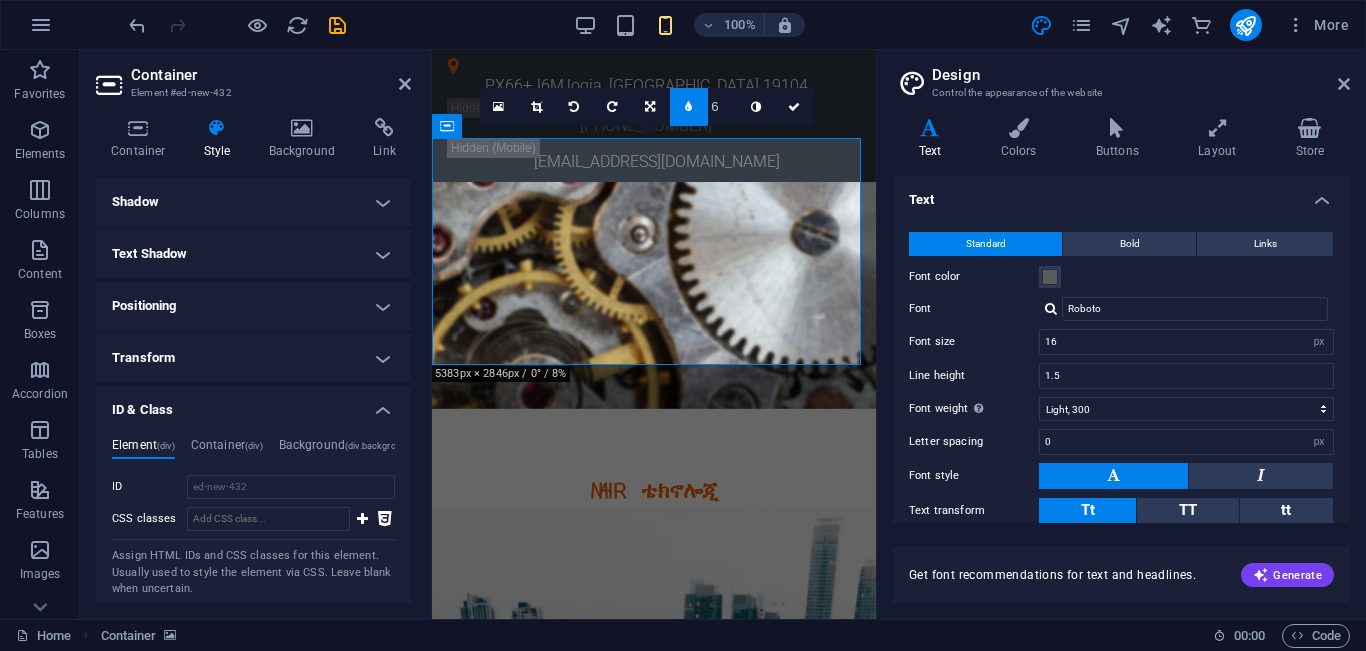 scroll, scrollTop: 499, scrollLeft: 0, axis: vertical 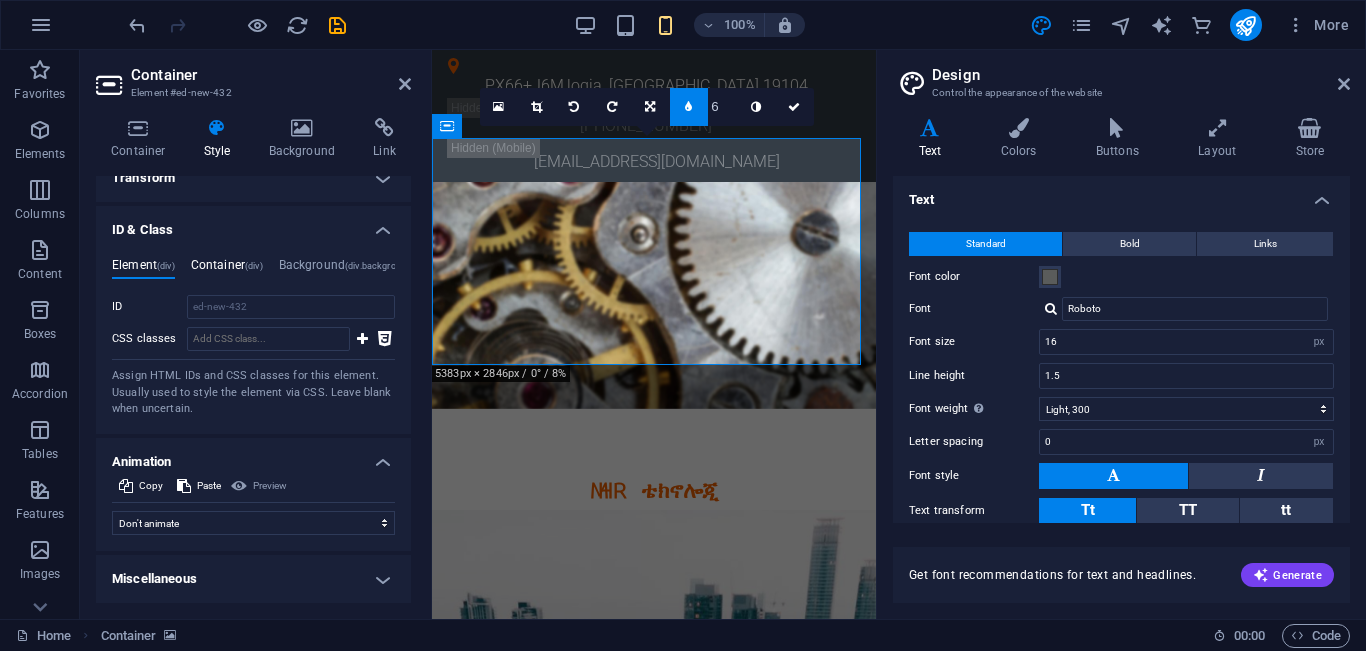 click on "Container  (div)" at bounding box center (227, 269) 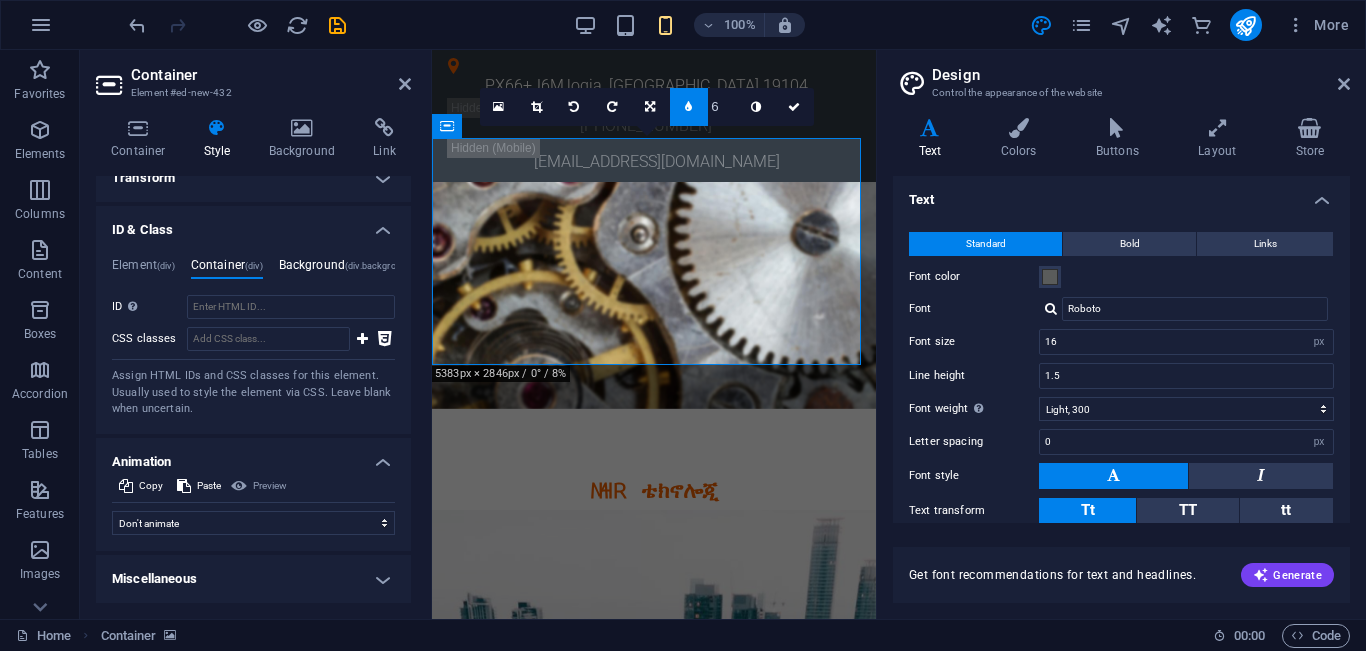 click on "Background  (div.background)" at bounding box center [347, 269] 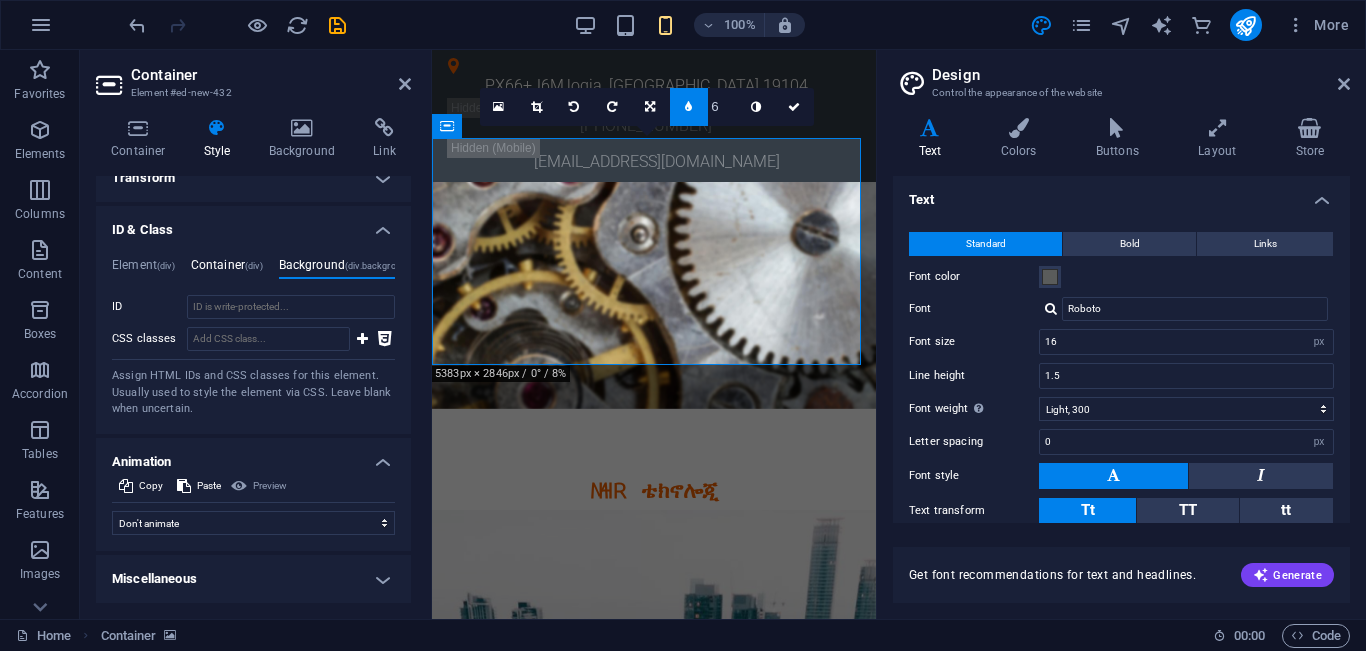 click on "Container  (div)" at bounding box center (227, 269) 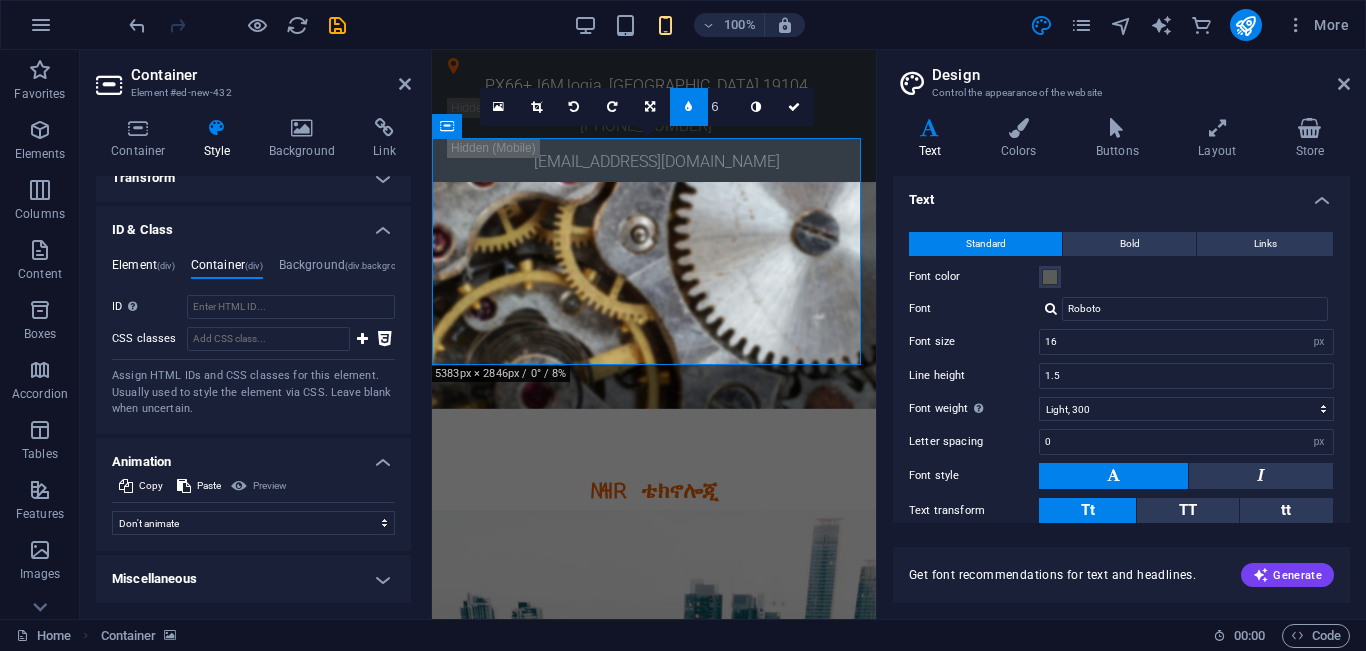 click on "Element  (div)" at bounding box center [143, 269] 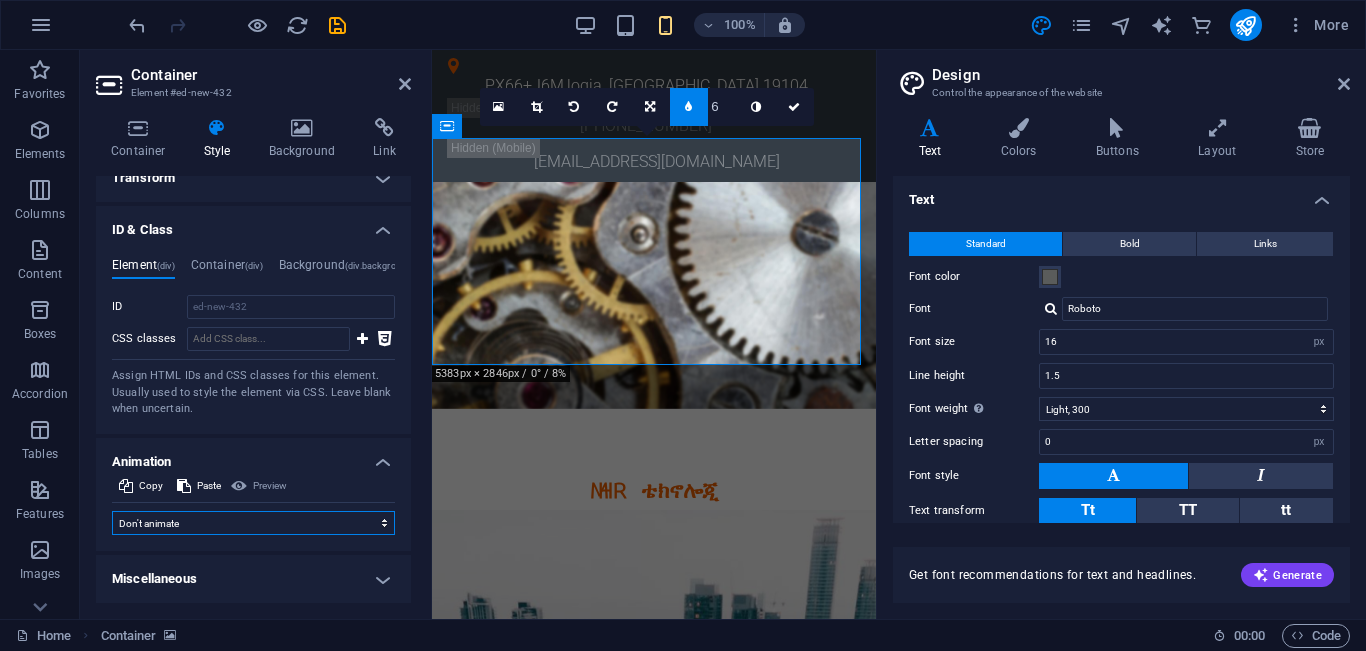 click on "Don't animate Show / Hide Slide up/down Zoom in/out Slide left to right Slide right to left Slide top to bottom Slide bottom to top Pulse Blink Open as overlay" at bounding box center (253, 523) 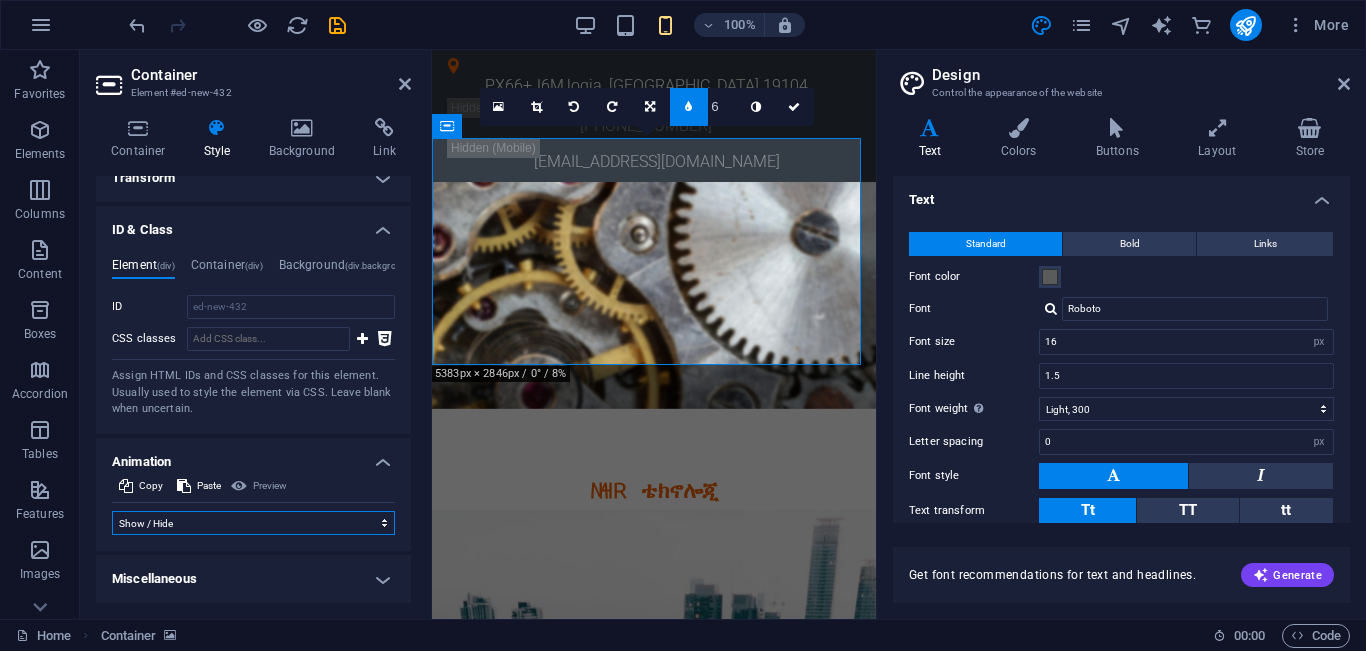 click on "Don't animate Show / Hide Slide up/down Zoom in/out Slide left to right Slide right to left Slide top to bottom Slide bottom to top Pulse Blink Open as overlay" at bounding box center (253, 523) 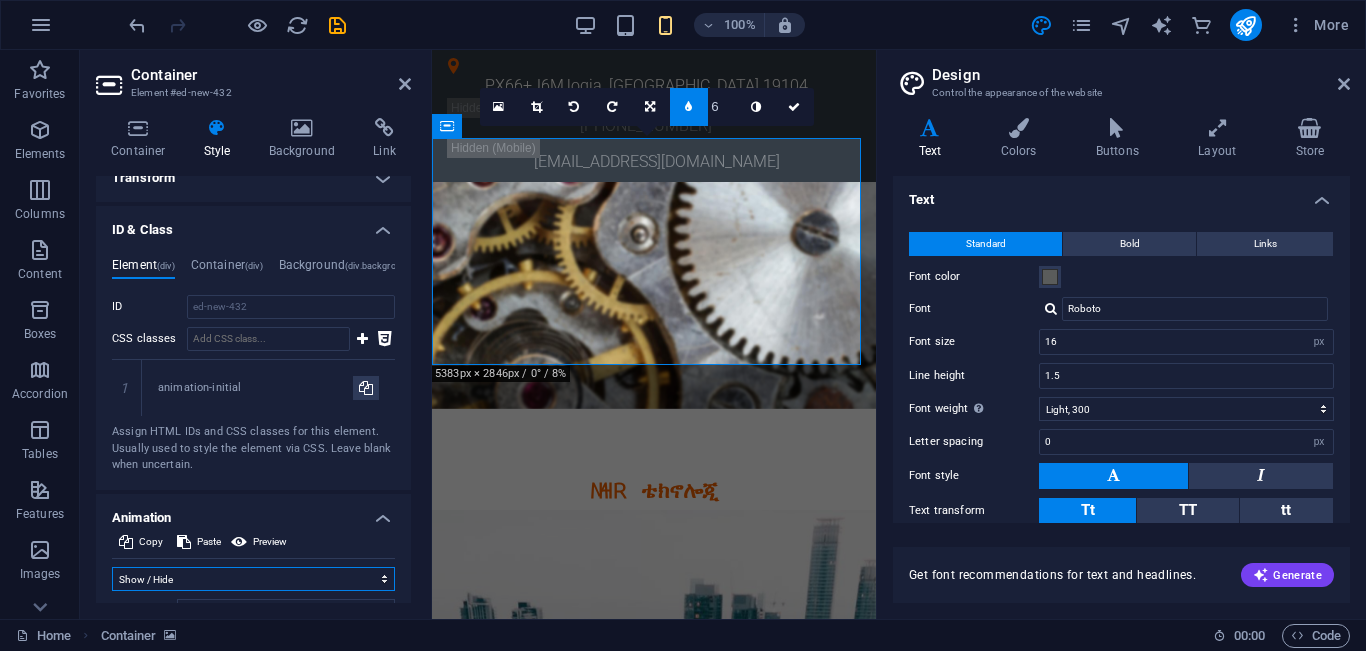 scroll, scrollTop: 696, scrollLeft: 0, axis: vertical 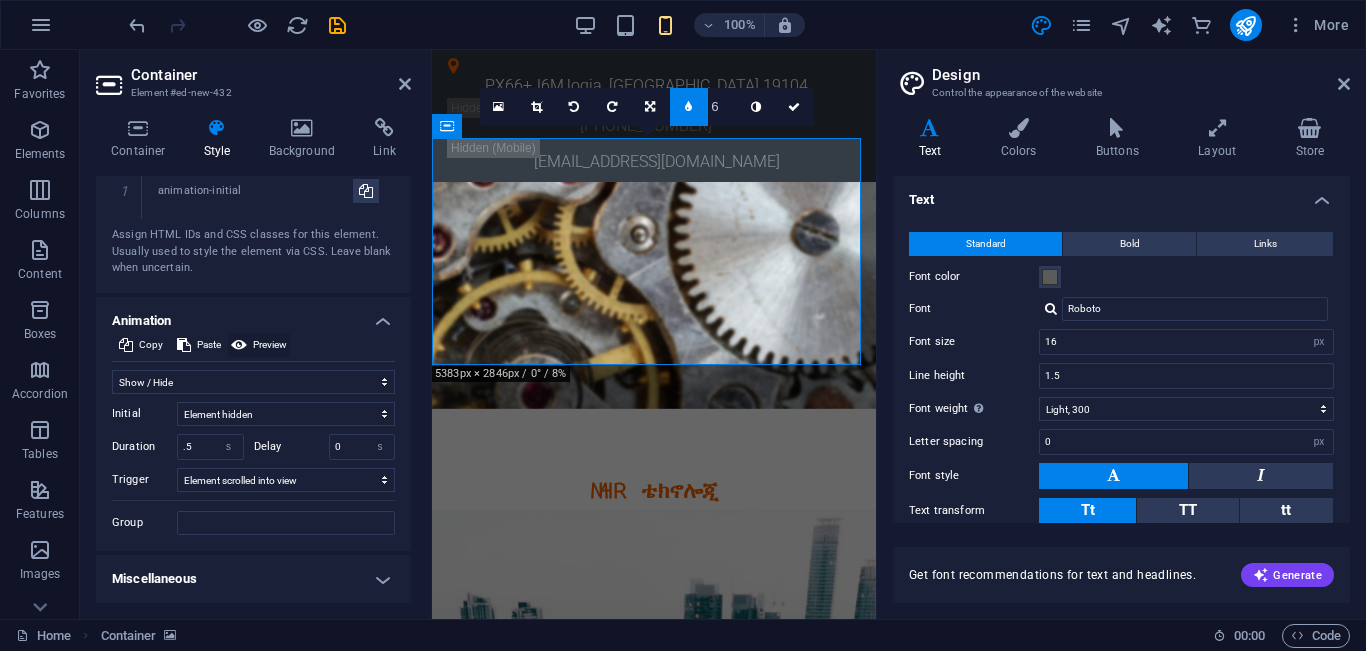 click at bounding box center [239, 345] 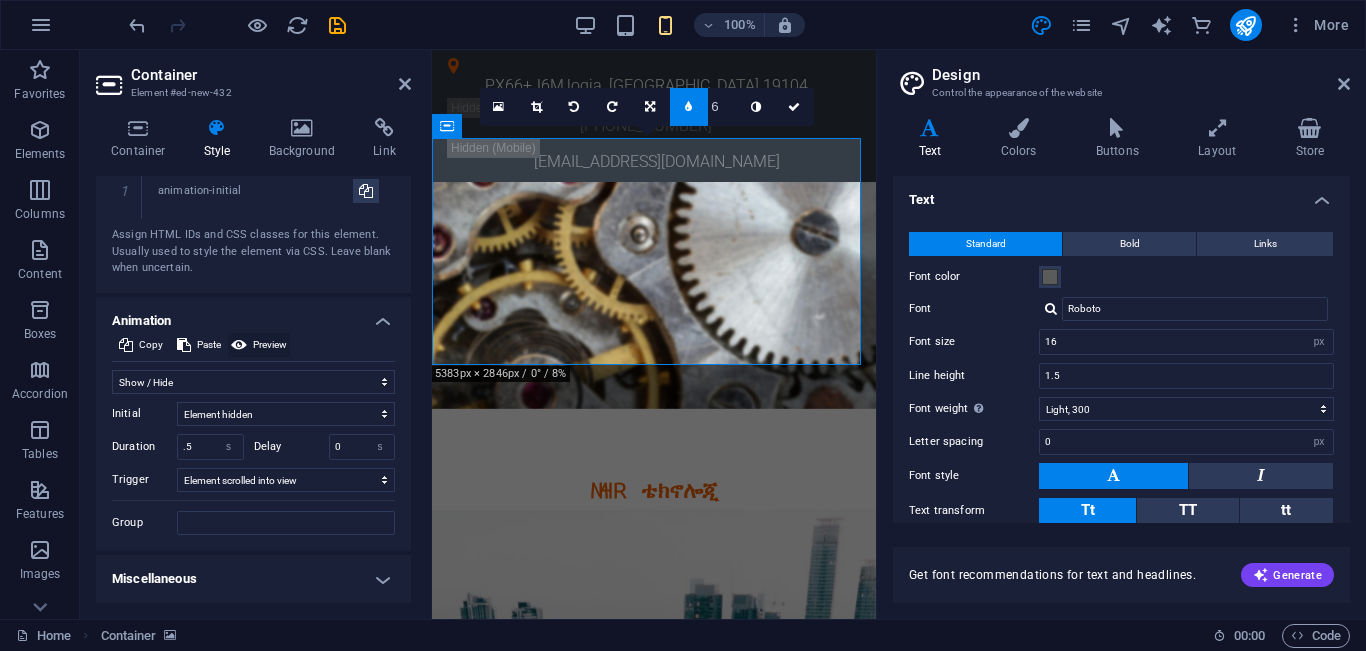 click on "Preview" at bounding box center [270, 345] 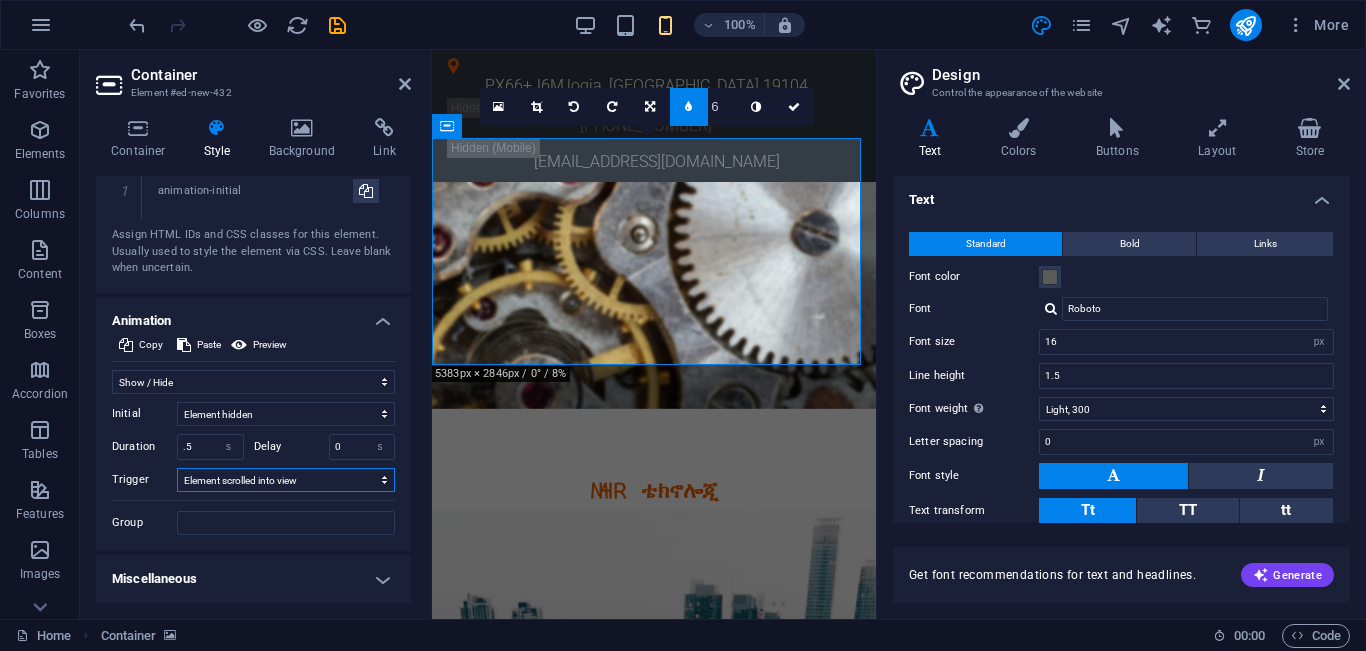 click on "No automatic trigger On page load Element scrolled into view" at bounding box center [286, 480] 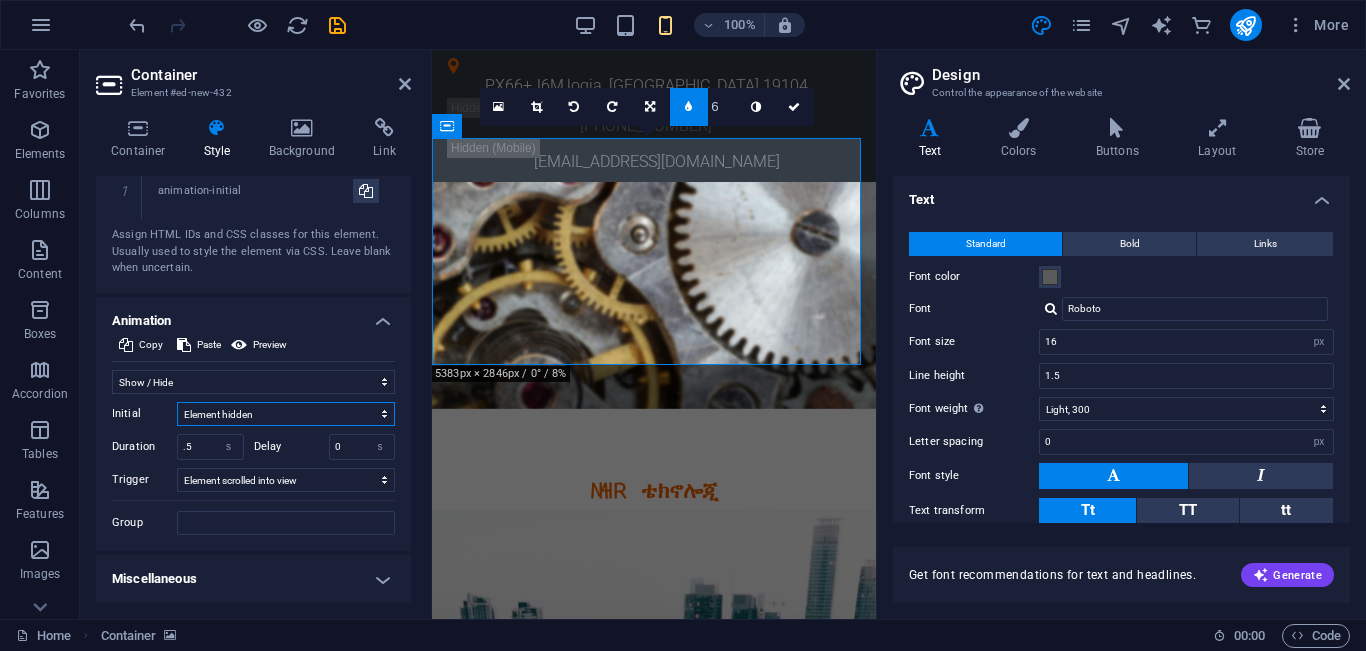 click on "Element hidden Element shown" at bounding box center (286, 414) 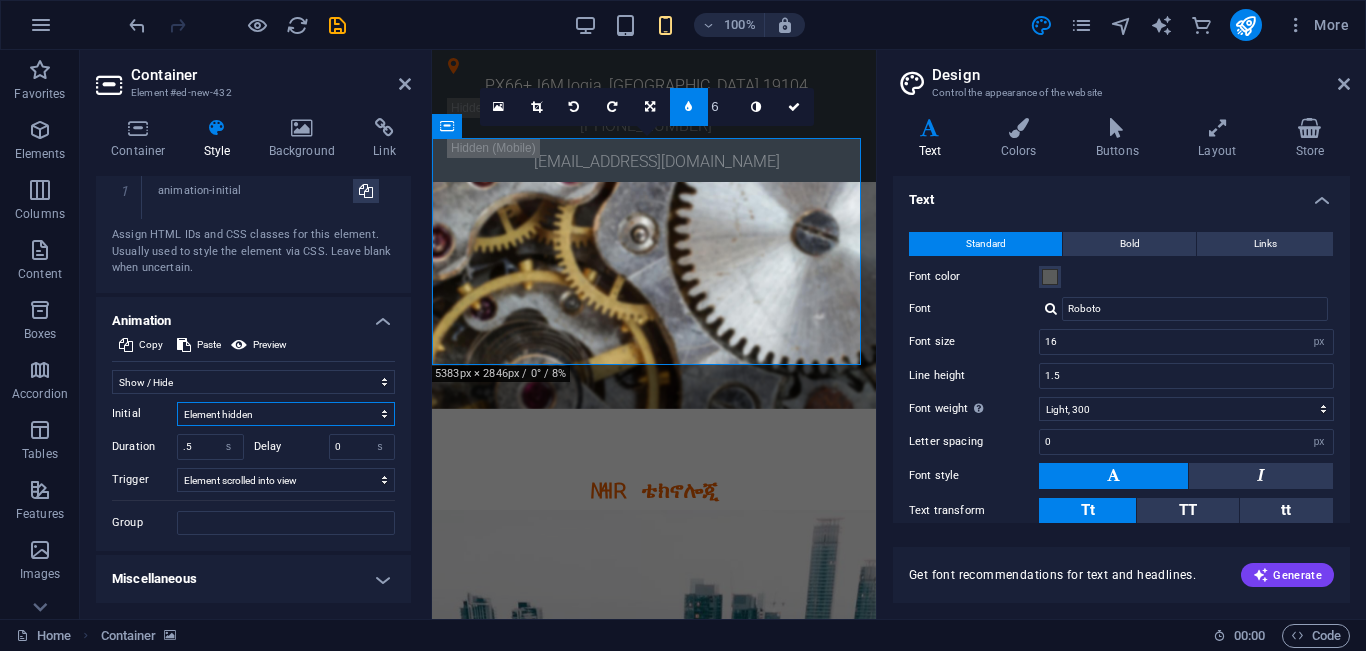 select on "show" 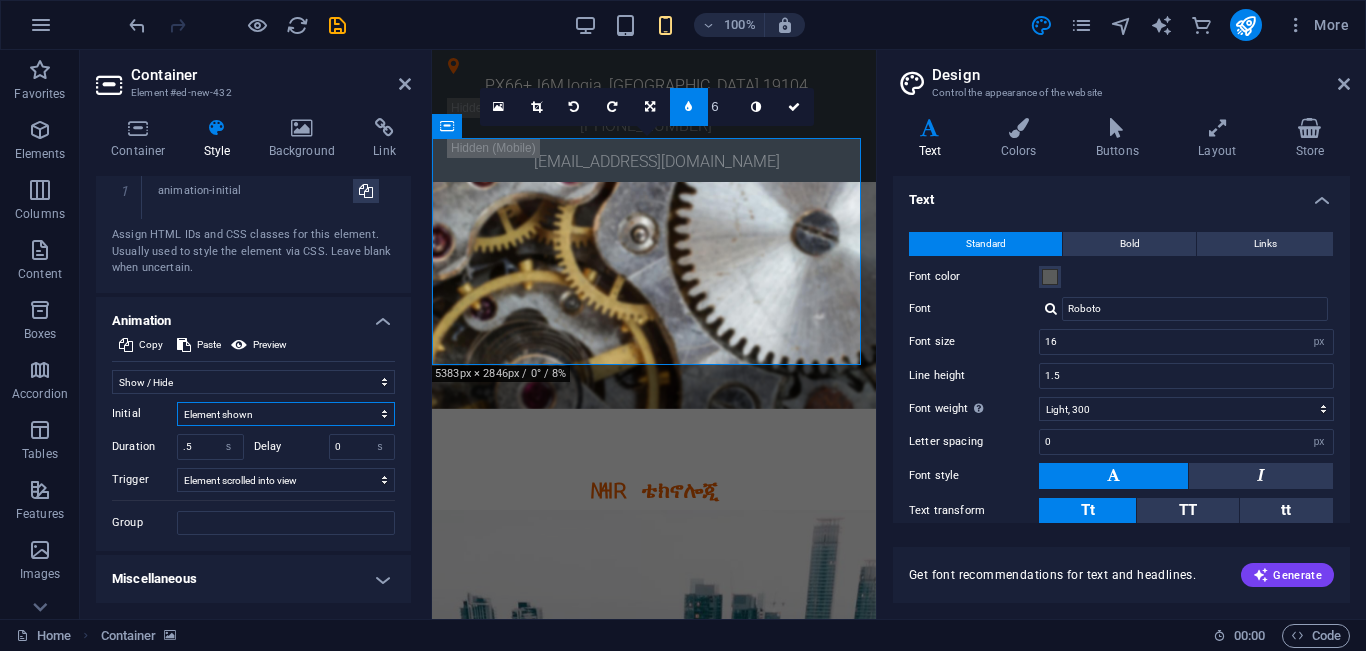 click on "Element hidden Element shown" at bounding box center (286, 414) 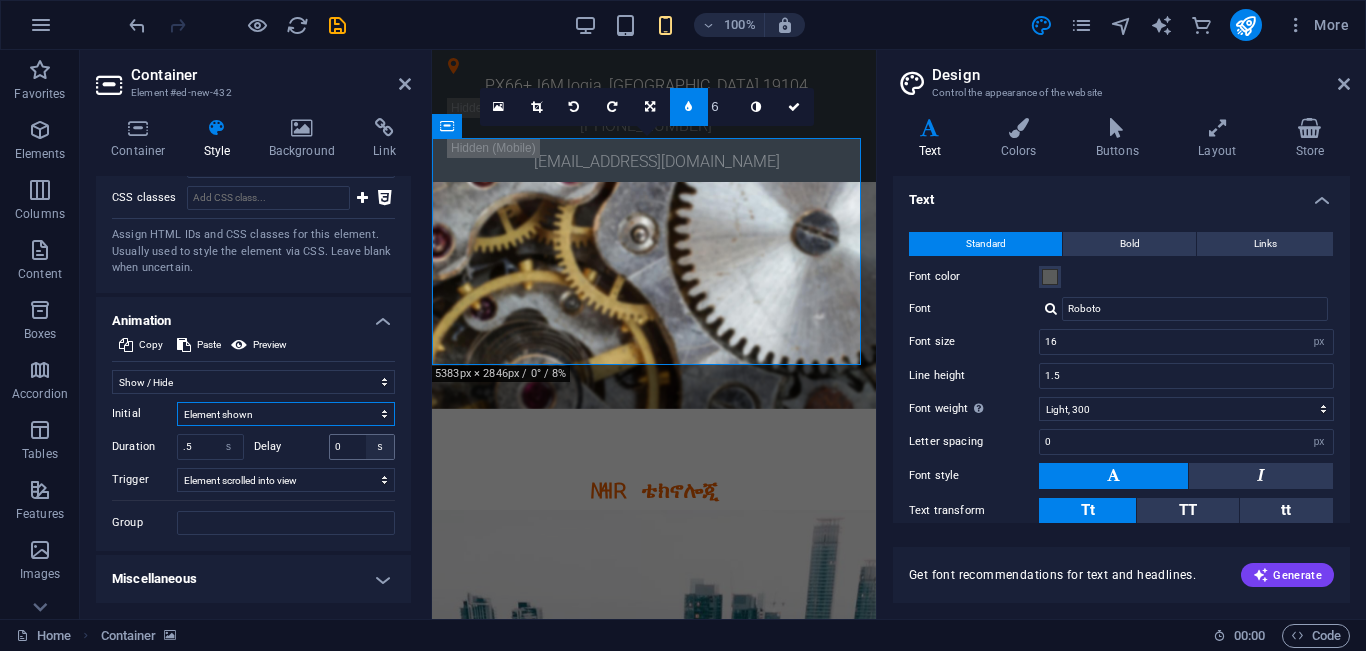 scroll, scrollTop: 640, scrollLeft: 0, axis: vertical 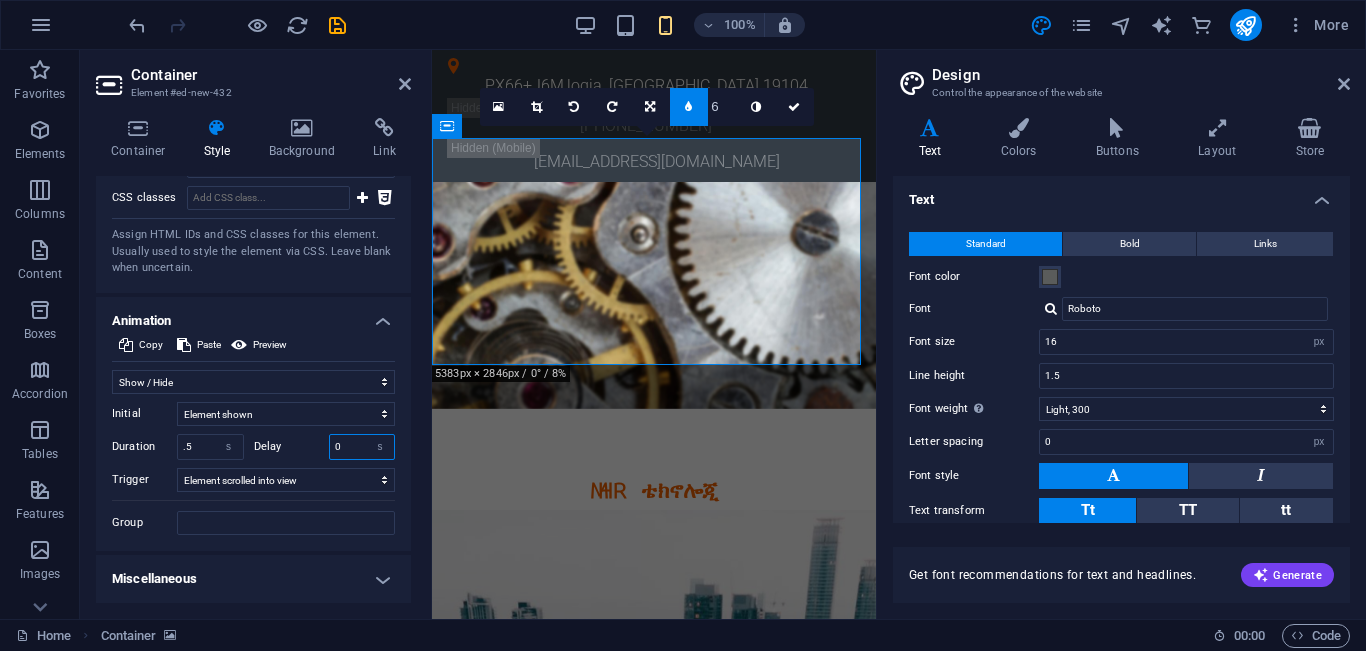 click on "0" at bounding box center (362, 447) 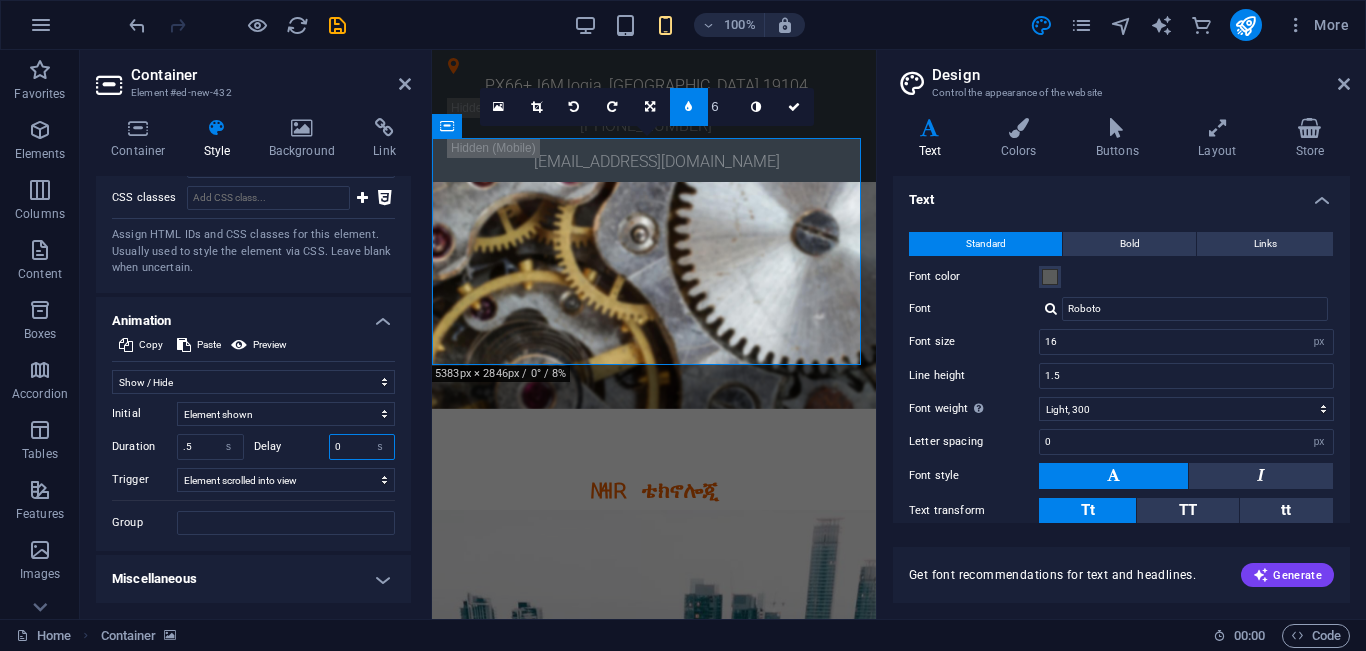 drag, startPoint x: 361, startPoint y: 447, endPoint x: 311, endPoint y: 454, distance: 50.48762 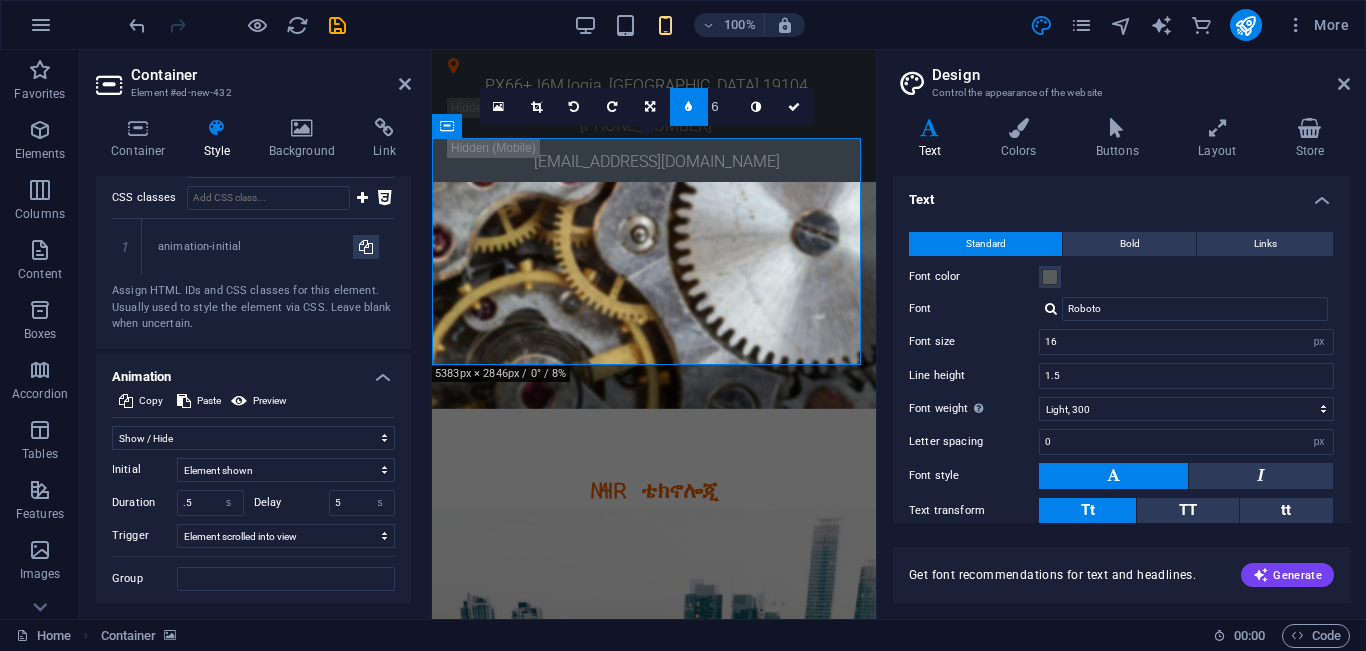 click on "Animation" at bounding box center [253, 371] 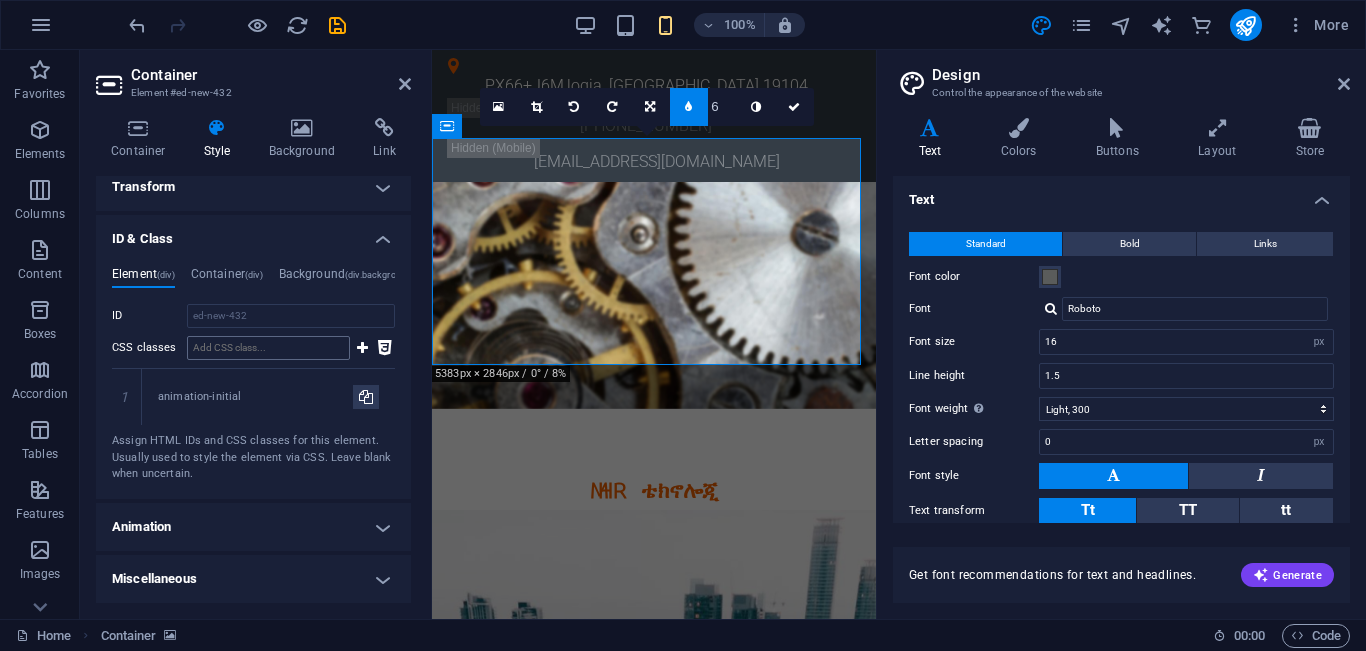 scroll, scrollTop: 490, scrollLeft: 0, axis: vertical 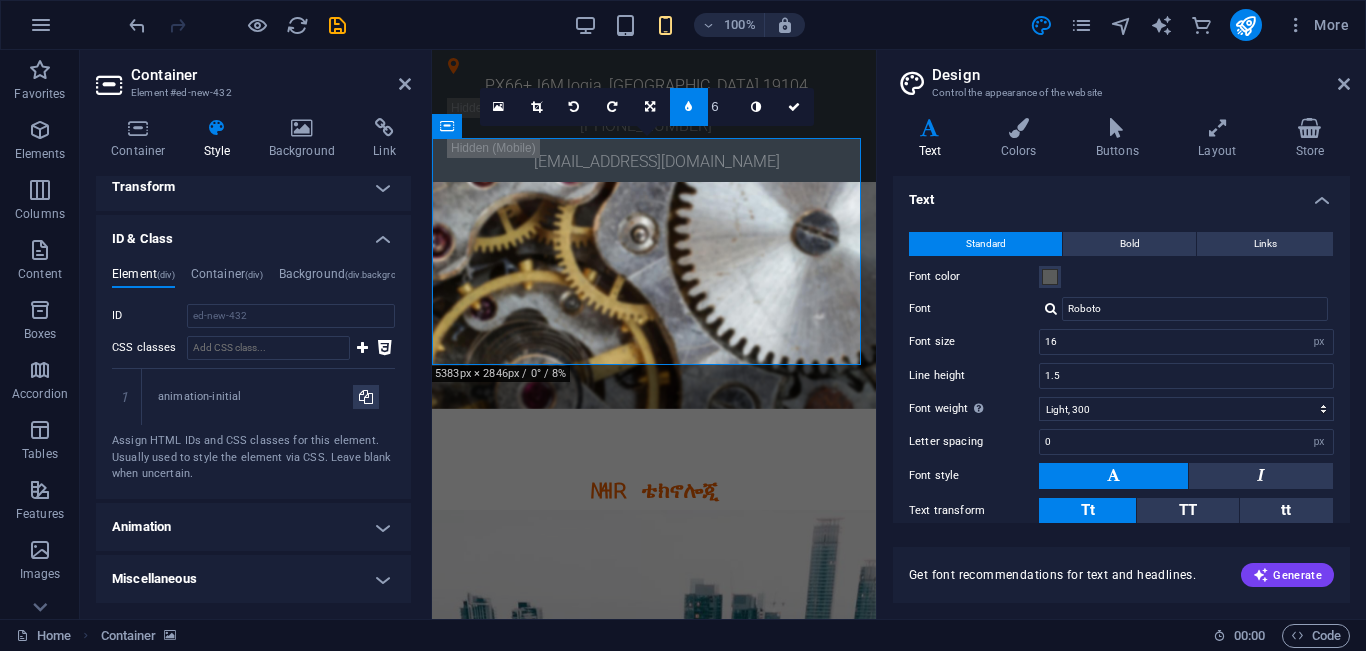 click on "Animation" at bounding box center [253, 527] 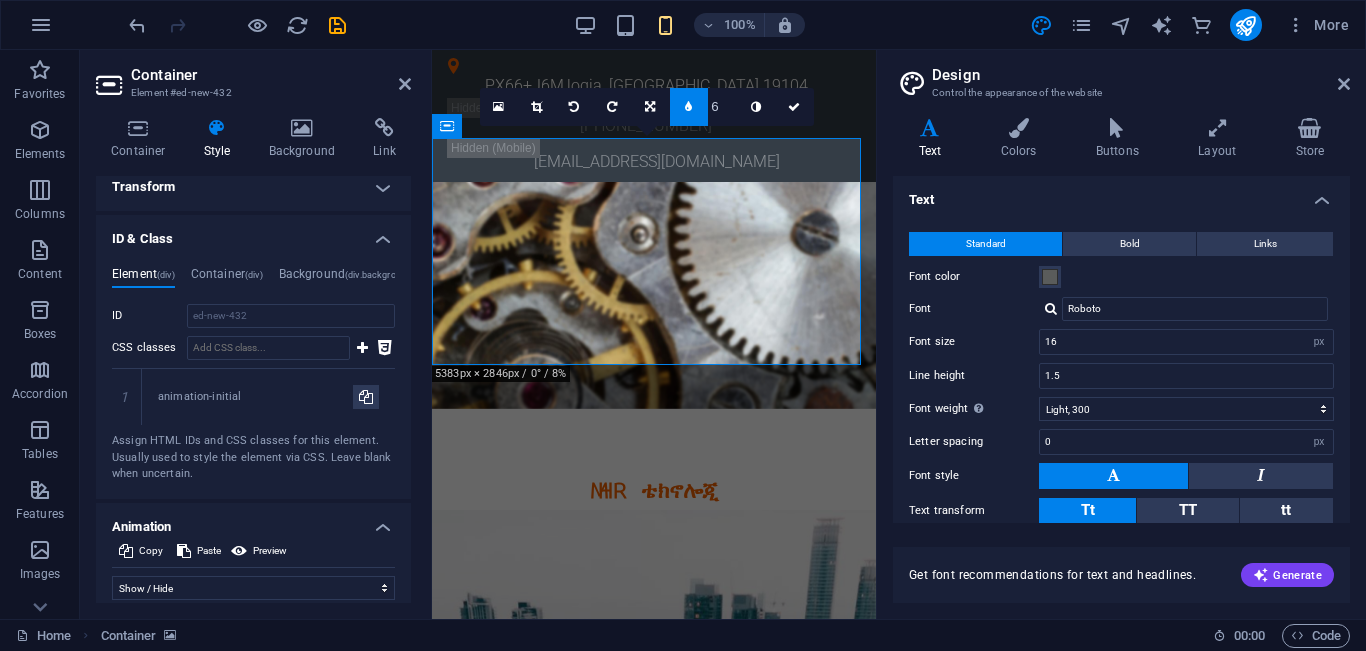 scroll, scrollTop: 640, scrollLeft: 0, axis: vertical 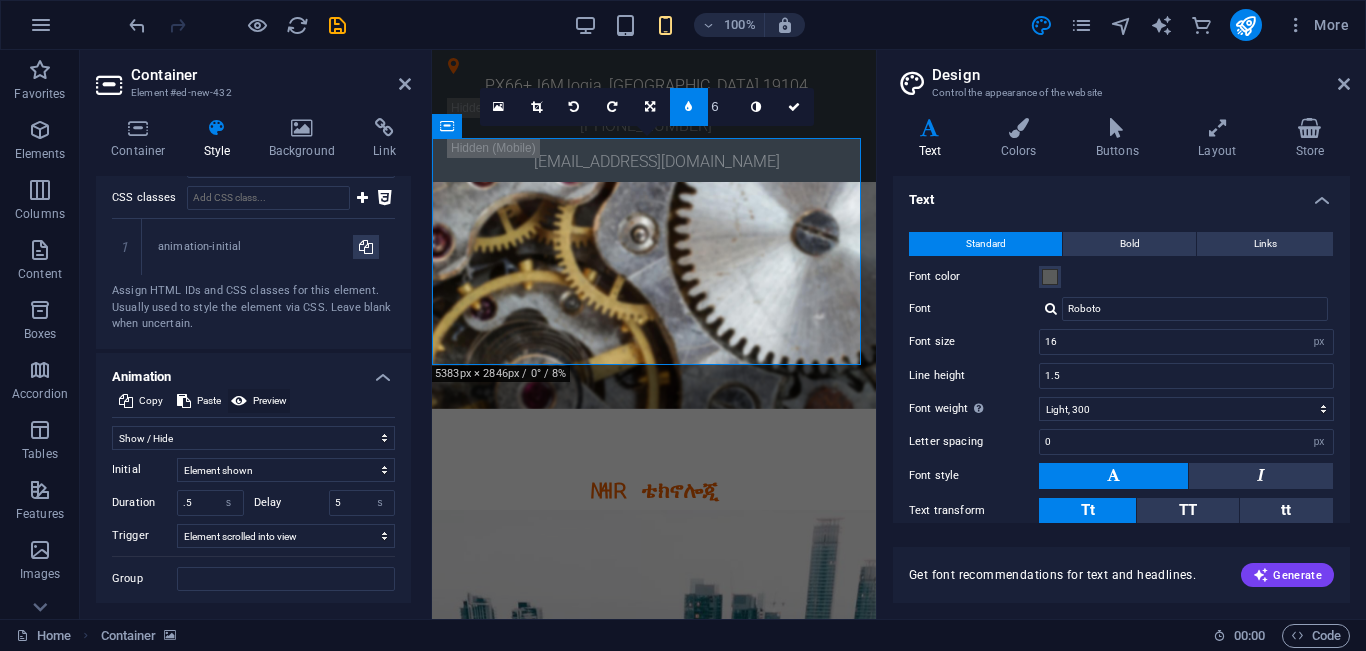 click on "Preview" at bounding box center [270, 401] 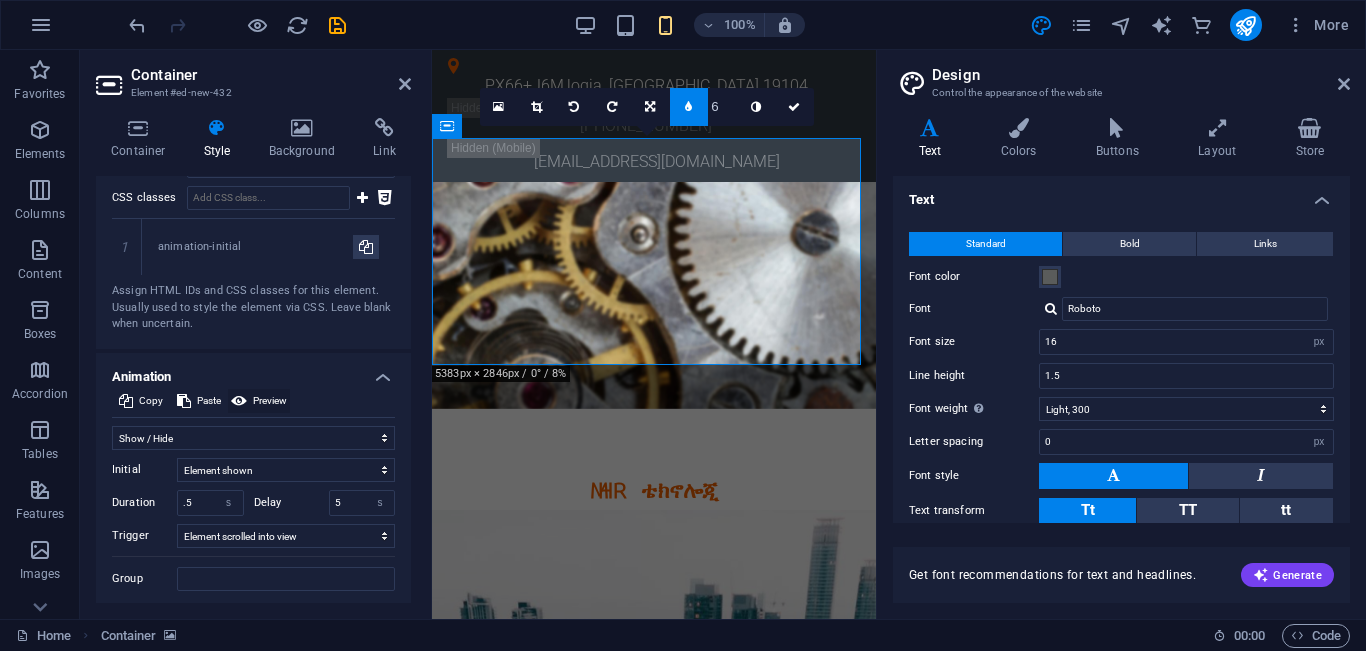 click on "Preview" at bounding box center (270, 401) 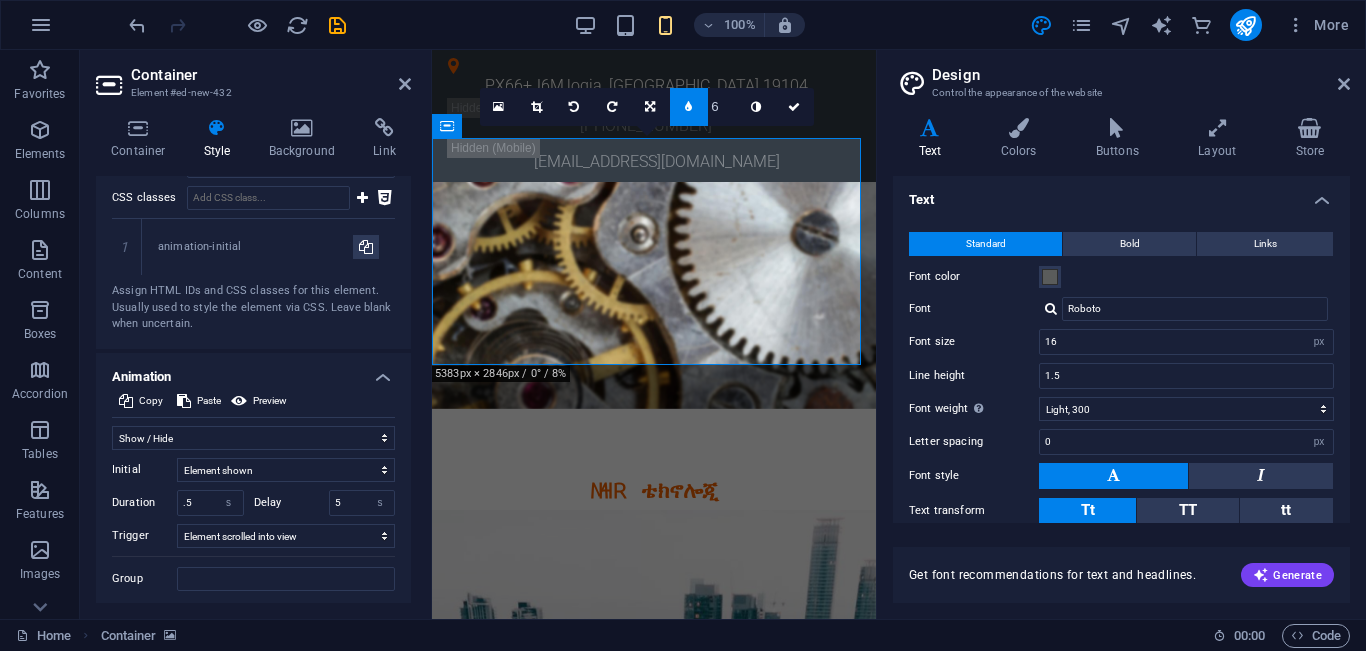 scroll, scrollTop: 696, scrollLeft: 0, axis: vertical 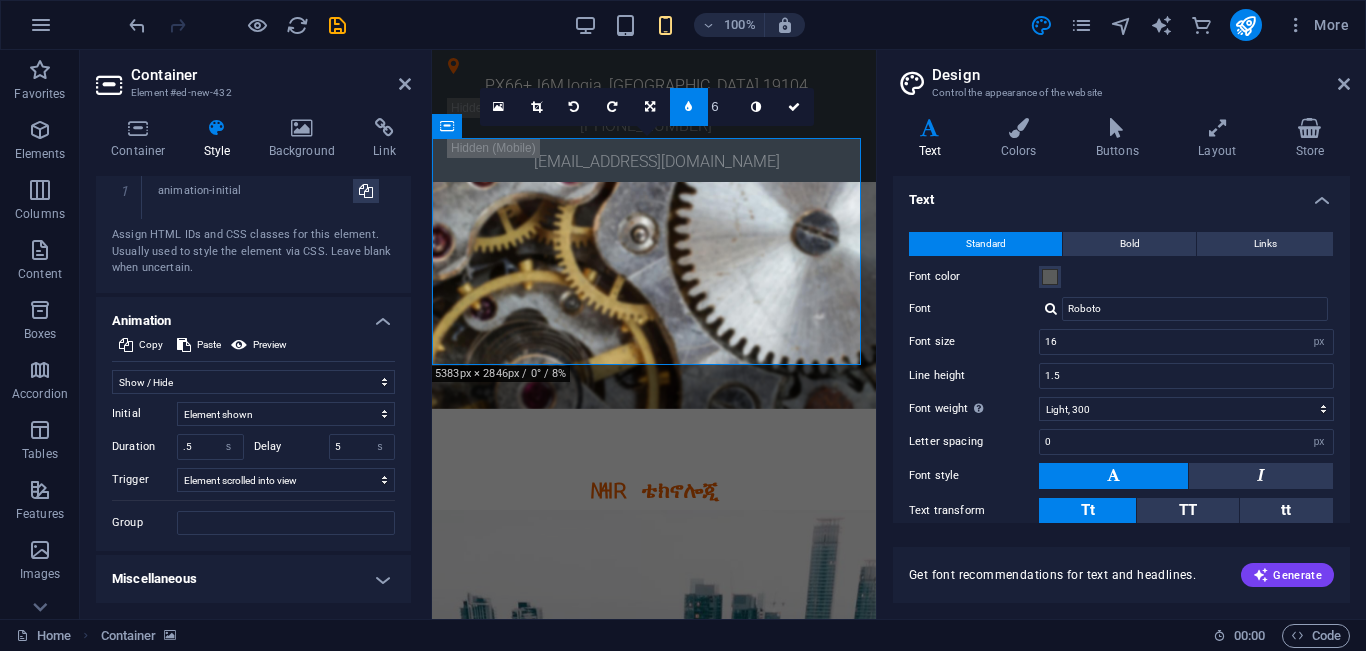 click at bounding box center (654, 295) 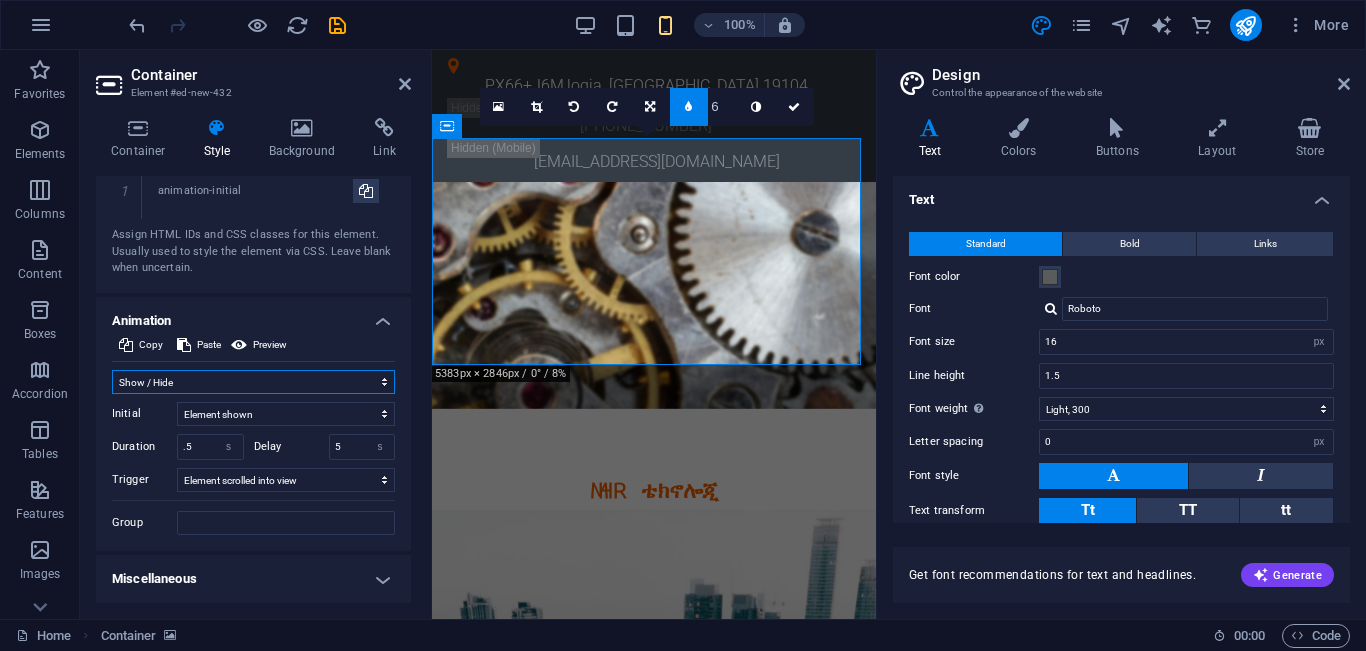 drag, startPoint x: 286, startPoint y: 388, endPoint x: 281, endPoint y: 377, distance: 12.083046 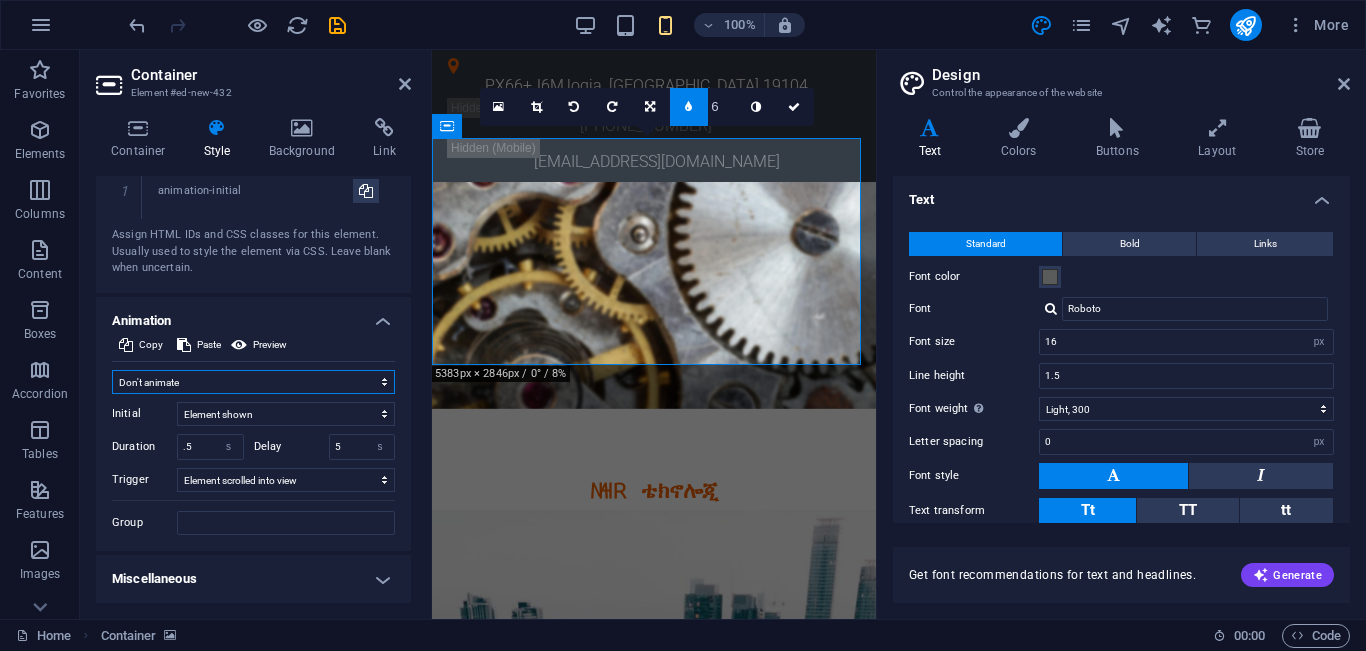 click on "Don't animate Show / Hide Slide up/down Zoom in/out Slide left to right Slide right to left Slide top to bottom Slide bottom to top Pulse Blink Open as overlay" at bounding box center (253, 382) 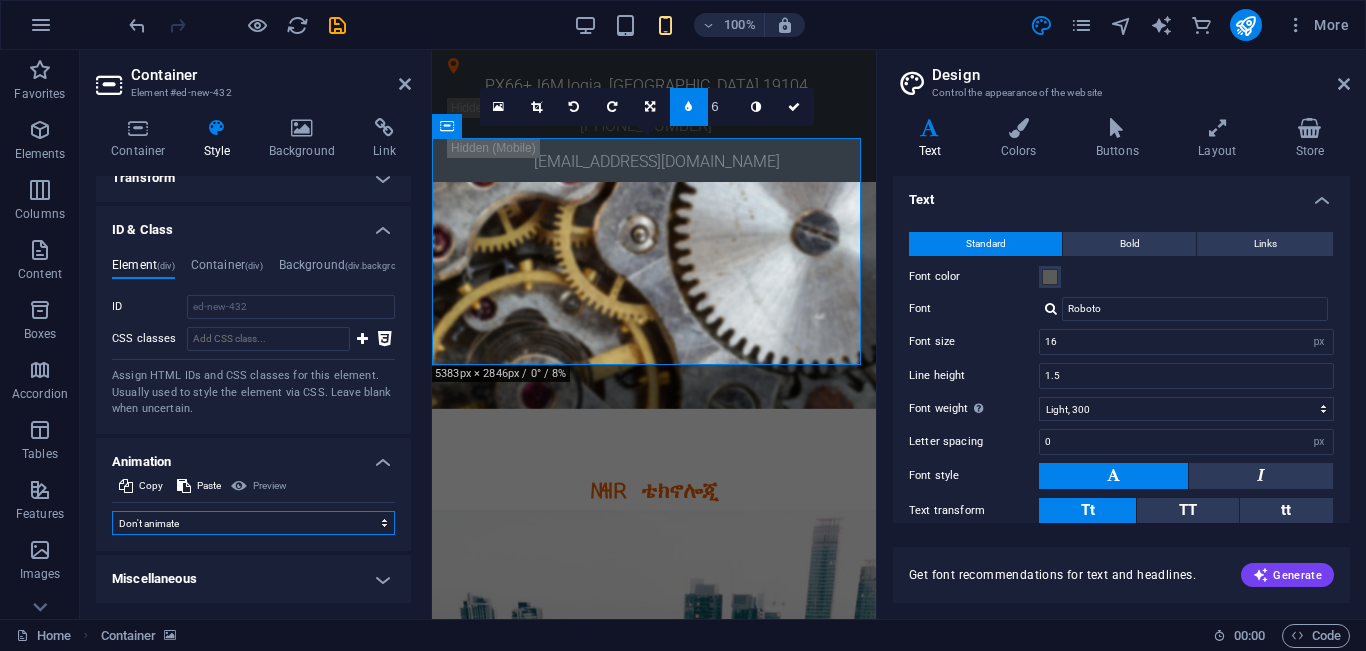 scroll, scrollTop: 499, scrollLeft: 0, axis: vertical 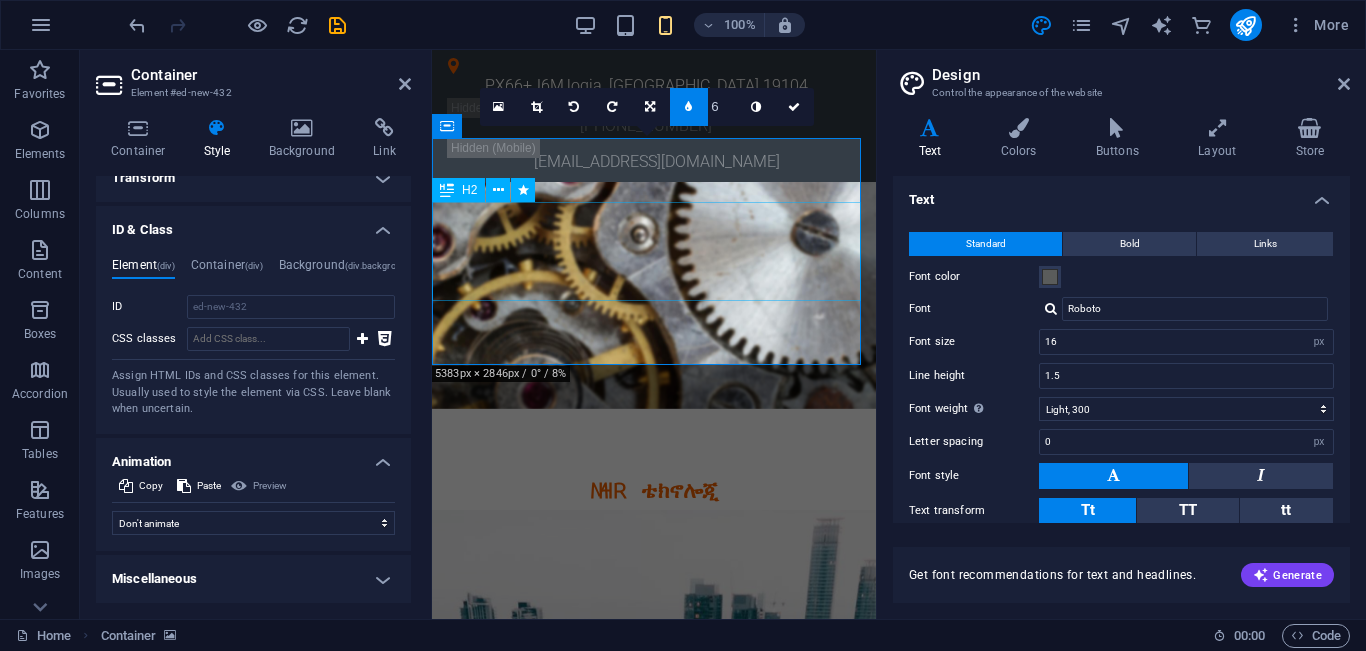 click on "MHR ቴክኖሎጂ ዘመናዊ ማሽኖች፣ የላቀ ጥበቃ! ከ MHR ቴክኖሎጂ ጋር የኢንዱስትሪዎን ተስፋ ያሳድጉ!" at bounding box center (654, 522) 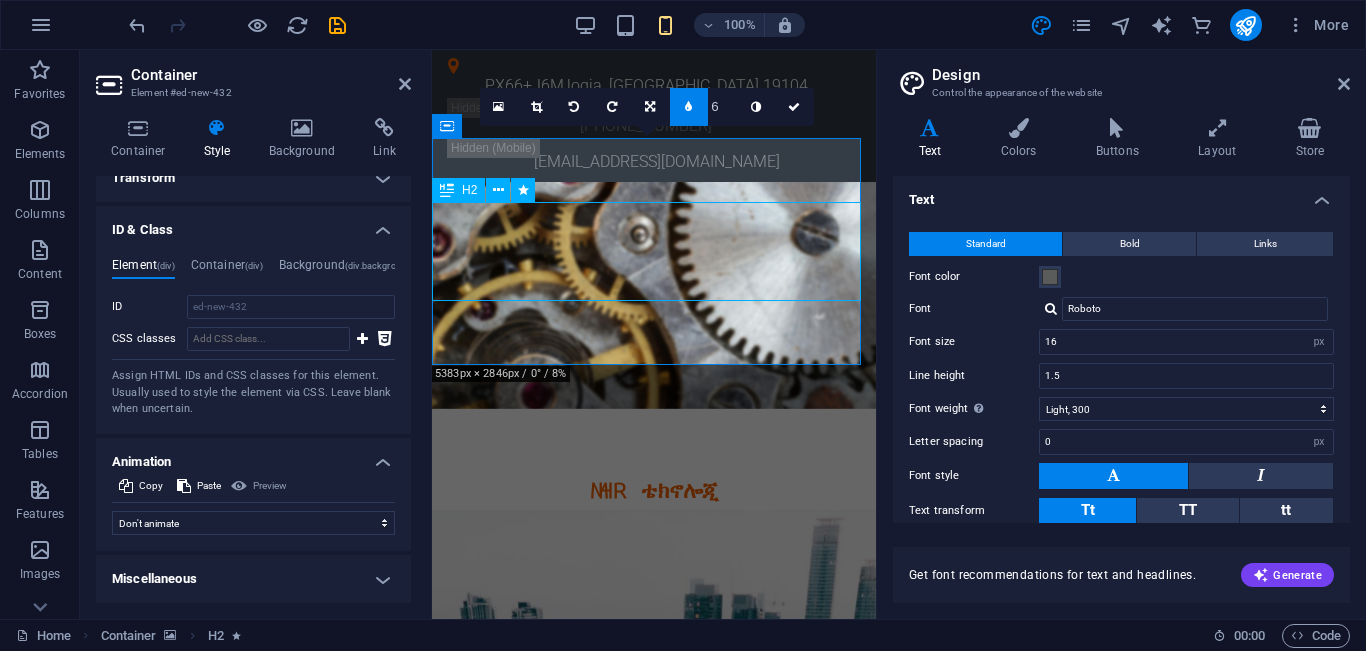 click on "MHR ቴክኖሎጂ ዘመናዊ ማሽኖች፣ የላቀ ጥበቃ! ከ MHR ቴክኖሎጂ ጋር የኢንዱስትሪዎን ተስፋ ያሳድጉ!" at bounding box center (654, 522) 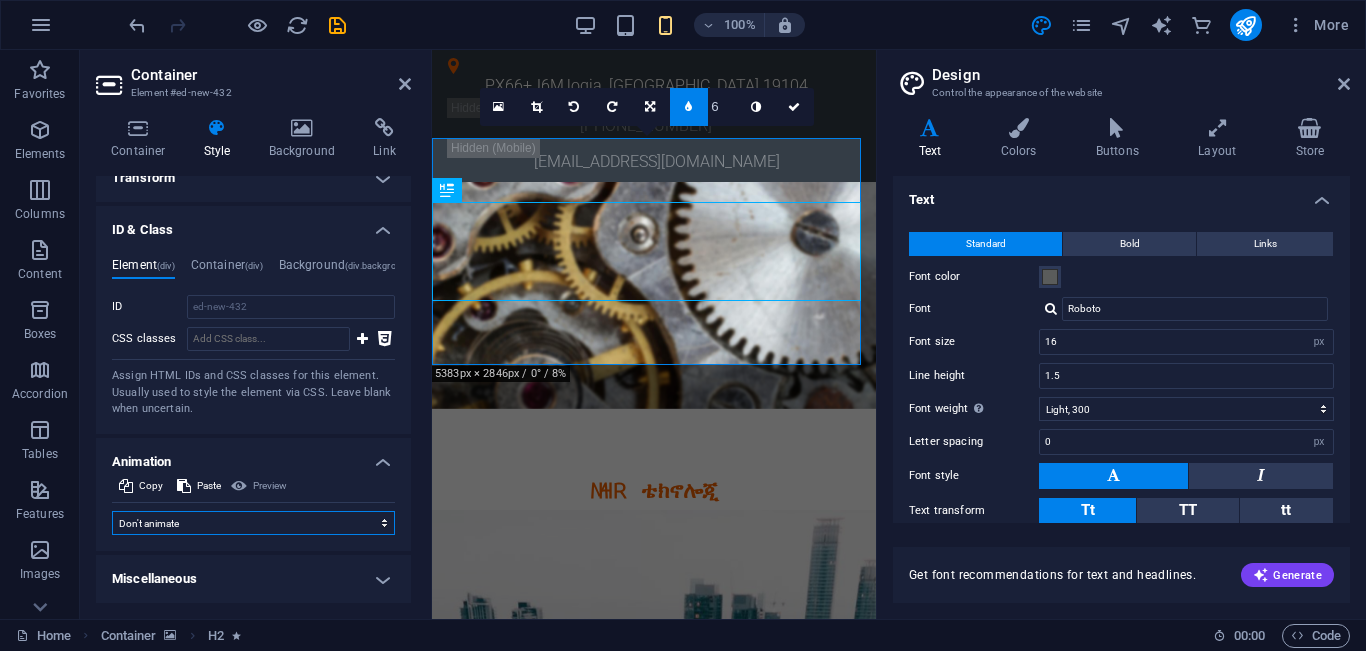 click on "Don't animate Show / Hide Slide up/down Zoom in/out Slide left to right Slide right to left Slide top to bottom Slide bottom to top Pulse Blink Open as overlay" at bounding box center (253, 523) 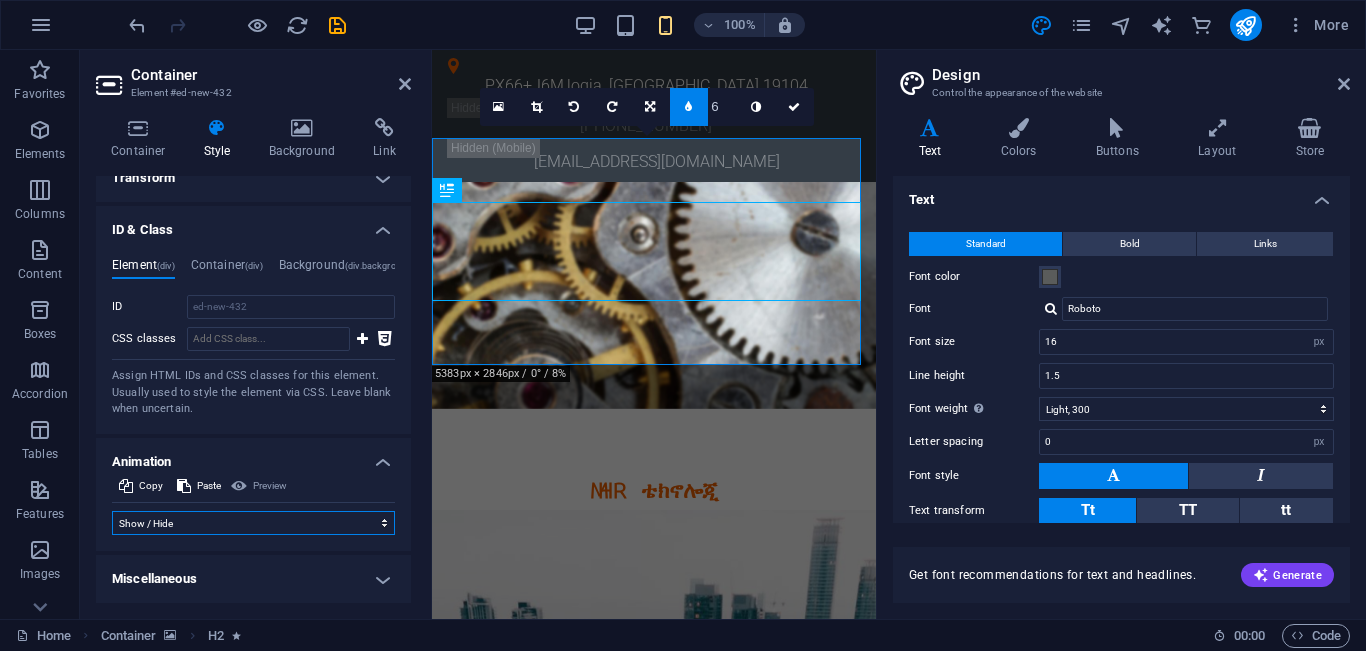 click on "Don't animate Show / Hide Slide up/down Zoom in/out Slide left to right Slide right to left Slide top to bottom Slide bottom to top Pulse Blink Open as overlay" at bounding box center (253, 523) 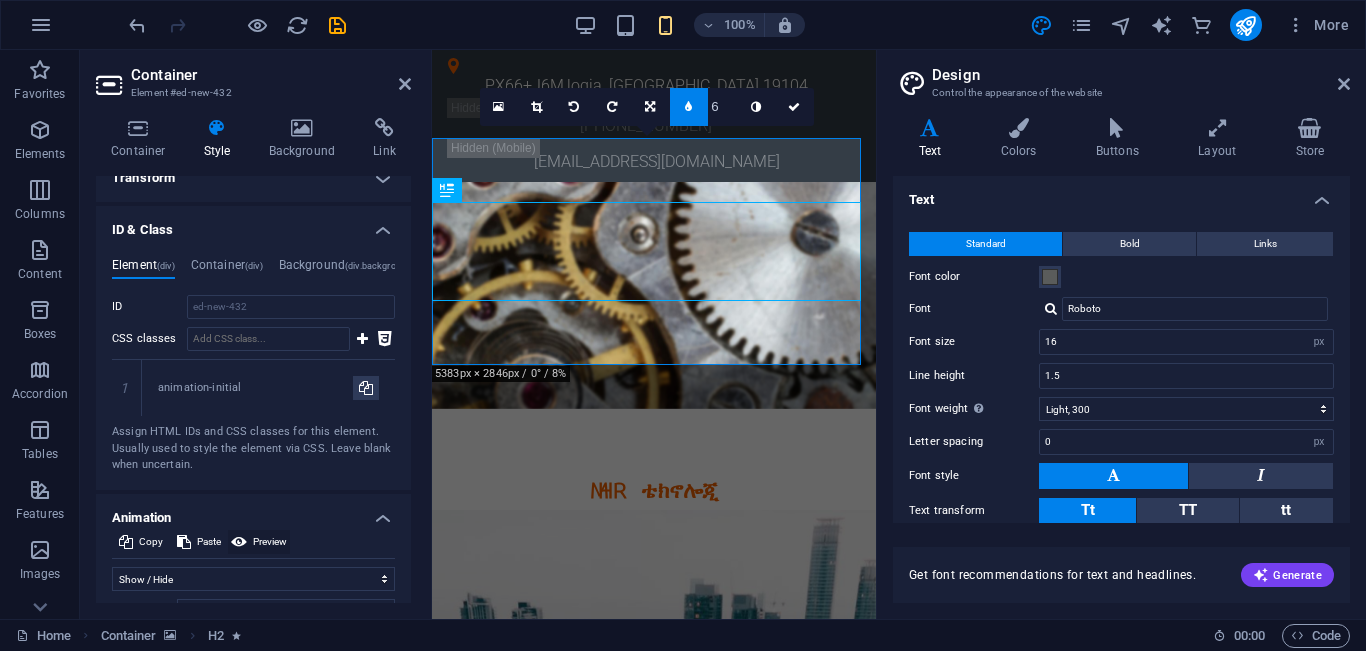 click on "Preview" at bounding box center (270, 542) 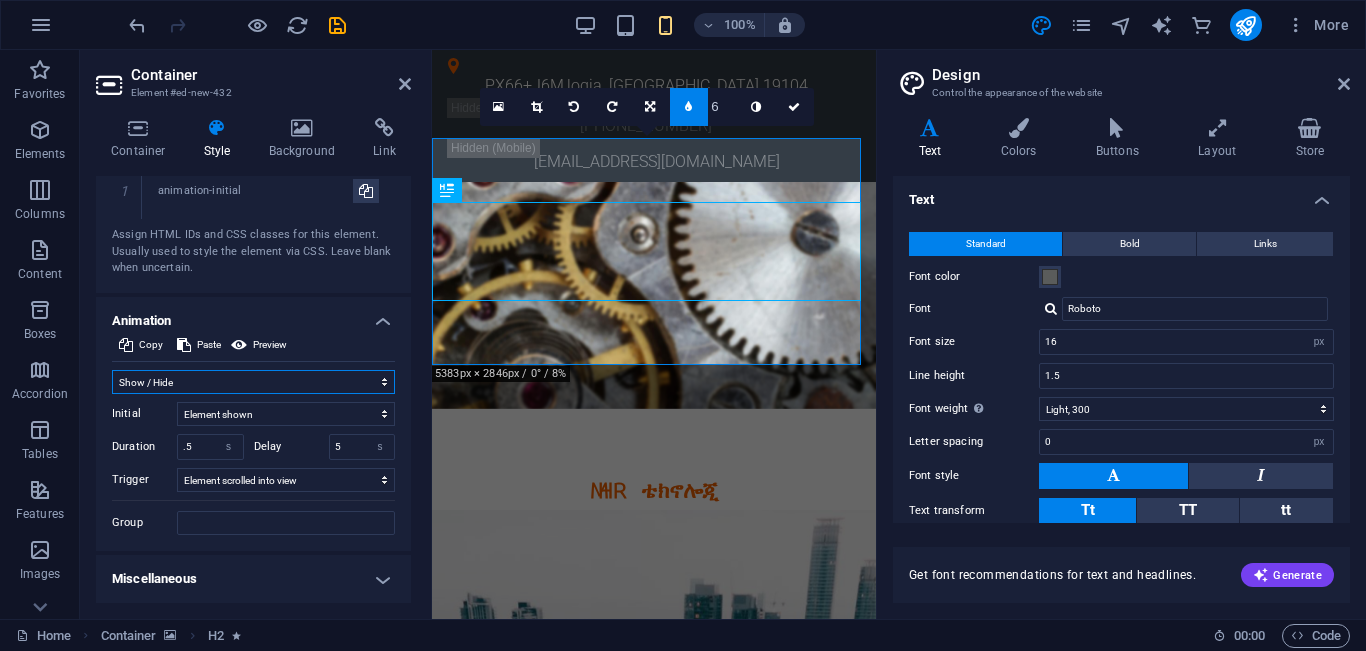 click on "Don't animate Show / Hide Slide up/down Zoom in/out Slide left to right Slide right to left Slide top to bottom Slide bottom to top Pulse Blink Open as overlay" at bounding box center [253, 382] 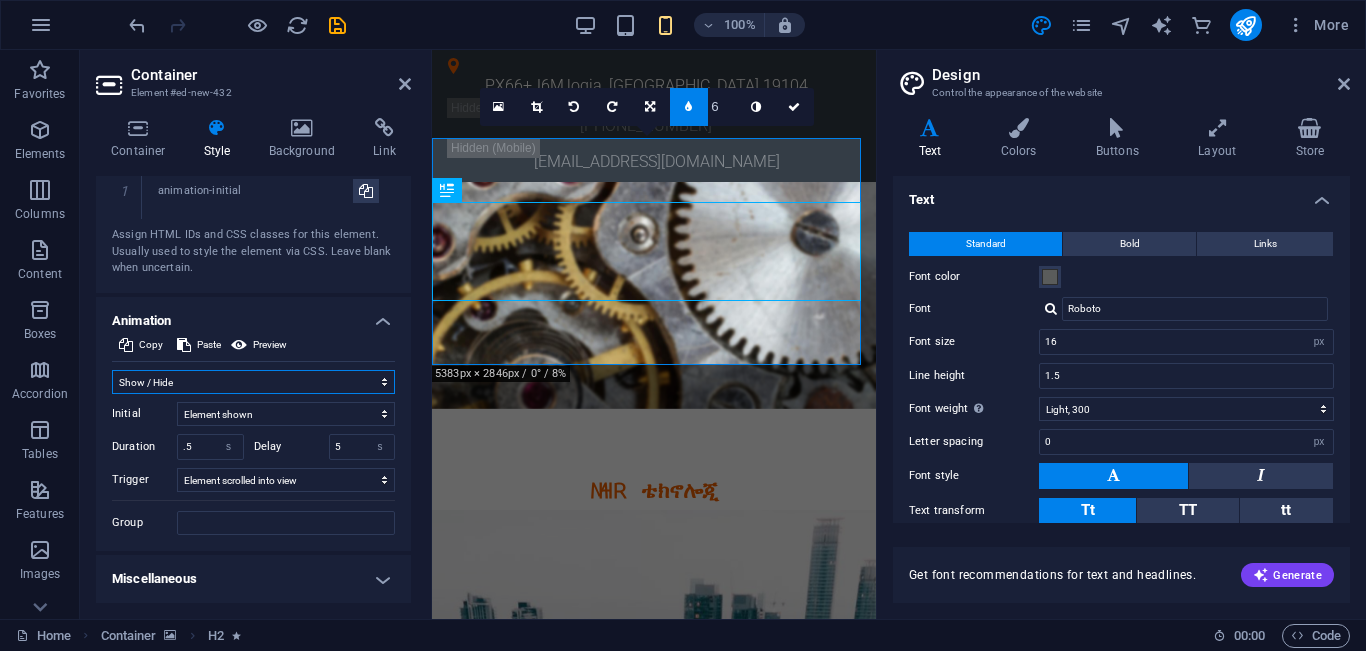 click on "Don't animate Show / Hide Slide up/down Zoom in/out Slide left to right Slide right to left Slide top to bottom Slide bottom to top Pulse Blink Open as overlay" at bounding box center (253, 382) 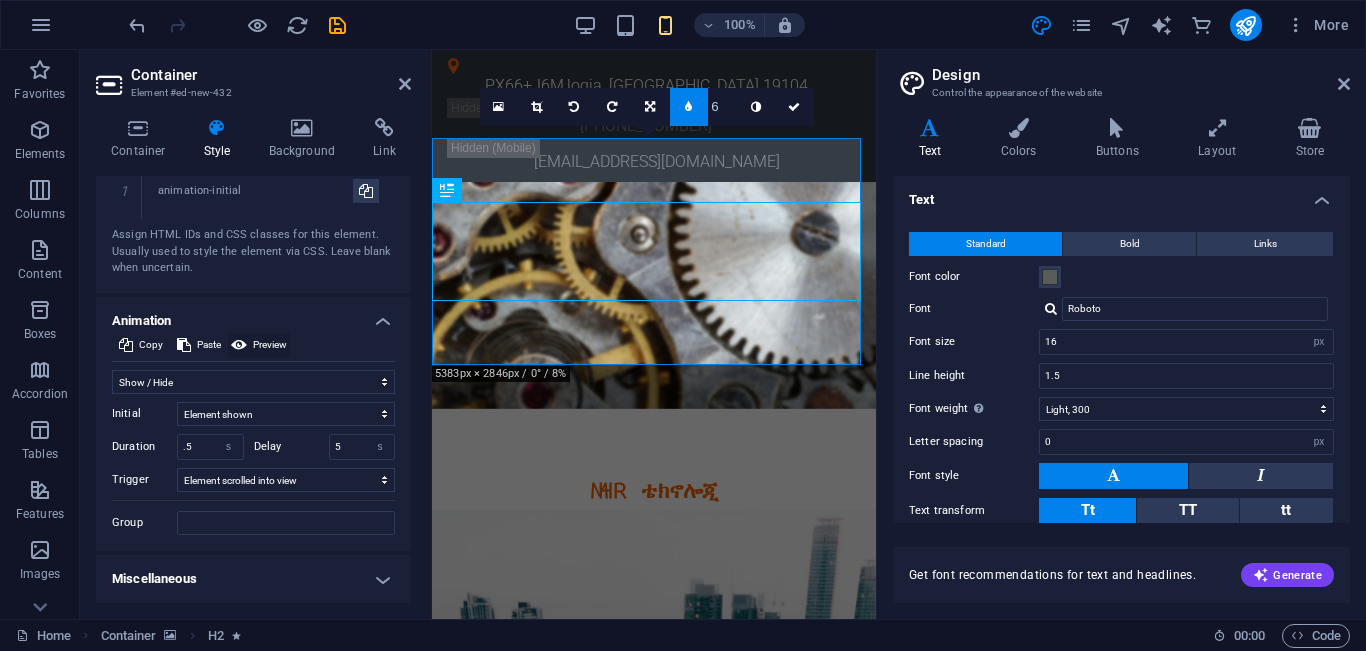 click on "Preview" at bounding box center (270, 345) 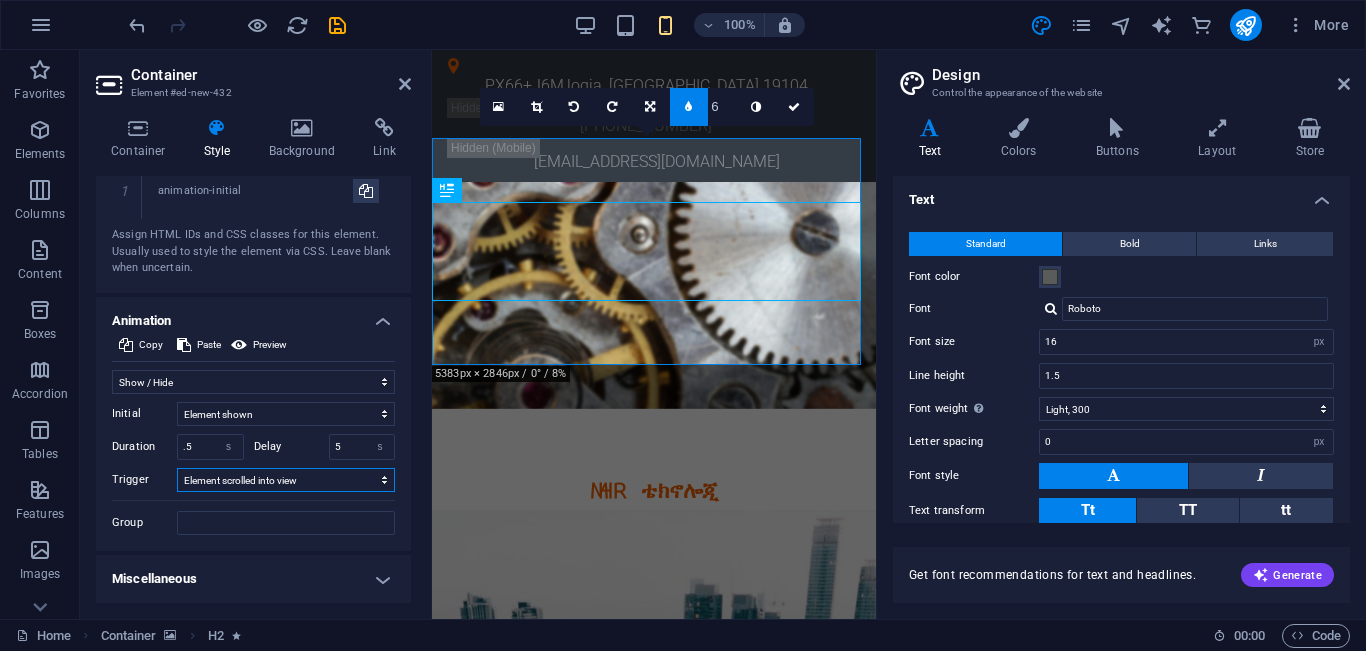 click on "No automatic trigger On page load Element scrolled into view" at bounding box center [286, 480] 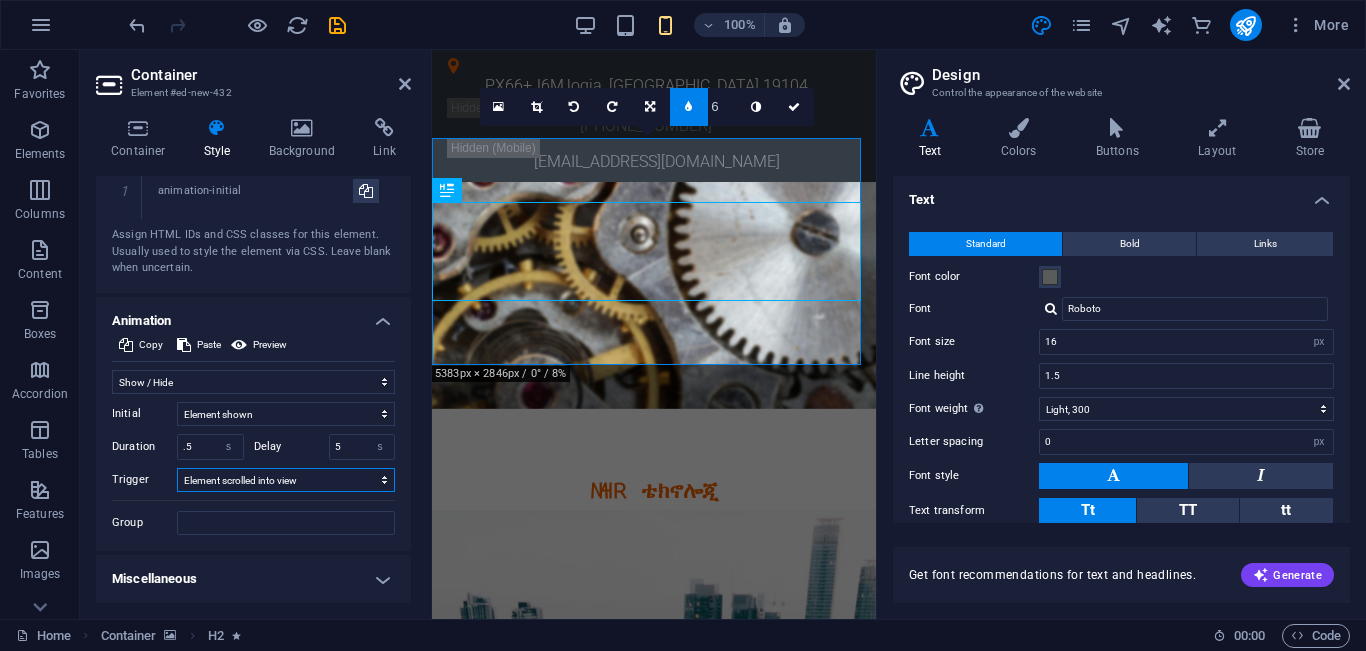 select on "onload" 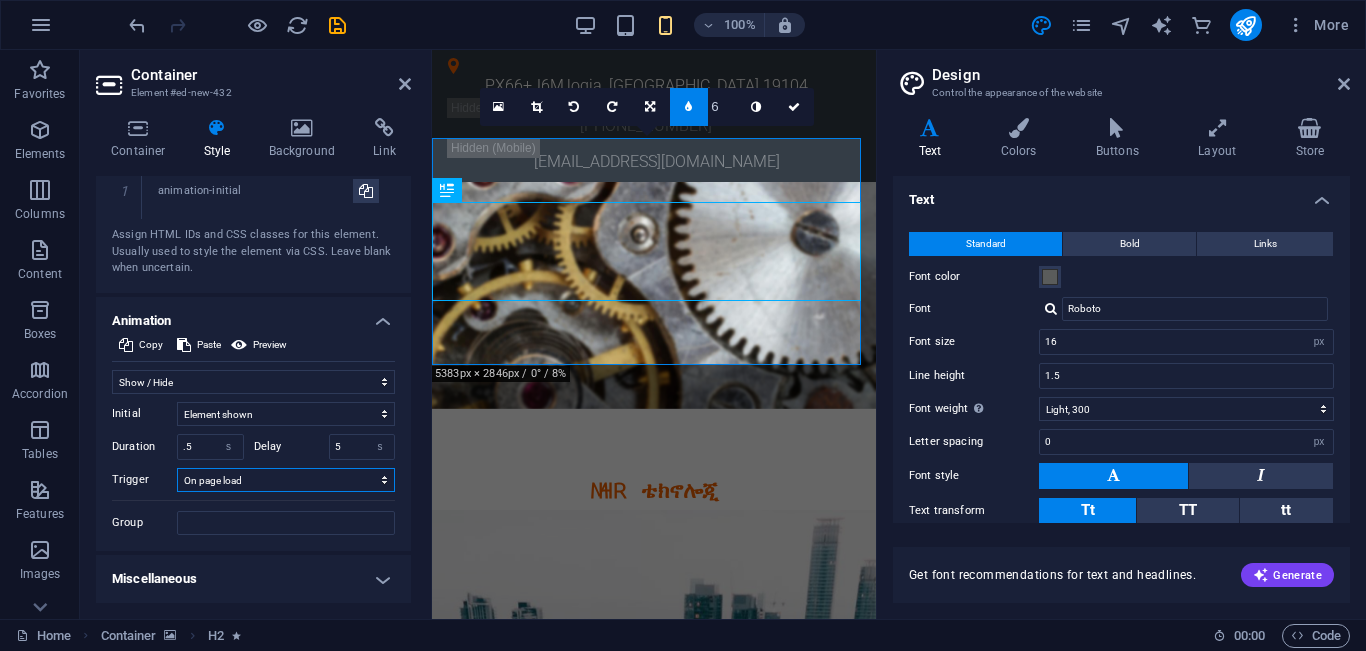 click on "No automatic trigger On page load Element scrolled into view" at bounding box center (286, 480) 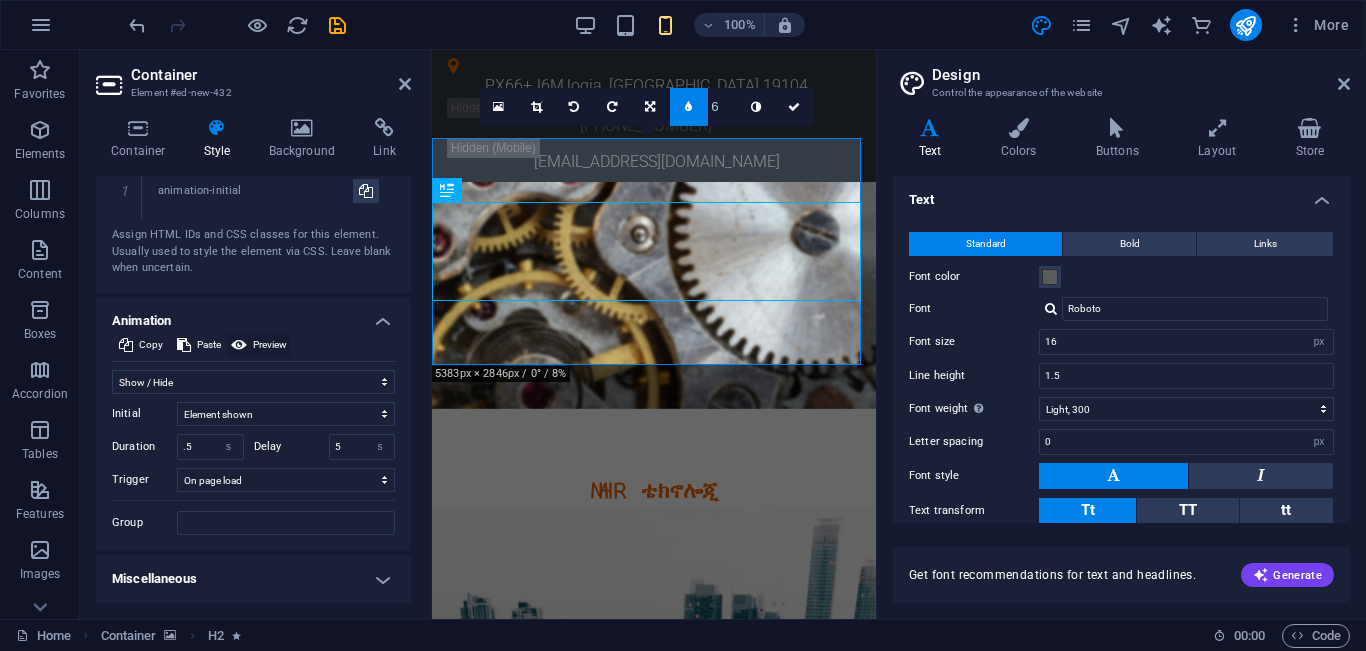 click on "Preview" at bounding box center (270, 345) 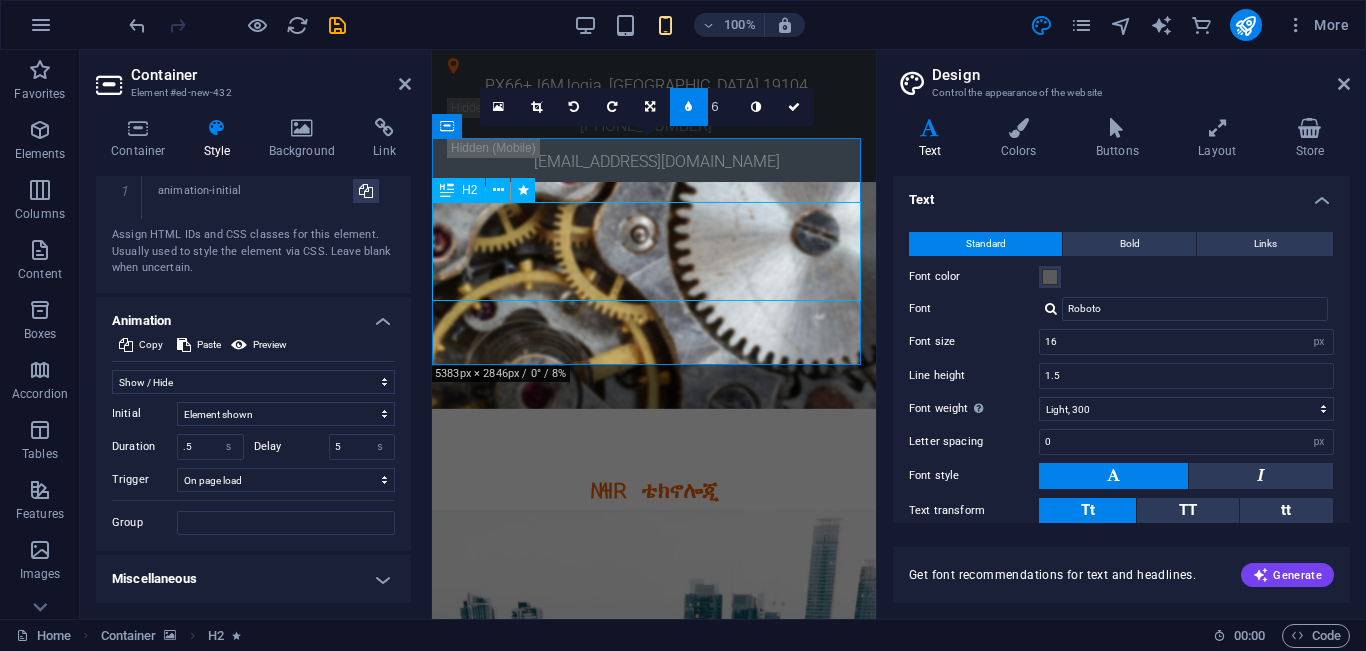 click on "MHR ቴክኖሎጂ ዘመናዊ ማሽኖች፣ የላቀ ጥበቃ! ከ MHR ቴክኖሎጂ ጋር የኢንዱስትሪዎን ተስፋ ያሳድጉ!" at bounding box center [654, 522] 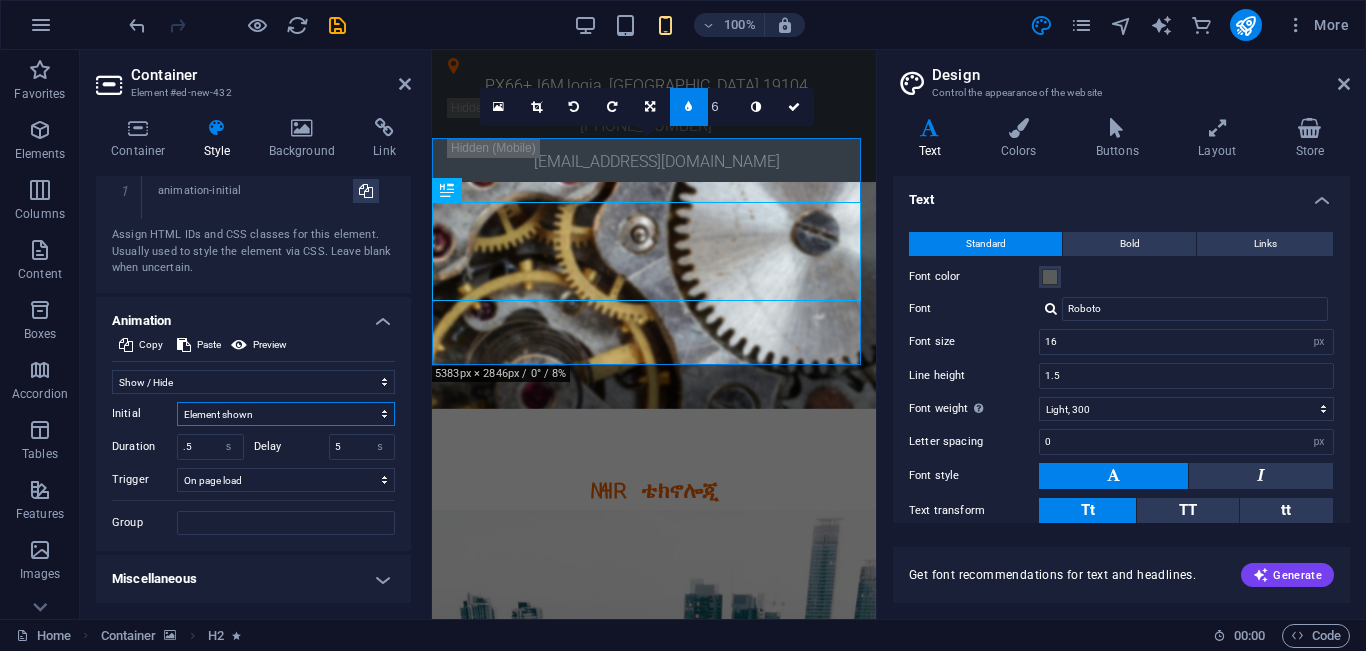 click on "Element hidden Element shown" at bounding box center [286, 414] 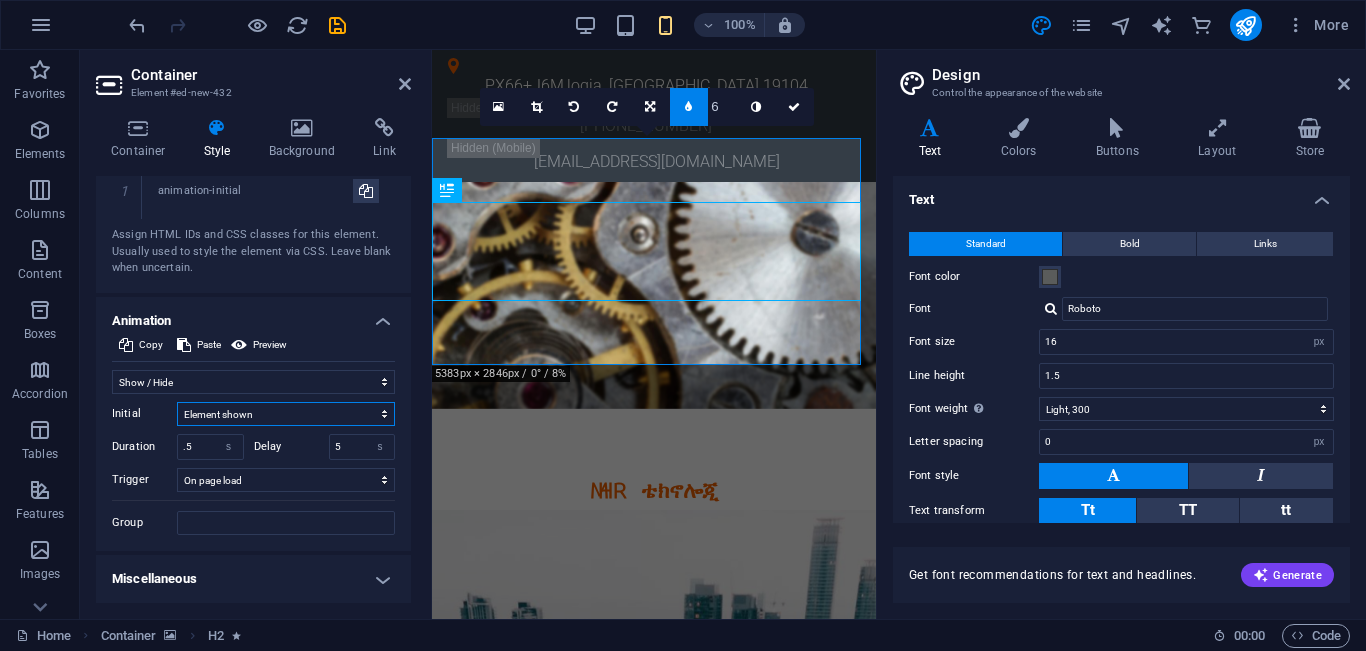 click on "Element hidden Element shown" at bounding box center [286, 414] 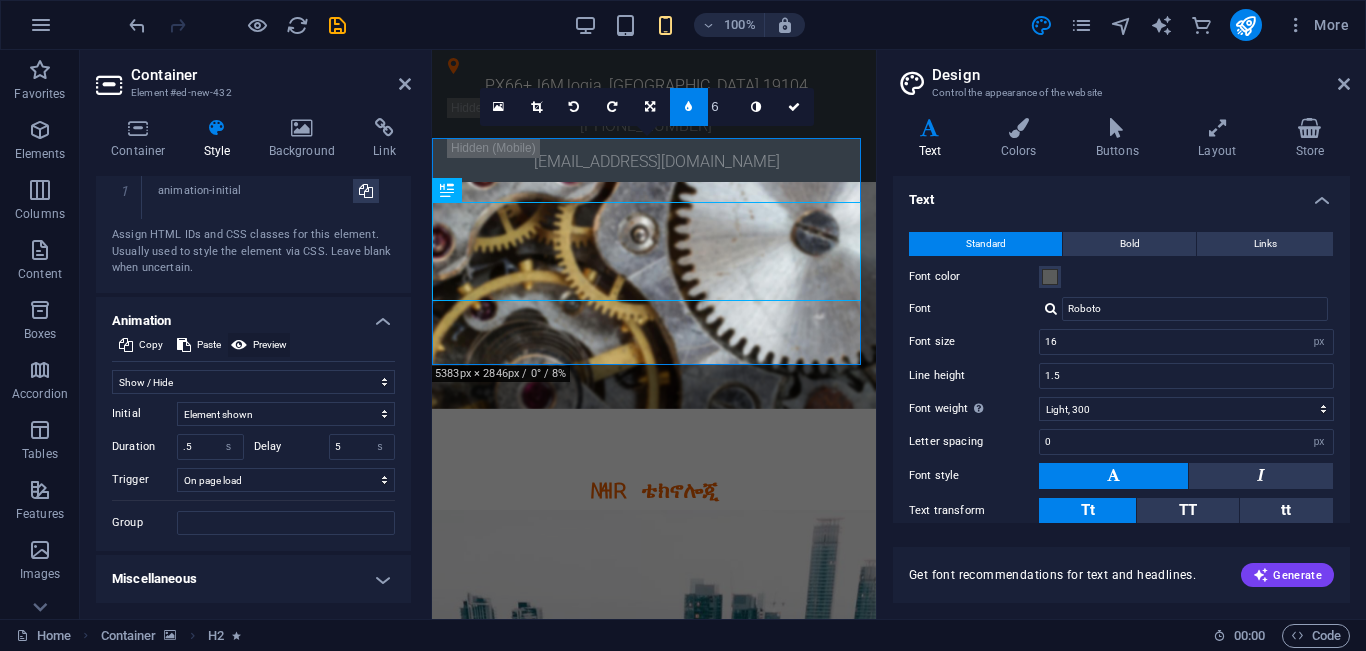 click at bounding box center (239, 345) 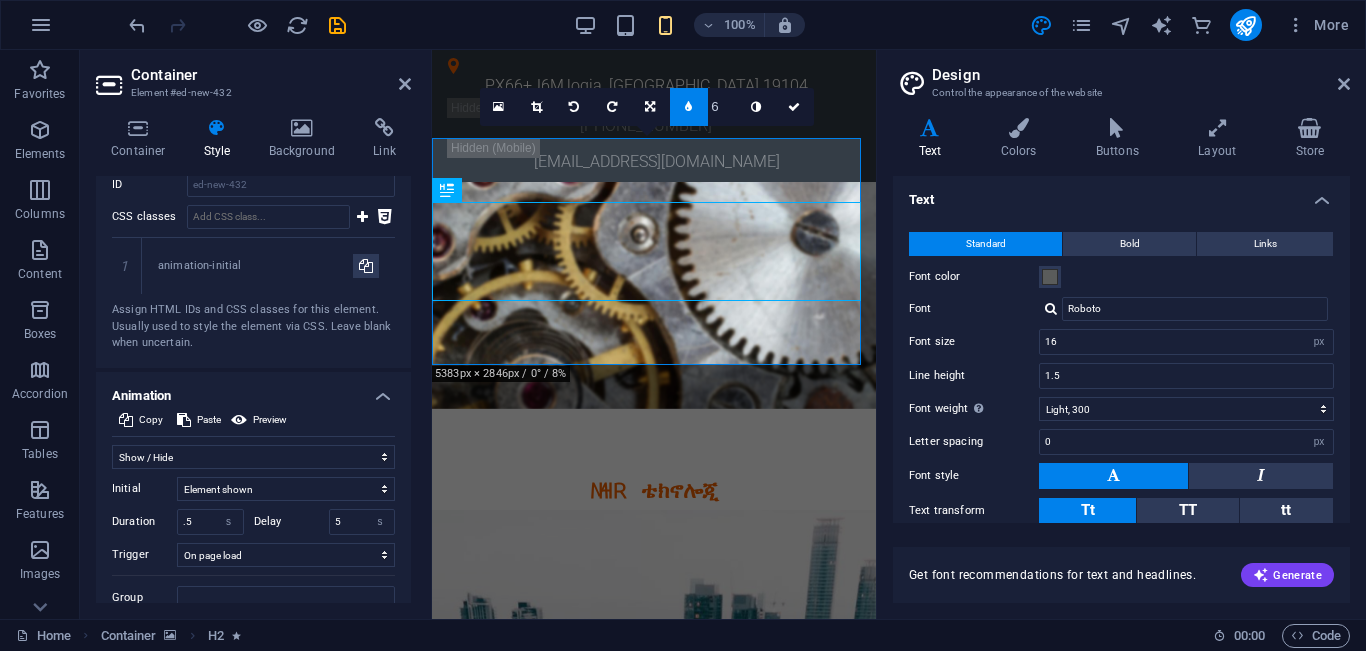 scroll, scrollTop: 602, scrollLeft: 0, axis: vertical 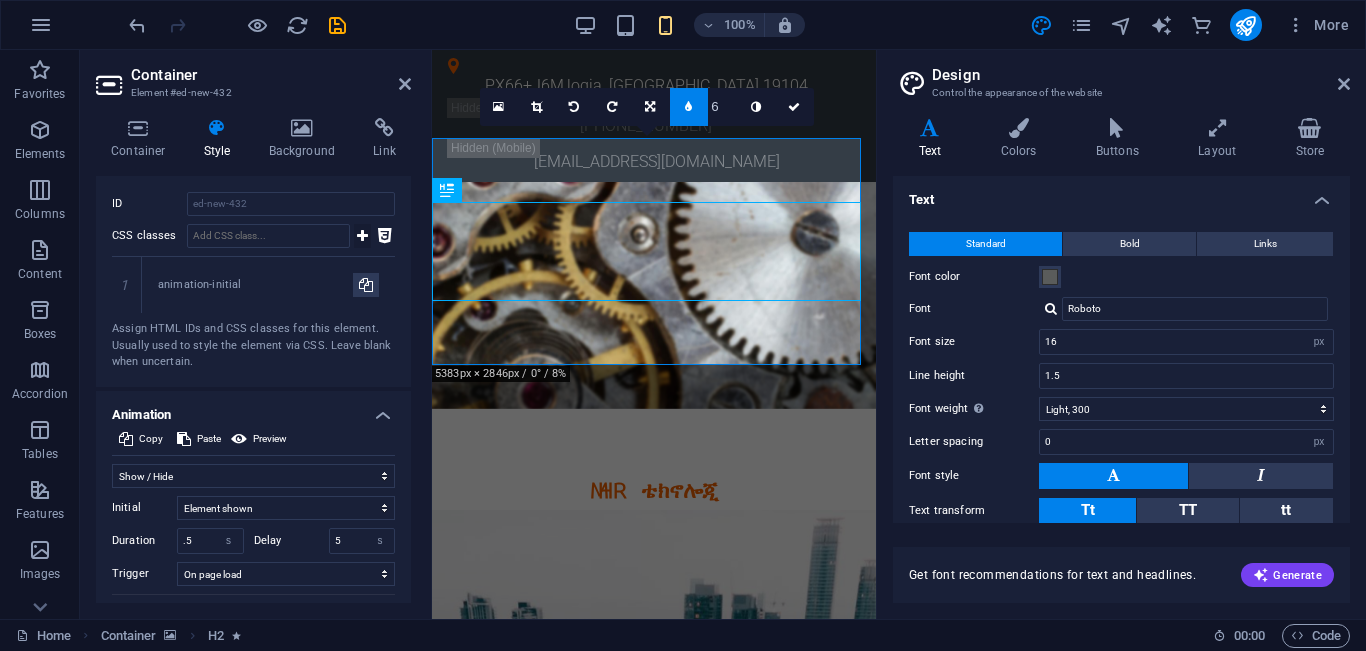 click at bounding box center [362, 236] 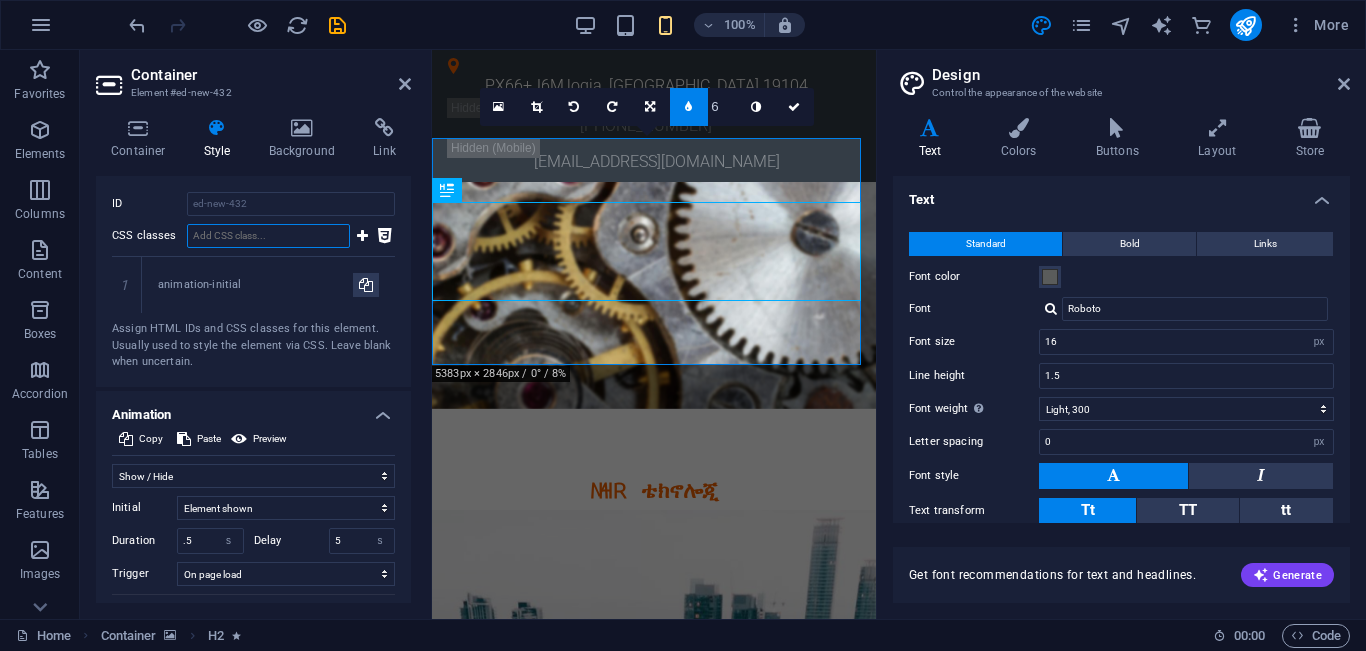 click on "CSS classes" at bounding box center (268, 236) 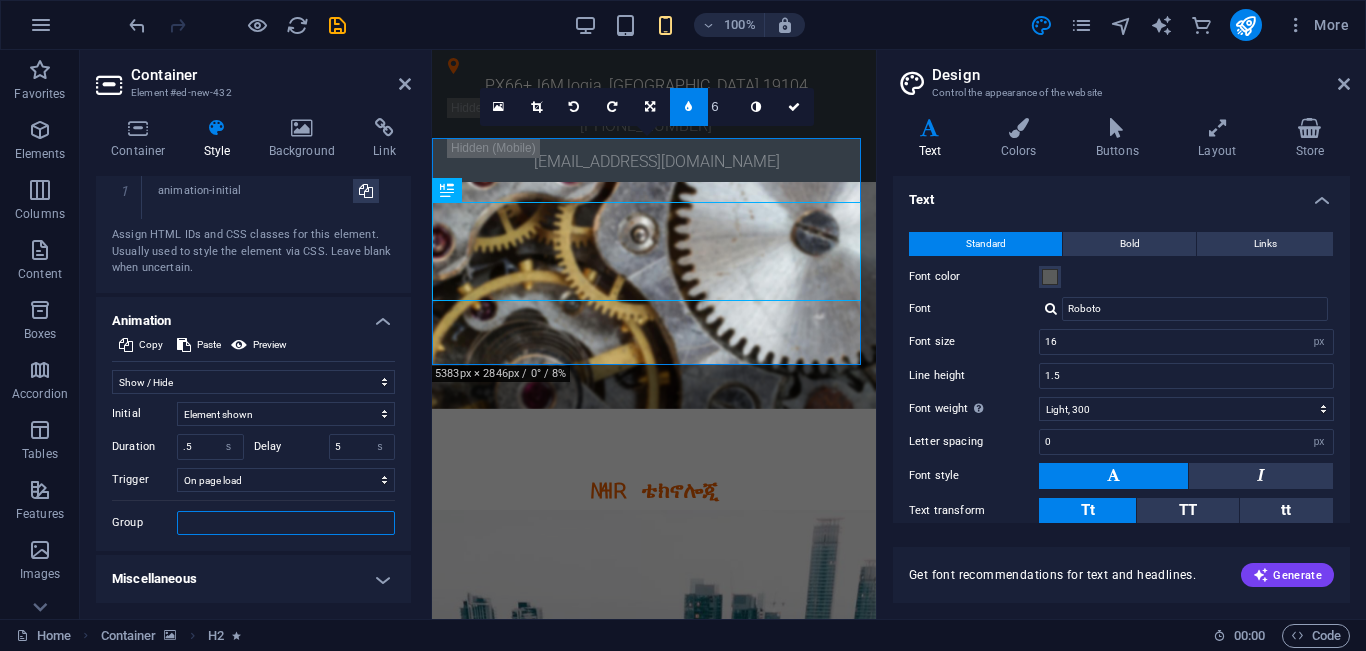 click on "Group" at bounding box center (286, 523) 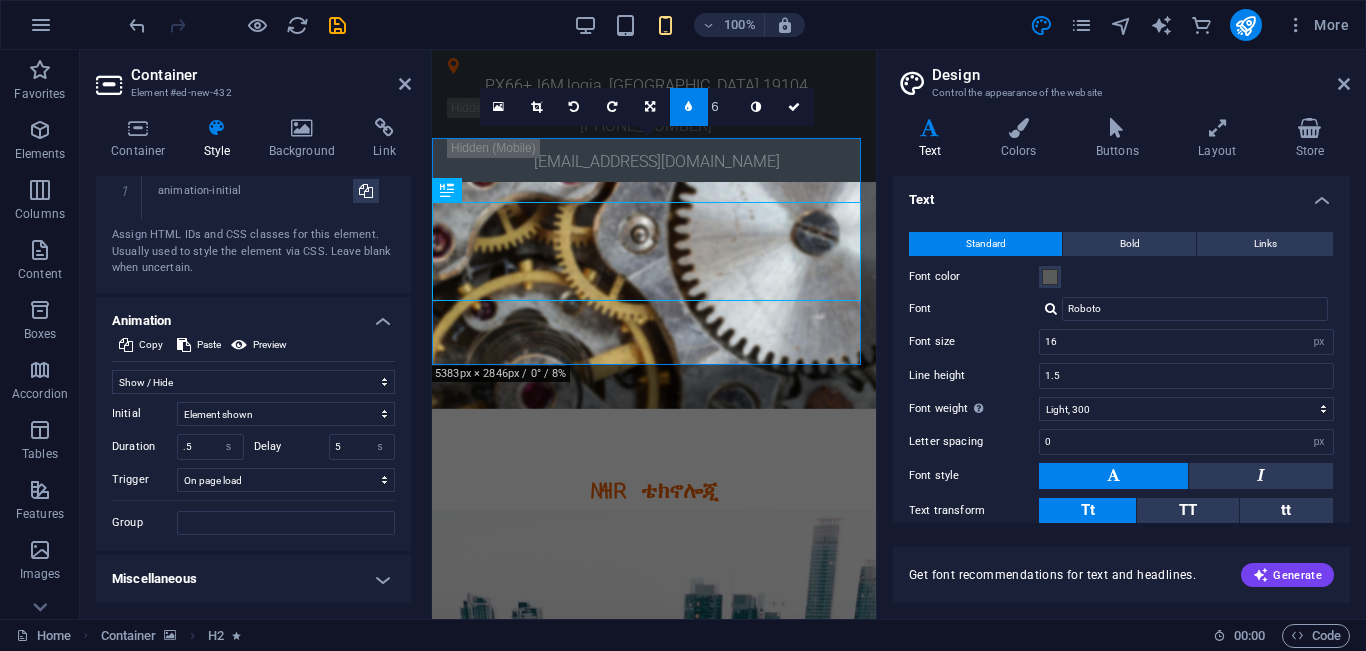 click on "Copy Paste Preview Don't animate Show / Hide Slide up/down Zoom in/out Slide left to right Slide right to left Slide top to bottom Slide bottom to top Pulse Blink Open as overlay Initial Element hidden Element shown Duration .5 s ms Delay 5 s ms Width auto px % Trigger No automatic trigger On page load Element scrolled into view Close This label appears when hovering over the close button, indicating its function. Group Show Don't alter this element Hide this element Show this element Hide Don't alter this element Hide this element Show this element" at bounding box center [253, 442] 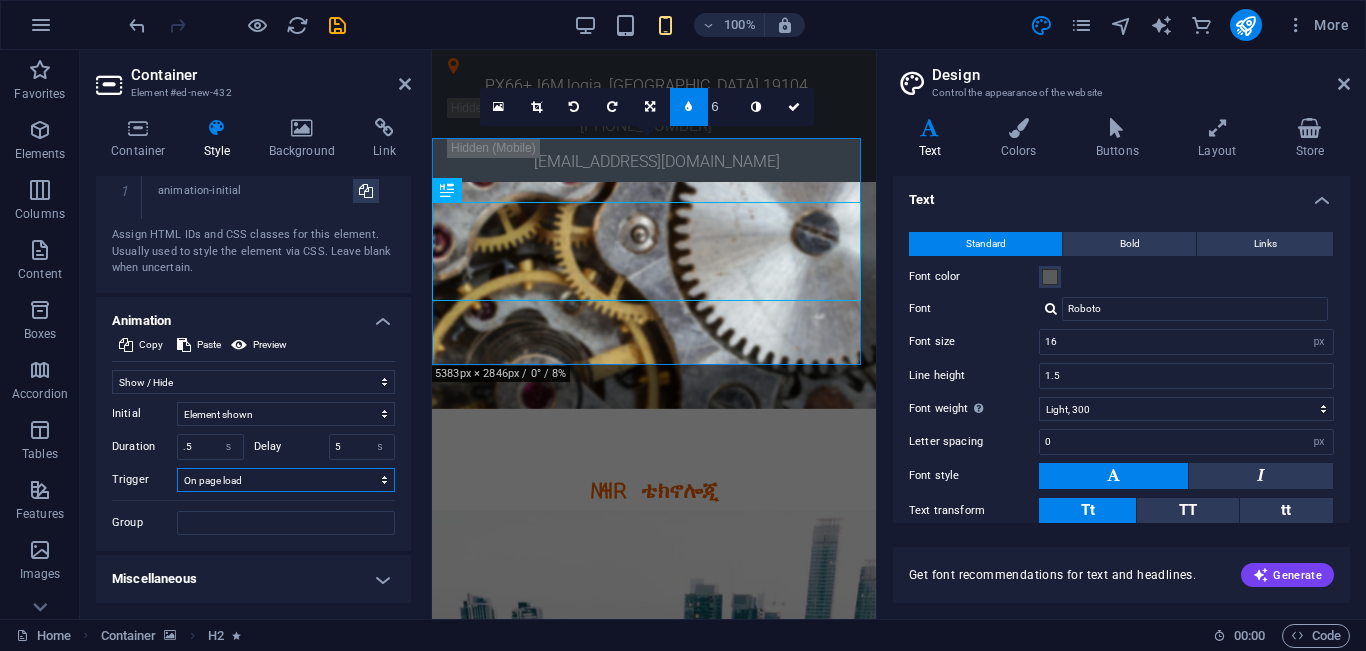 click on "No automatic trigger On page load Element scrolled into view" at bounding box center (286, 480) 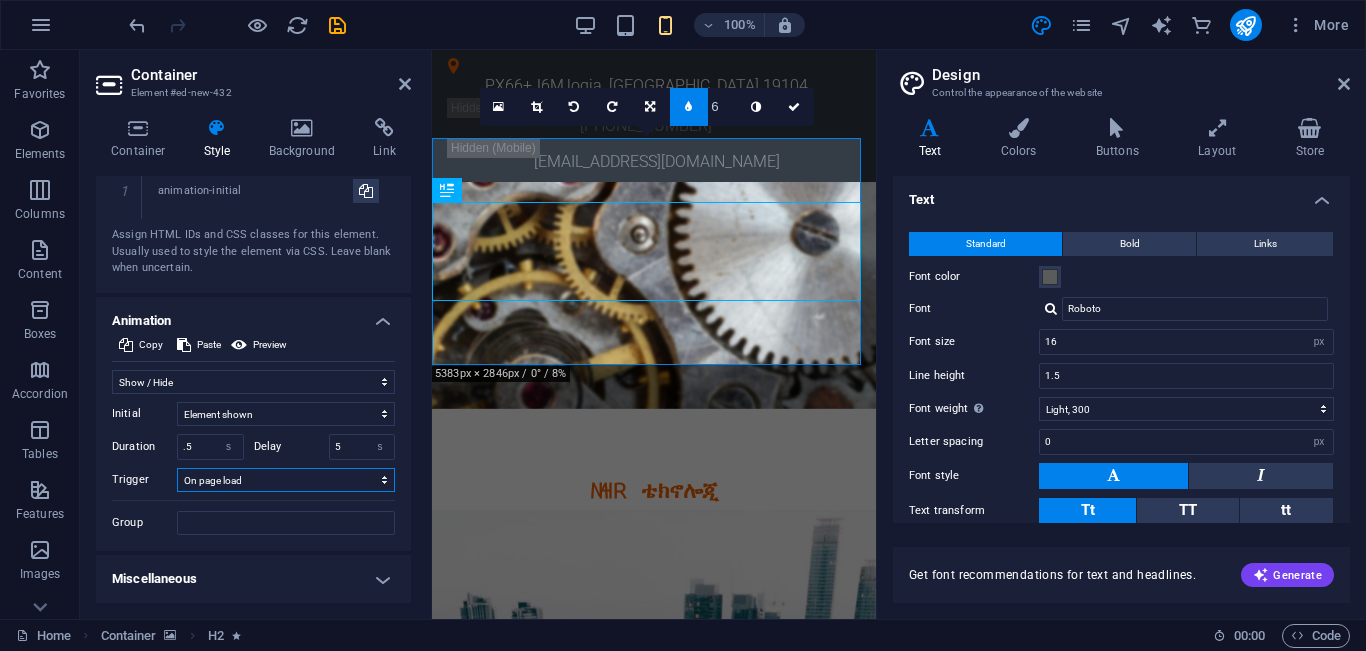 select 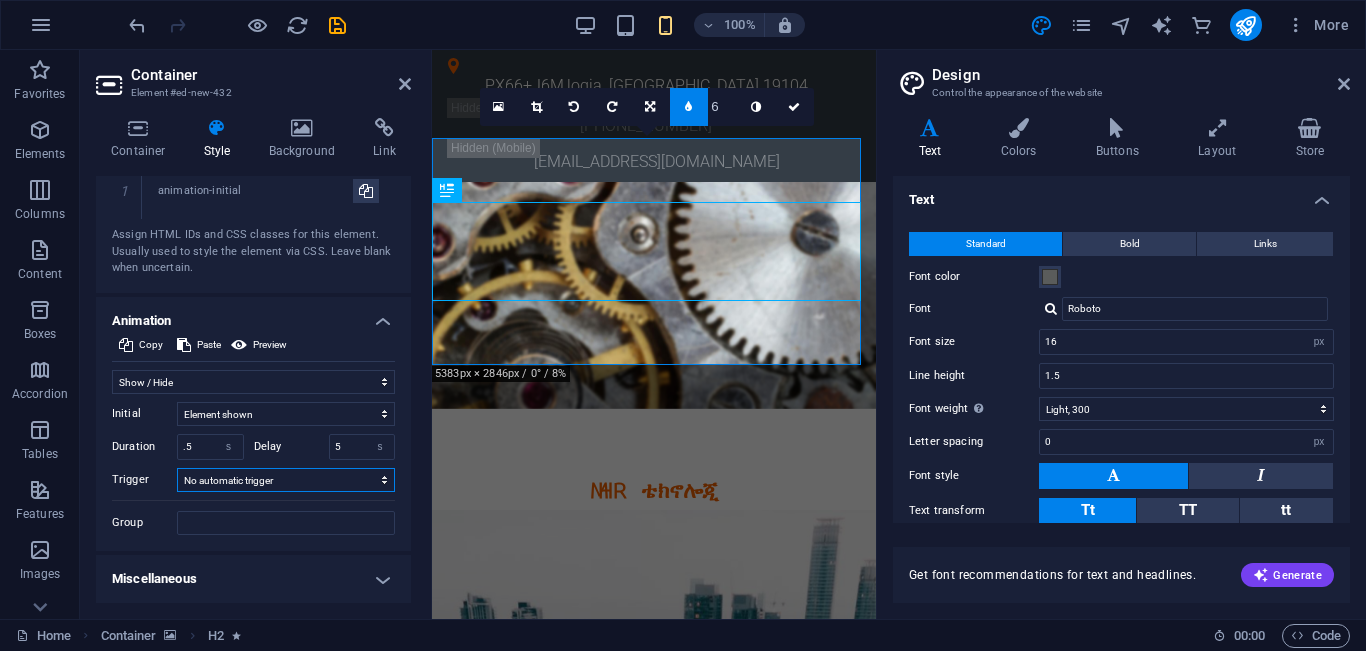 click on "No automatic trigger On page load Element scrolled into view" at bounding box center [286, 480] 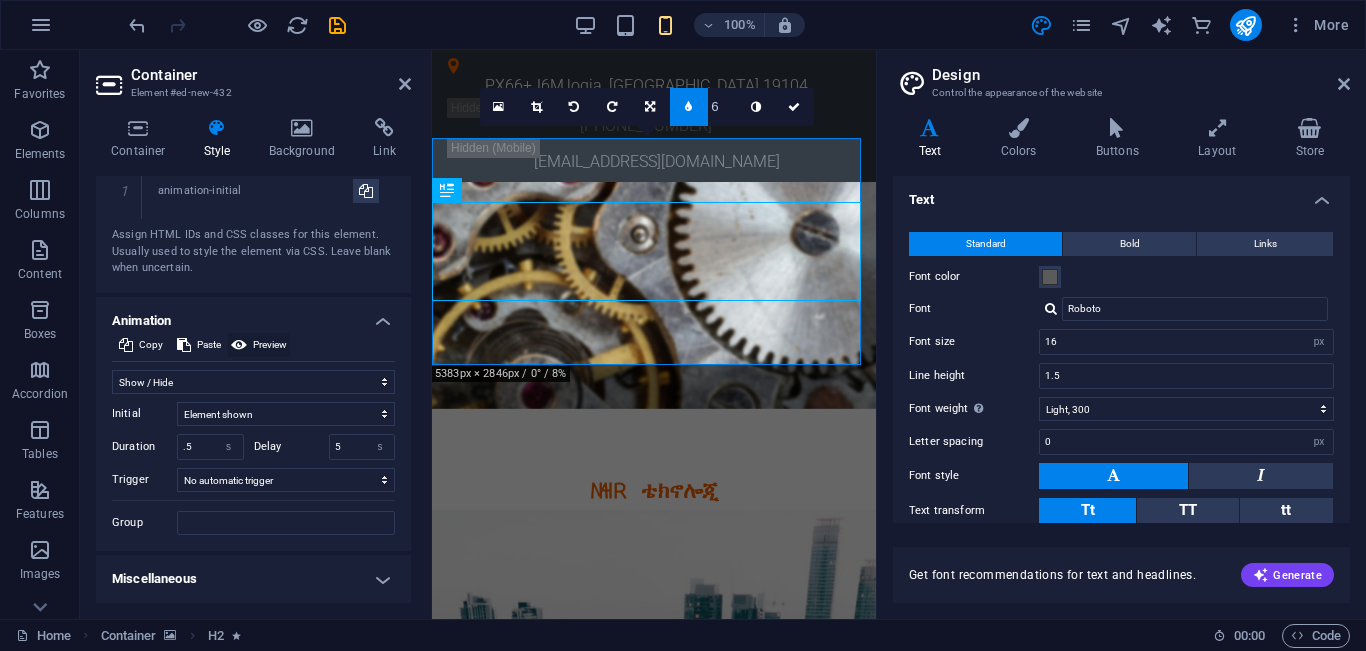 click at bounding box center (239, 345) 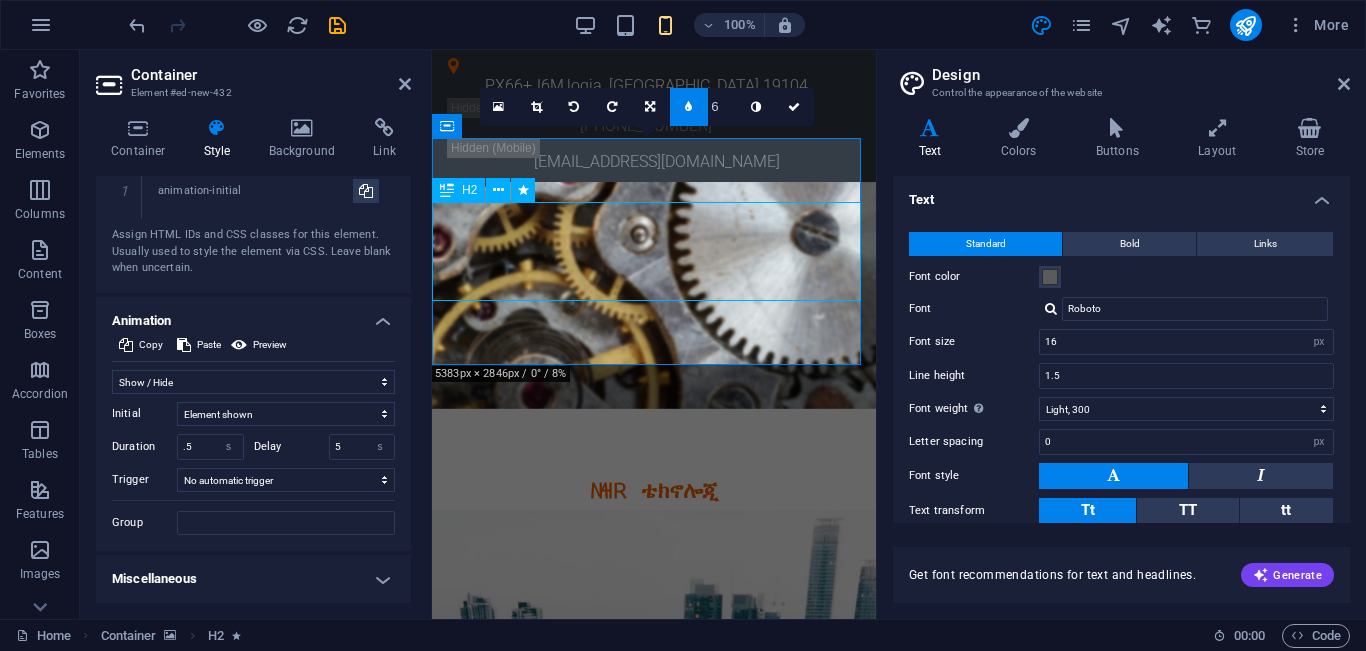 click on "MHR ቴክኖሎጂ ዘመናዊ ማሽኖች፣ የላቀ ጥበቃ! ከ MHR ቴክኖሎጂ ጋር የኢንዱስትሪዎን ተስፋ ያሳድጉ!" at bounding box center (654, 522) 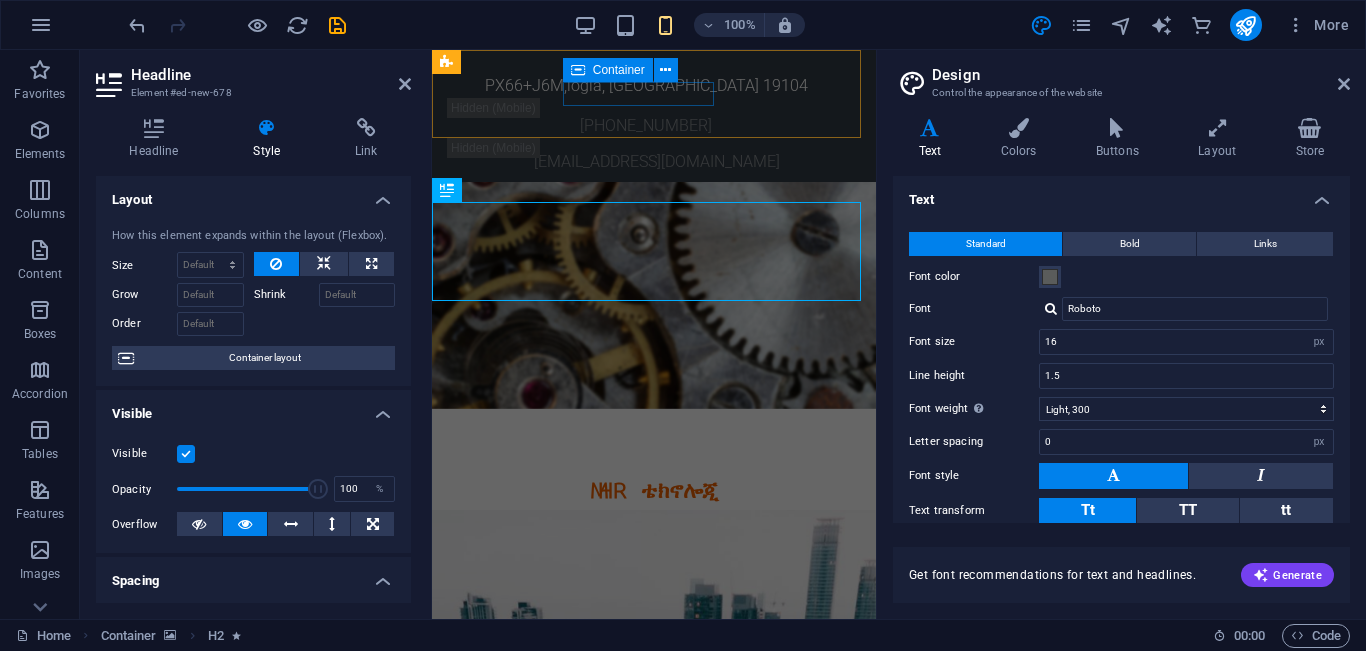 click on "PX66+J6M ,  logia, samara   19104 +251938008866 mhrsaltproduction@gmail.com" at bounding box center [654, 116] 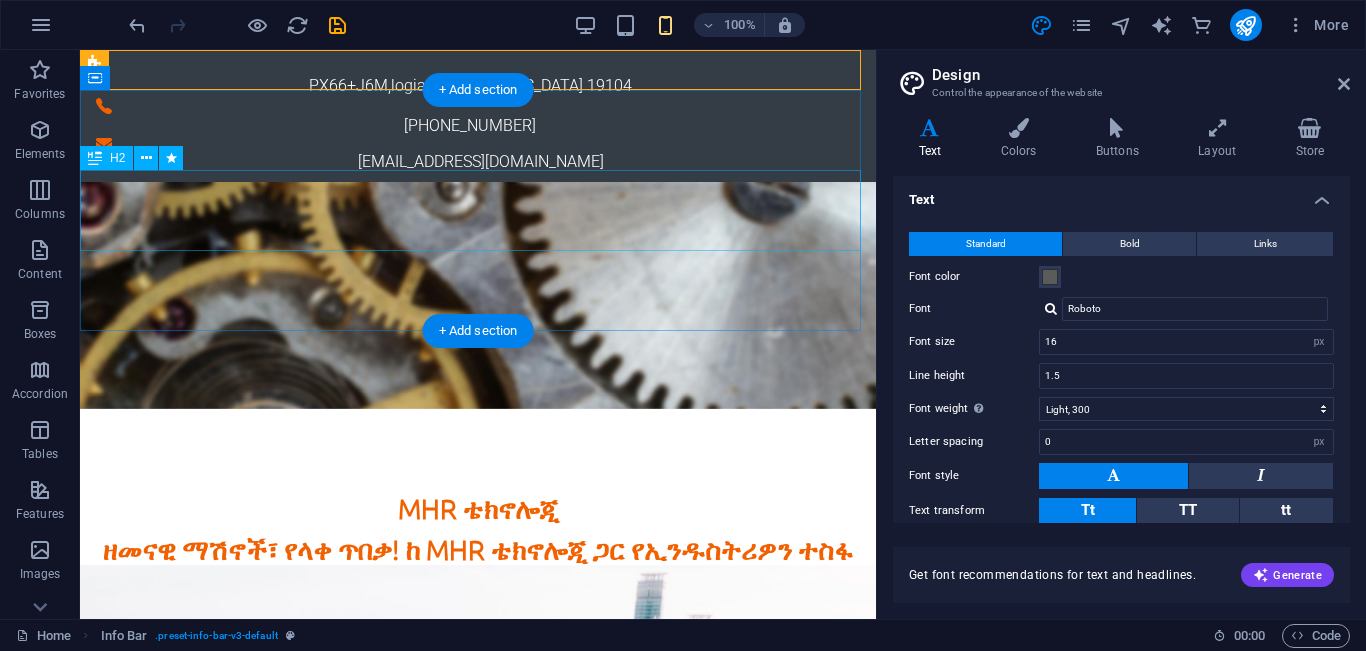 click on "MHR ቴክኖሎጂ ዘመናዊ ማሽኖች፣ የላቀ ጥበቃ! ከ MHR ቴክኖሎጂ ጋር የኢንዱስትሪዎን ተስፋ ያሳድጉ!" at bounding box center (478, 550) 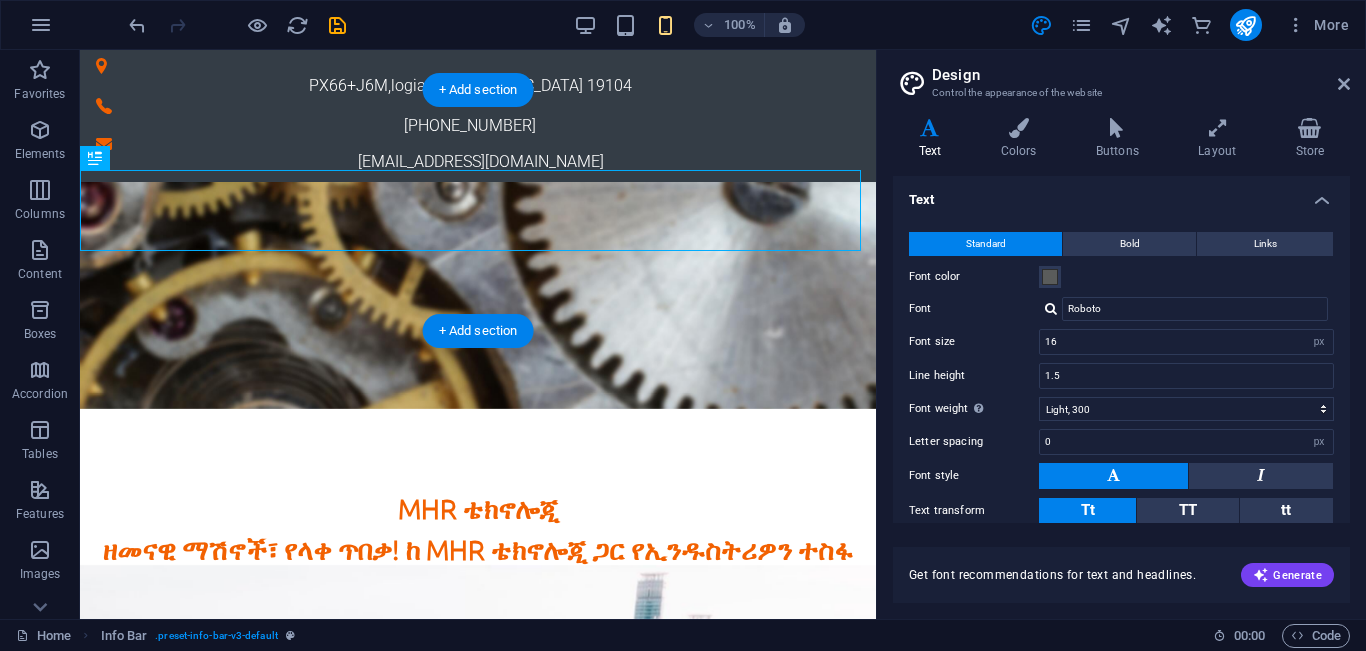 click at bounding box center (478, 295) 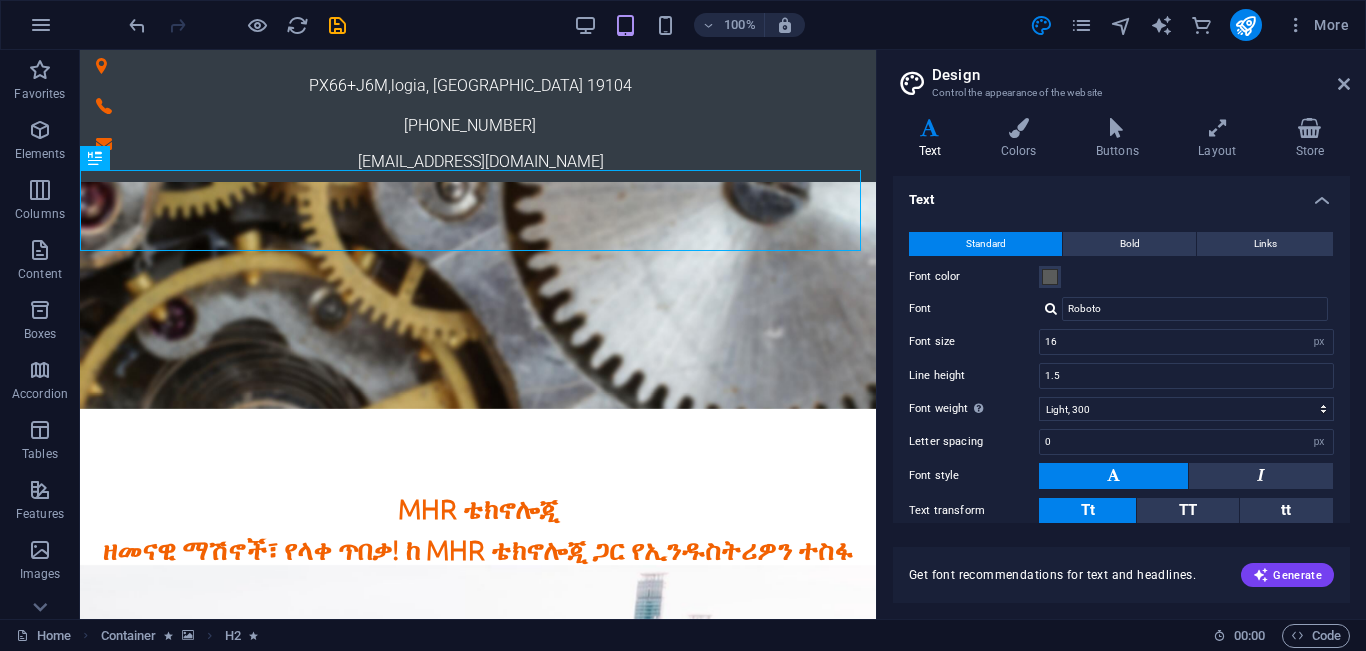 drag, startPoint x: 1339, startPoint y: 70, endPoint x: 1144, endPoint y: 227, distance: 250.34776 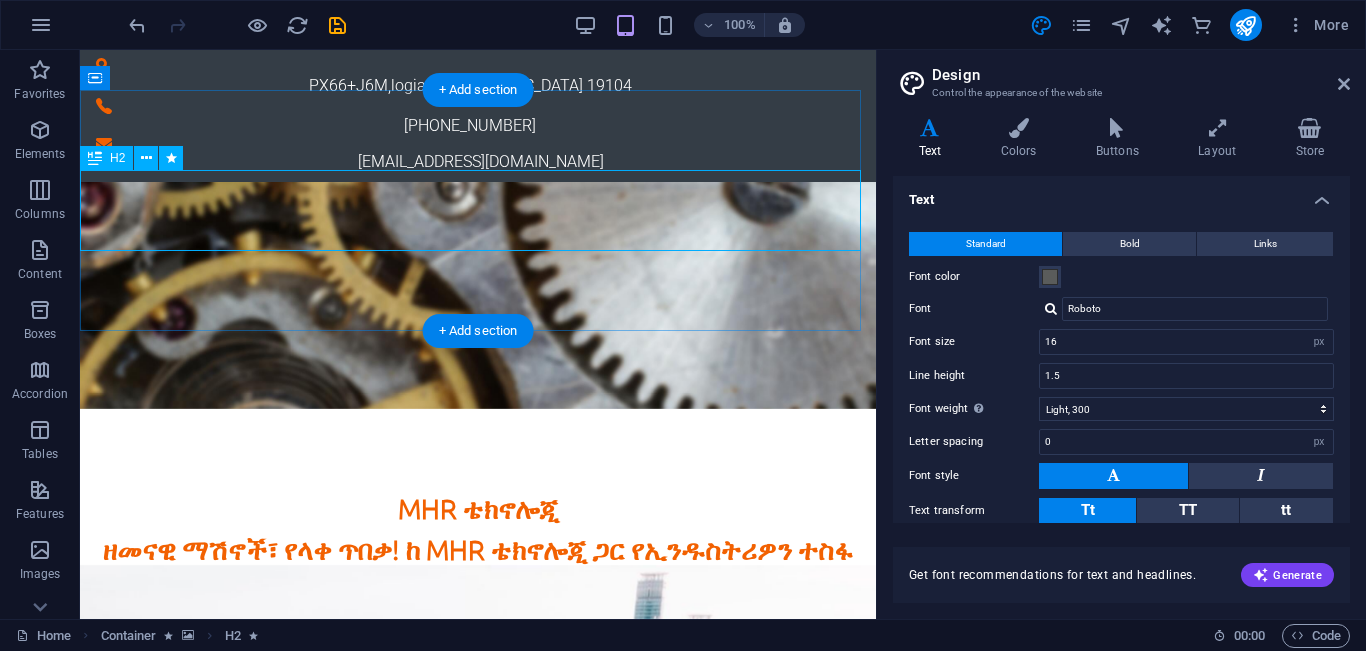 drag, startPoint x: 226, startPoint y: 216, endPoint x: 449, endPoint y: 200, distance: 223.57326 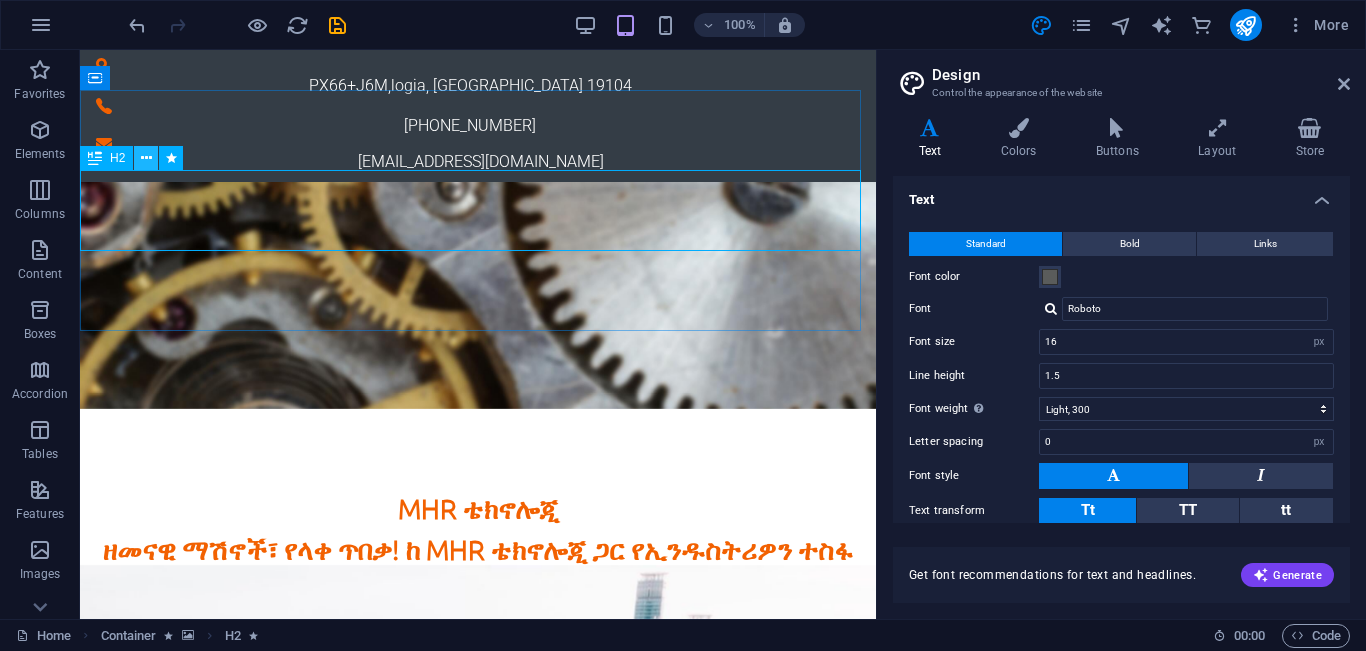 click at bounding box center [146, 158] 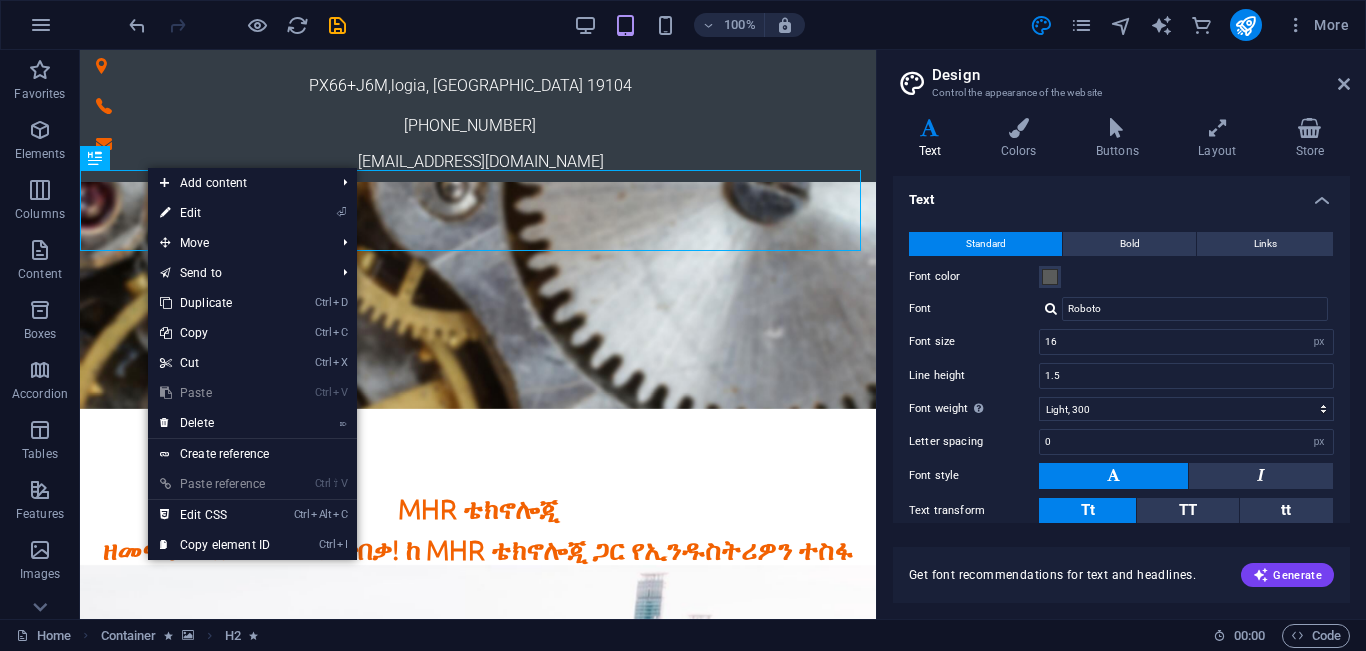 click on "MHR ቴክኖሎጂ ዘመናዊ ማሽኖች፣ የላቀ ጥበቃ! ከ MHR ቴክኖሎጂ ጋር የኢንዱስትሪዎን ተስፋ ያሳድጉ!" at bounding box center [478, 550] 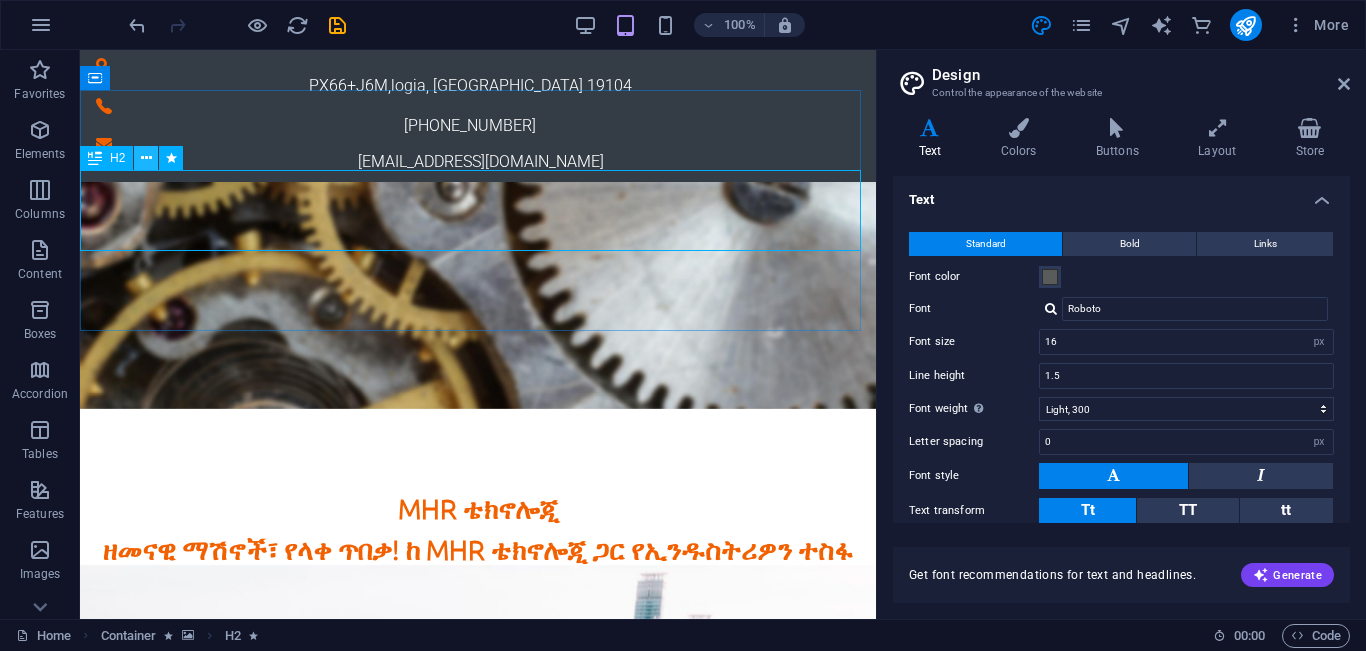 click at bounding box center (146, 158) 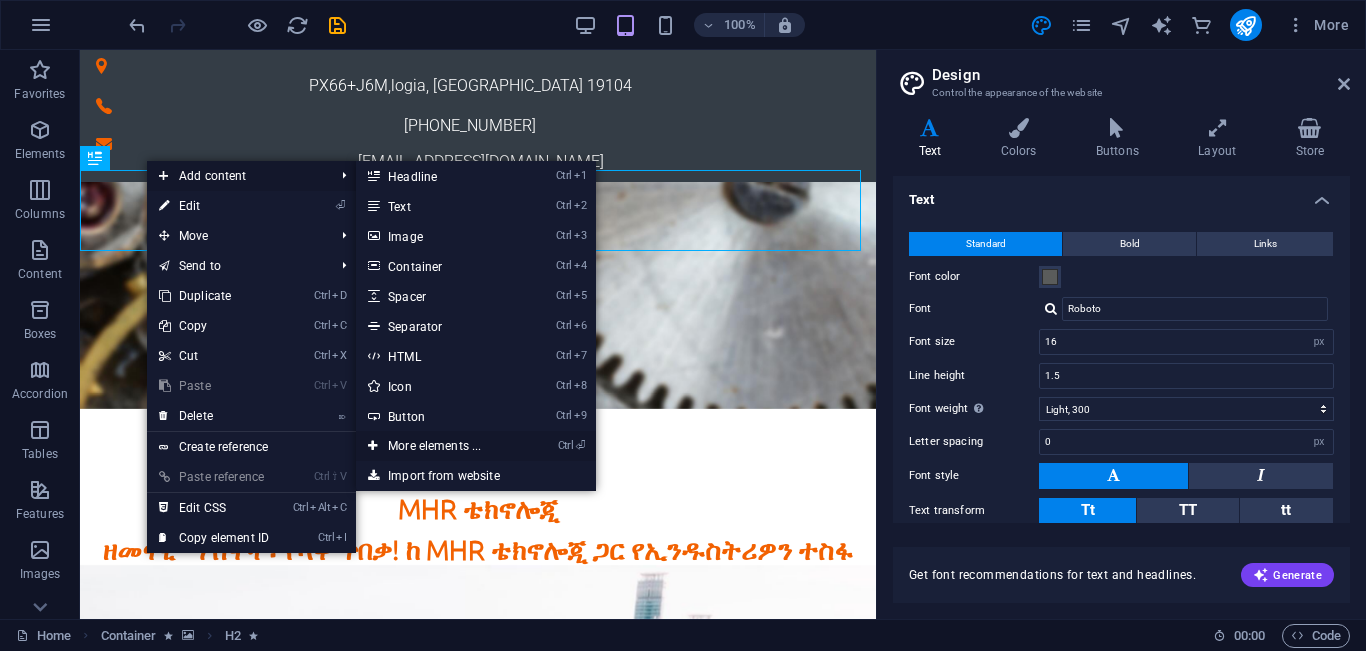 click on "Ctrl ⏎  More elements ..." at bounding box center (438, 446) 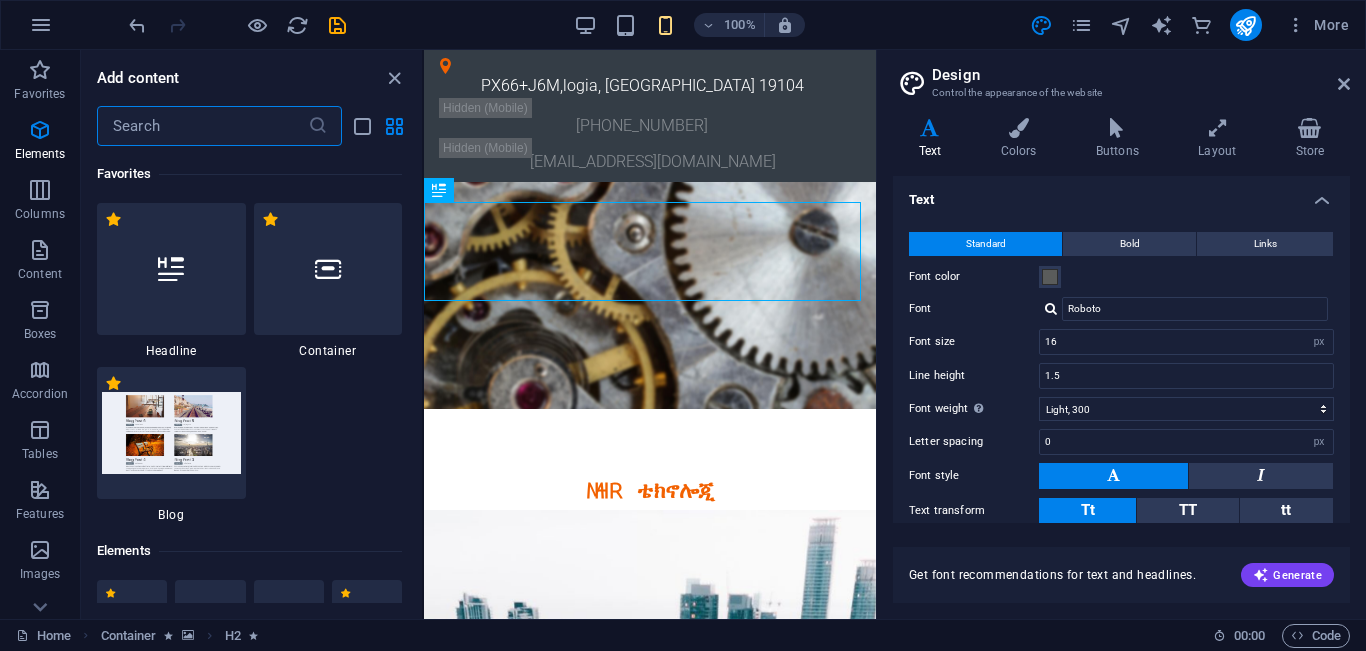 type on "28" 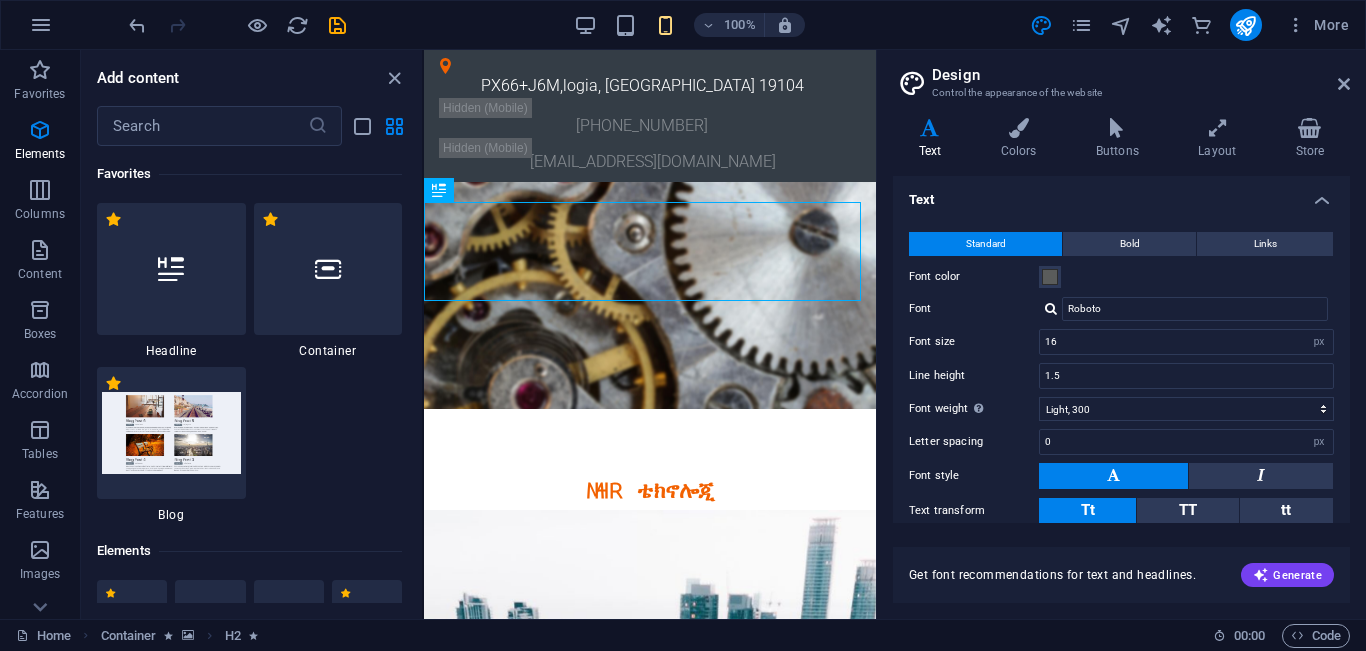 drag, startPoint x: 336, startPoint y: 345, endPoint x: 315, endPoint y: 164, distance: 182.21416 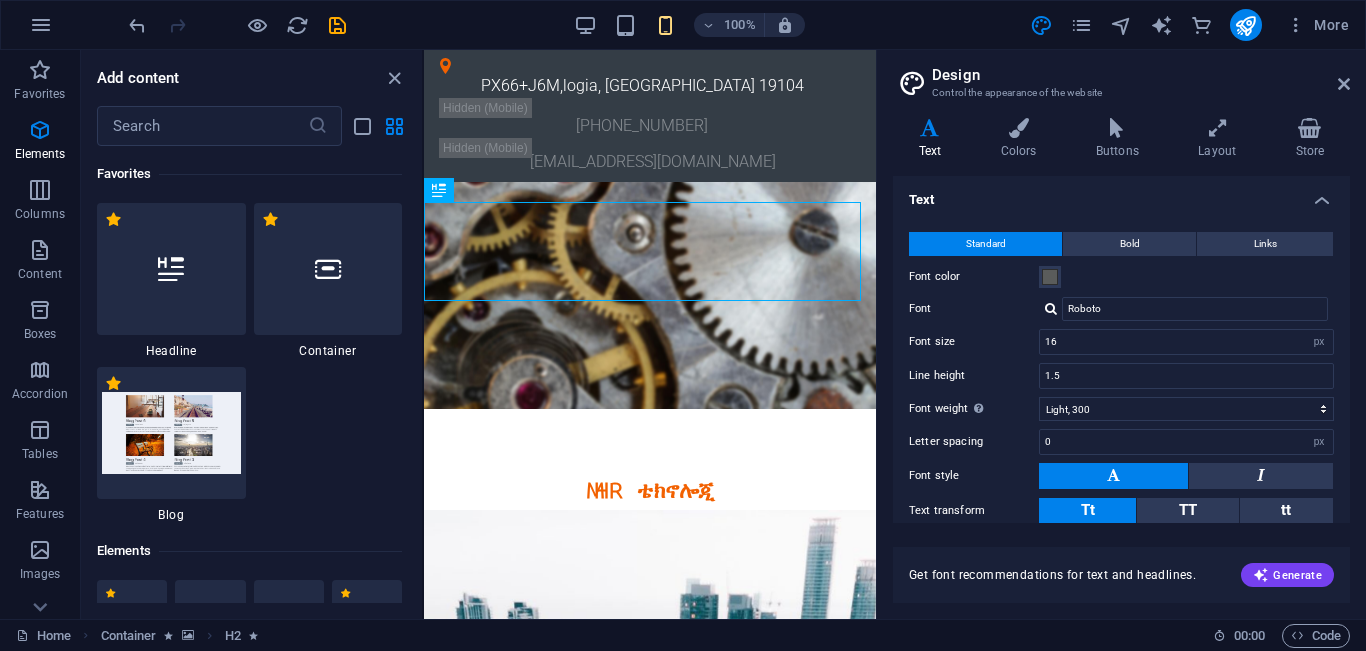 click at bounding box center (328, 1423) 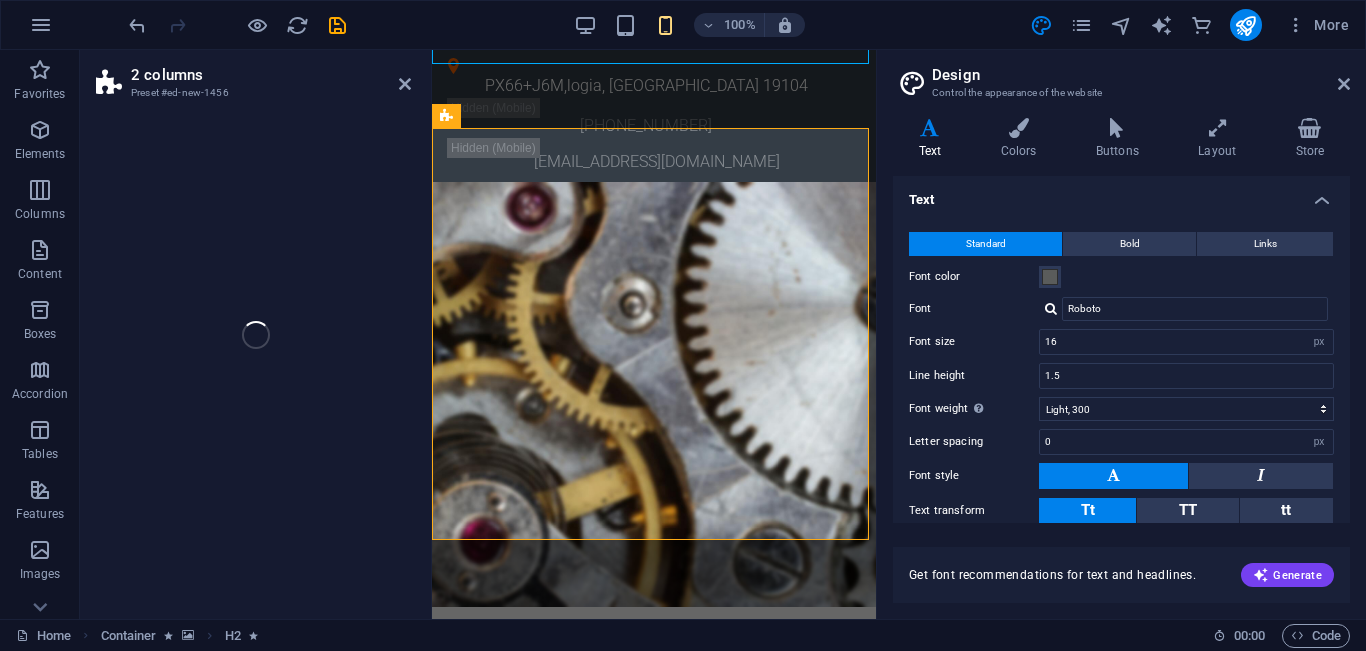 scroll, scrollTop: 66, scrollLeft: 0, axis: vertical 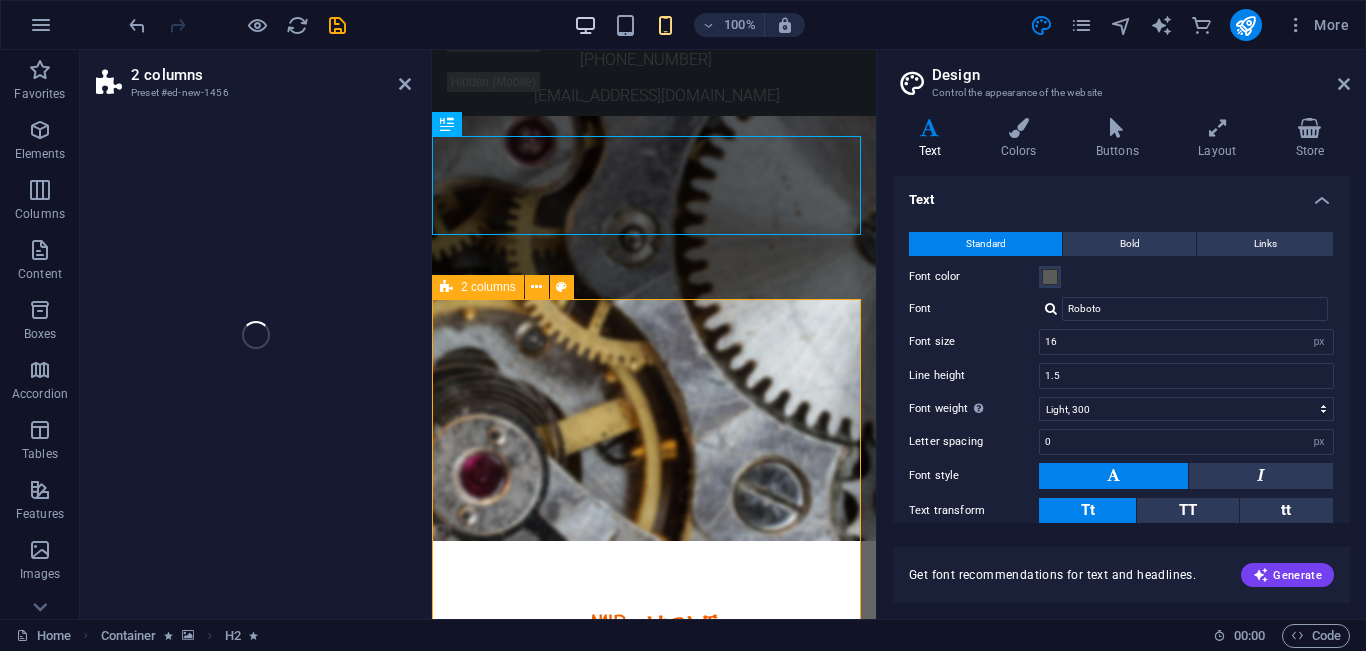 click at bounding box center [585, 25] 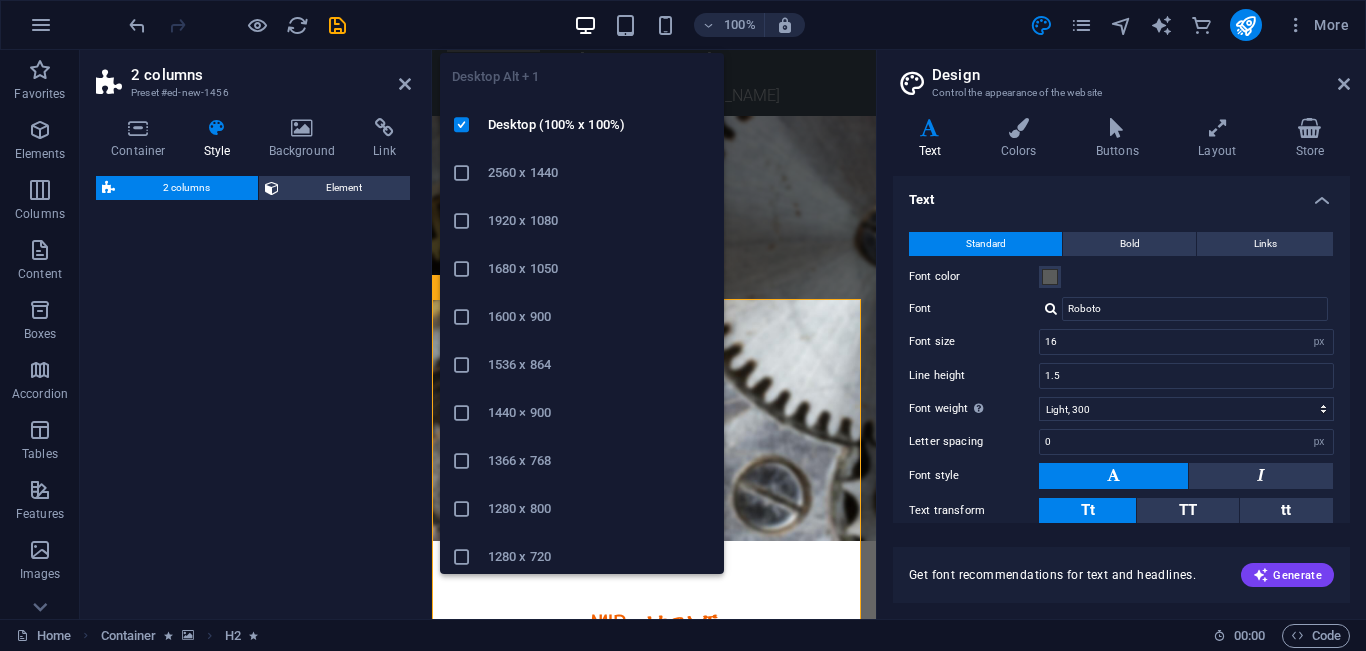click at bounding box center [585, 25] 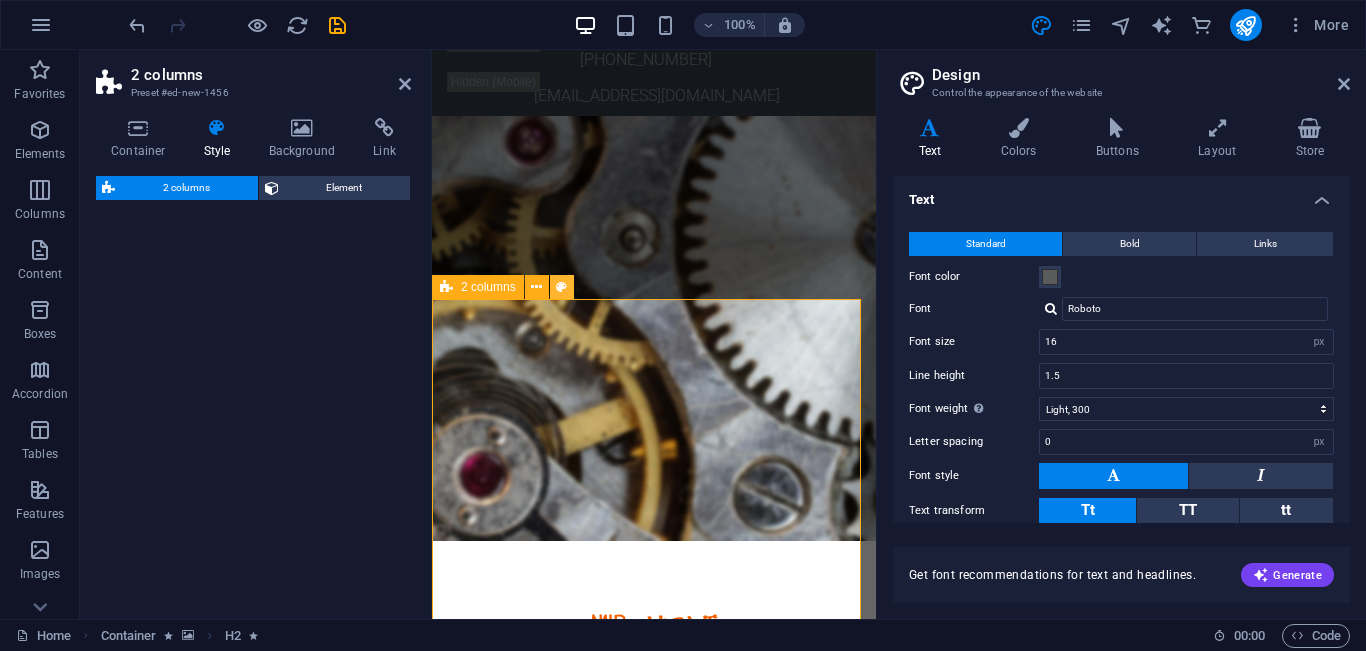 click at bounding box center [561, 287] 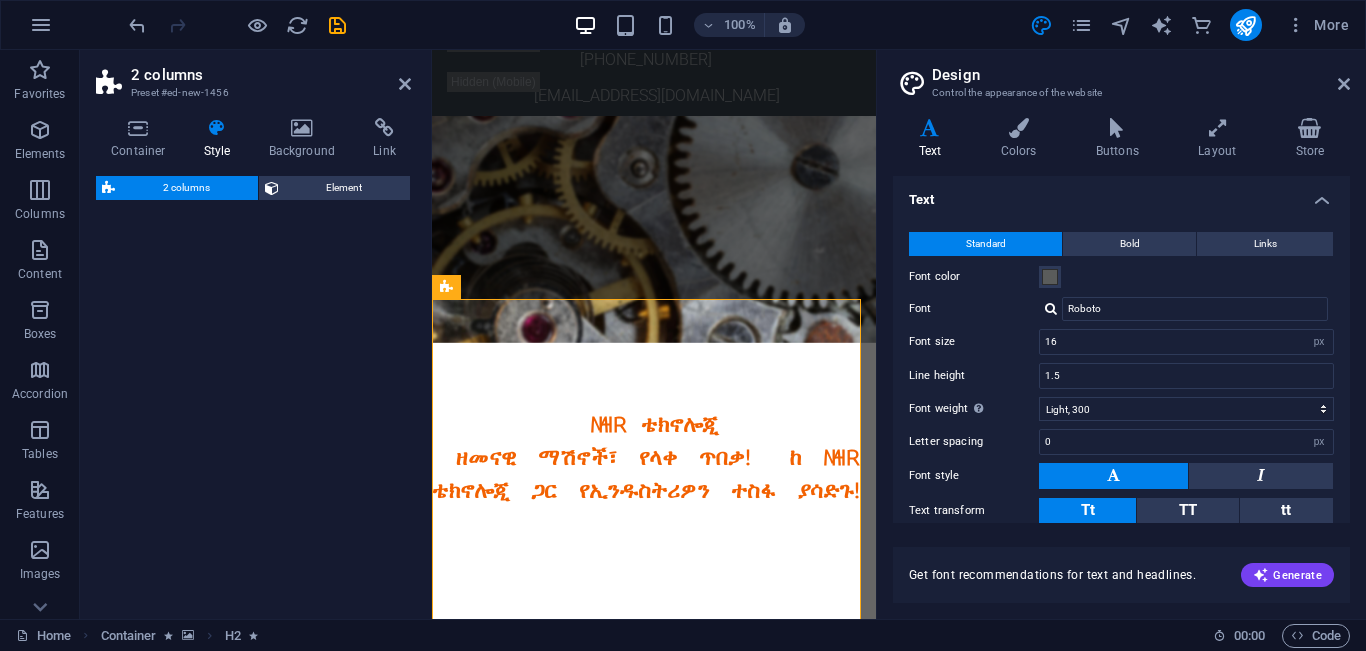 click on "Container Style Background Link Size Height Default px rem % vh vw Min. height None px rem % vh vw Width Default px rem % em vh vw Min. width None px rem % vh vw Content width Default Custom width Width Default px rem % em vh vw Min. width None px rem % vh vw Default padding Custom spacing Default content width and padding can be changed under Design. Edit design Layout (Flexbox) Alignment Determines the flex direction. Default Main axis Determine how elements should behave along the main axis inside this container (justify content). Default Side axis Control the vertical direction of the element inside of the container (align items). Default Wrap Default On Off Fill Controls the distances and direction of elements on the y-axis across several lines (align content). Default Accessibility ARIA helps assistive technologies (like screen readers) to understand the role, state, and behavior of web elements Role The ARIA role defines the purpose of an element.  None Alert Article Banner Comment Fan" at bounding box center [253, 360] 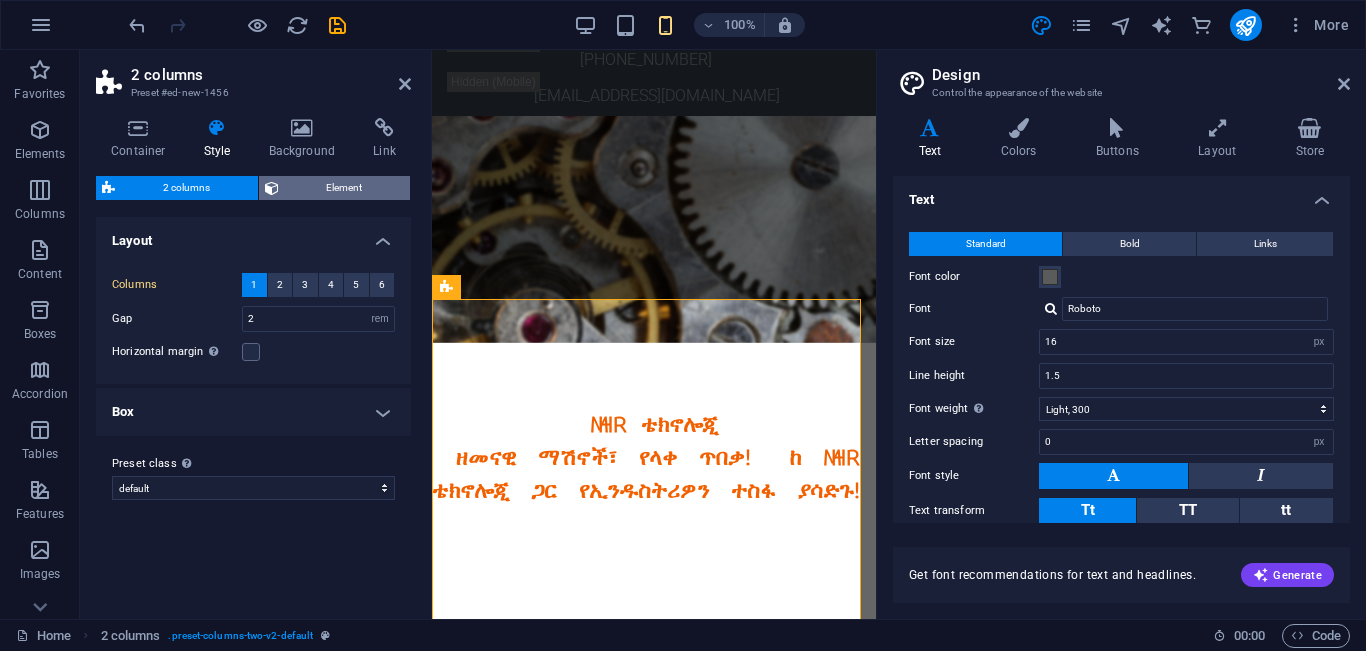 click on "Element" at bounding box center [345, 188] 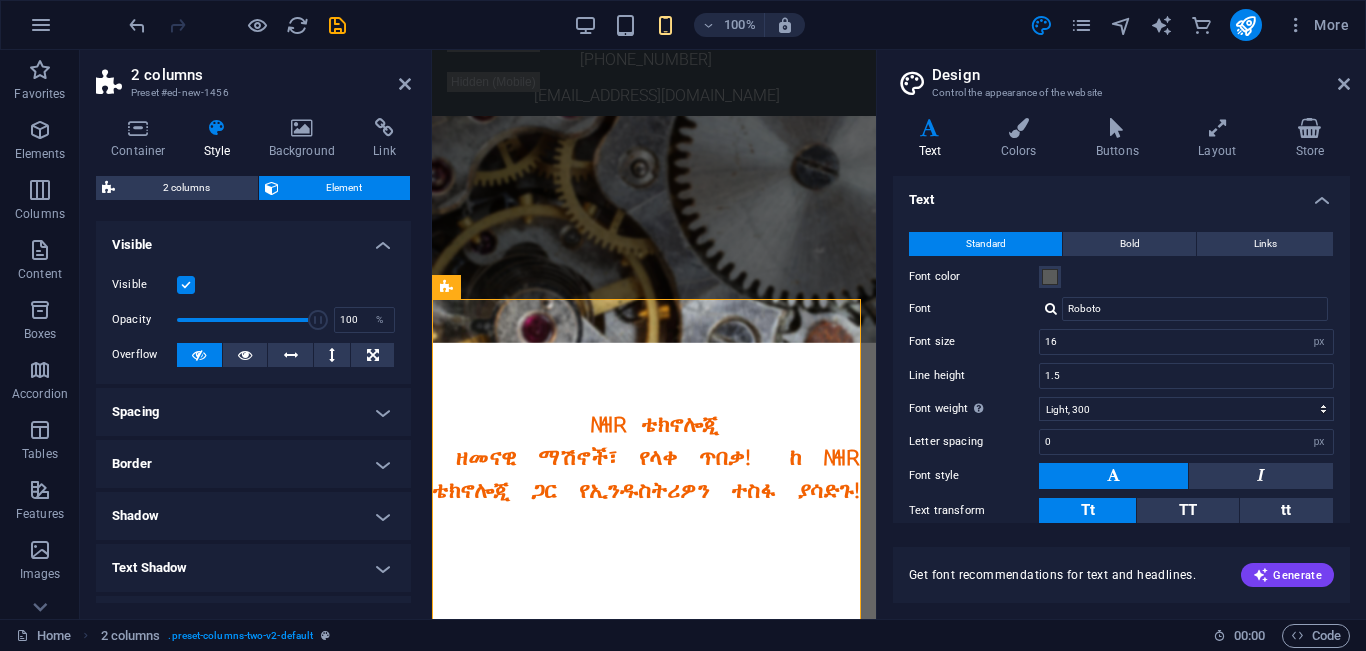 scroll, scrollTop: 249, scrollLeft: 0, axis: vertical 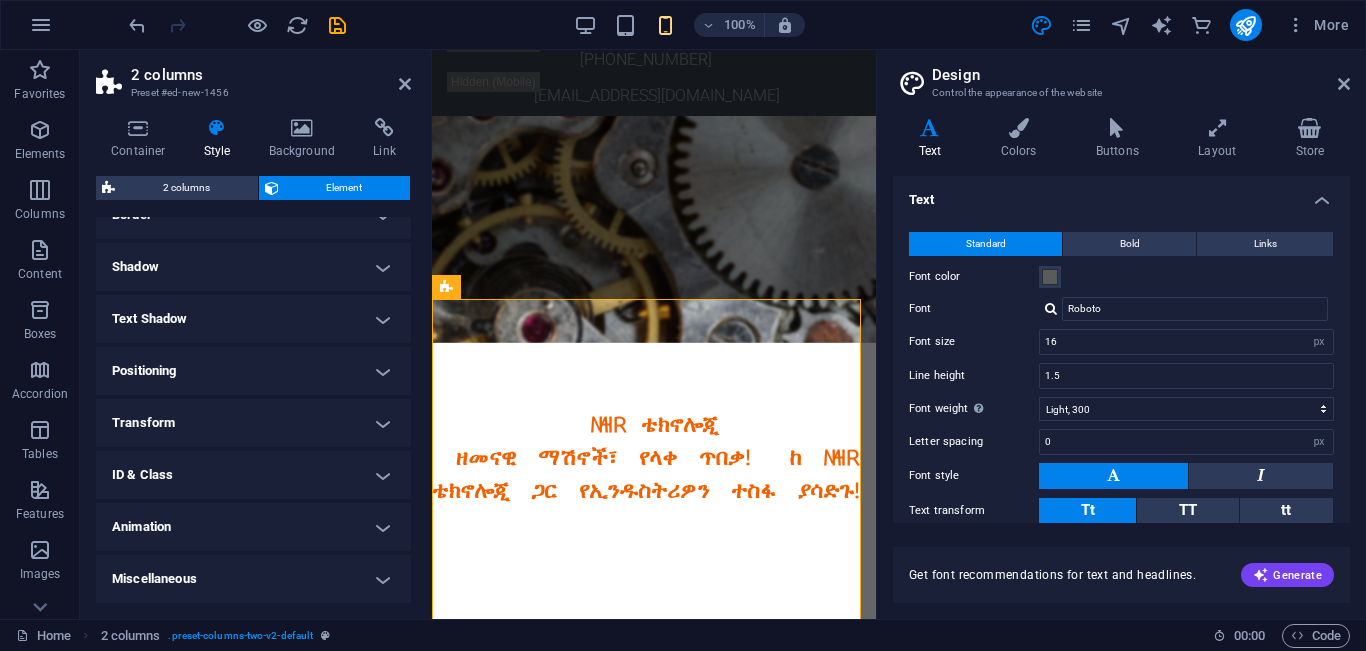 click on "Animation" at bounding box center [253, 527] 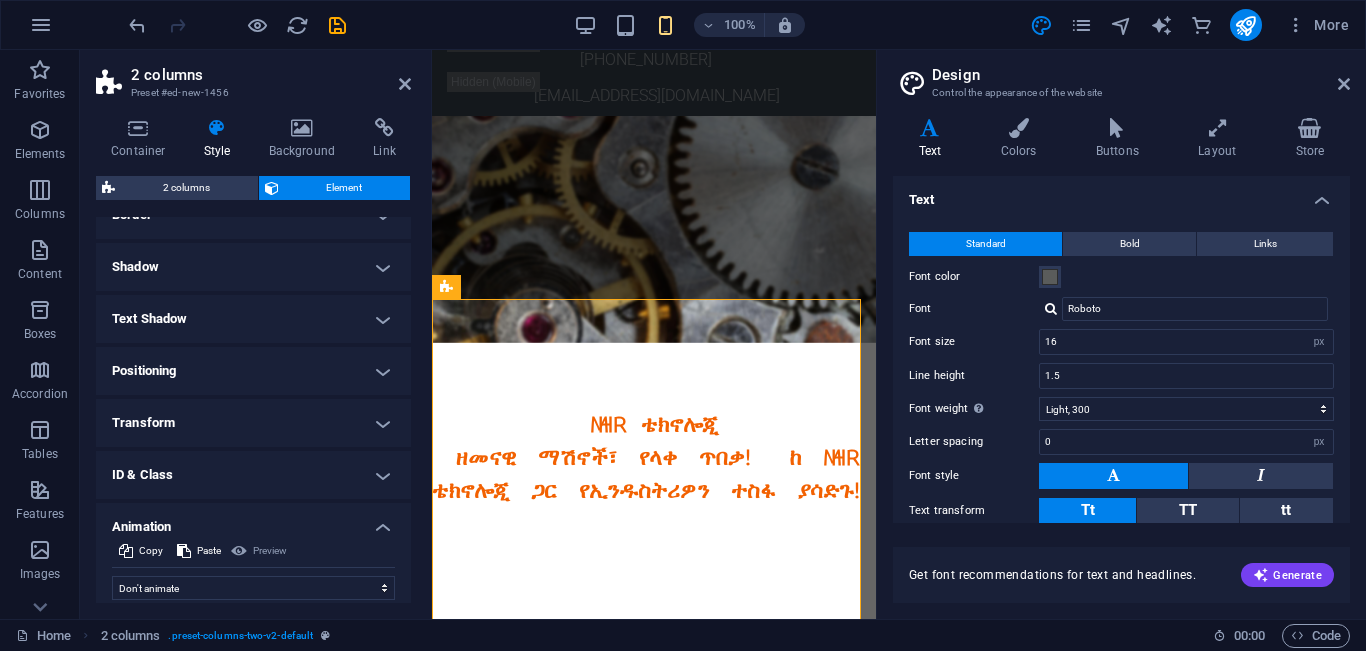scroll, scrollTop: 314, scrollLeft: 0, axis: vertical 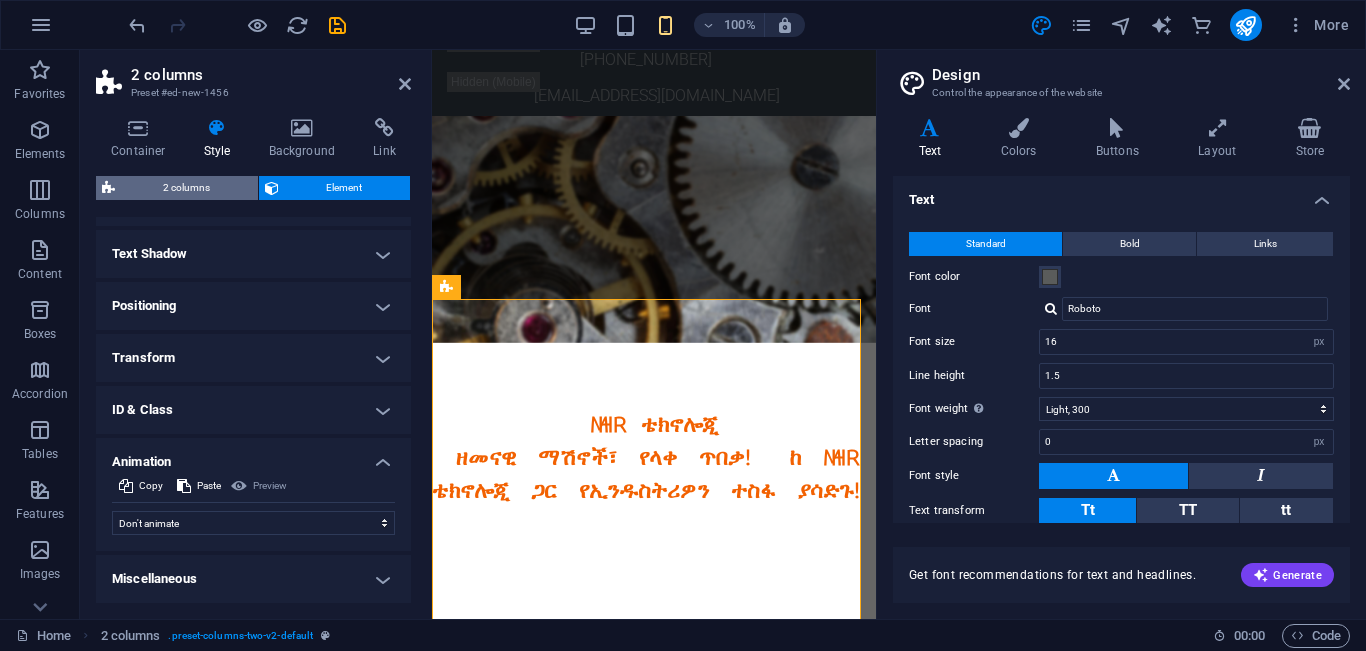 click on "2 columns" at bounding box center [186, 188] 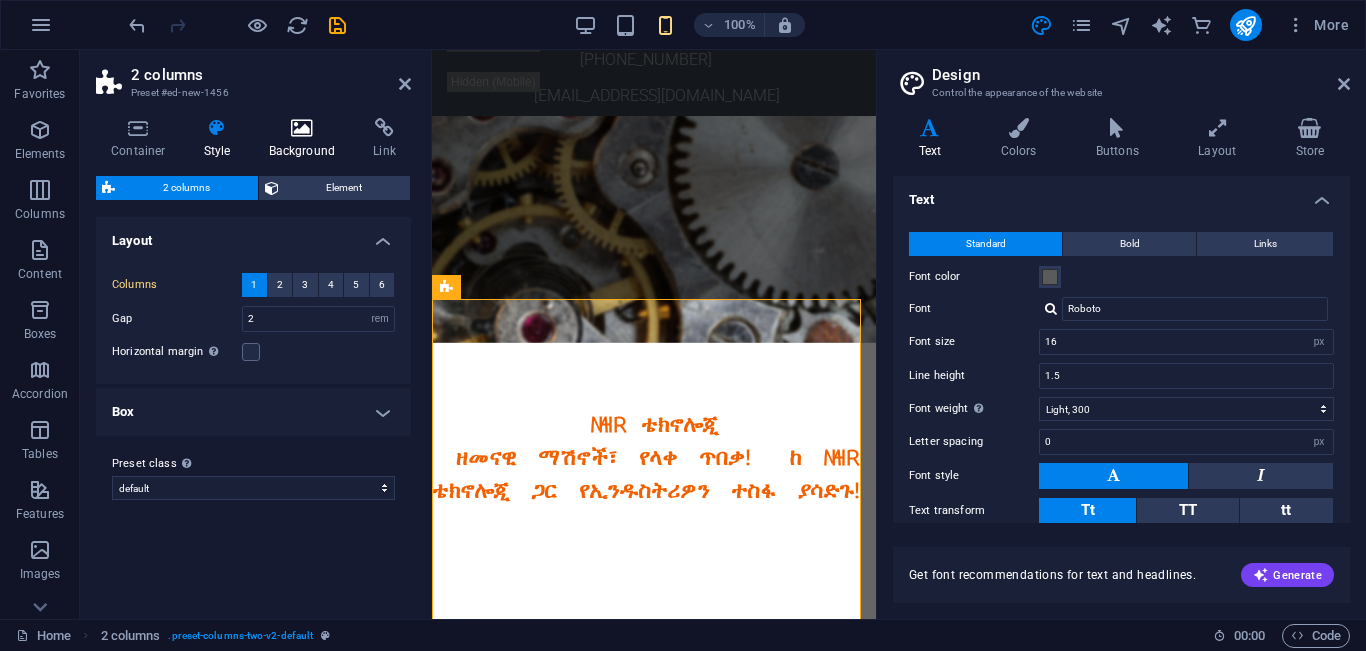 click at bounding box center [302, 128] 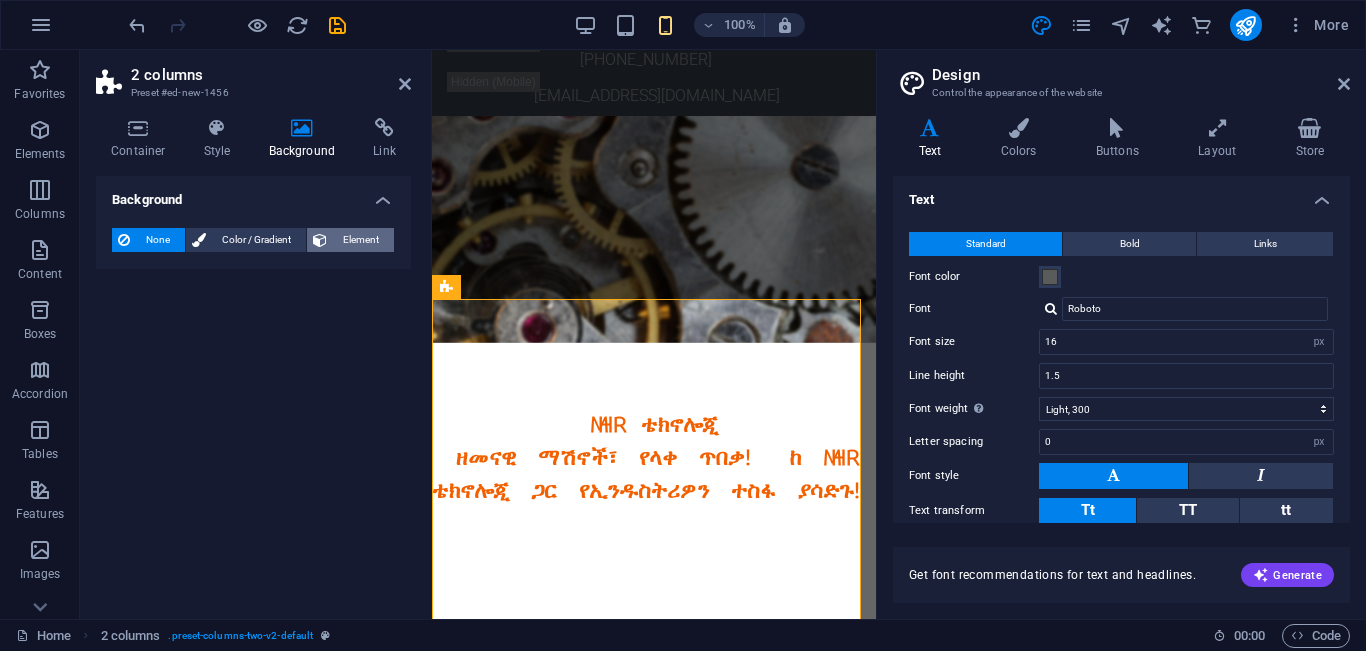 click on "Element" at bounding box center (360, 240) 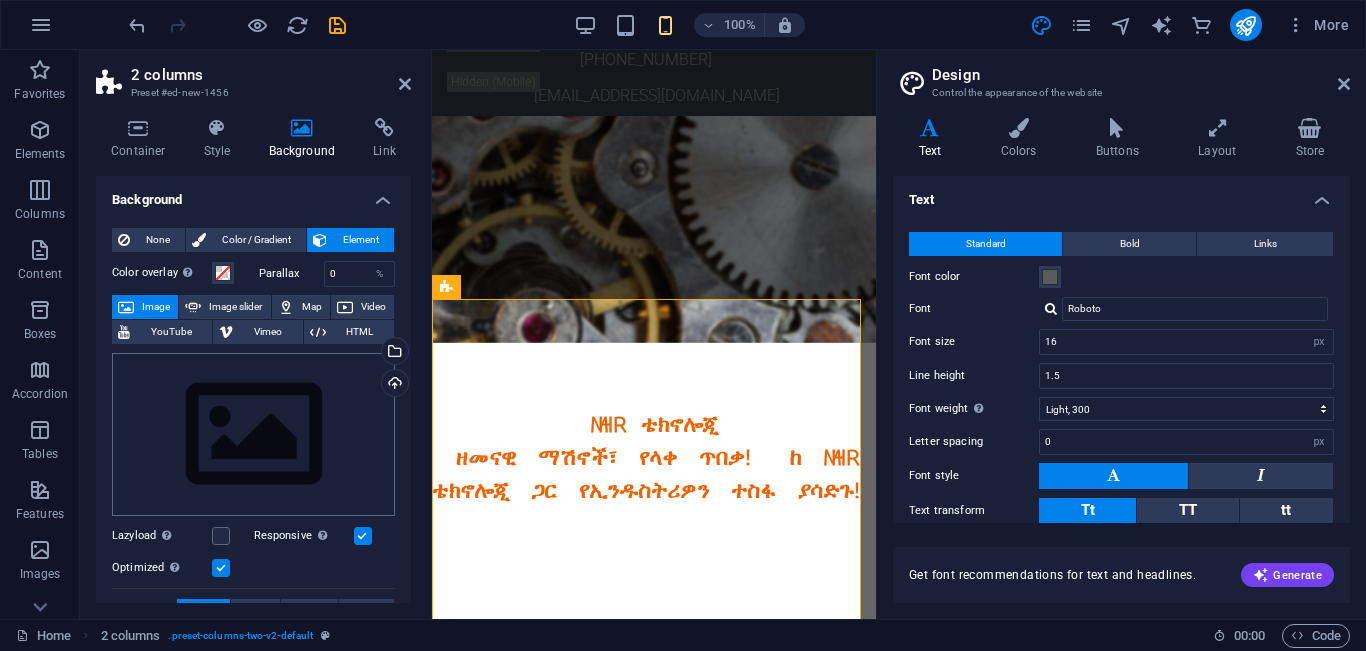 scroll, scrollTop: 172, scrollLeft: 0, axis: vertical 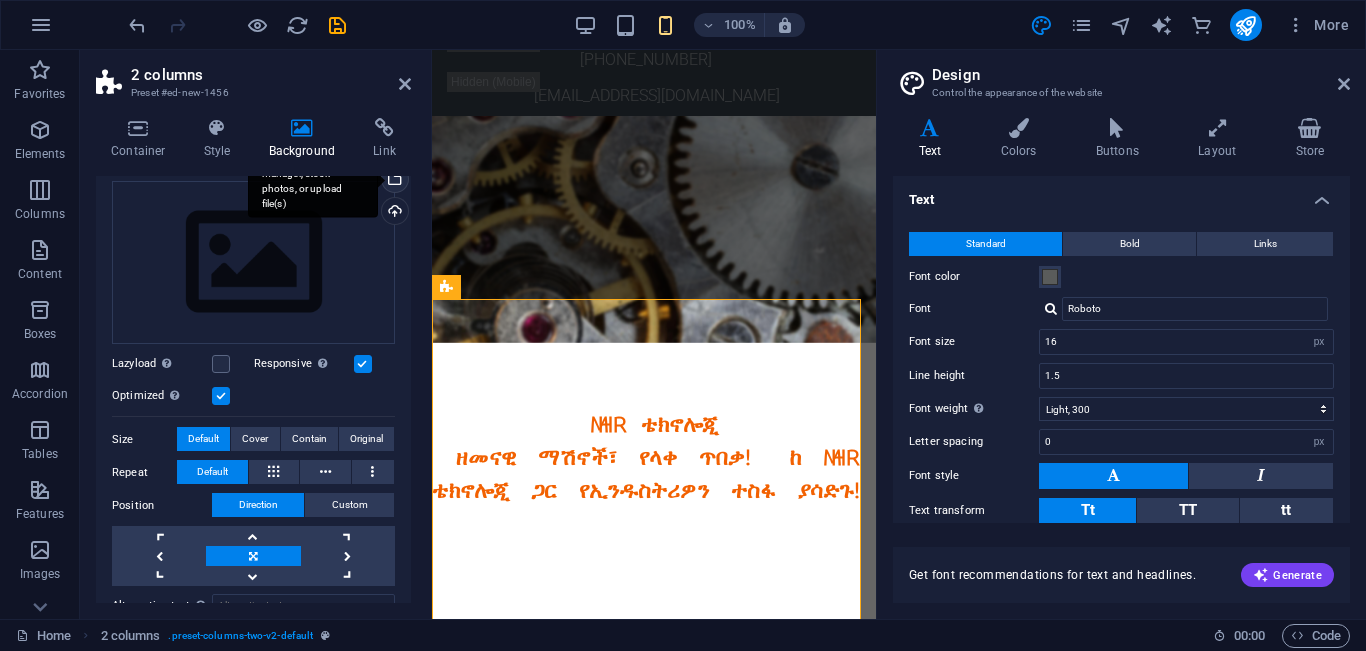 click on "Select files from the file manager, stock photos, or upload file(s)" at bounding box center [393, 181] 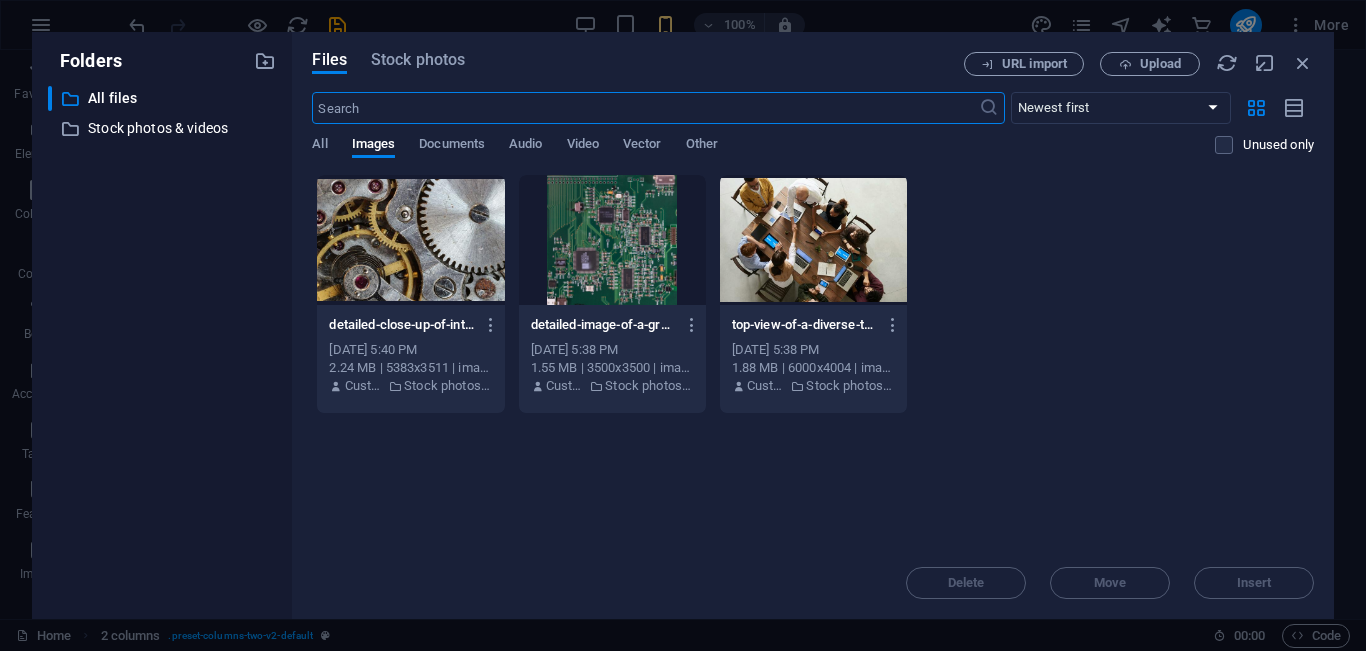 scroll, scrollTop: 170, scrollLeft: 0, axis: vertical 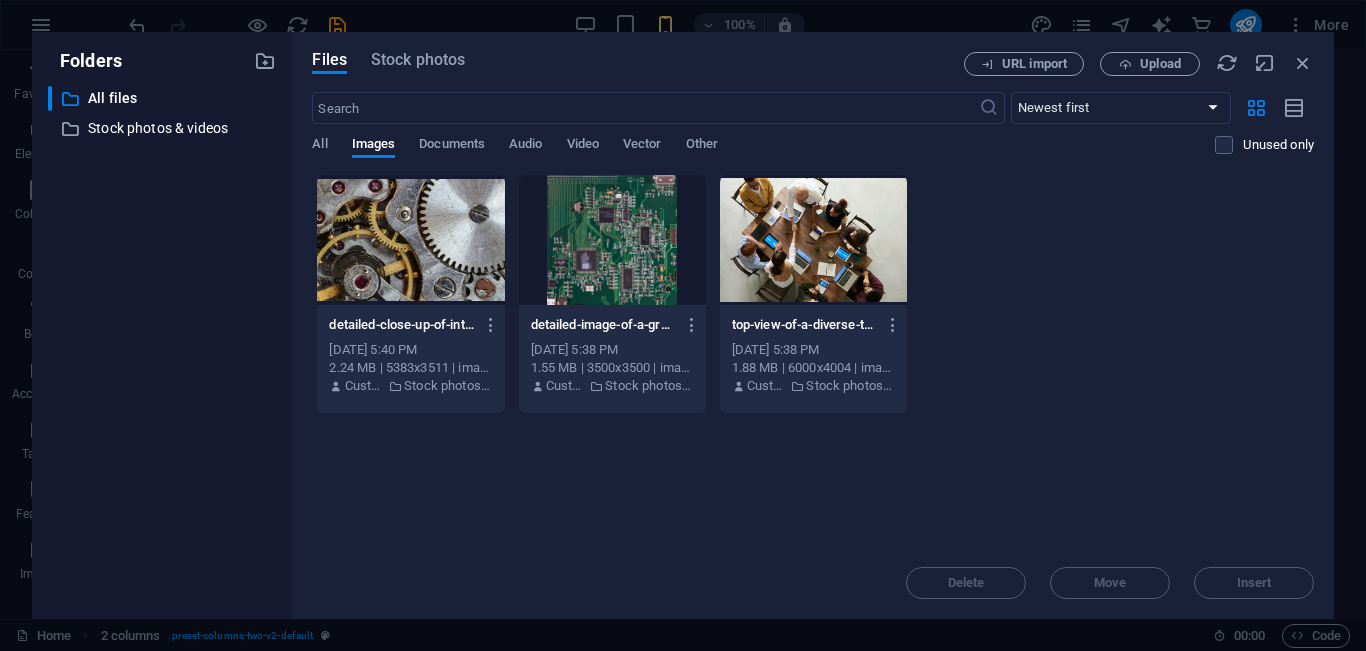 click at bounding box center [813, 240] 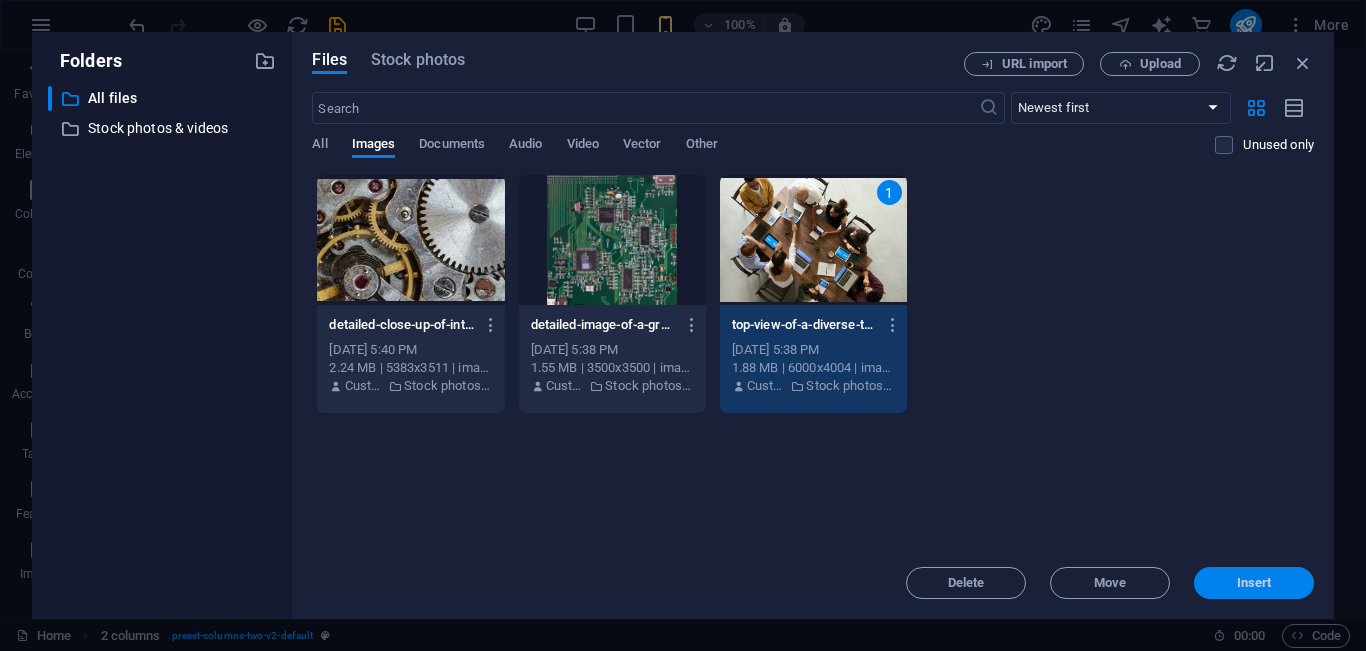 click on "Insert" at bounding box center (1254, 583) 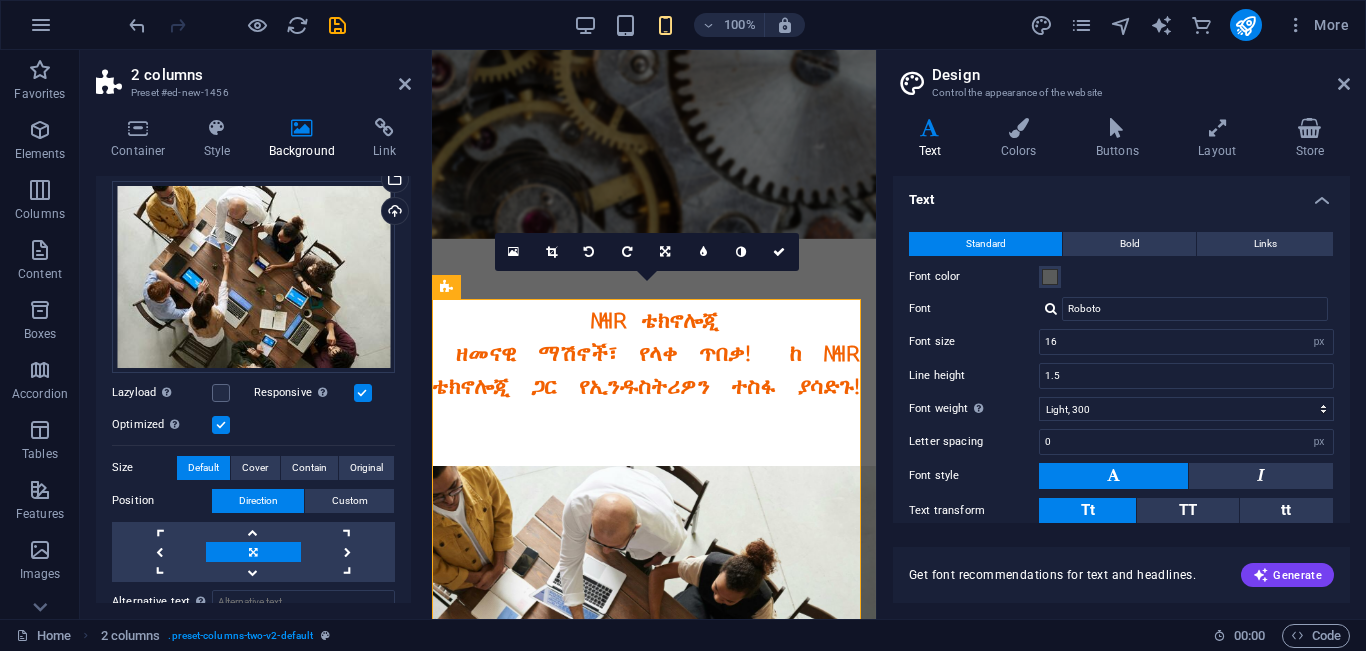 scroll, scrollTop: 66, scrollLeft: 0, axis: vertical 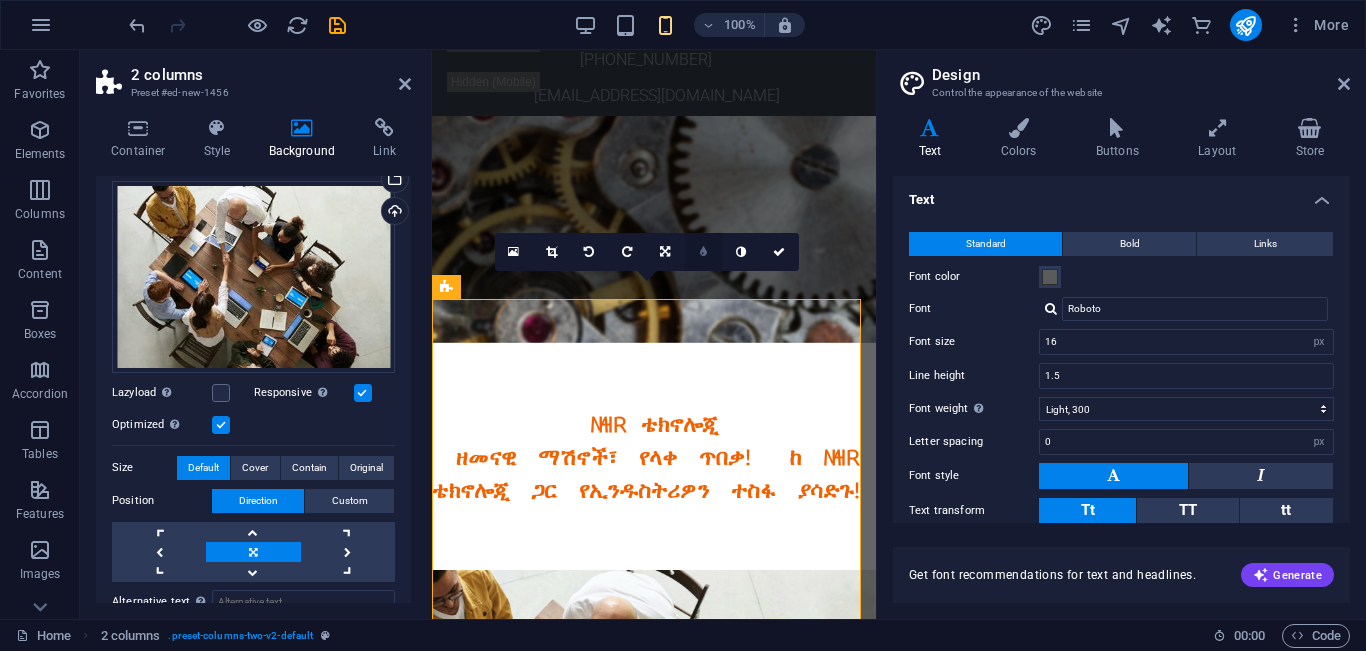 drag, startPoint x: 701, startPoint y: 244, endPoint x: 310, endPoint y: 413, distance: 425.96008 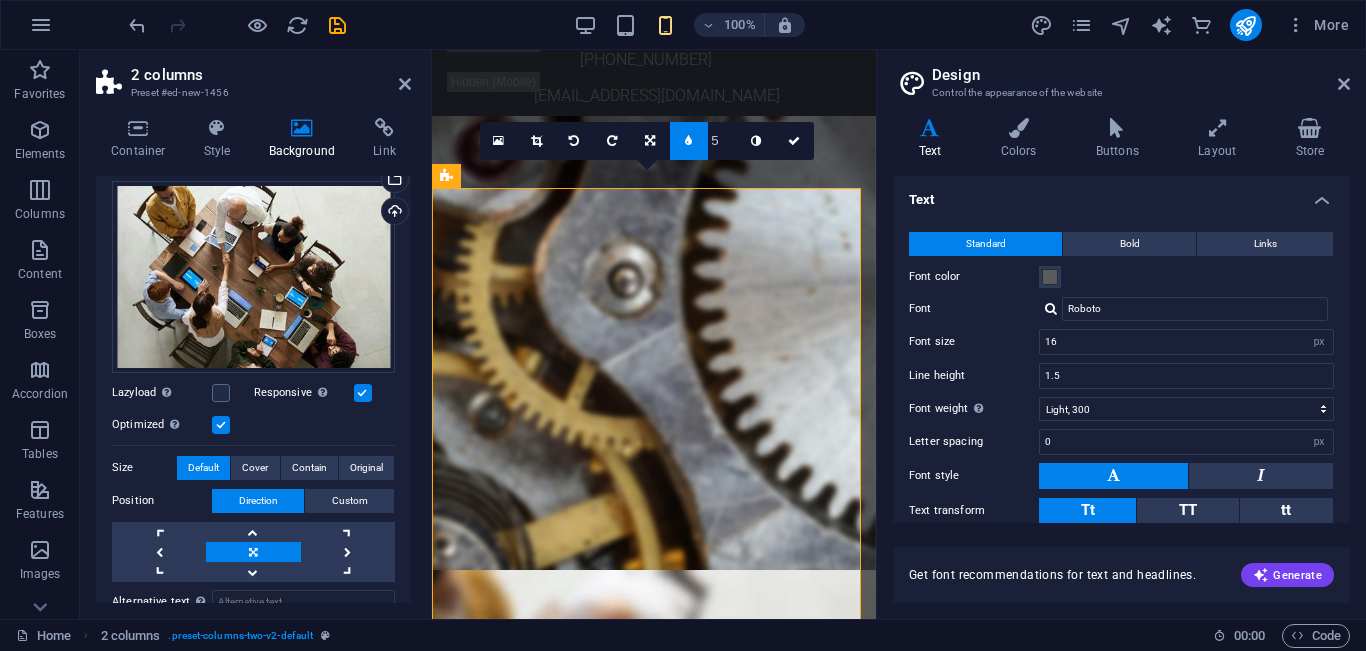 scroll, scrollTop: 177, scrollLeft: 0, axis: vertical 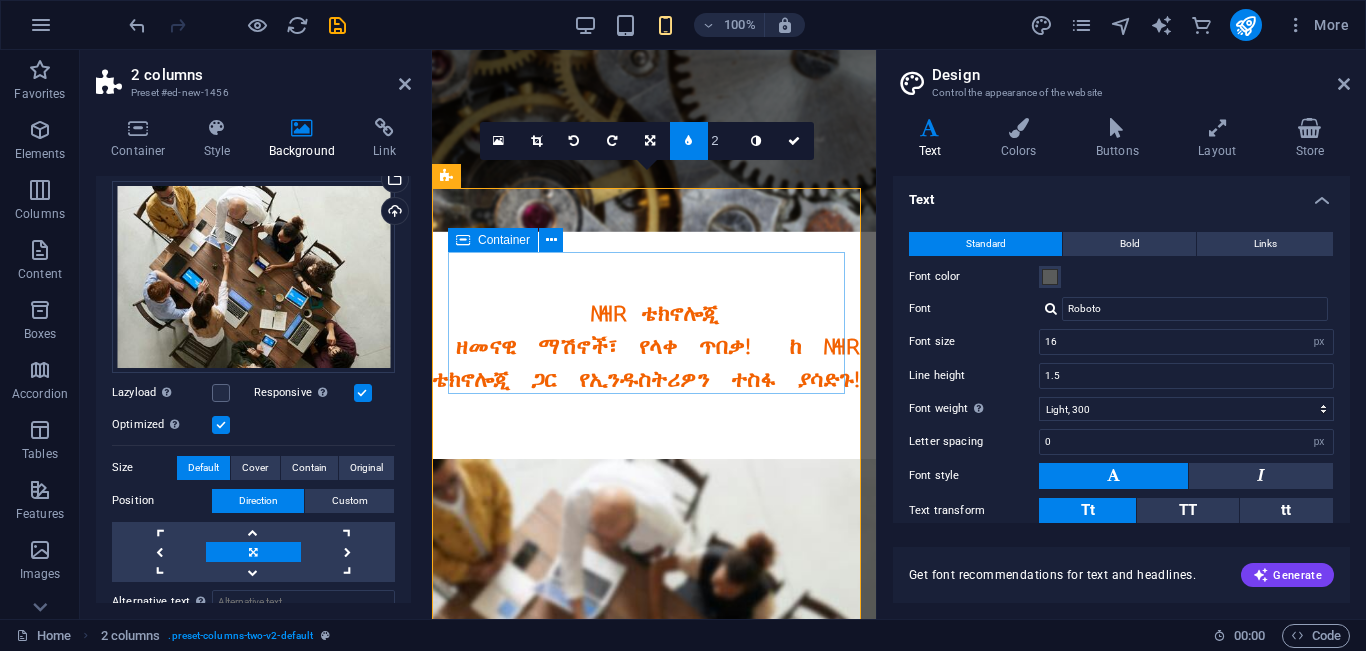 click on "Add elements" at bounding box center [595, 1068] 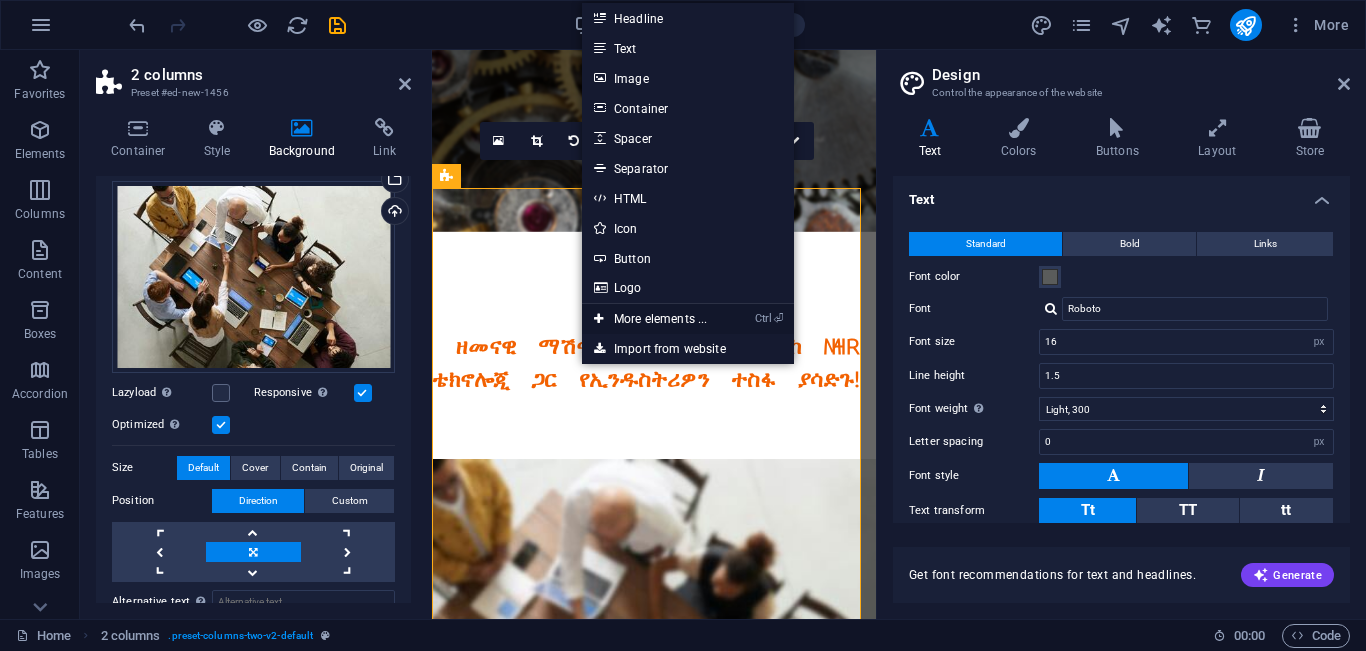 click on "Ctrl ⏎  More elements ..." at bounding box center (650, 319) 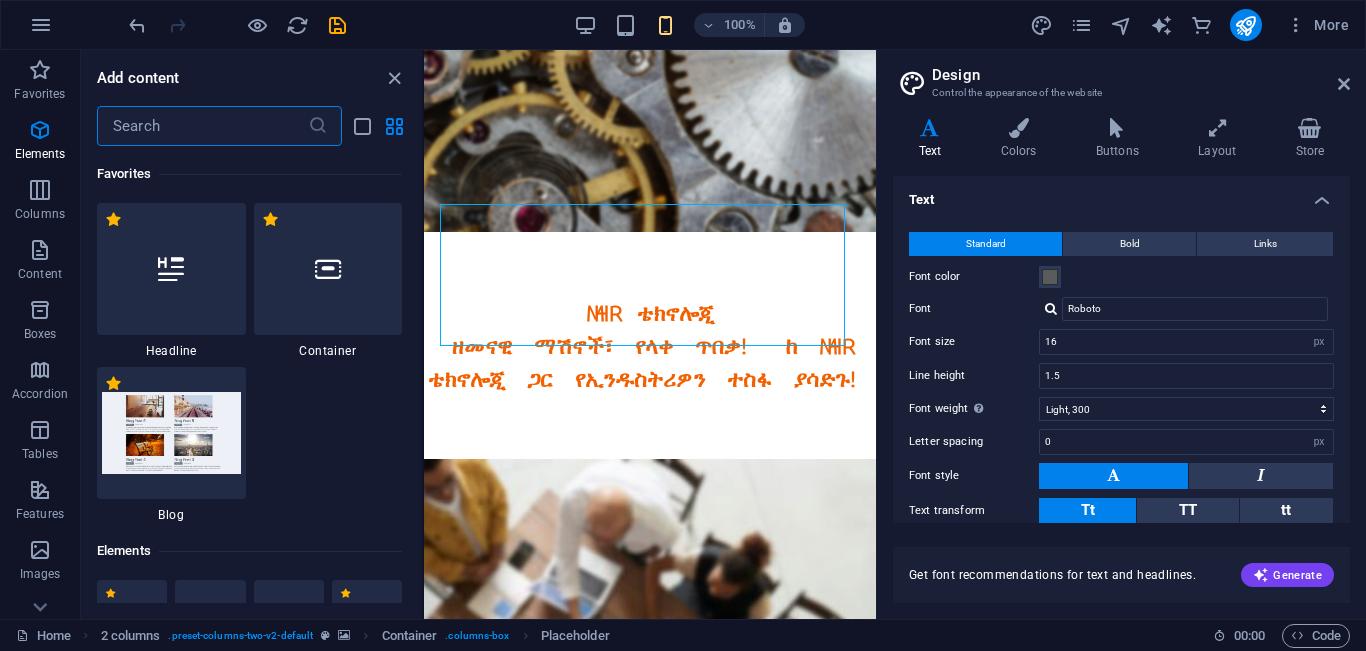 scroll, scrollTop: 225, scrollLeft: 0, axis: vertical 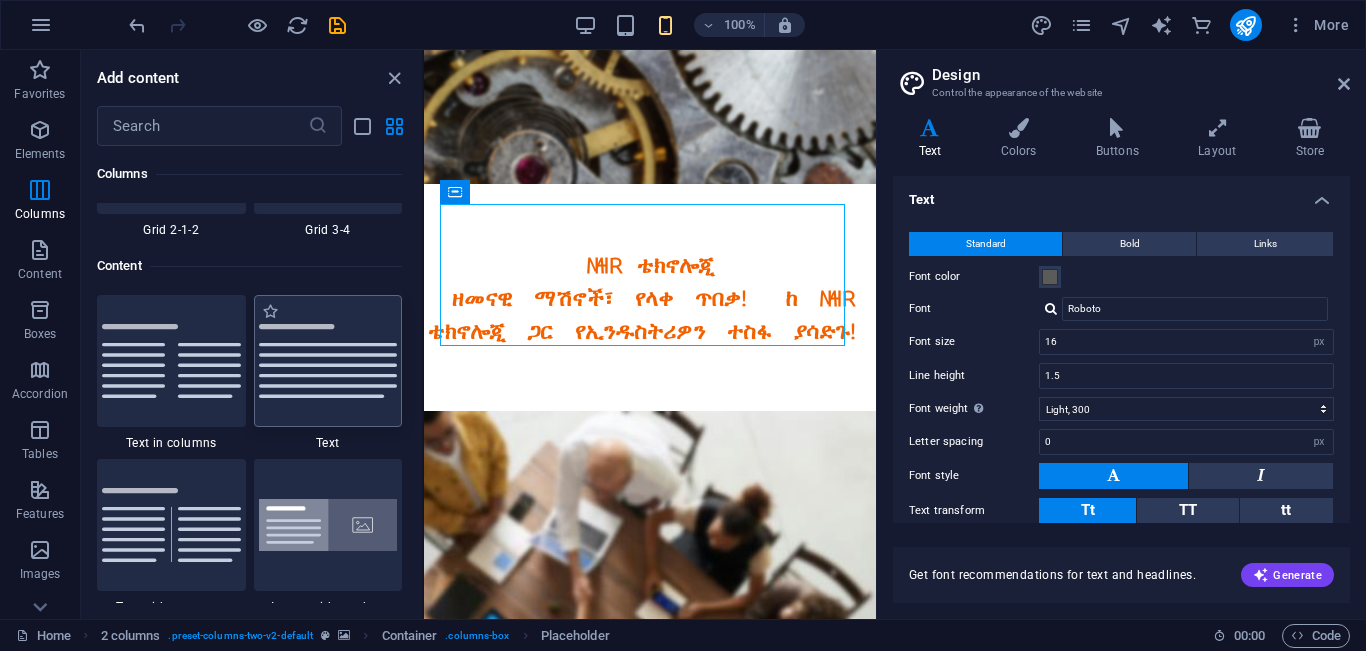 click at bounding box center (328, 361) 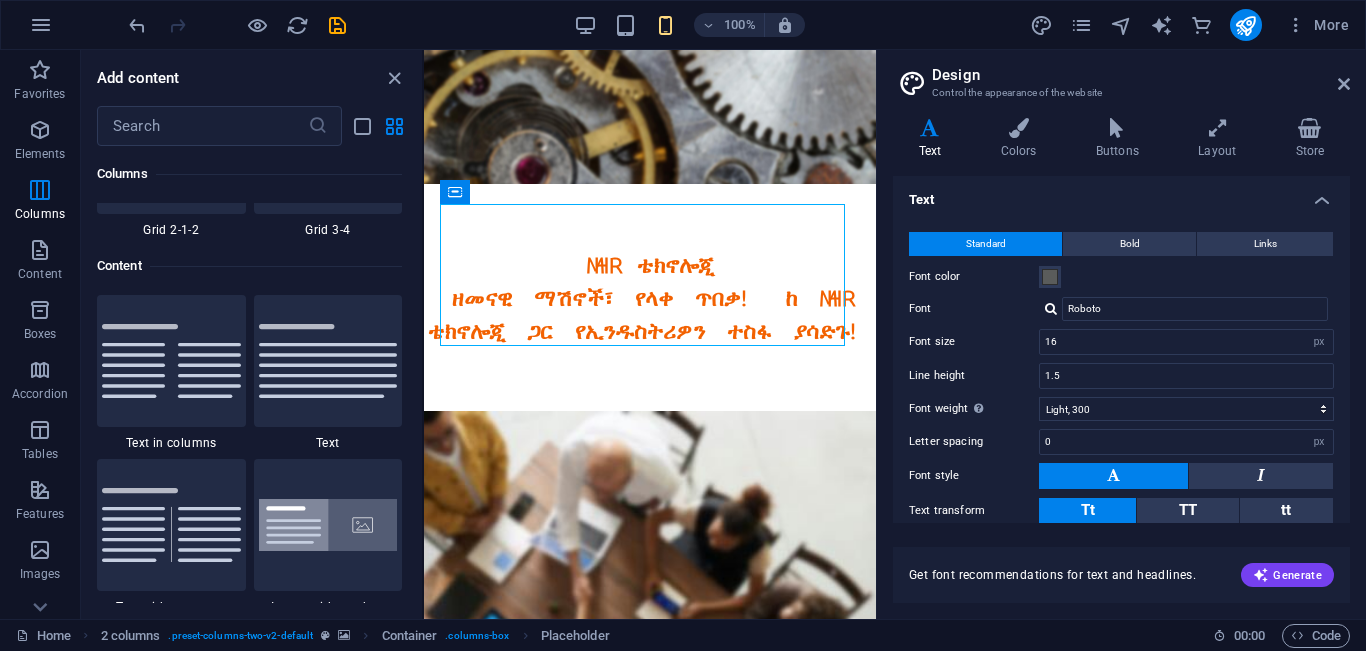 drag, startPoint x: 315, startPoint y: 166, endPoint x: 425, endPoint y: 509, distance: 360.20688 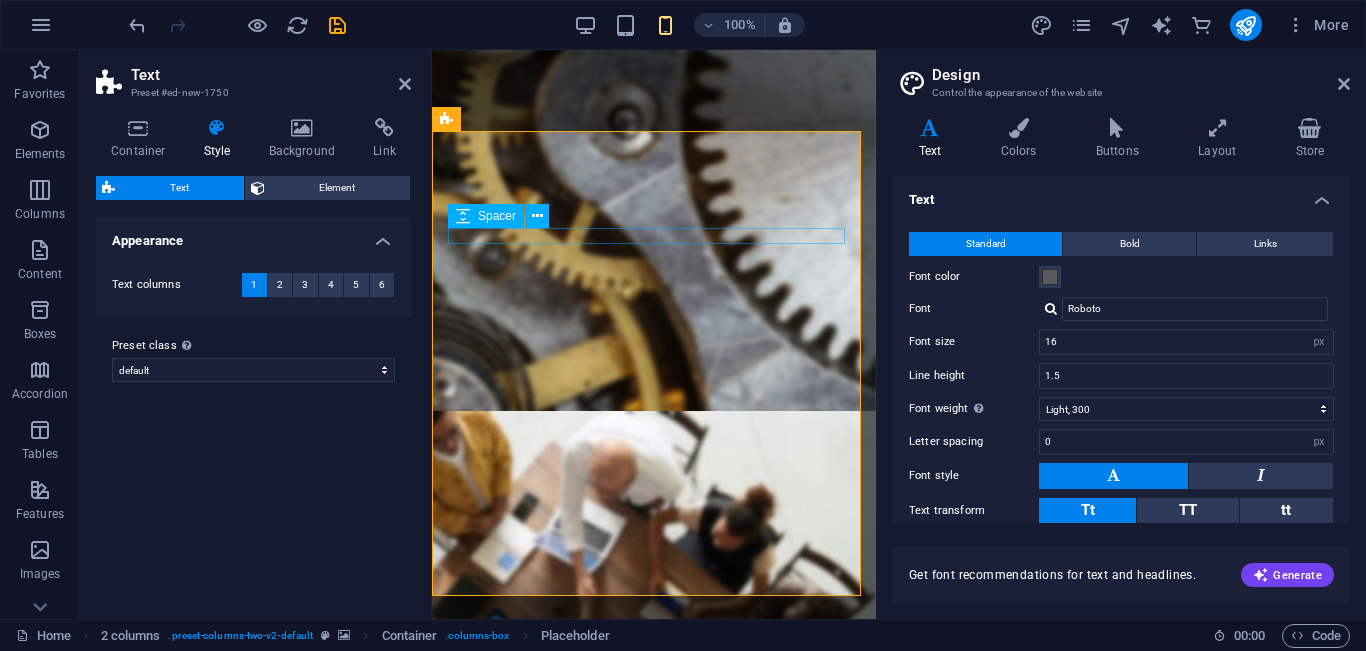 scroll, scrollTop: 678, scrollLeft: 0, axis: vertical 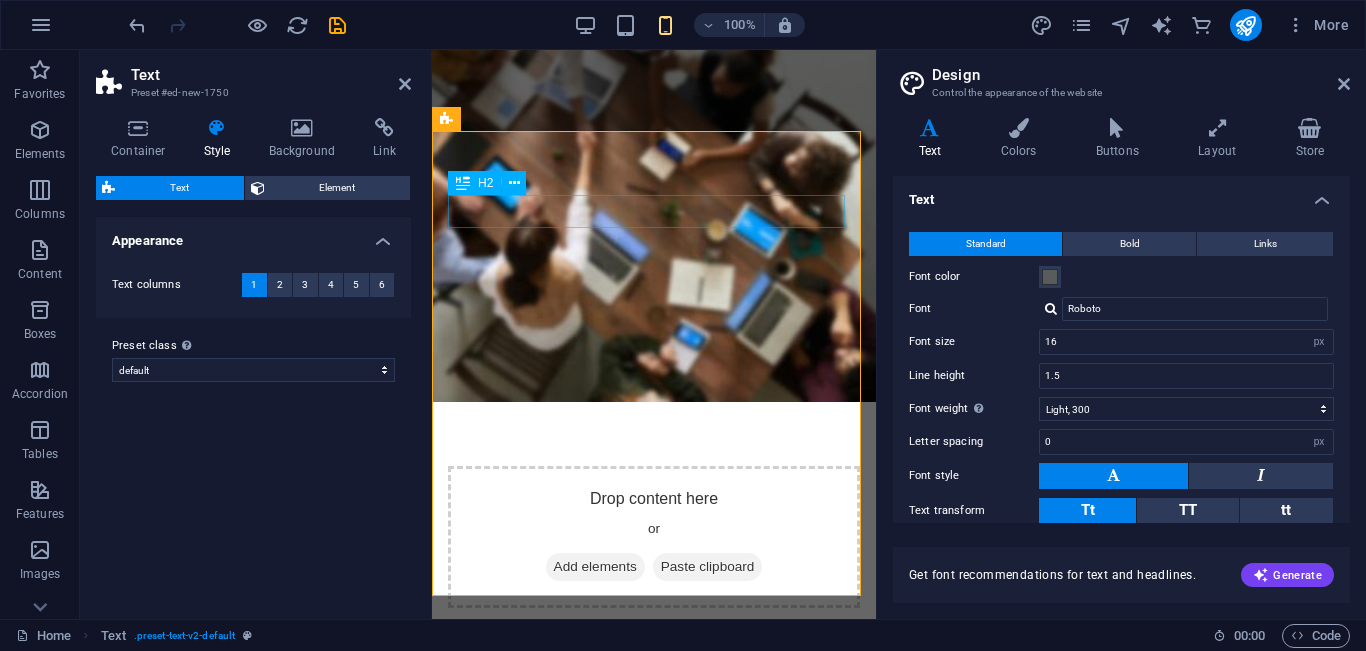 click on "Headline" at bounding box center [654, 910] 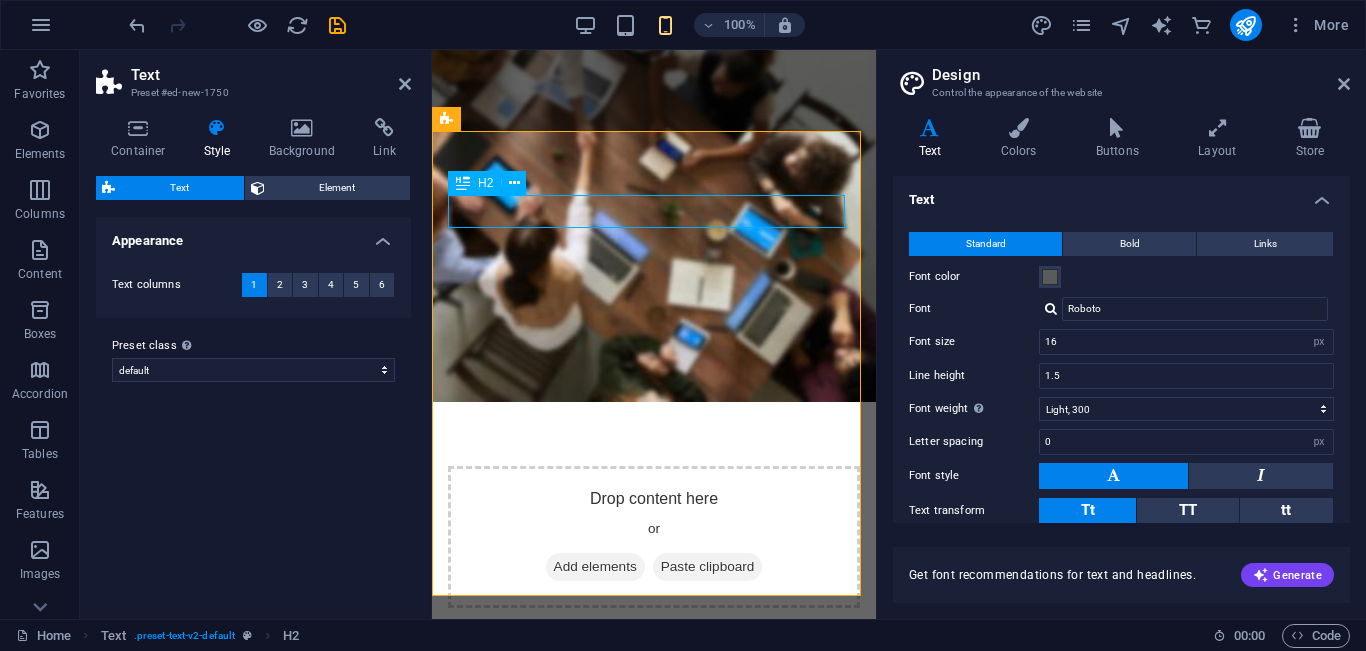 click on "Headline" at bounding box center (654, 910) 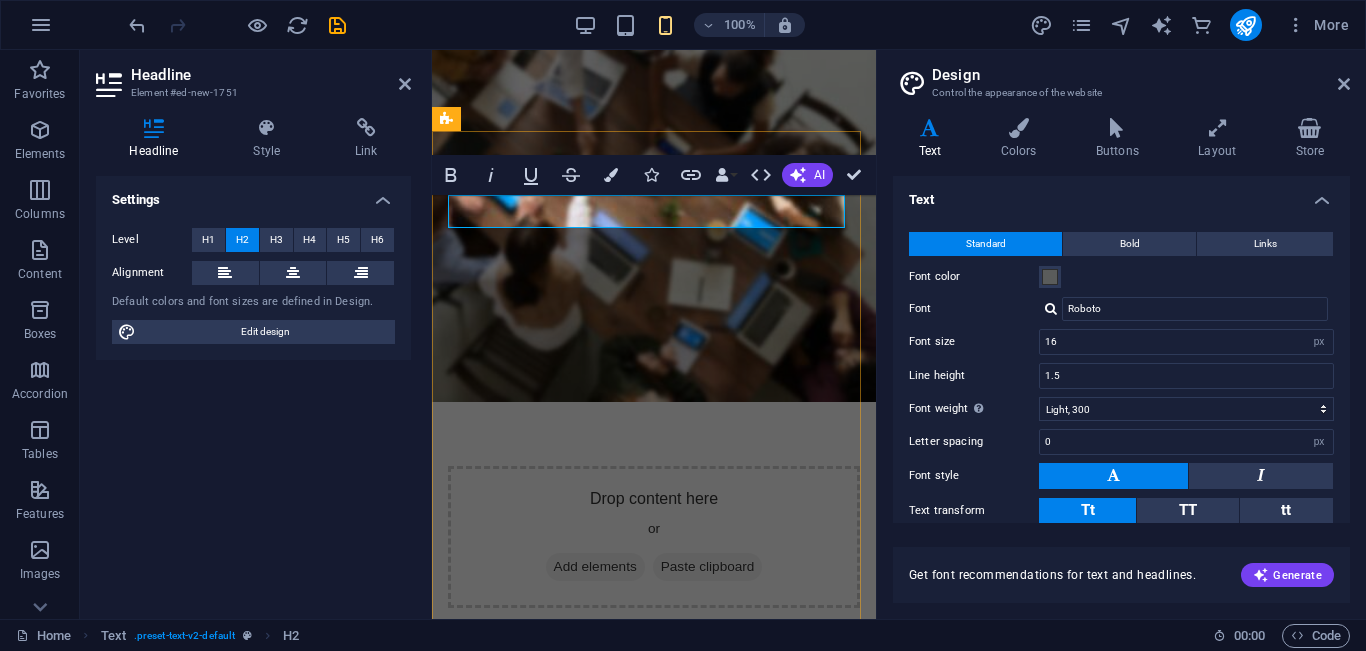 click on "ኢትዮጵያ በምርት እና ዘርፎች እያደገች ባለበት ዘመን MHR ቴክኖሎጂ የሚያምር የማሽነሪ መፍትሄ እና የዘመናዊ የጥበቃ ካሜራዎች አምራች ነው።" at bounding box center [654, 960] 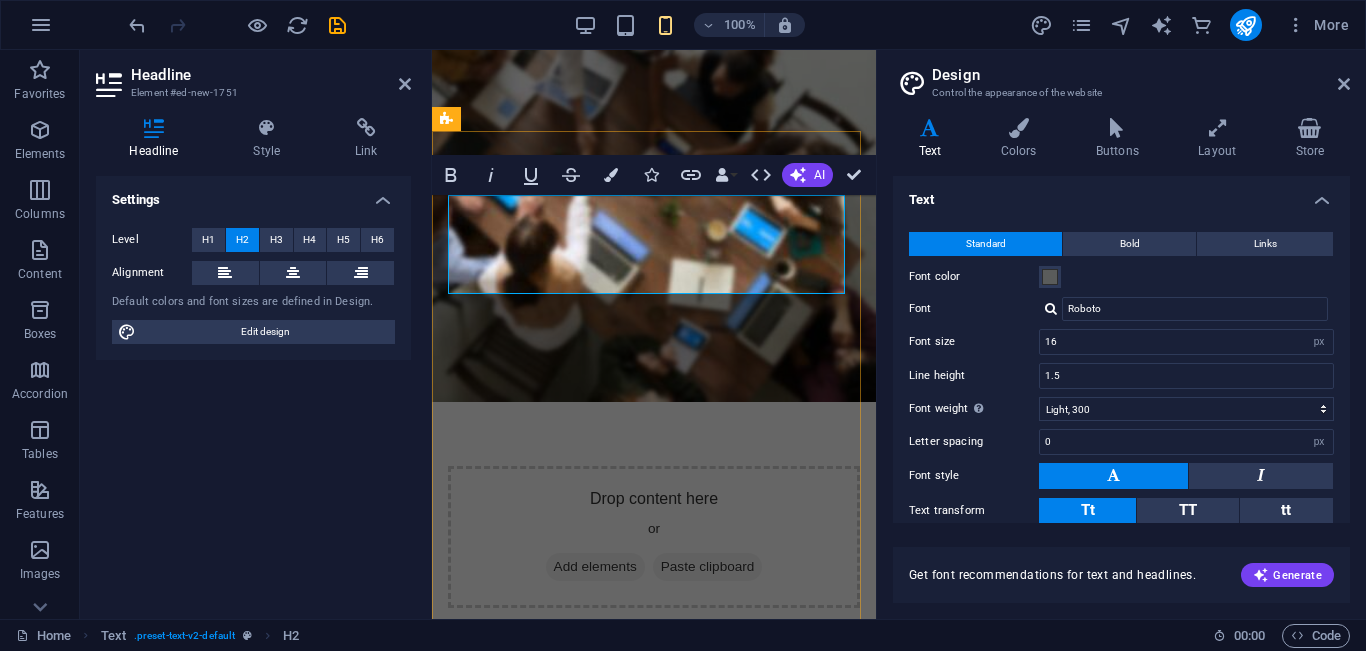 drag, startPoint x: 749, startPoint y: 265, endPoint x: 716, endPoint y: 272, distance: 33.734257 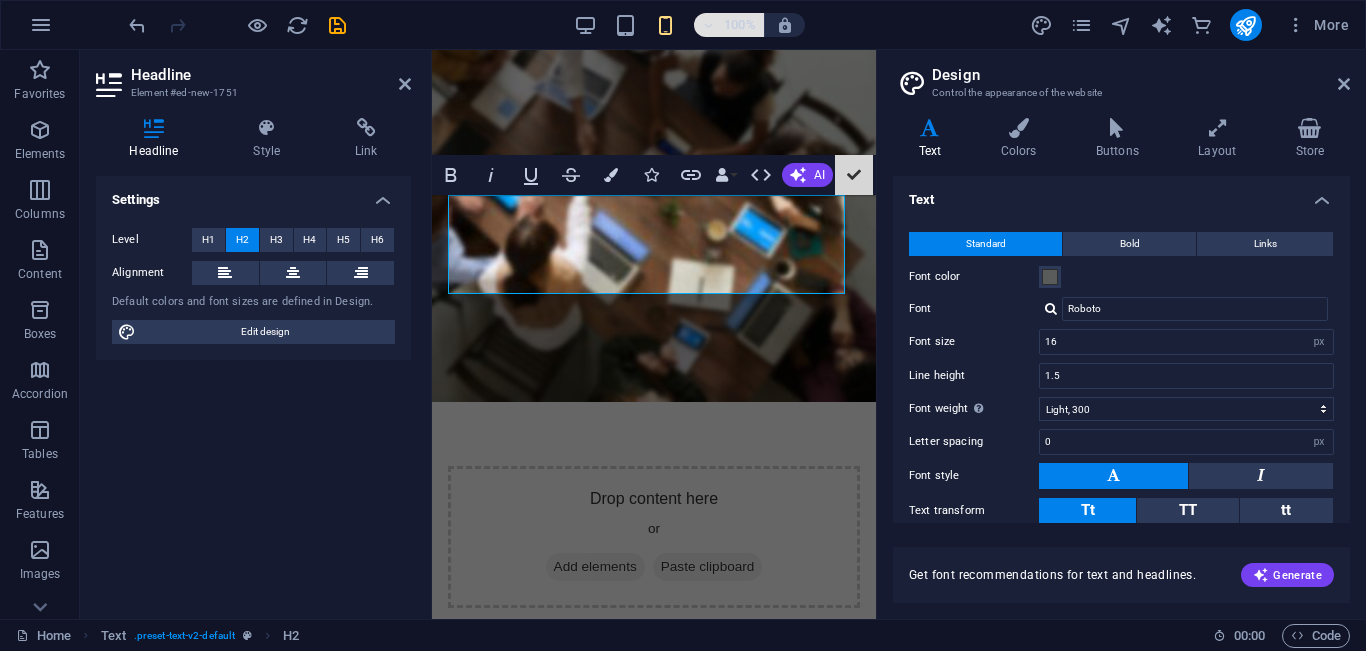 drag, startPoint x: 853, startPoint y: 171, endPoint x: 726, endPoint y: 19, distance: 198.07321 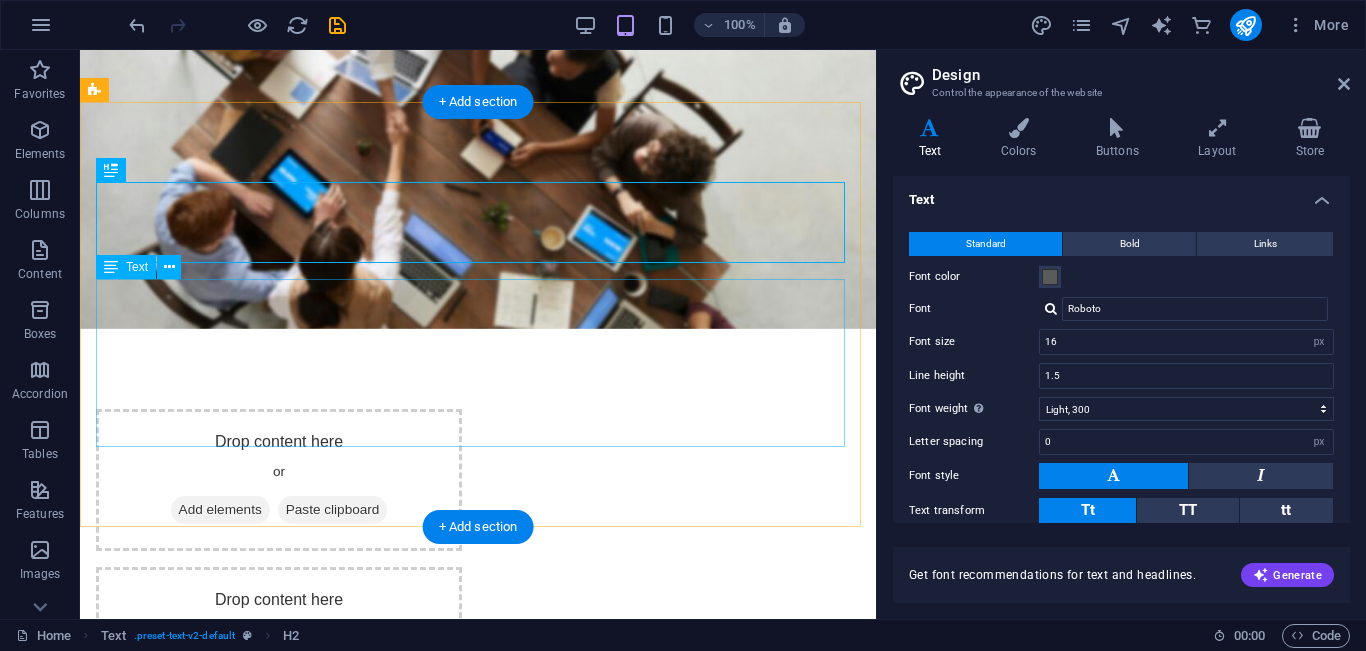 scroll, scrollTop: 531, scrollLeft: 0, axis: vertical 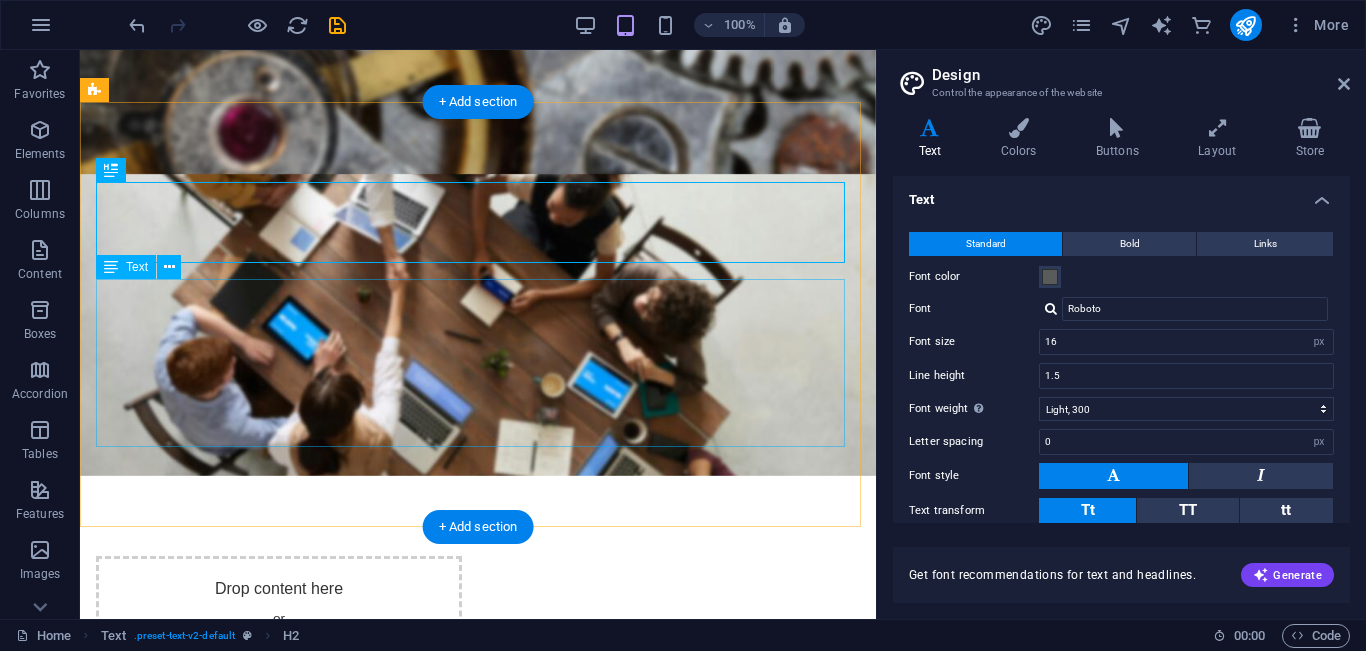 click on "Lorem ipsum dolor sitope amet, consectetur adipisicing elitip. Massumenda, dolore, cum vel modi asperiores consequatur suscipit quidem ducimus eveniet iure expedita consecteture odiogil voluptatum similique fugit voluptates atem accusamus quae quas dolorem tenetur facere tempora maiores adipisci reiciendis accusantium voluptatibus id voluptate tempore dolor harum nisi amet! Nobis, eaque. Aenean commodo ligula eget dolor. Lorem ipsum dolor sit amet, consectetuer adipiscing elit leget odiogil voluptatum similique fugit voluptates dolor. Libero assumenda, dolore, cum vel modi asperiores consequatur." at bounding box center (478, 1185) 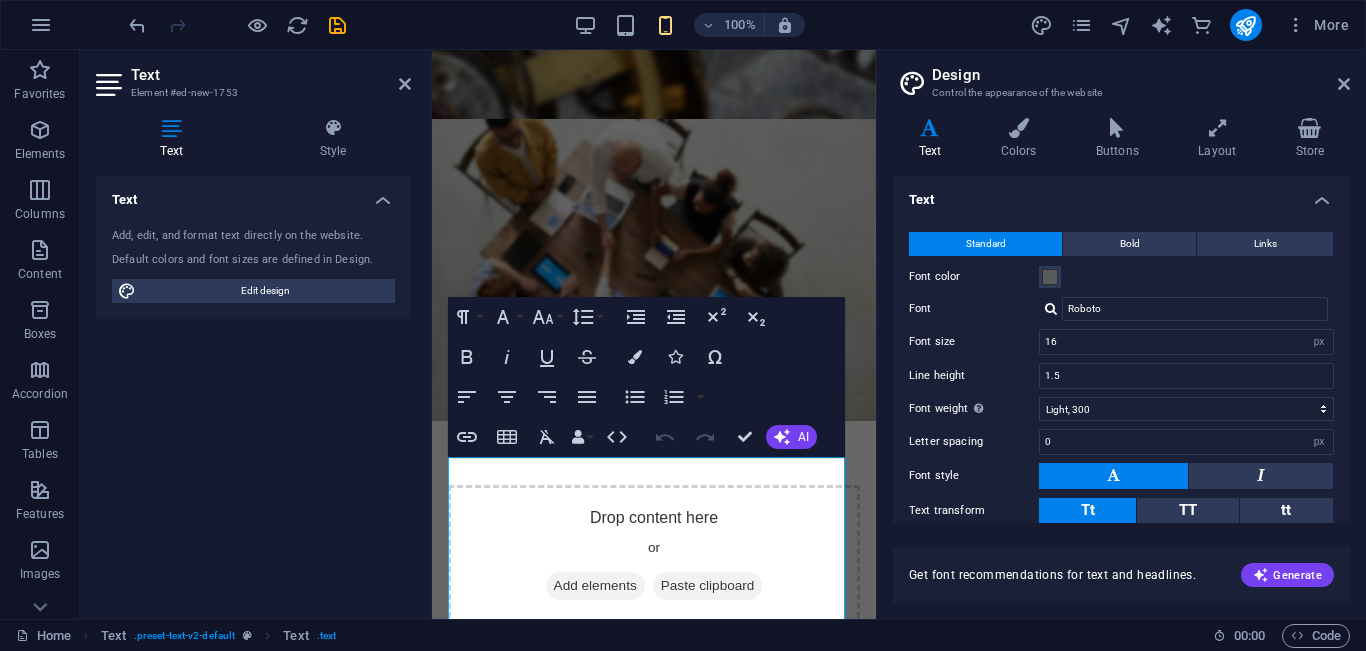 drag, startPoint x: 604, startPoint y: 497, endPoint x: 1104, endPoint y: 679, distance: 532.094 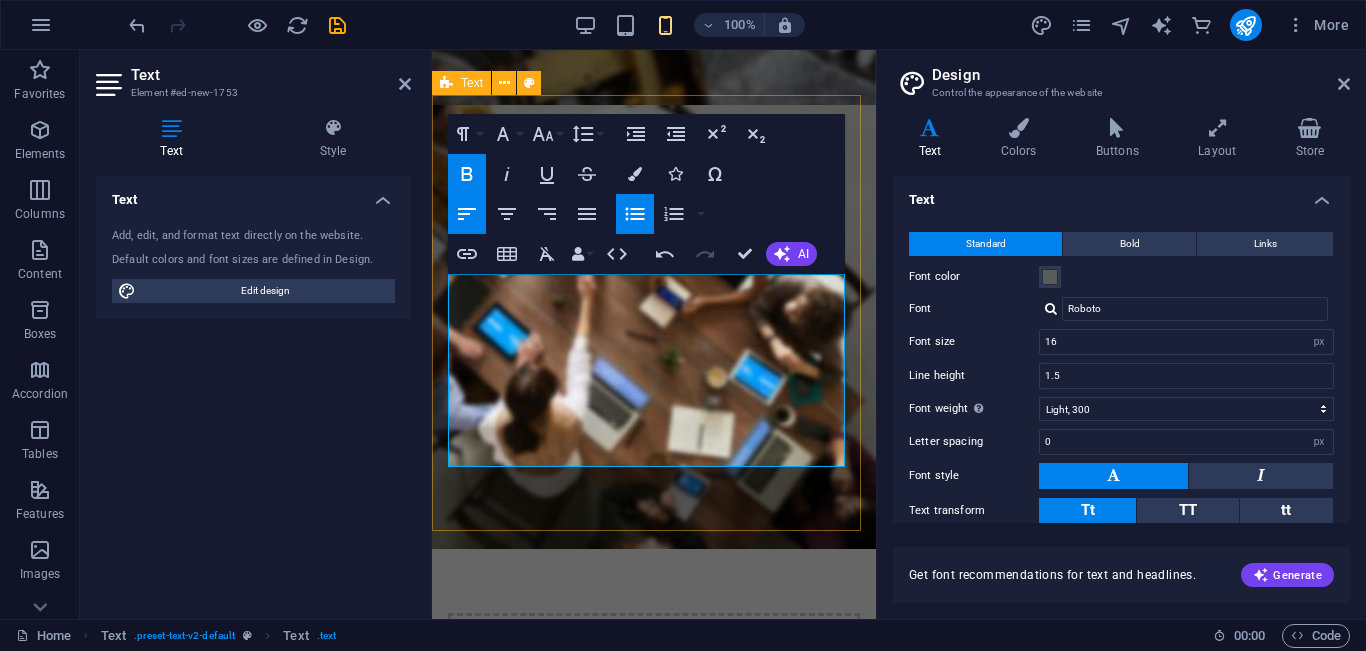scroll, scrollTop: 654, scrollLeft: 0, axis: vertical 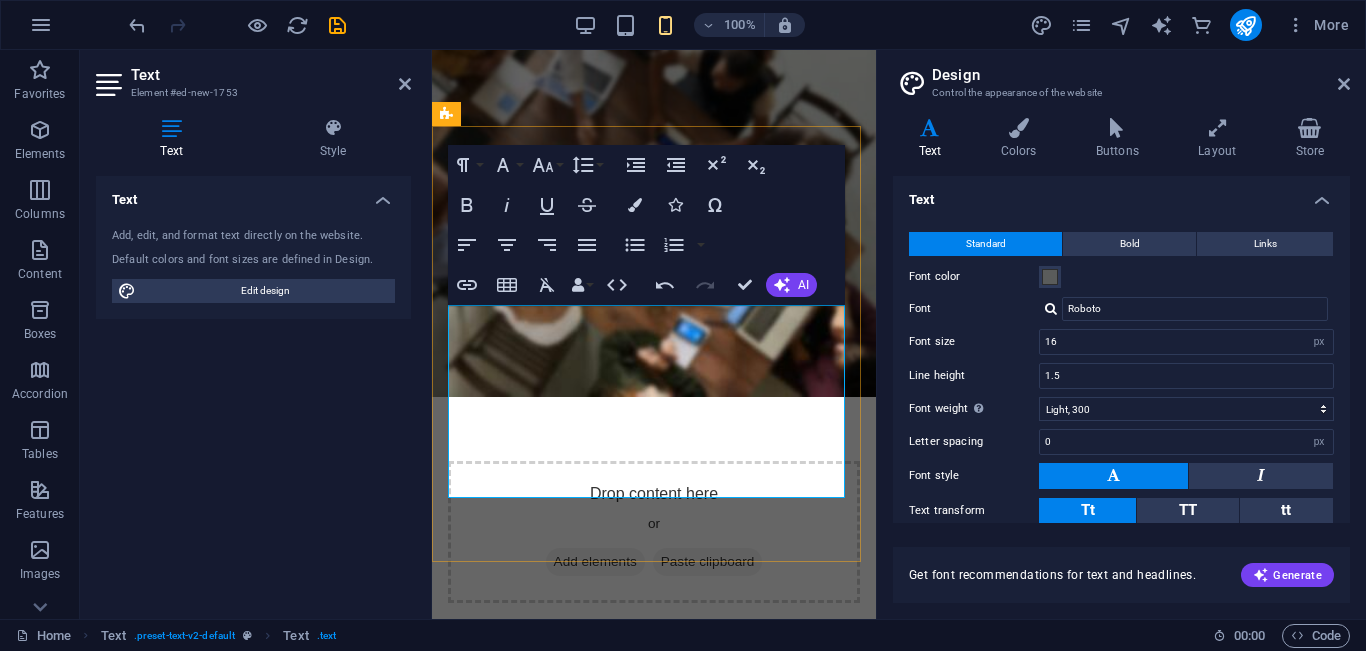 click on "✅ የረጅም ዘመን ዋስትና እና ቴክኒካል ድጋፍ" at bounding box center (667, 1190) 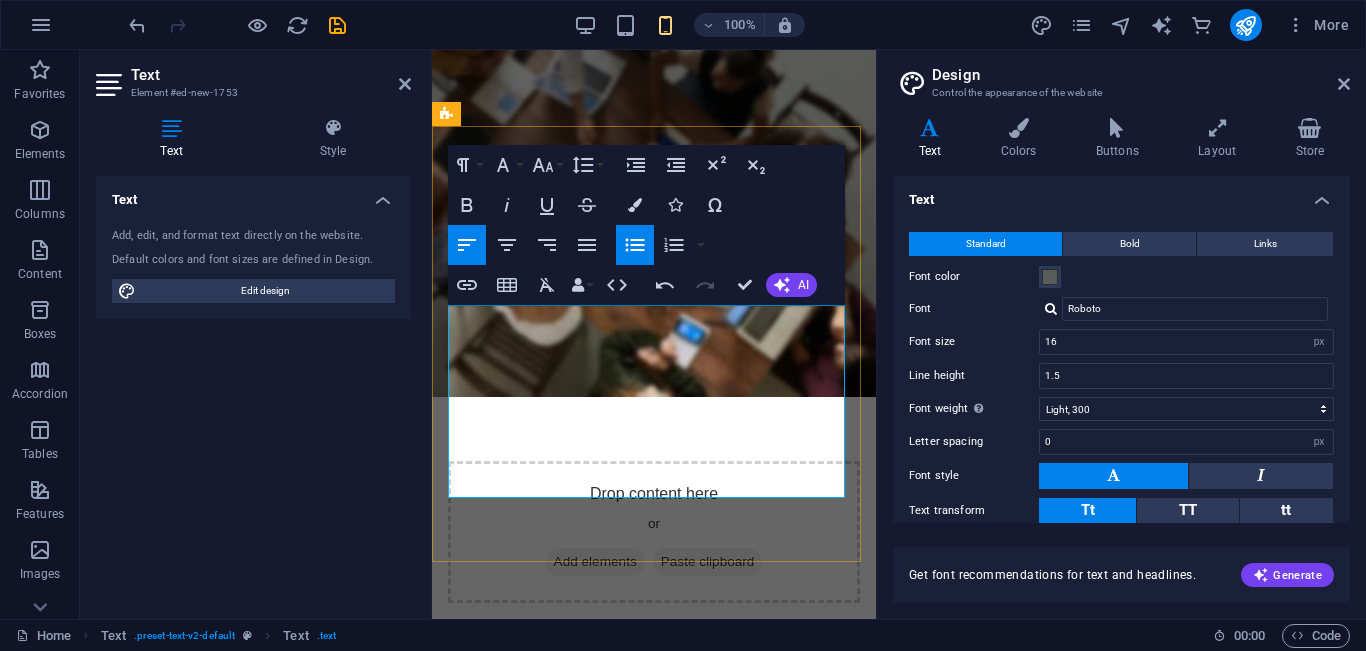 click on "✅ የረጅም ዘመን ዋስትና እና ቴክኒካል ድጋፍ" at bounding box center (667, 1202) 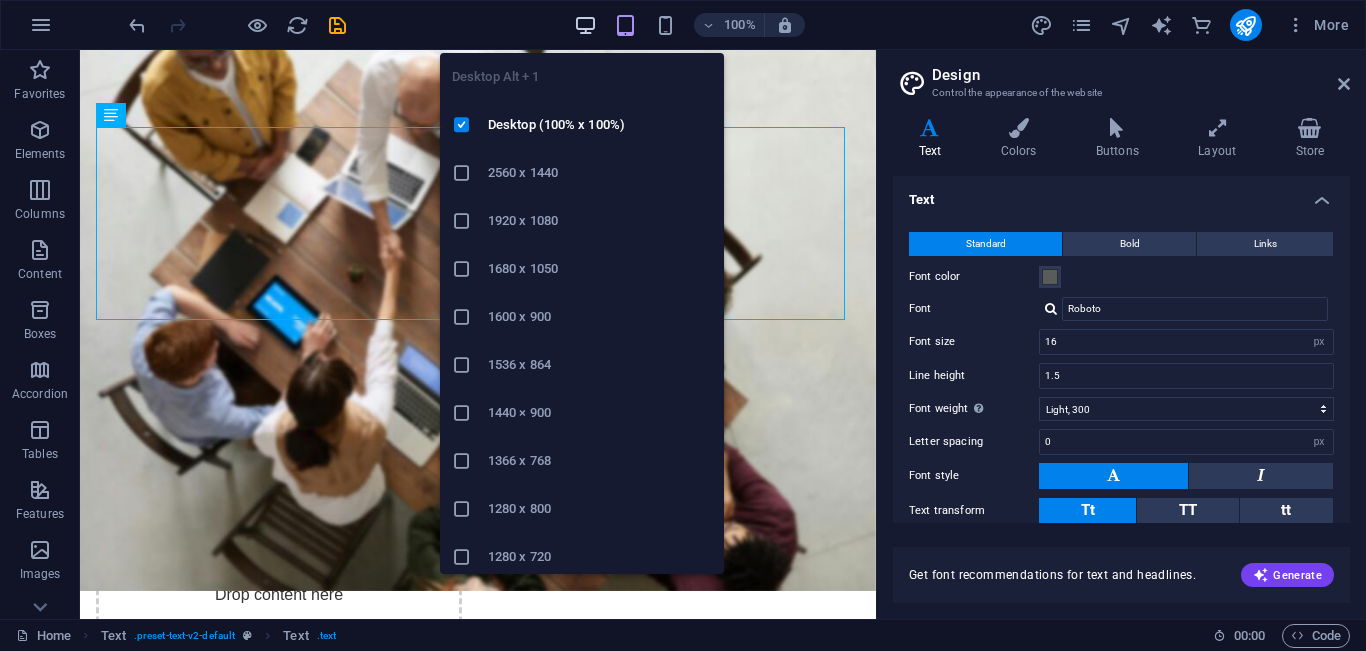 click at bounding box center [585, 25] 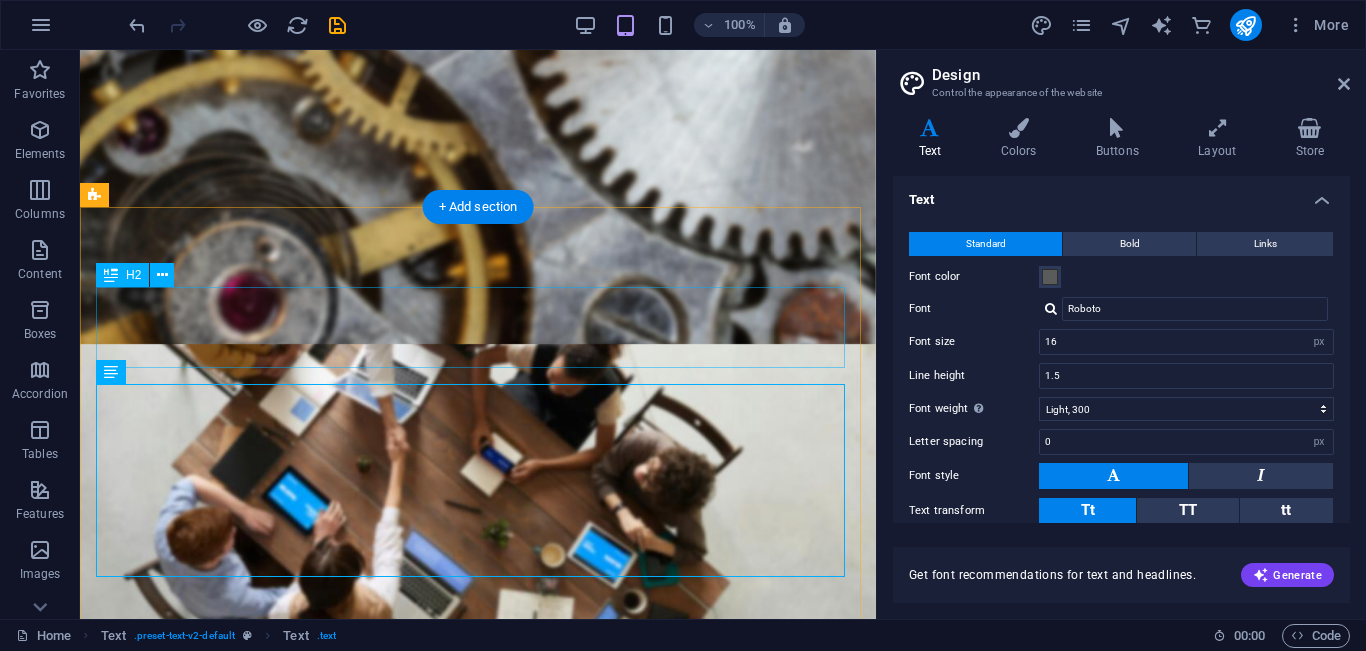 scroll, scrollTop: 661, scrollLeft: 0, axis: vertical 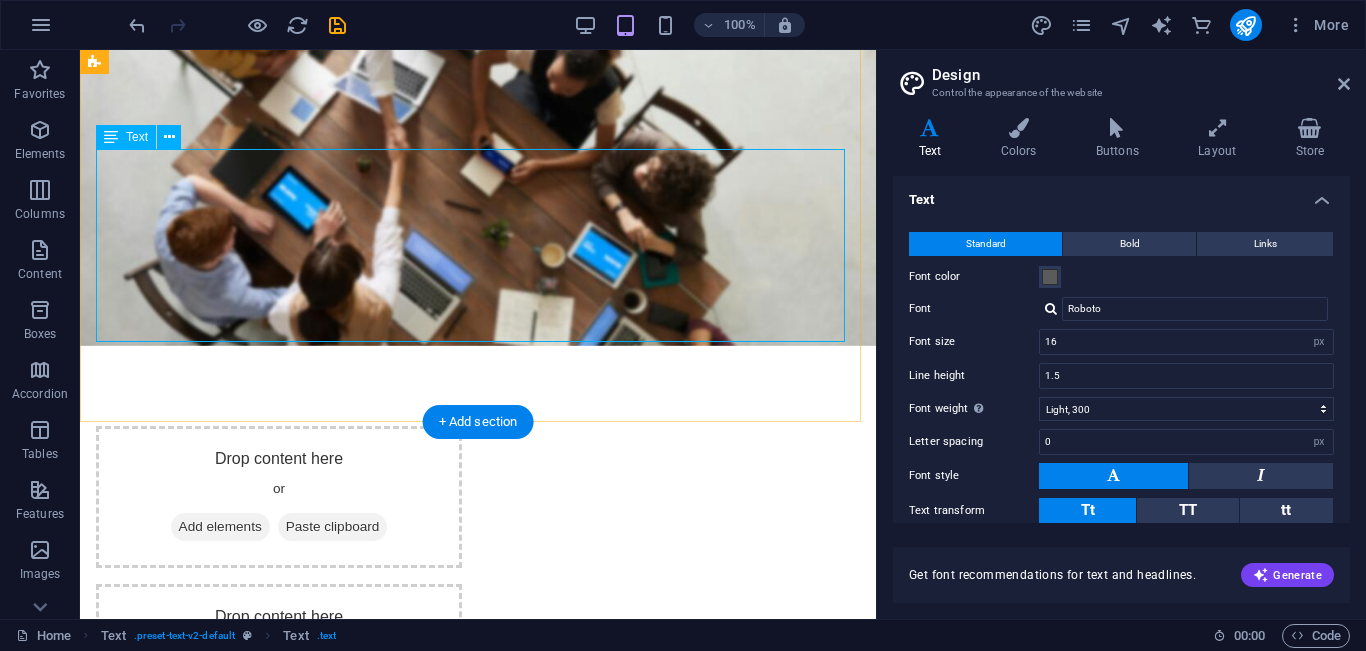 click on "✅  ከፍተኛ ጥራት ያላቸው ማሽኖች  (ለእርሻ፣ ፋብሪካ፣ ግንባታ) ✅  ስማርት የጥበቃ ካሜራዎች  (ቤት፣ ኢንዱስትሪ፣ AI-አብሮገነብ) ✅ የረጅም ዘመን ዋስትና እና ቴክኒካል ድጋፍ" at bounding box center (478, 1079) 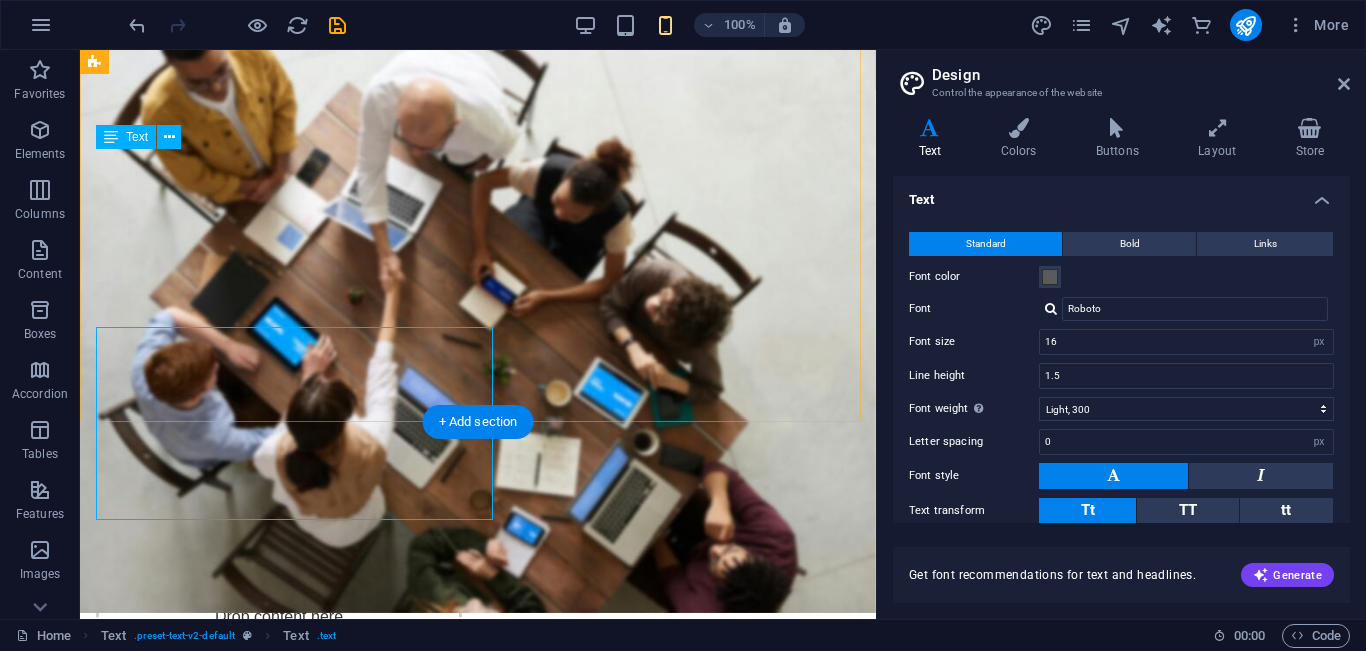 click on "✅  ከፍተኛ ጥራት ያላቸው ማሽኖች  (ለእርሻ፣ ፋብሪካ፣ ግንባታ) ✅  ስማርት የጥበቃ ካሜራዎች  (ቤት፣ ኢንዱስትሪ፣ AI-አብሮገነብ) ✅ የረጅም ዘመን ዋስትና እና ቴክኒካል ድጋፍ" at bounding box center (478, 1079) 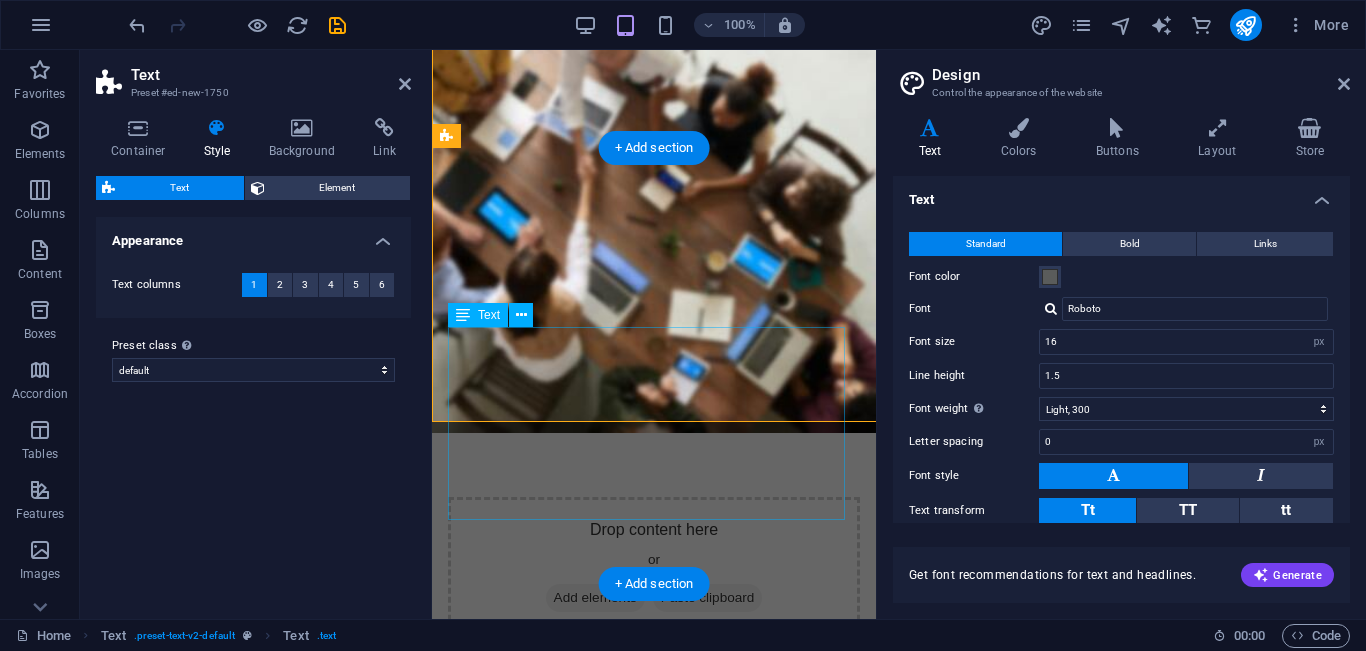 scroll, scrollTop: 517, scrollLeft: 0, axis: vertical 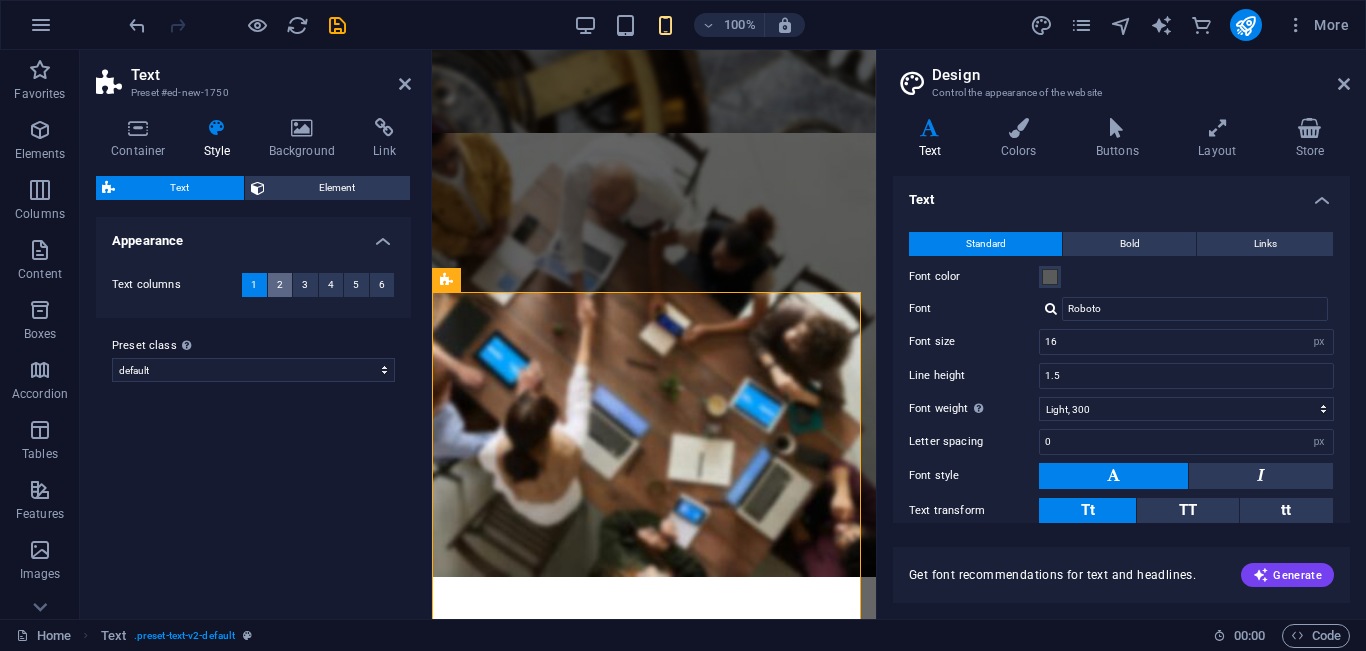 type on "28" 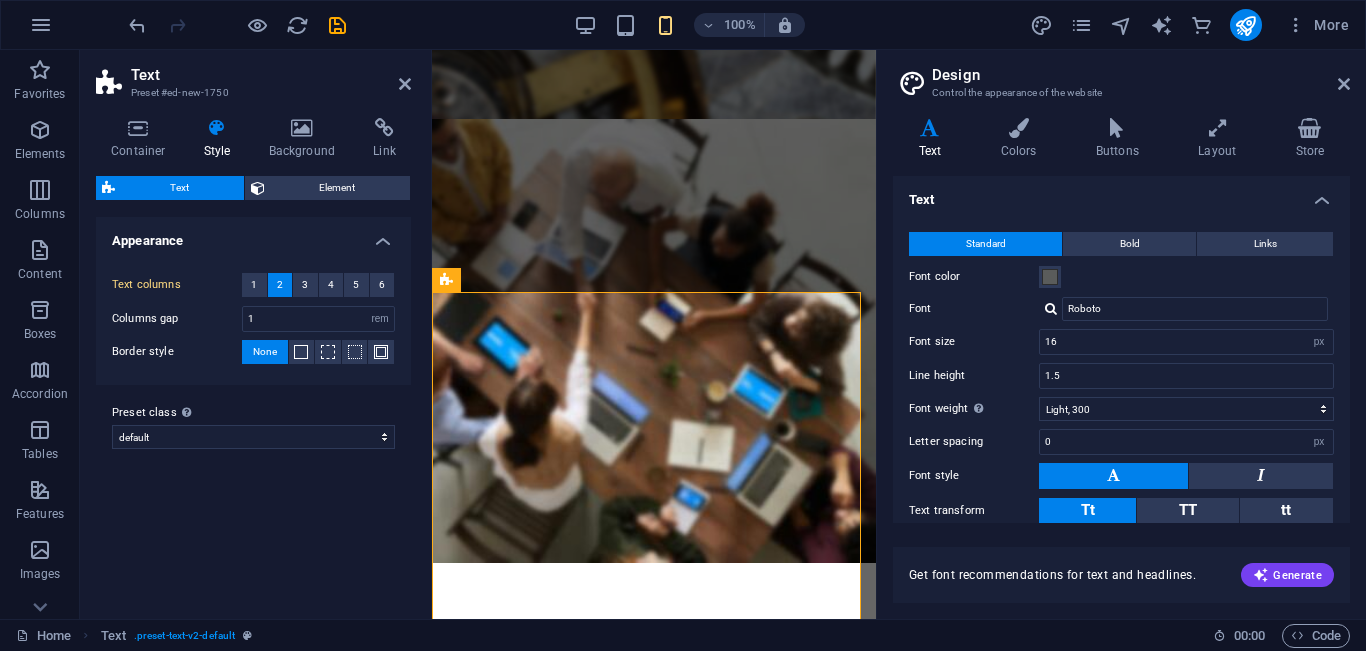 click on "100% More" at bounding box center [741, 25] 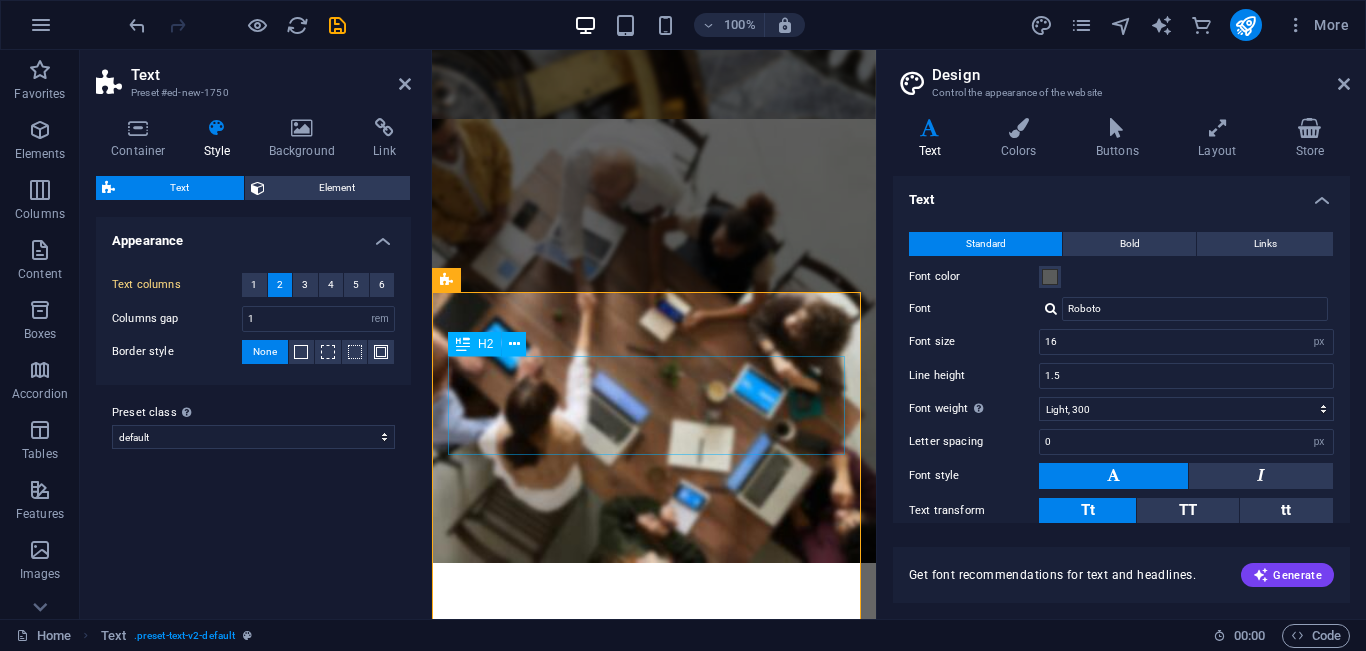 click on "ኢትዮጵያ በምርት እና ዘርፎች እያደገች ባለበት ዘመን MHR ቴክኖሎጂ ዘመናዊ የማሽነሪ መፍትሄ እና የዘመናዊ የጥበቃ ካሜራዎች አቅራቢ  ነው።" at bounding box center (654, 1121) 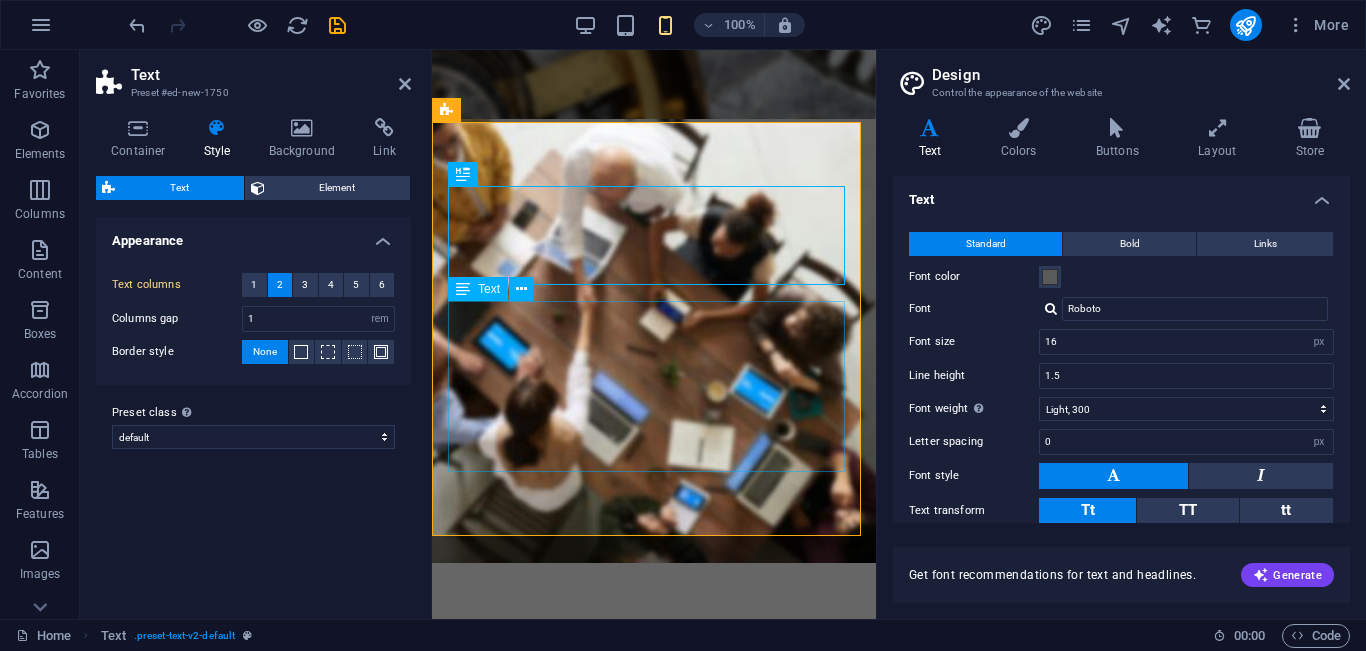 scroll, scrollTop: 687, scrollLeft: 0, axis: vertical 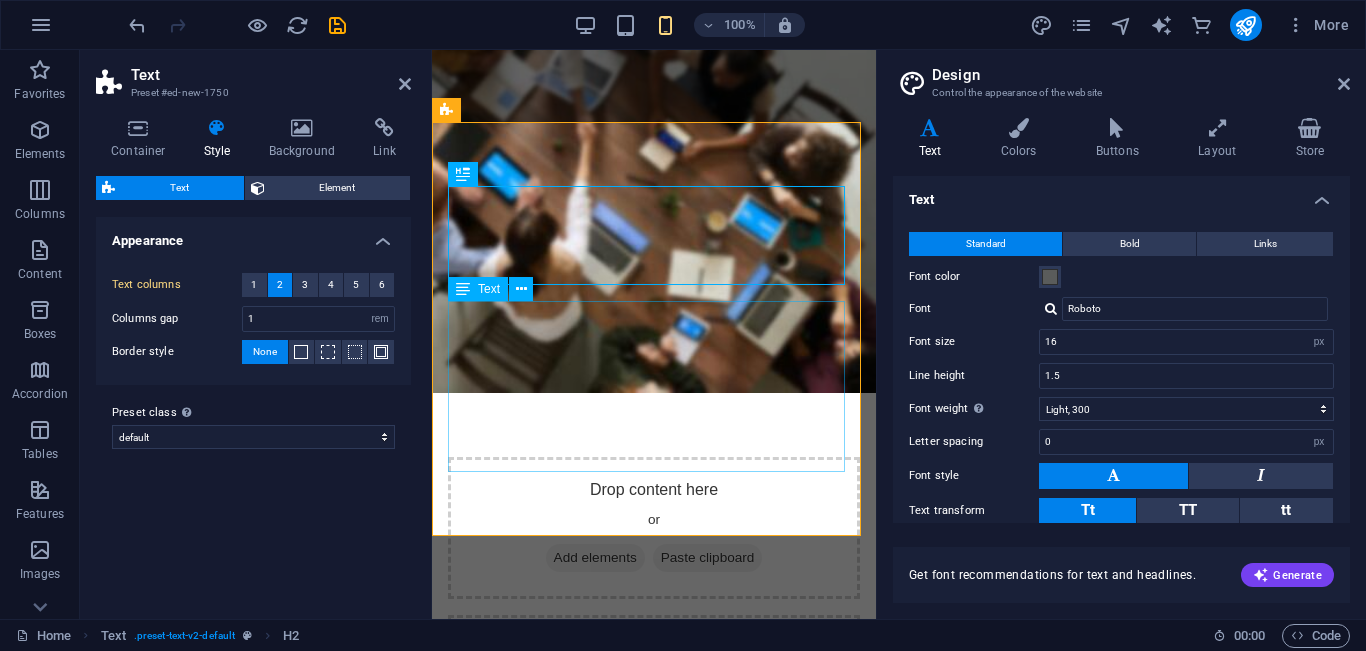 click on "✅  ከፍተኛ ጥራት ያላቸው ማሽኖች  (ለእርሻ፣ ፋብሪካ፣ ግንባታ) ✅  ስማርት የጥበቃ ካሜራዎች  (ቤት፣ ኢንዱስትሪ፣ AI-አብሮገነብ) ✅ የረጅም ዘመን ዋስትና እና ቴክኒካል ድጋፍ" at bounding box center (654, 1118) 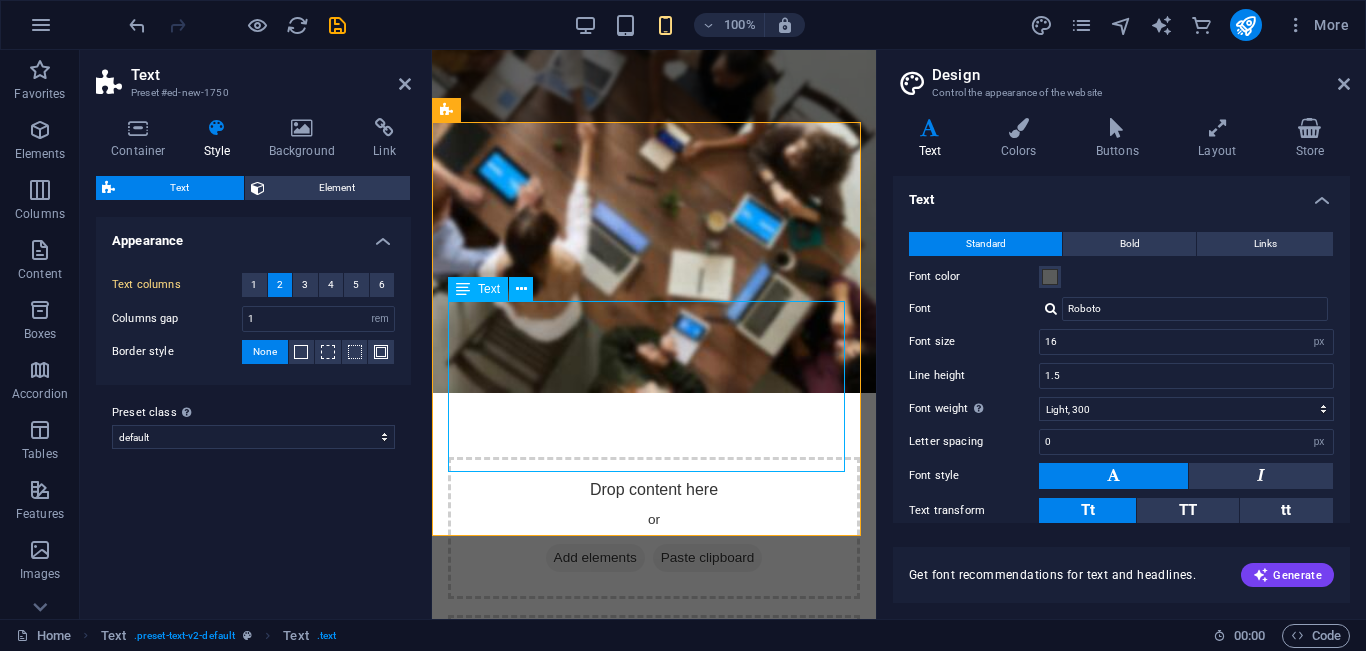 click on "✅  ከፍተኛ ጥራት ያላቸው ማሽኖች  (ለእርሻ፣ ፋብሪካ፣ ግንባታ) ✅  ስማርት የጥበቃ ካሜራዎች  (ቤት፣ ኢንዱስትሪ፣ AI-አብሮገነብ) ✅ የረጅም ዘመን ዋስትና እና ቴክኒካል ድጋፍ" at bounding box center (654, 1118) 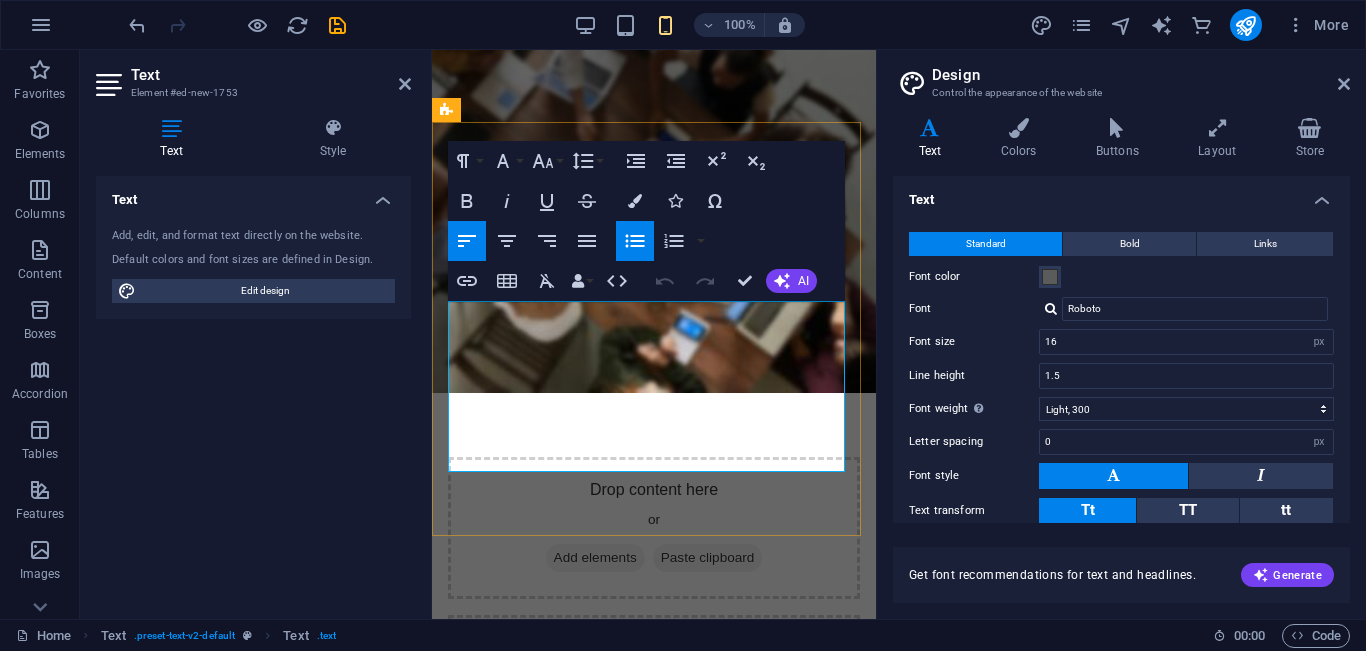 drag, startPoint x: 776, startPoint y: 455, endPoint x: 657, endPoint y: 313, distance: 185.27008 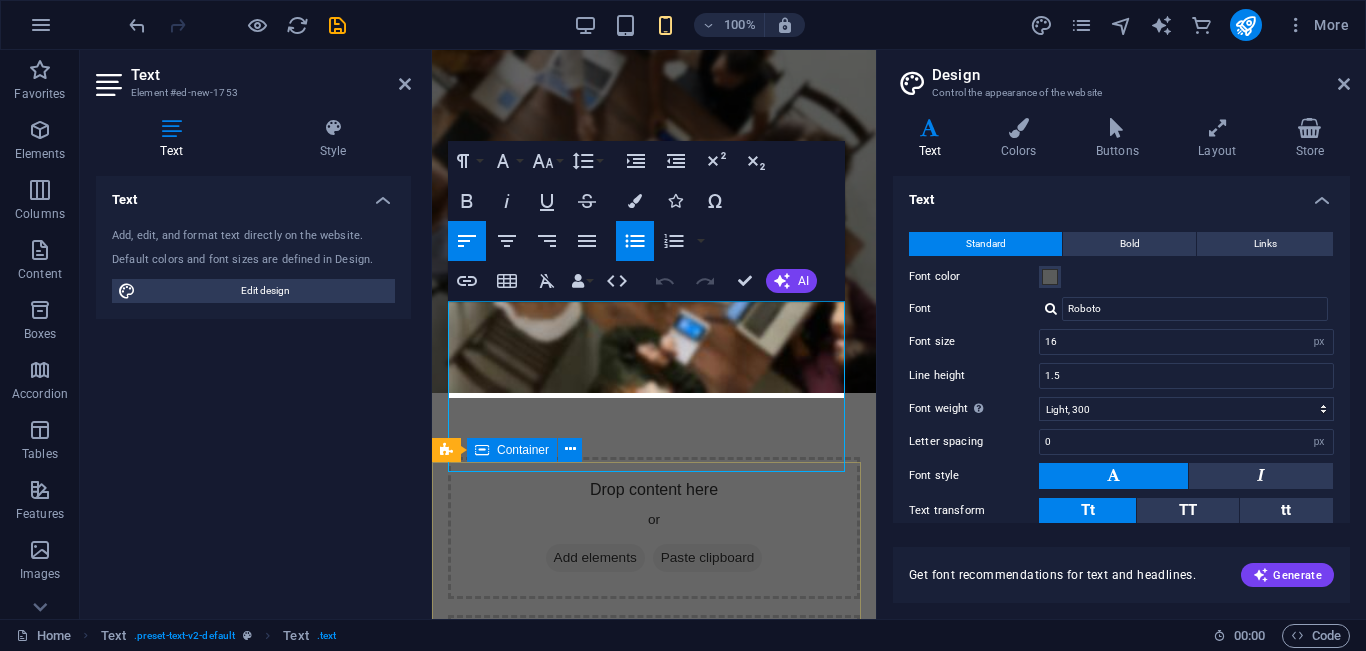 type 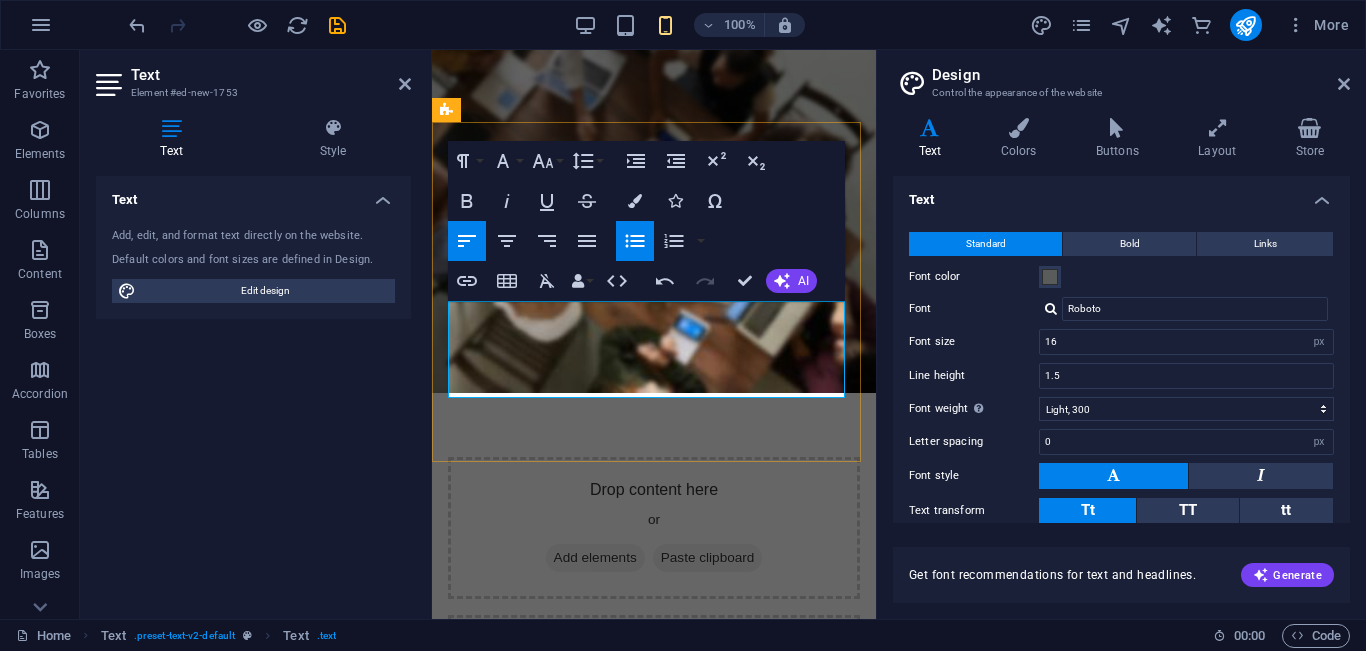 scroll, scrollTop: 599, scrollLeft: 0, axis: vertical 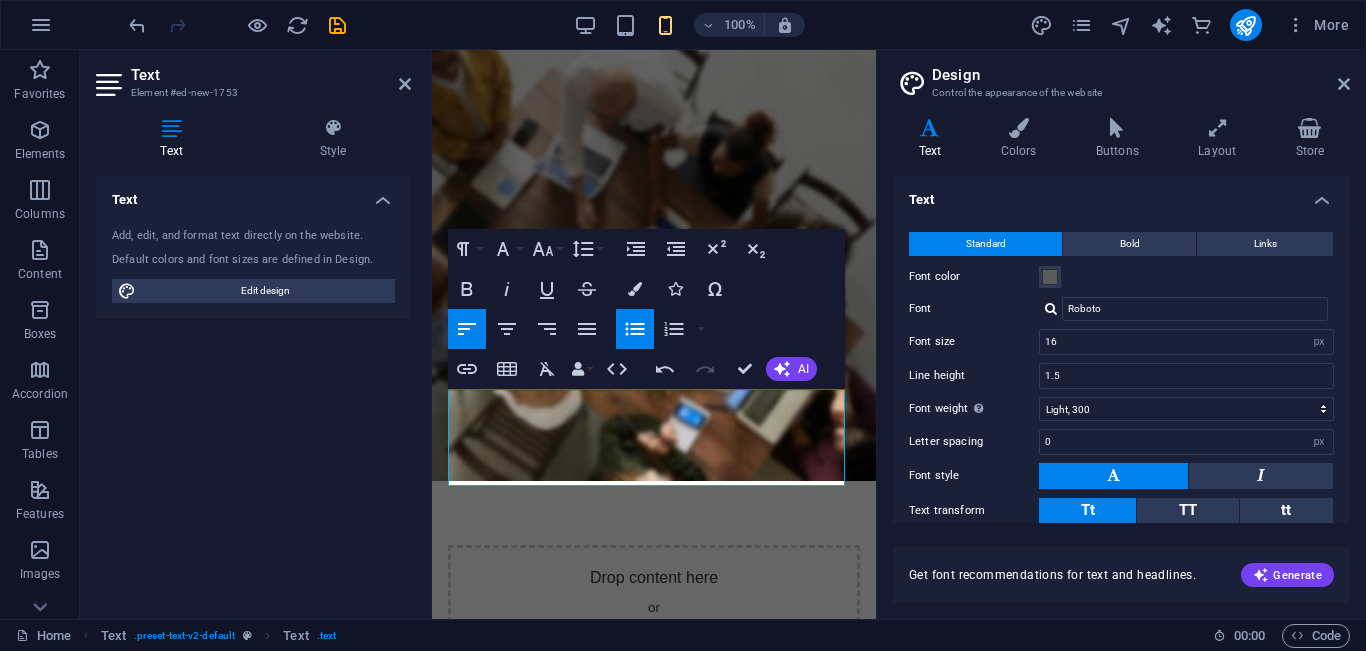 drag, startPoint x: 746, startPoint y: 349, endPoint x: 725, endPoint y: 413, distance: 67.357254 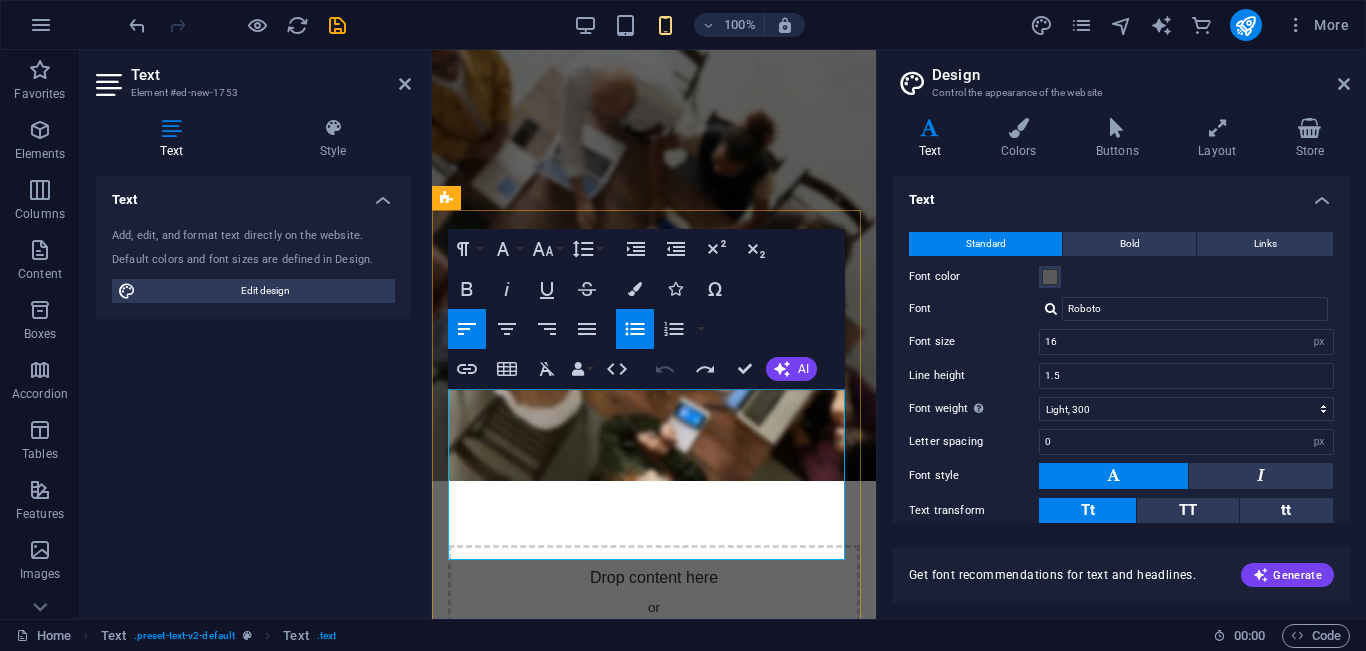 click on "✅  ስማርት የጥበቃ ካሜራዎች  (ቤት፣ ኢንዱስትሪ፣ AI-አብሮገነብ)" at bounding box center (774, 1164) 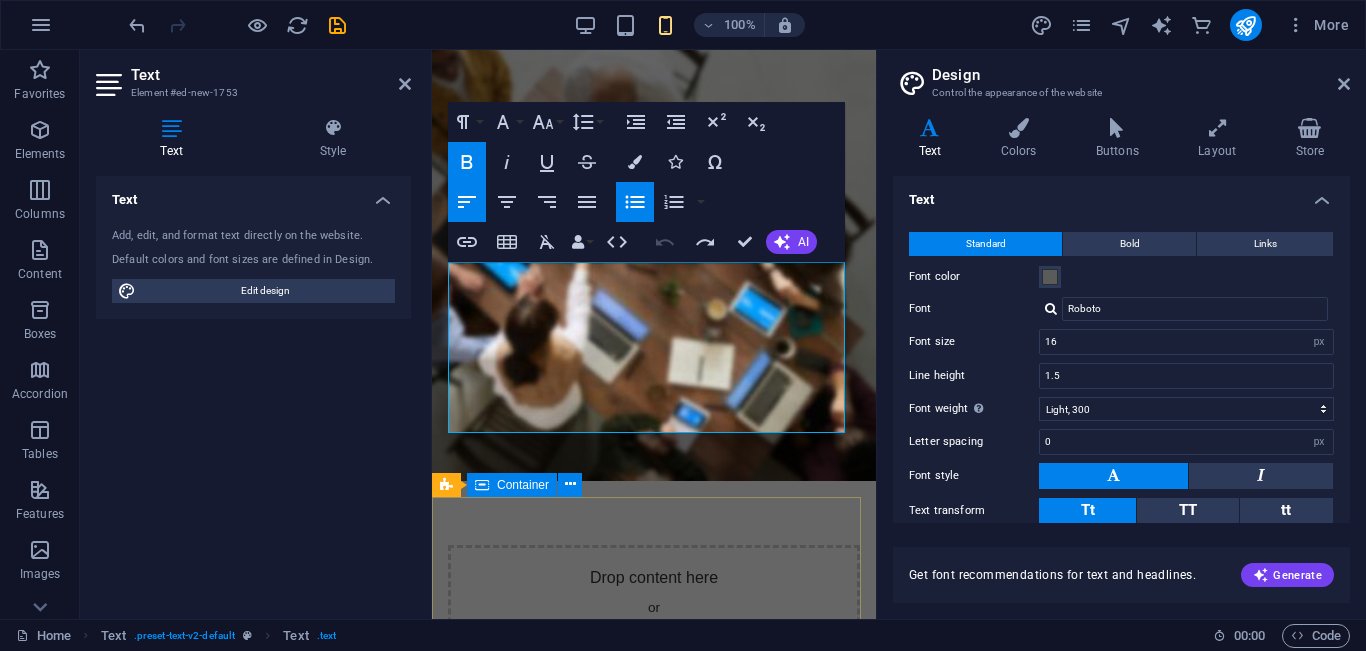 scroll, scrollTop: 726, scrollLeft: 0, axis: vertical 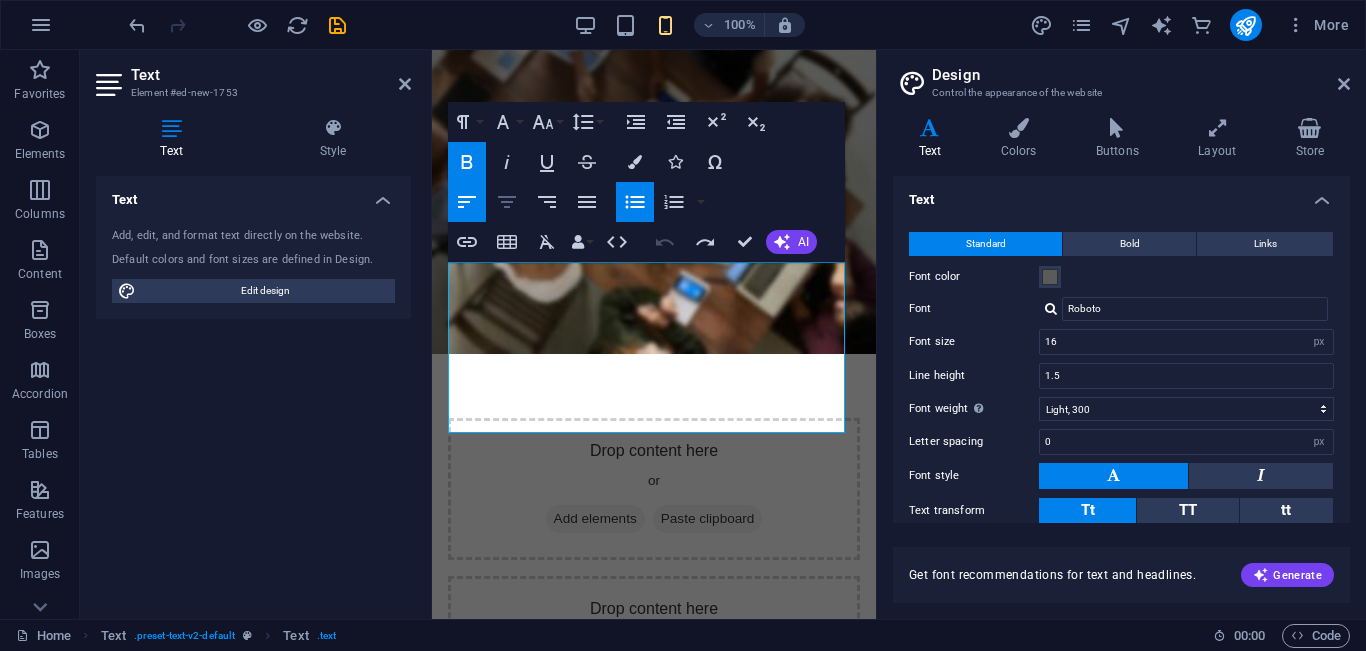 click 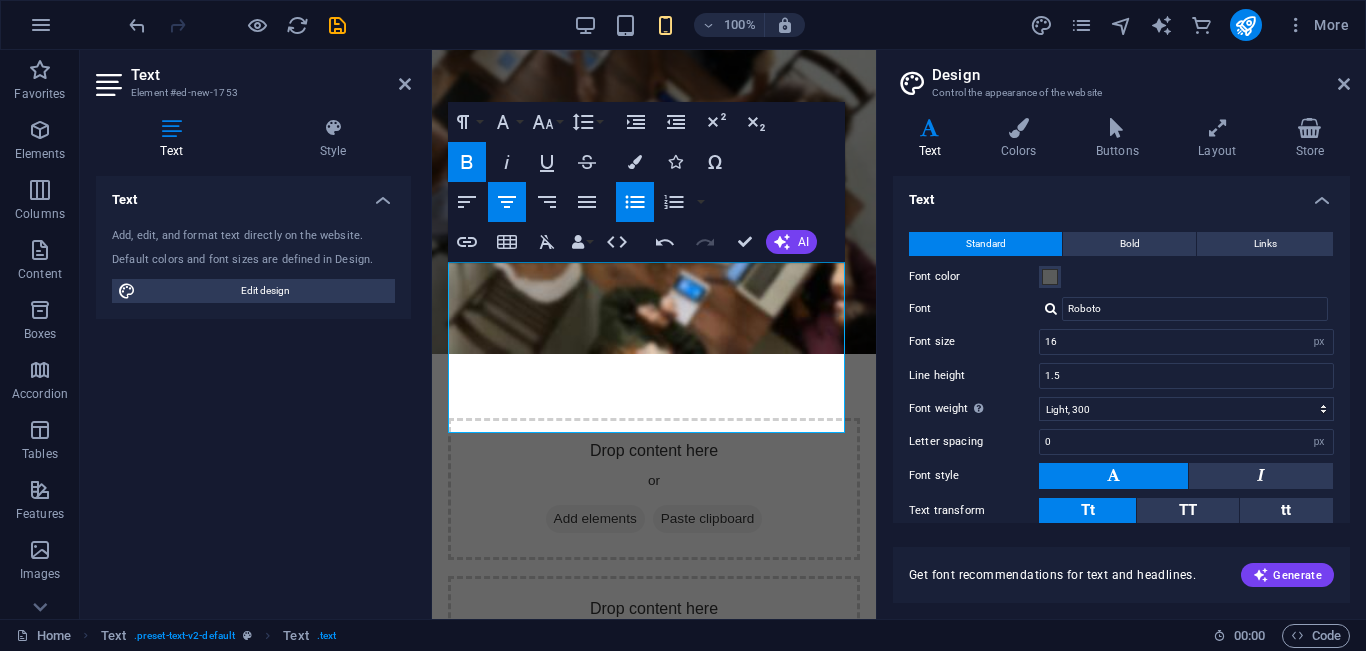 click on "Unordered List" at bounding box center (635, 202) 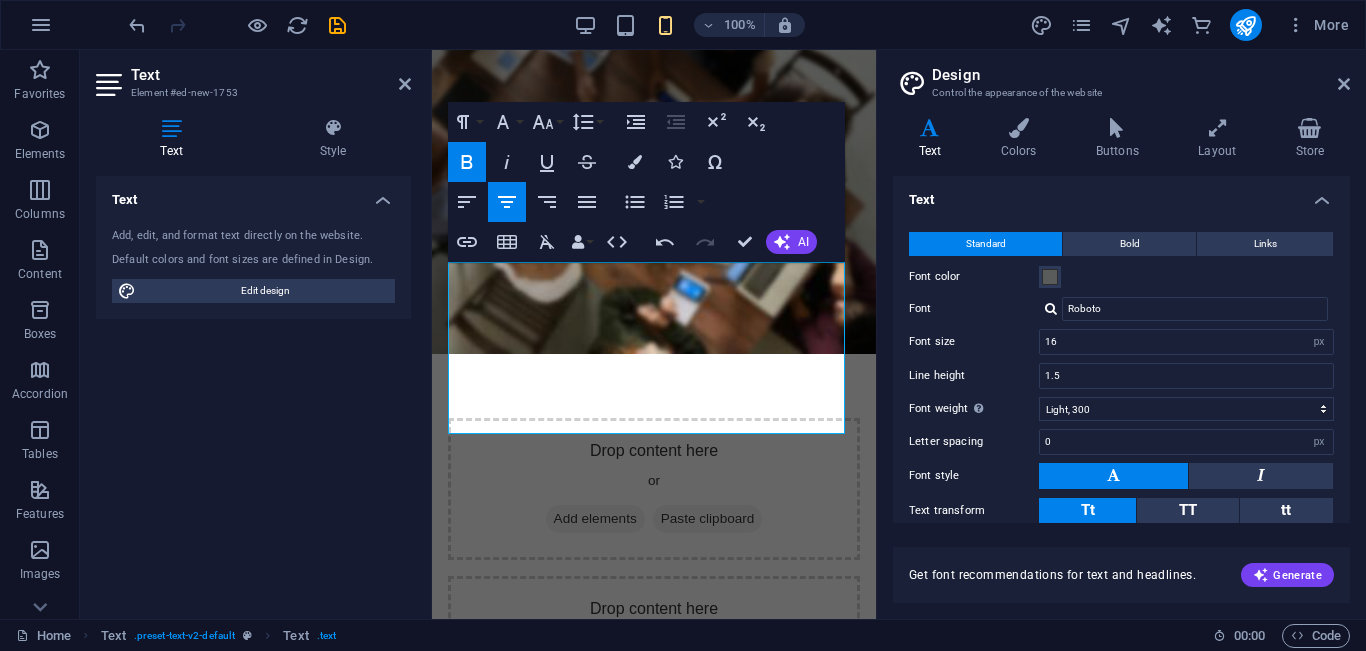 click on "Align Center" at bounding box center (507, 202) 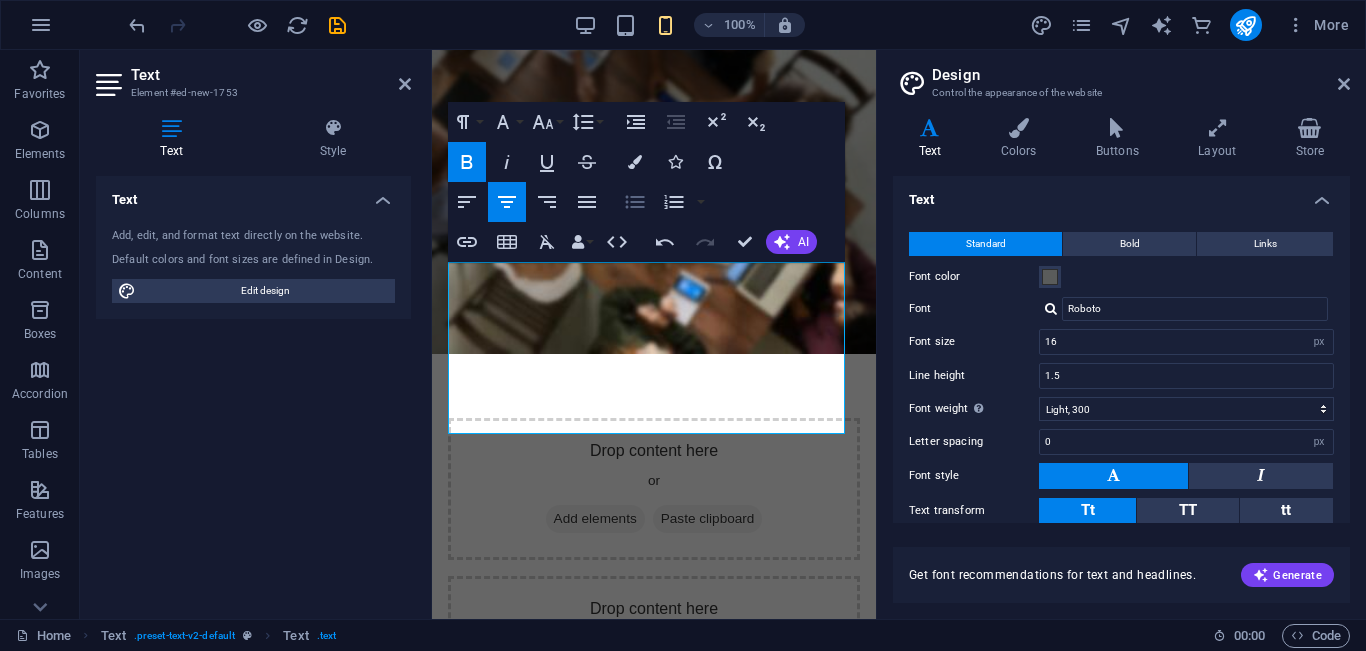 click on "Unordered List" at bounding box center [635, 202] 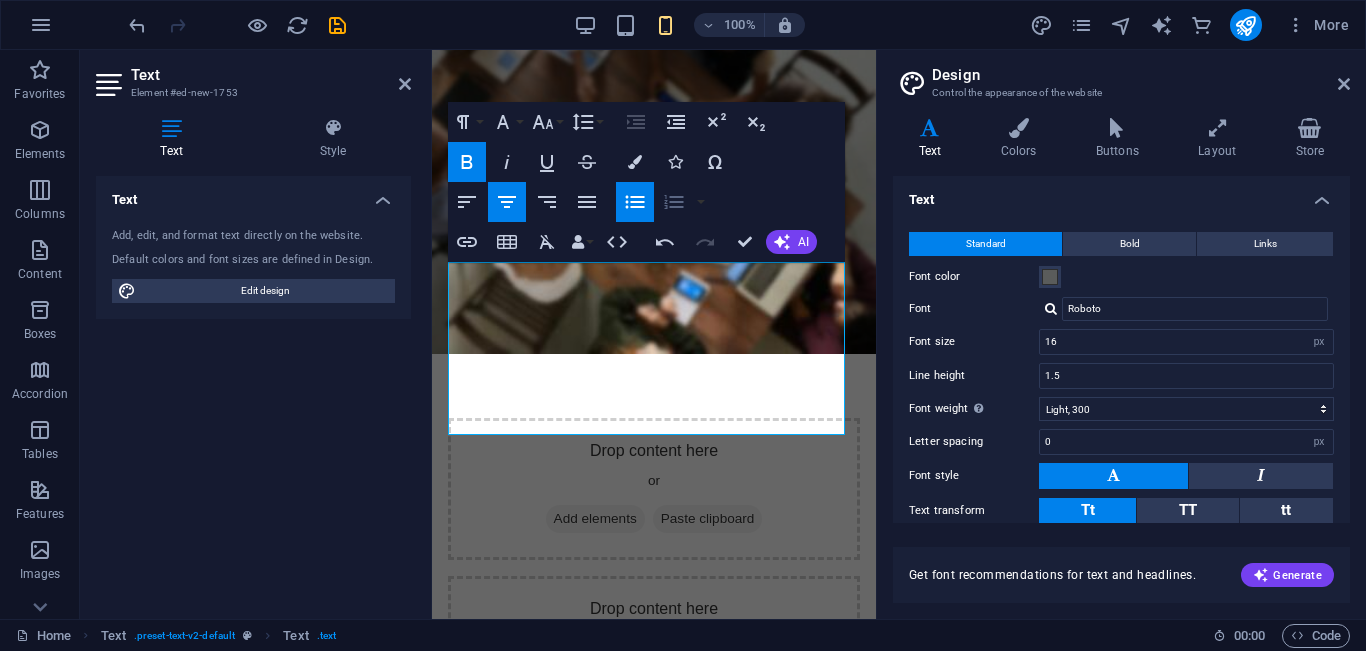 click on "Ordered List" at bounding box center [674, 202] 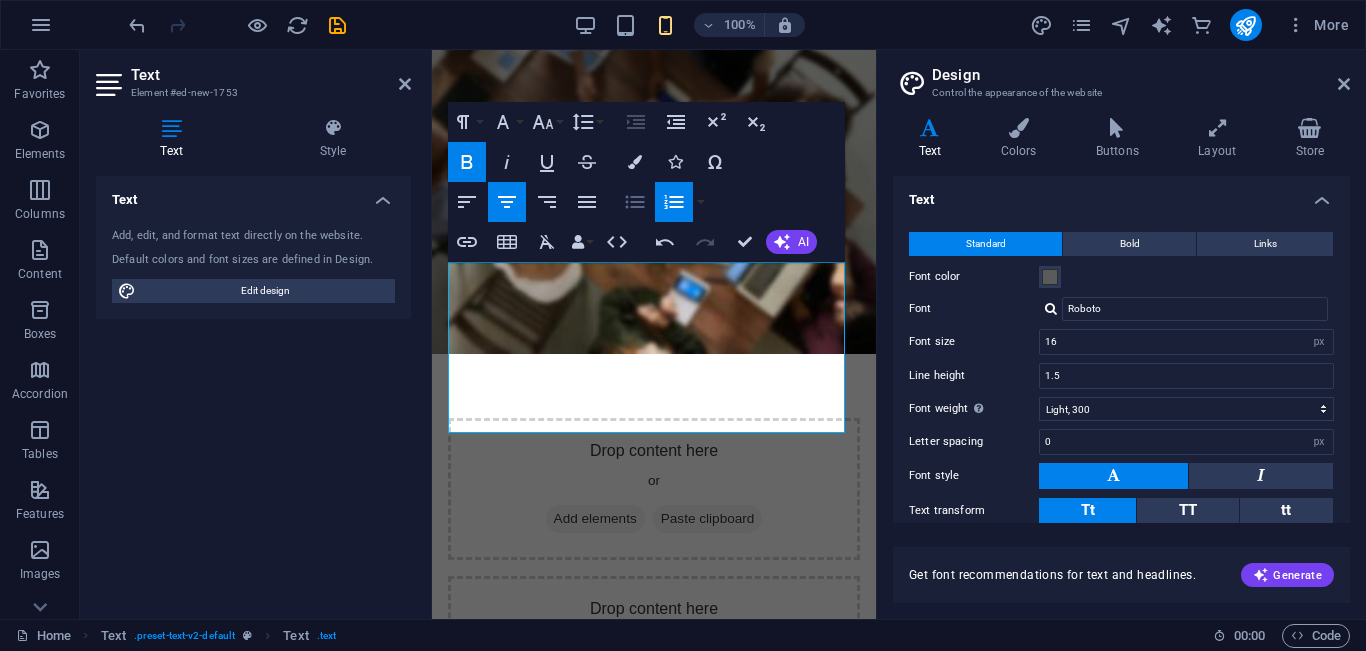 click 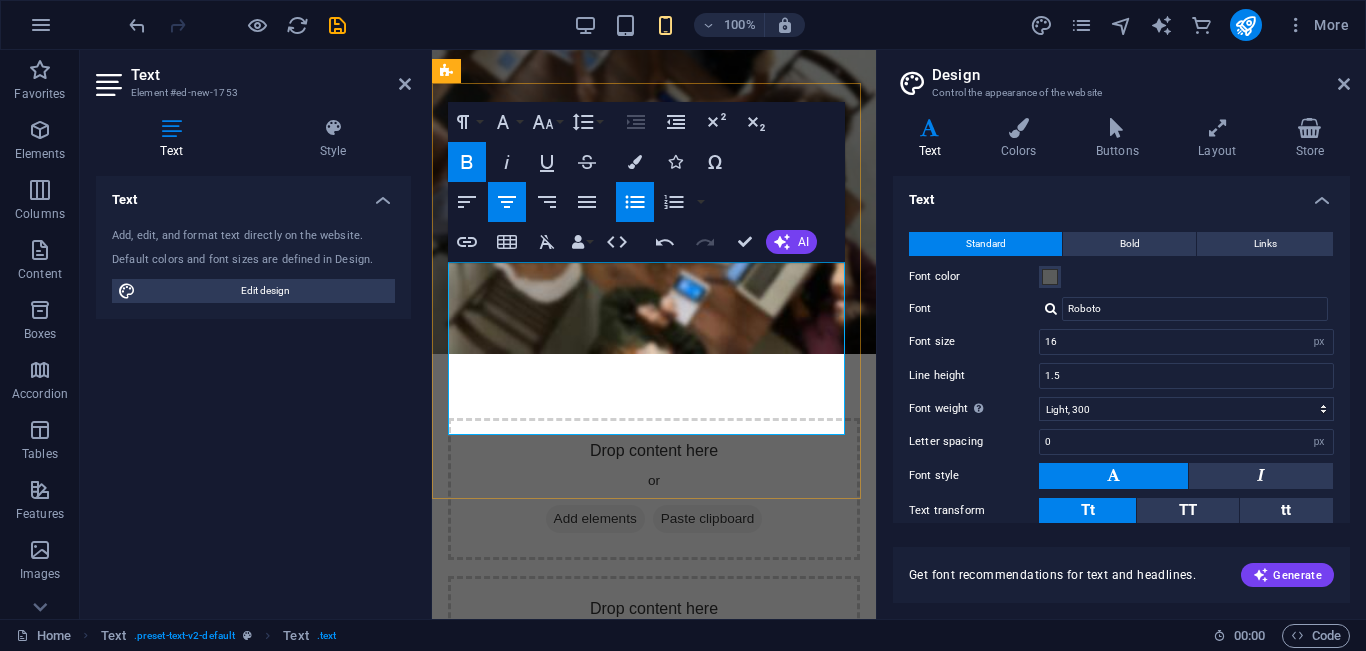 drag, startPoint x: 811, startPoint y: 429, endPoint x: 559, endPoint y: 272, distance: 296.9057 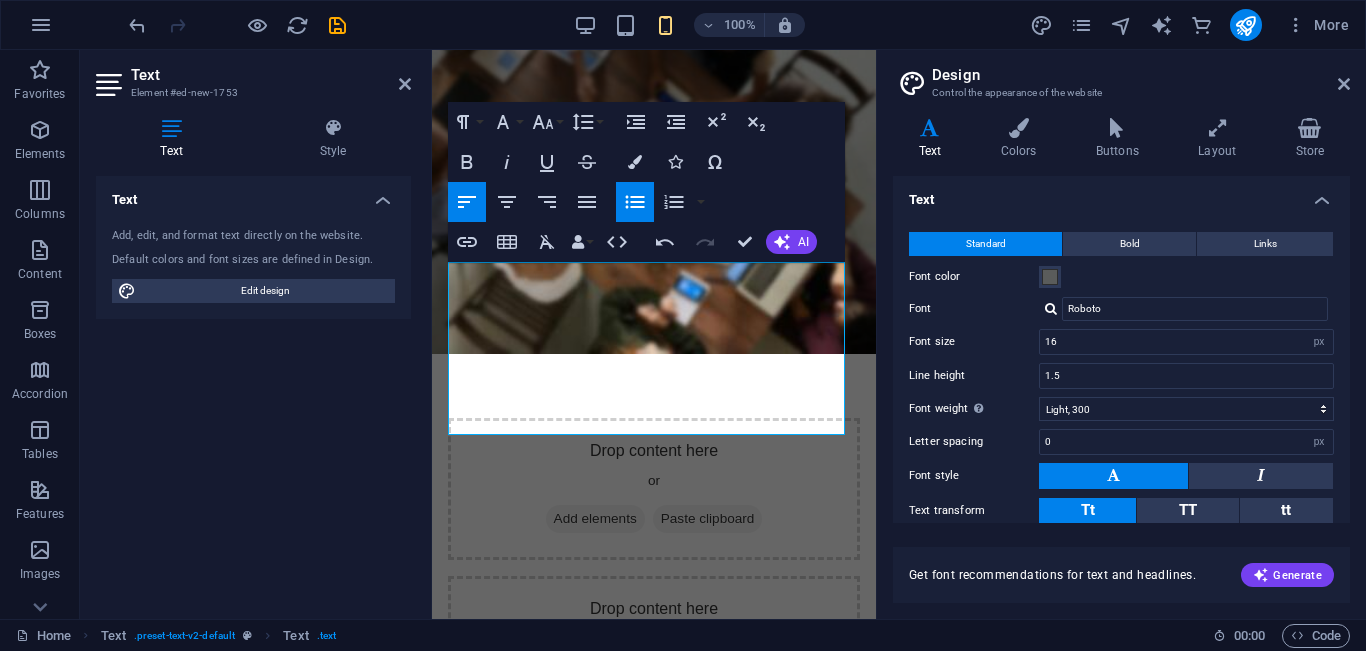 click 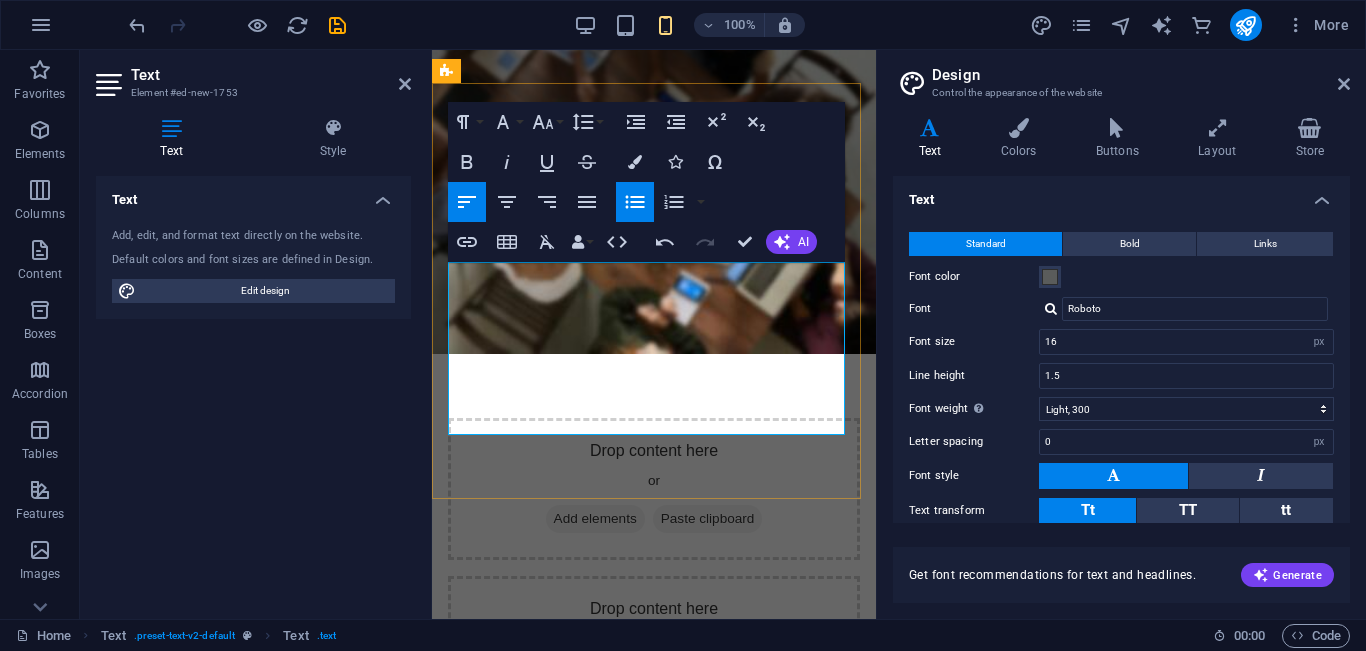 click on "✅  ስማርት የጥበቃ ካሜራዎች  (ቤት፣ ኢንዱስትሪ፣ AI-አብሮገነብ)" at bounding box center (769, 1037) 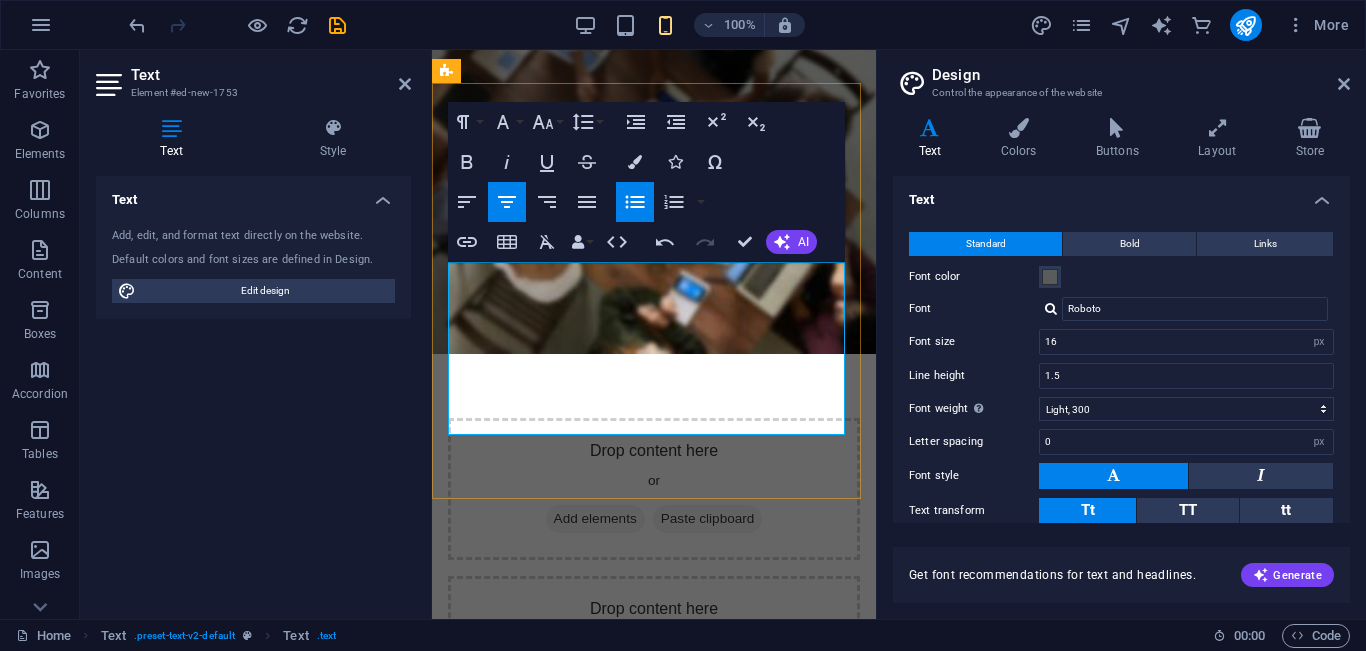 click on "ከፍተኛ ጥራት ያላቸው ማሽኖች" at bounding box center (553, 1060) 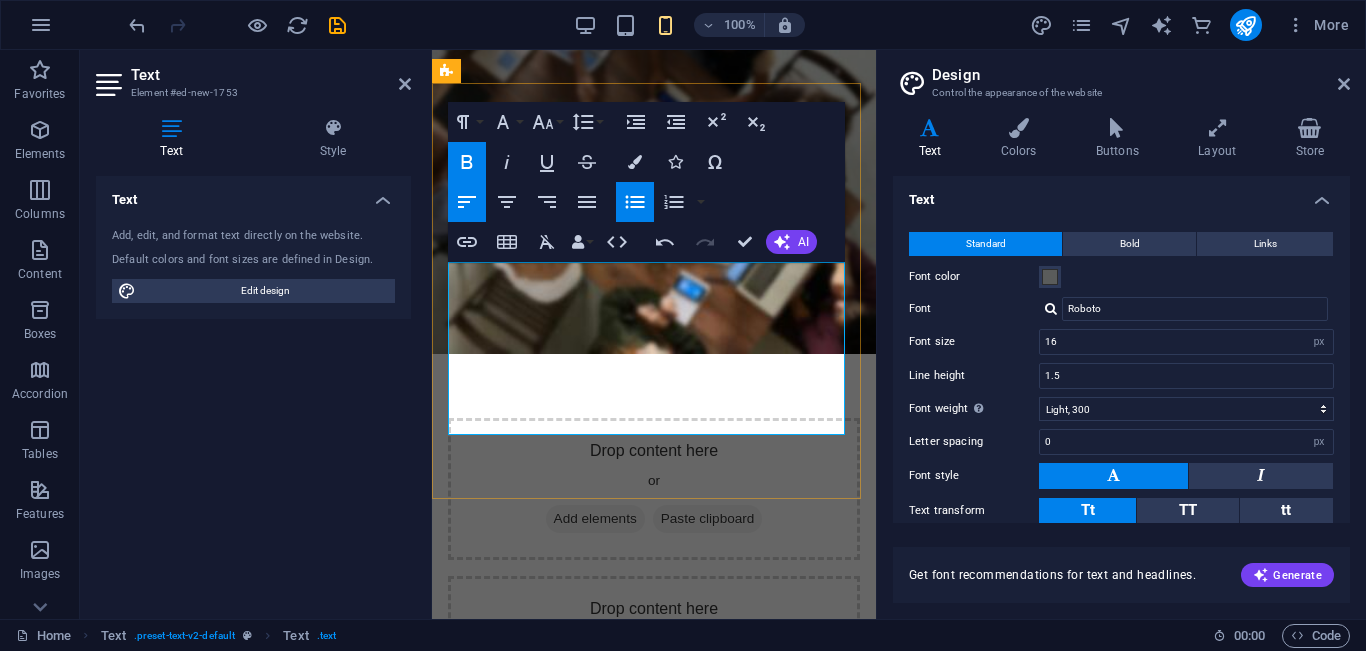 click on "​ ✅  ከፍተኛ ጥራት ያላቸው ማሽኖች  (ለእርሻ፣ ፋብሪካ፣ ግንባታ) ✅  ስማርት የጥበቃ ካሜራዎች  (ቤት፣ ኢንዱስትሪ፣ AI-አብሮገነብ) ✅ የረጅም ዘመን ዋስትና እና ቴክኒካል ድጋፍ ​" at bounding box center [654, 1079] 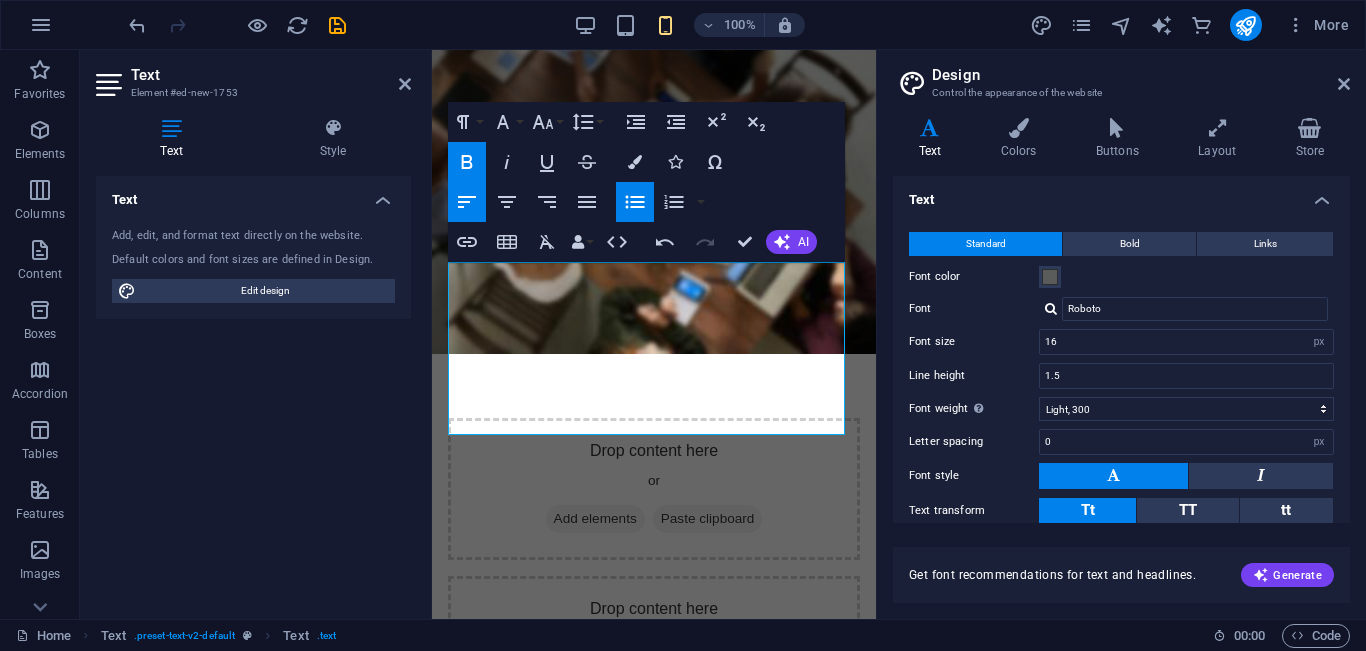 drag, startPoint x: 638, startPoint y: 394, endPoint x: 837, endPoint y: 310, distance: 216.00232 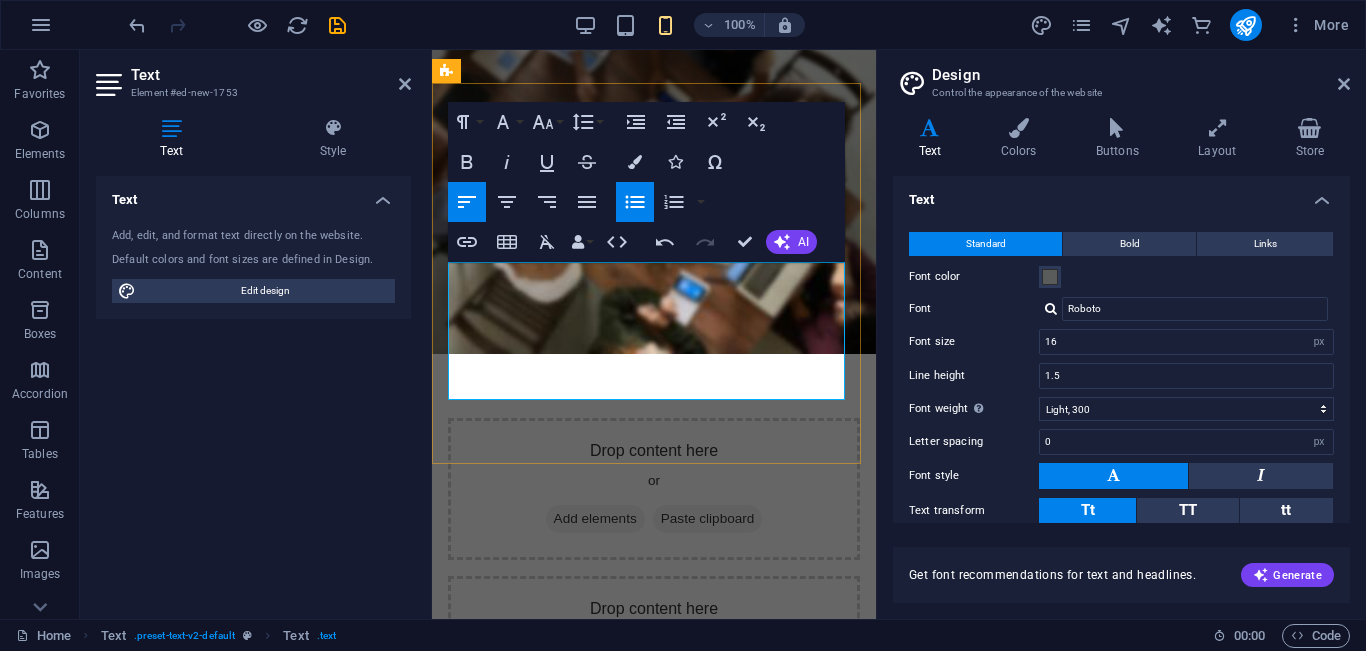 click at bounding box center [560, 1034] 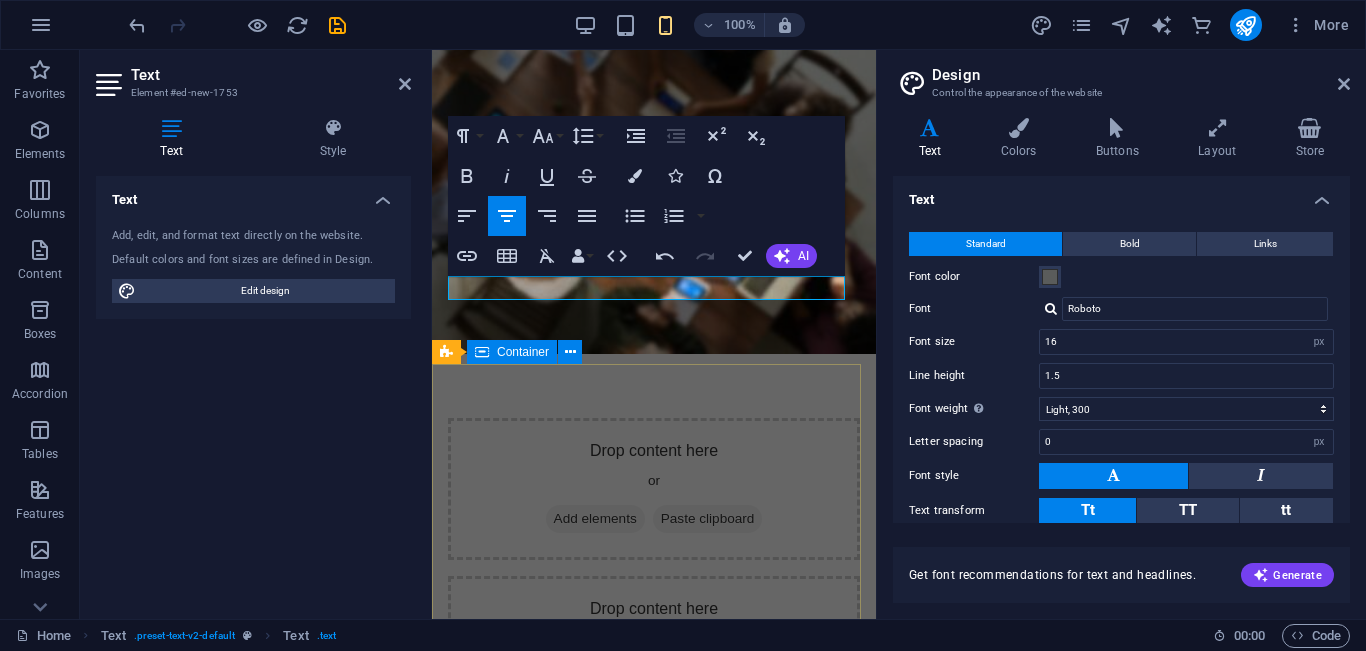 scroll, scrollTop: 712, scrollLeft: 0, axis: vertical 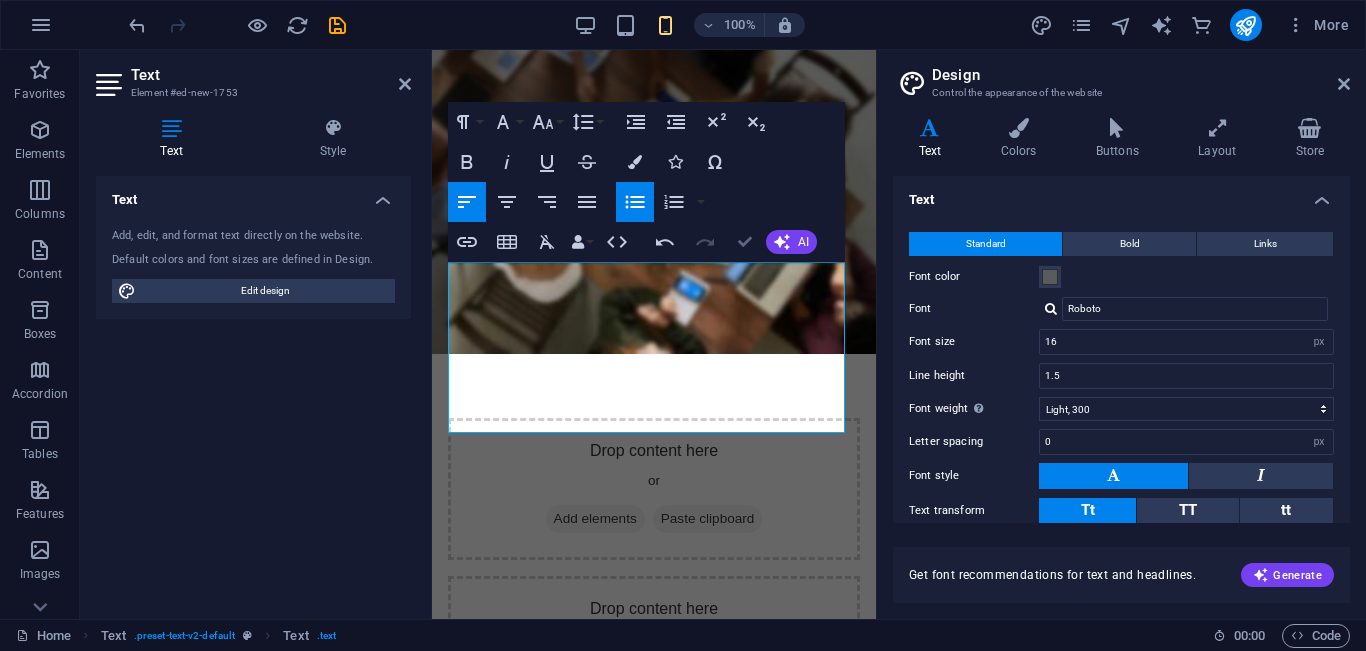 drag, startPoint x: 736, startPoint y: 245, endPoint x: 662, endPoint y: 199, distance: 87.13208 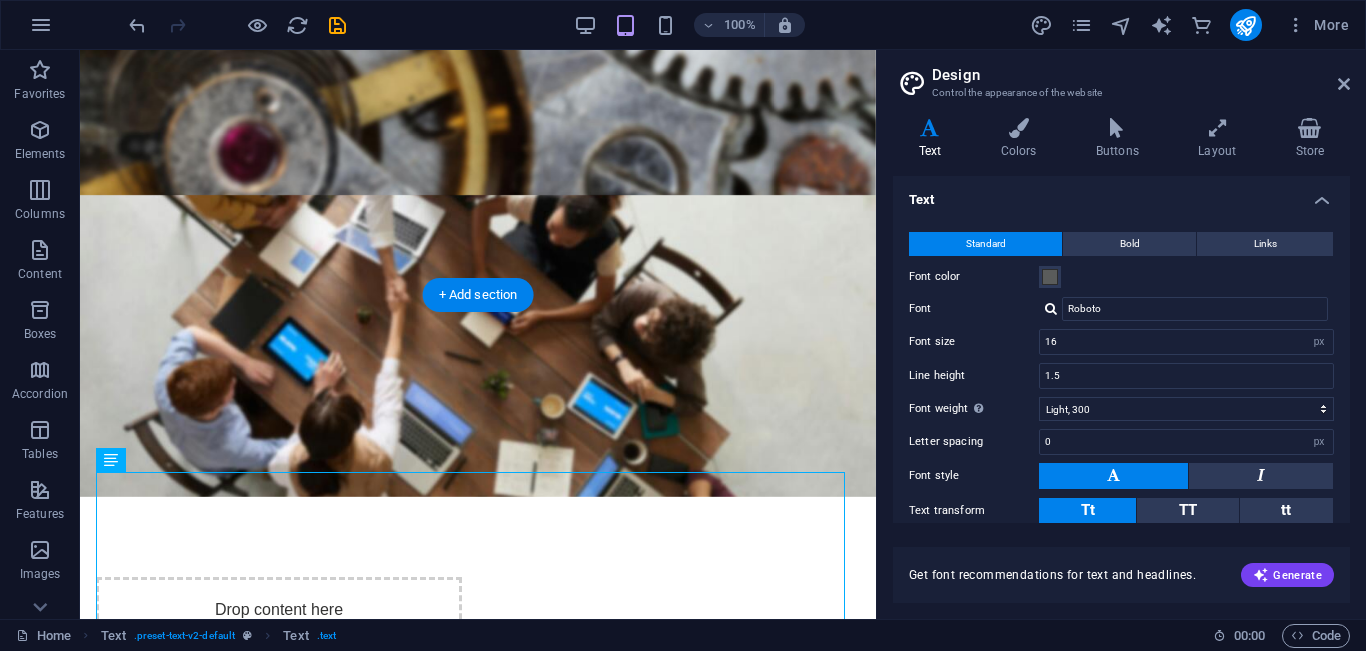 scroll, scrollTop: 236, scrollLeft: 0, axis: vertical 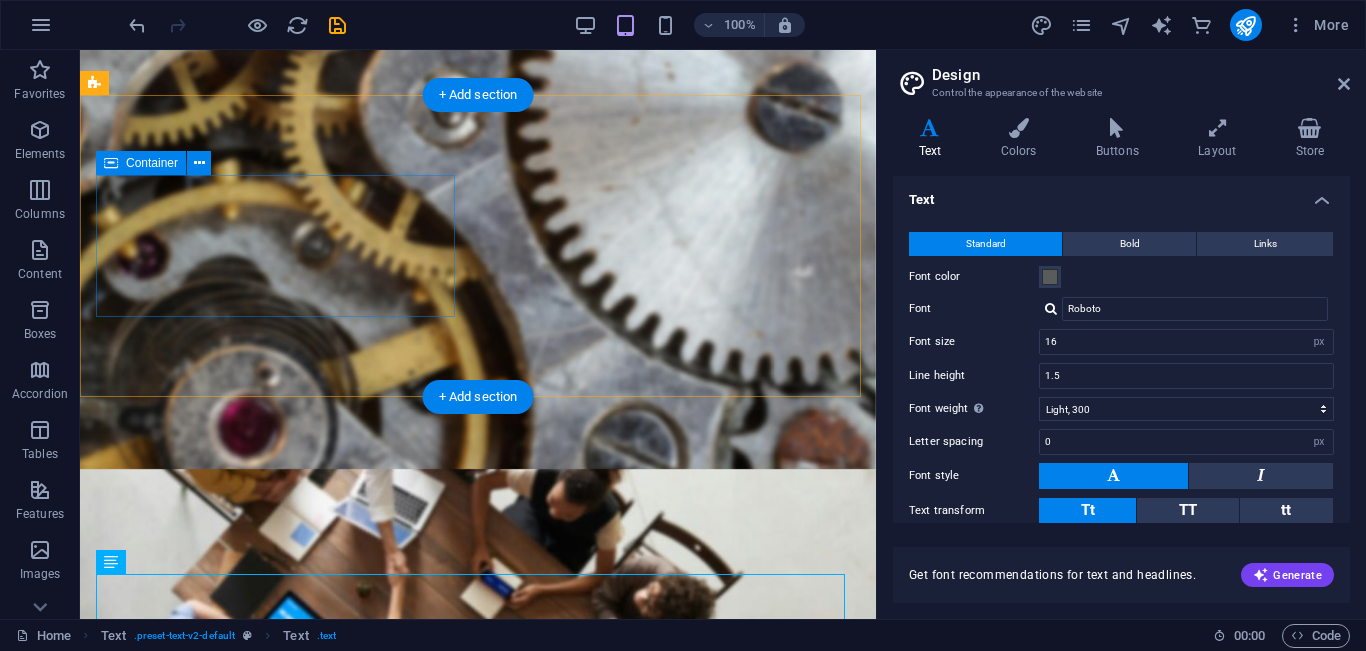 click on "Add elements" at bounding box center (220, 952) 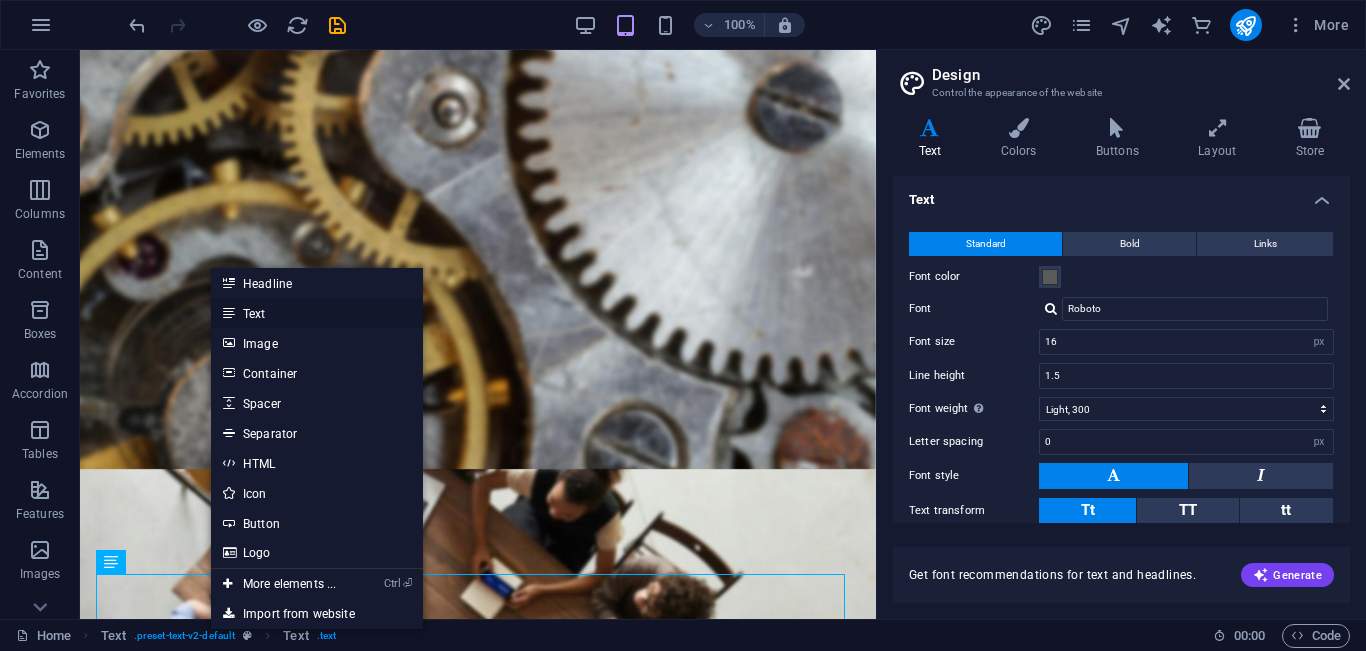 click on "Text" at bounding box center [317, 313] 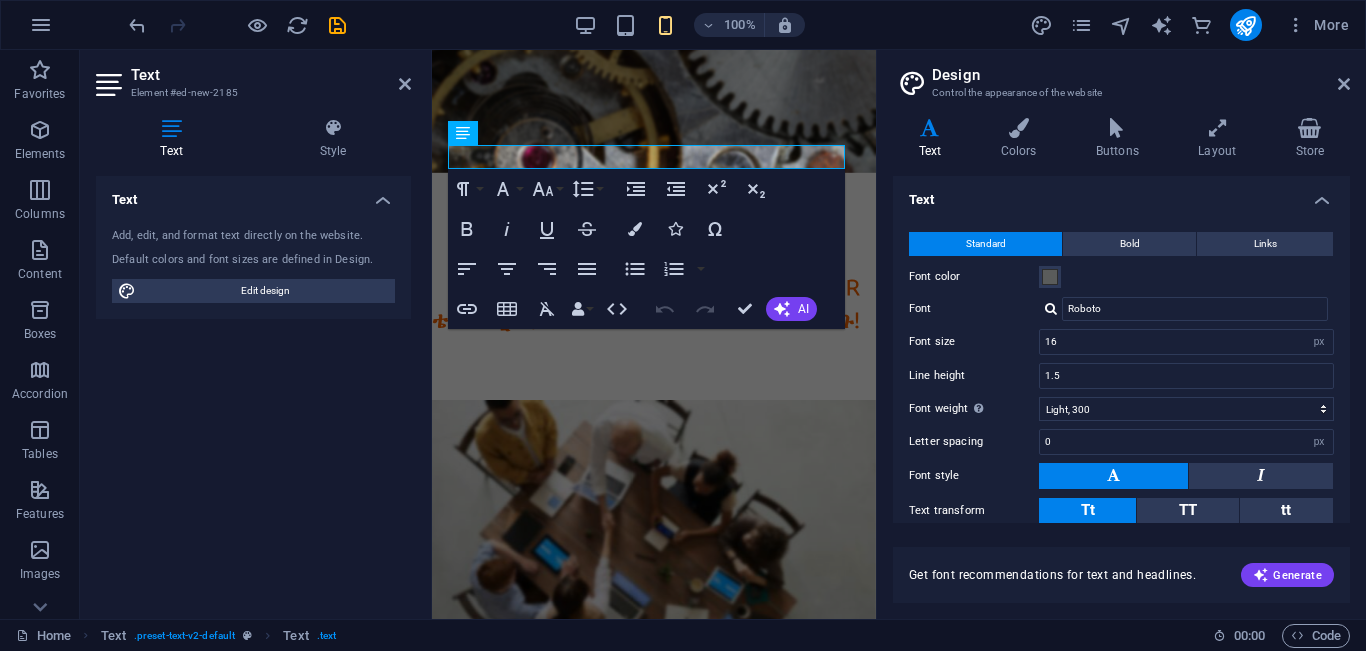 type on "28" 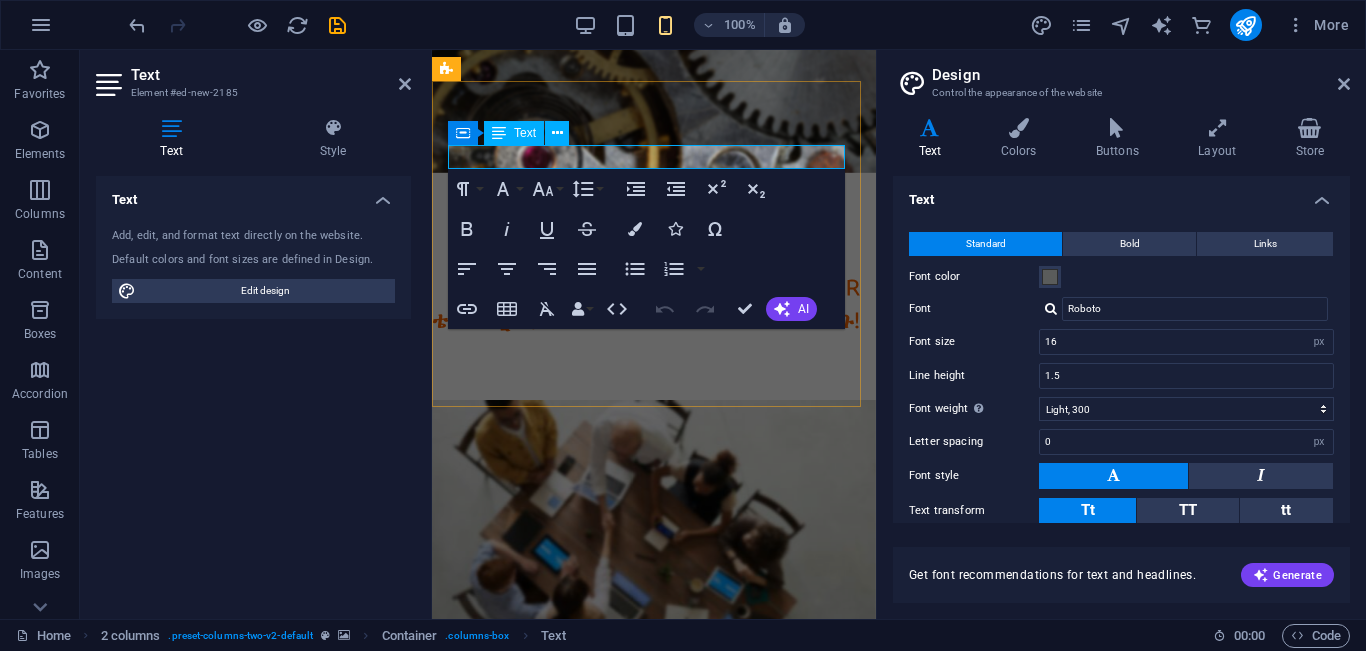 scroll, scrollTop: 284, scrollLeft: 0, axis: vertical 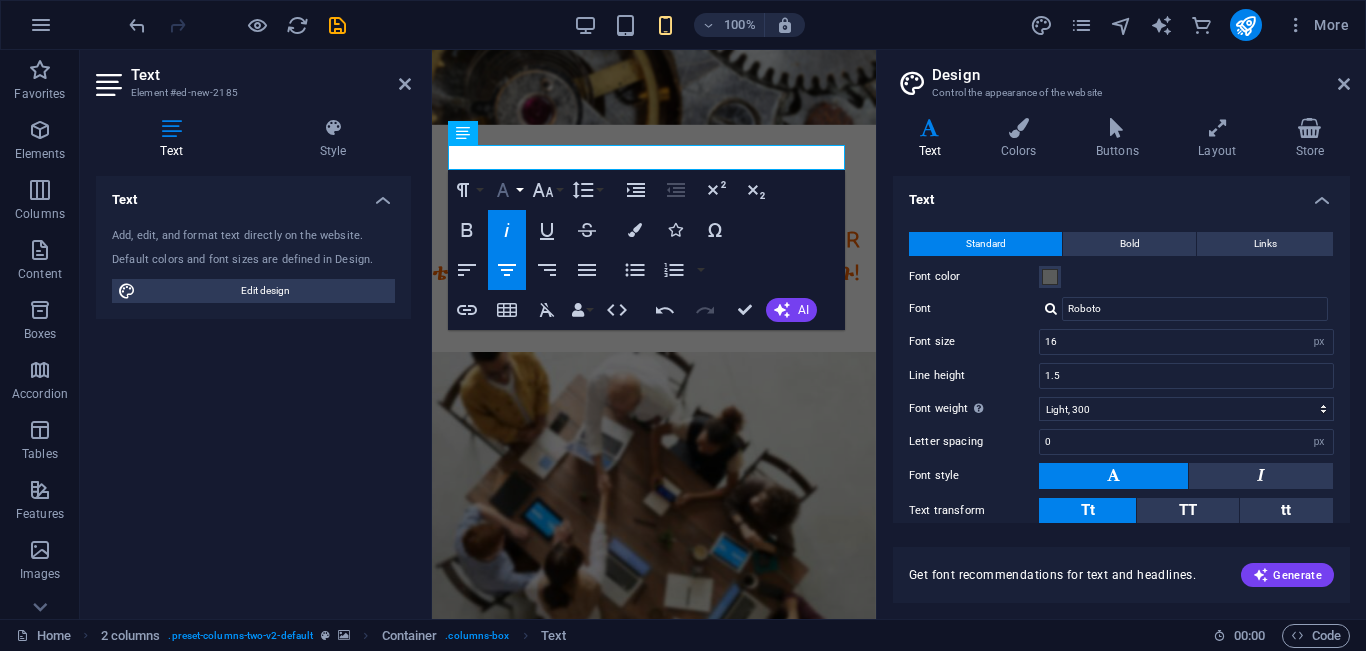 click on "Font Family" at bounding box center (507, 190) 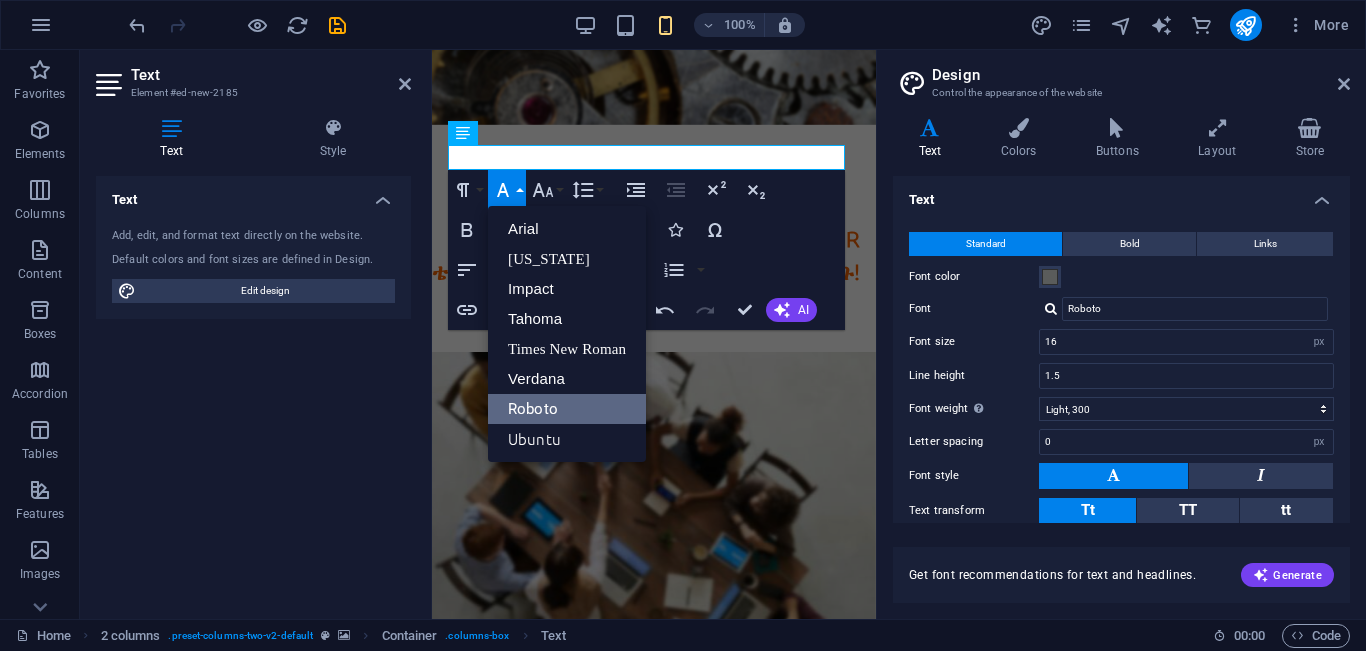 click on "Font Family" at bounding box center (507, 190) 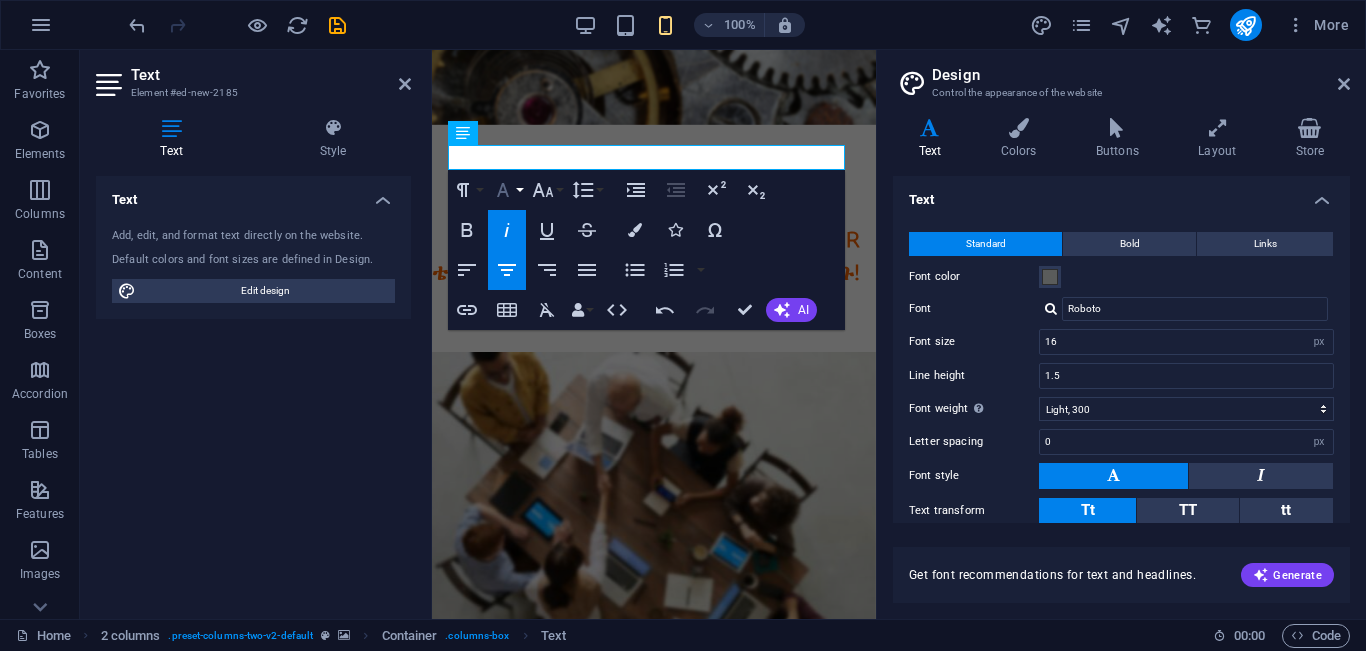 scroll, scrollTop: 203, scrollLeft: 0, axis: vertical 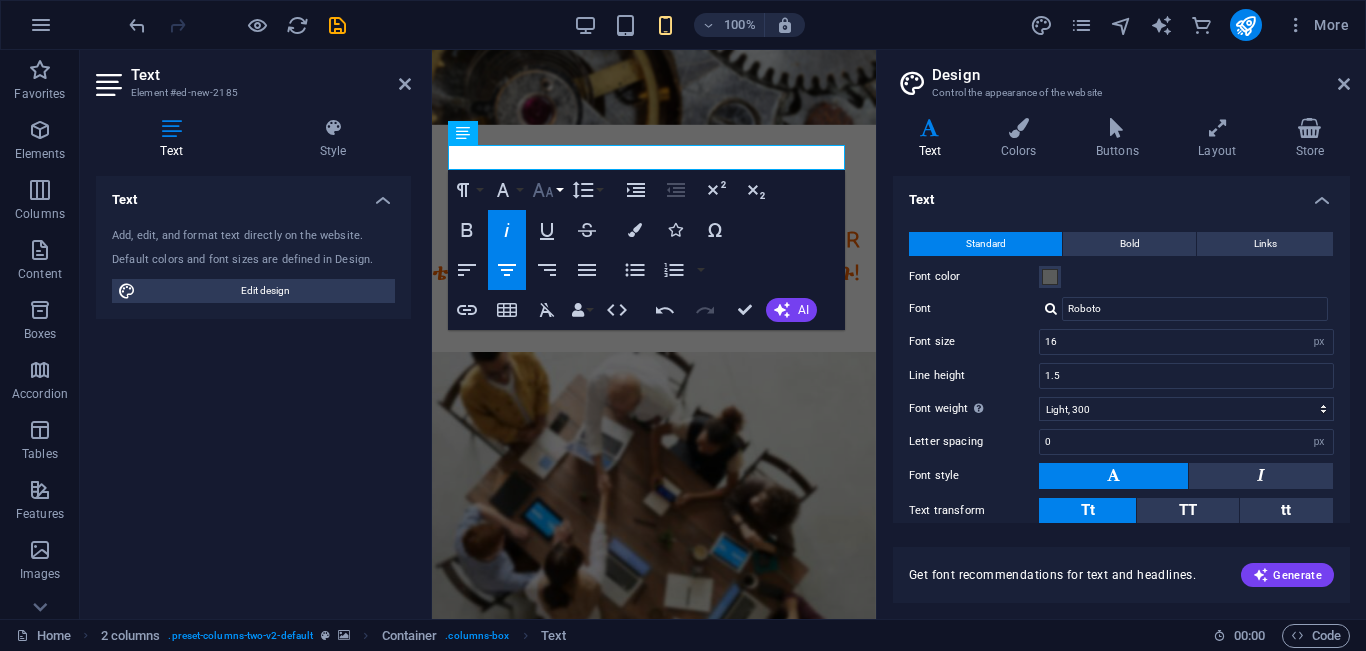 click on "Font Size" at bounding box center [547, 190] 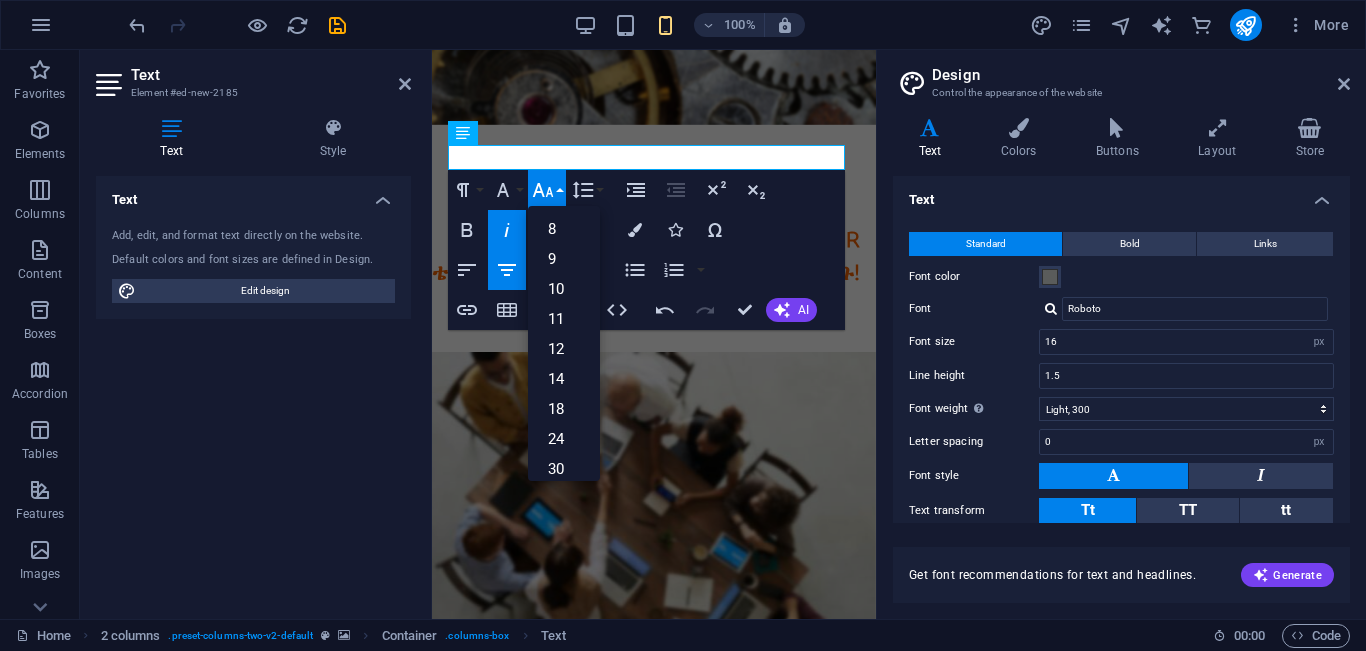 click on "Font Size" at bounding box center (547, 190) 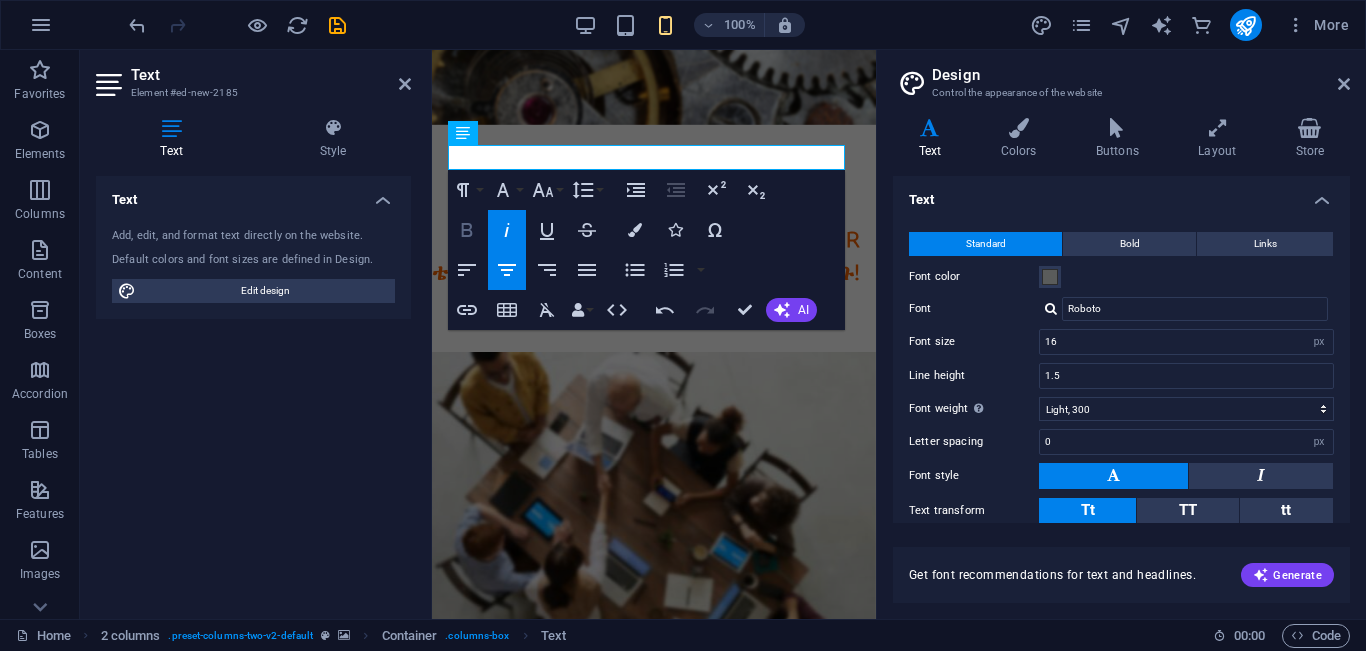 click 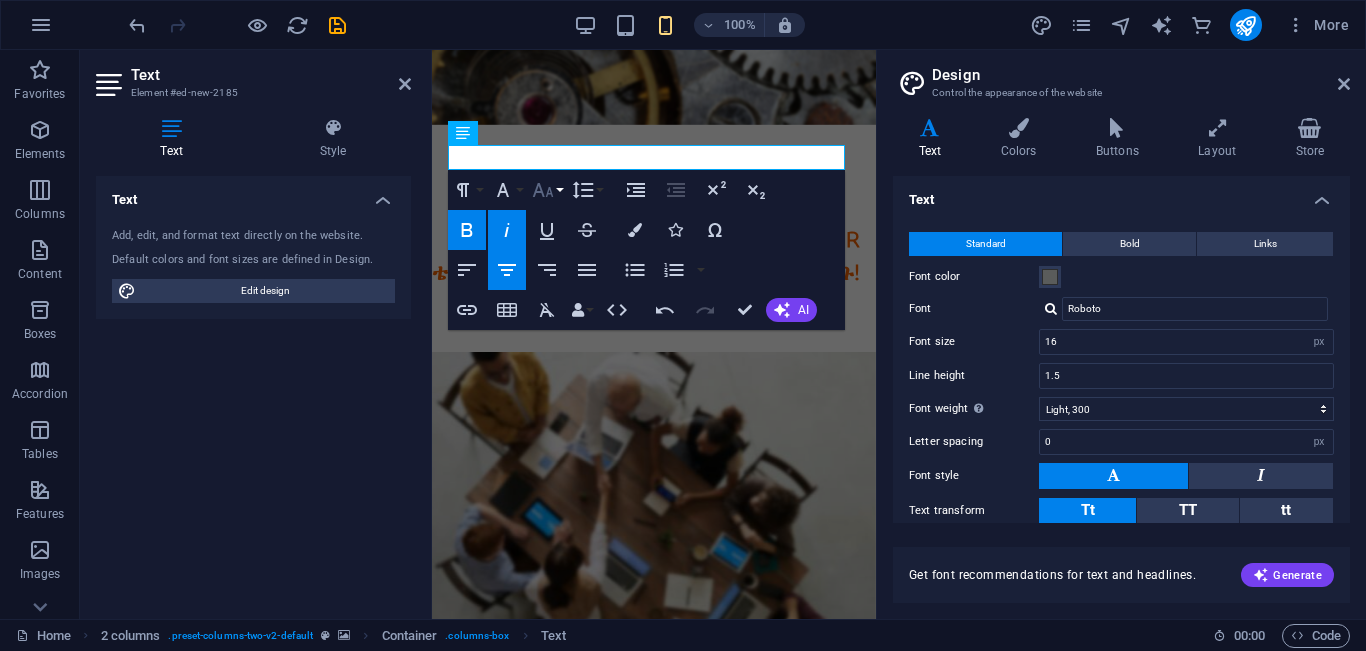 click 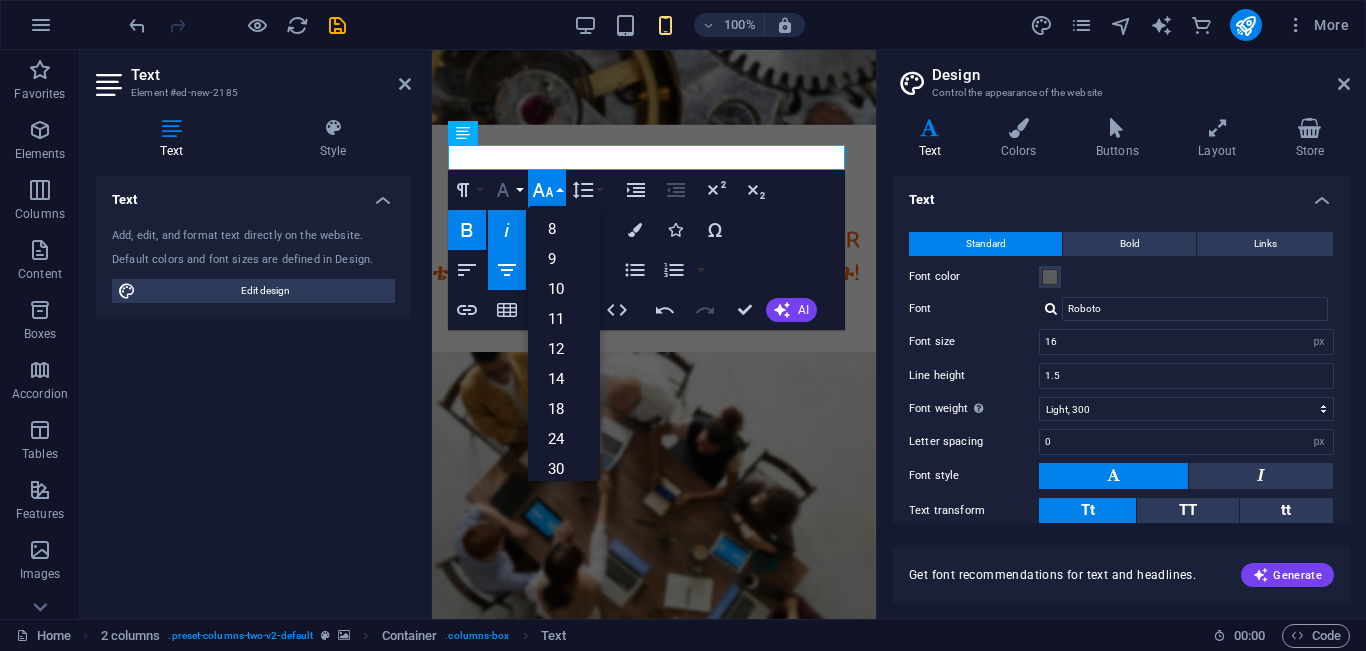 click 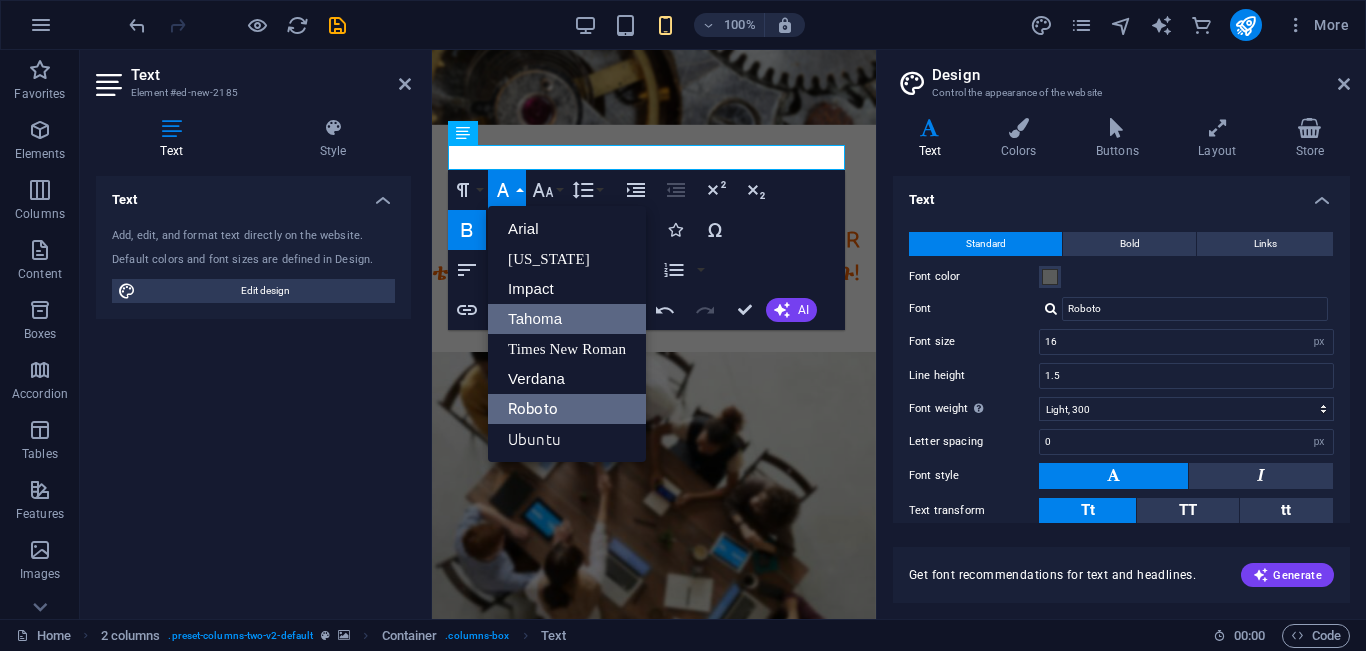 scroll, scrollTop: 0, scrollLeft: 0, axis: both 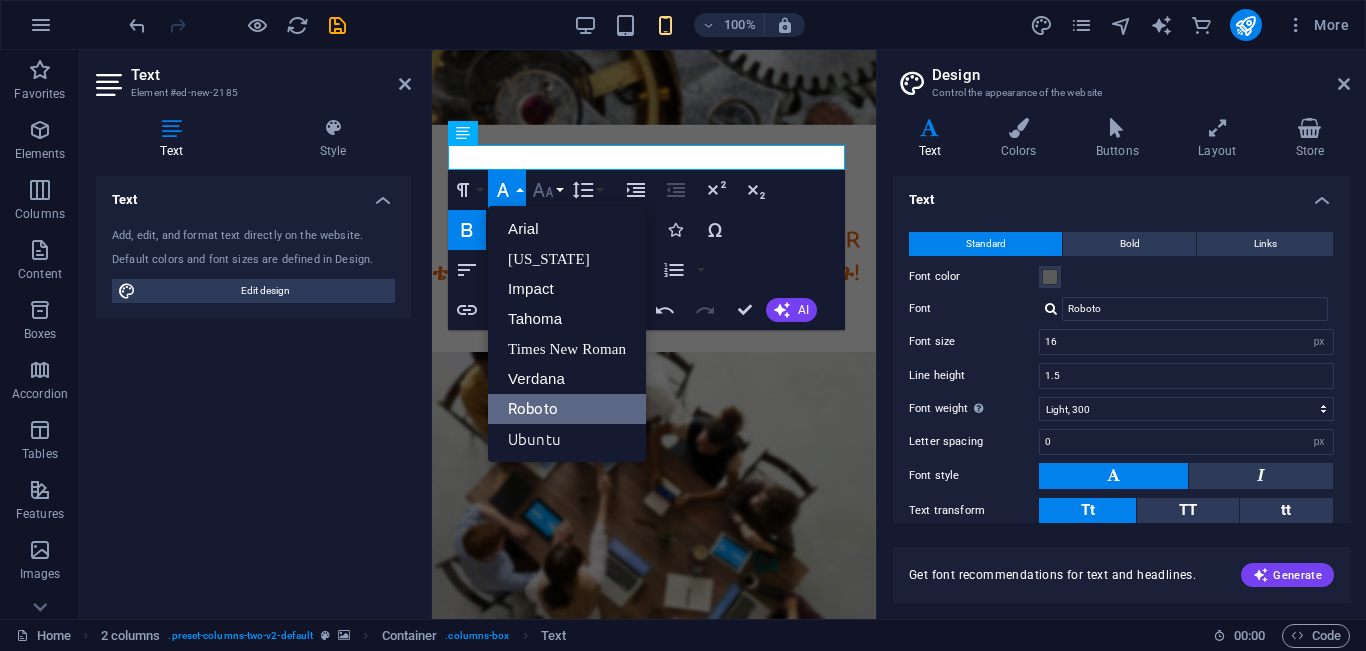 click 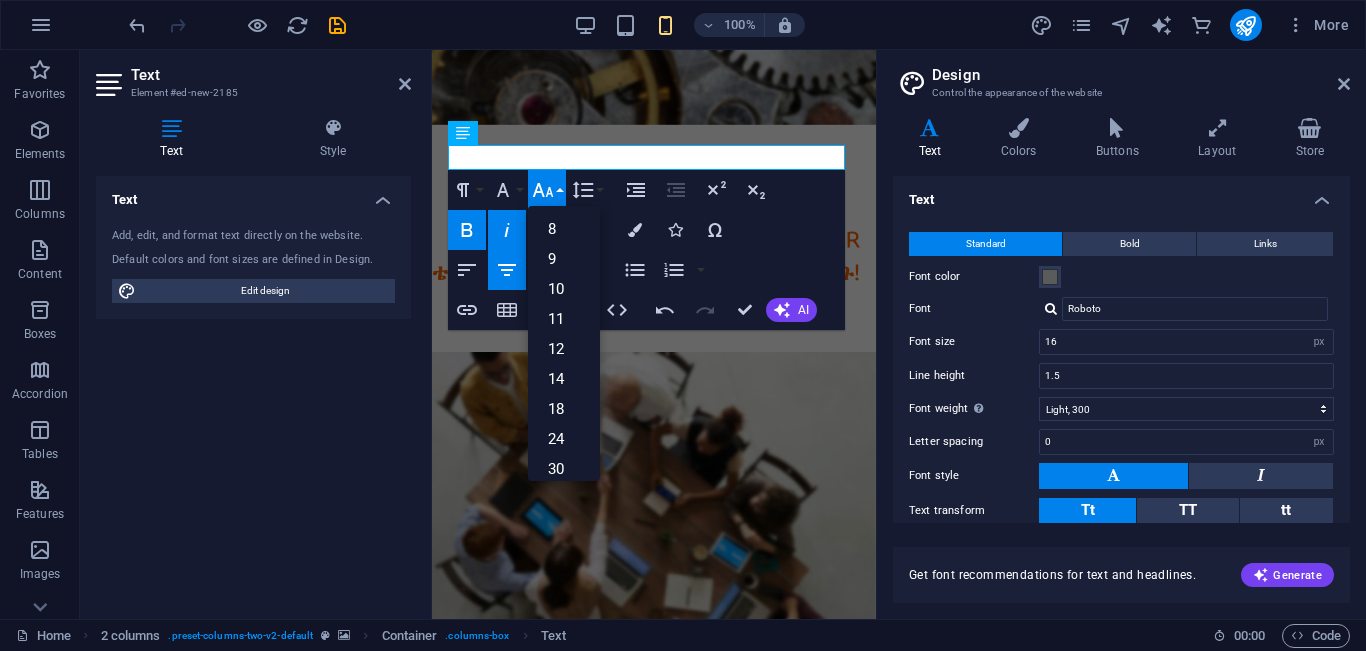 click on "Paragraph Format Normal Heading 1 Heading 2 Heading 3 Heading 4 Heading 5 Heading 6 Code Font Family Arial Georgia Impact Tahoma Times New Roman Verdana Roboto Ubuntu Font Size 8 9 10 11 12 14 18 24 30 36 48 60 72 96 Line Height Default Single 1.15 1.5 Double Increase Indent Decrease Indent Superscript Subscript Bold Italic Underline Strikethrough Colors Icons Special Characters Align Left Align Center Align Right Align Justify Unordered List   Default Circle Disc Square    Ordered List   Default Lower Alpha Lower Greek Lower Roman Upper Alpha Upper Roman    Insert Link Insert Table Clear Formatting Data Bindings Company First name Last name Street ZIP code City Email Phone Mobile Fax Custom field 1 Custom field 2 Custom field 3 Custom field 4 Custom field 5 Custom field 6 HTML Undo Redo Confirm (Ctrl+⏎) AI Improve Make shorter Make longer Fix spelling & grammar Translate to English Generate text" at bounding box center [646, 250] 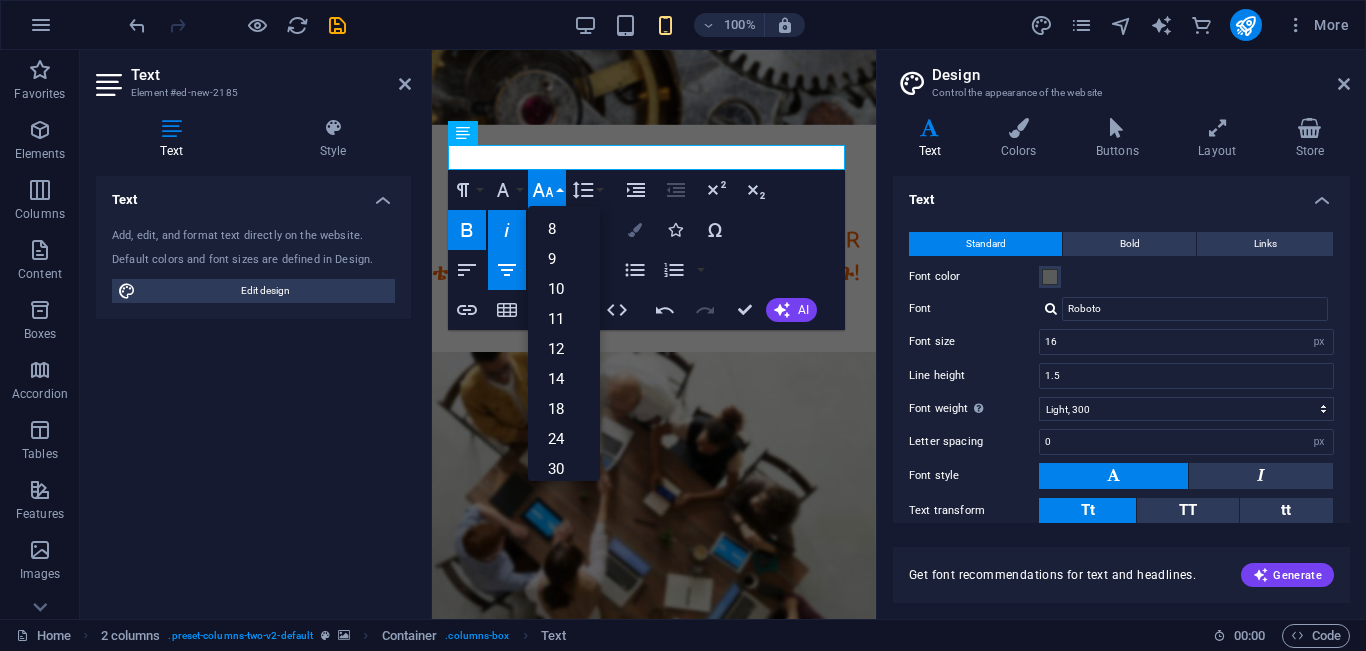 click at bounding box center (635, 230) 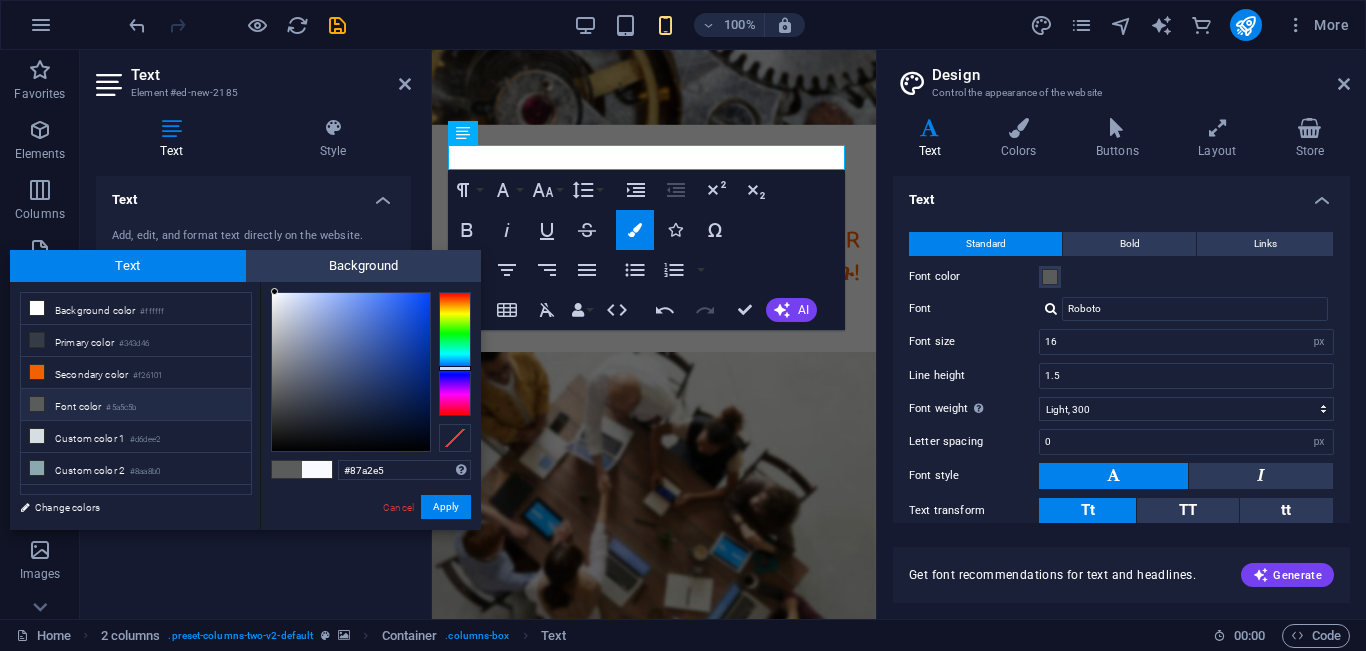 click at bounding box center (351, 372) 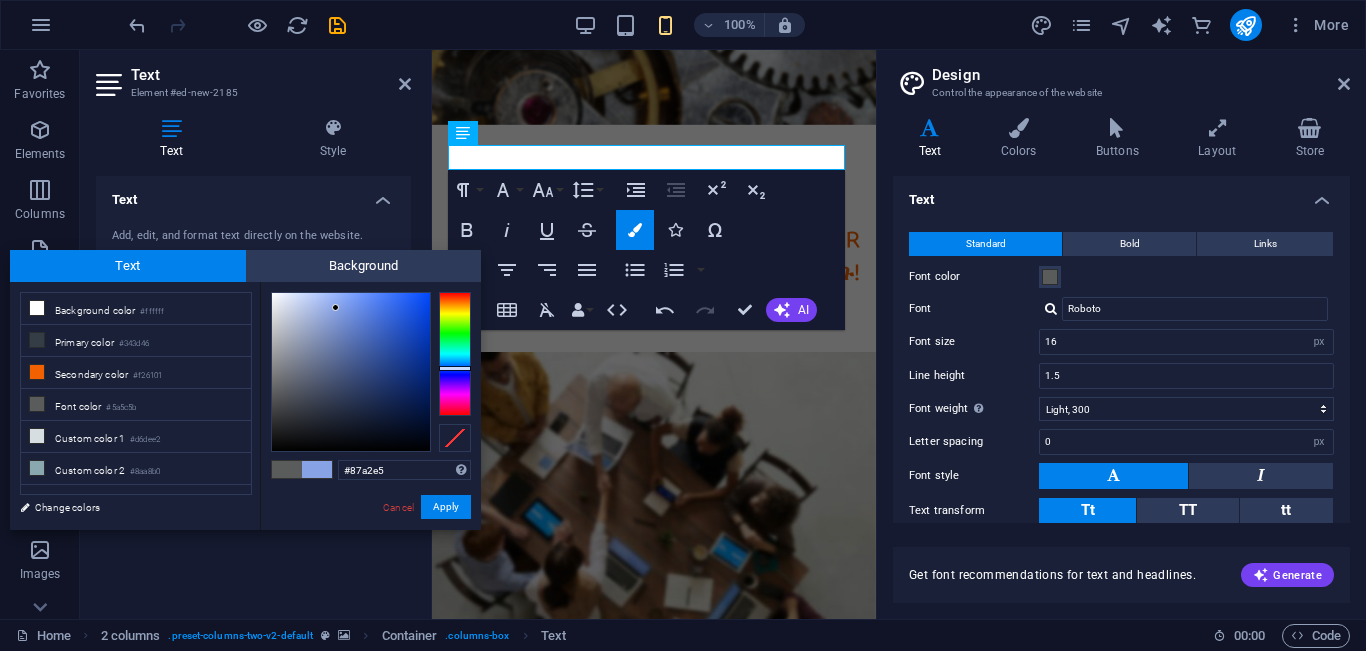click at bounding box center [371, 372] 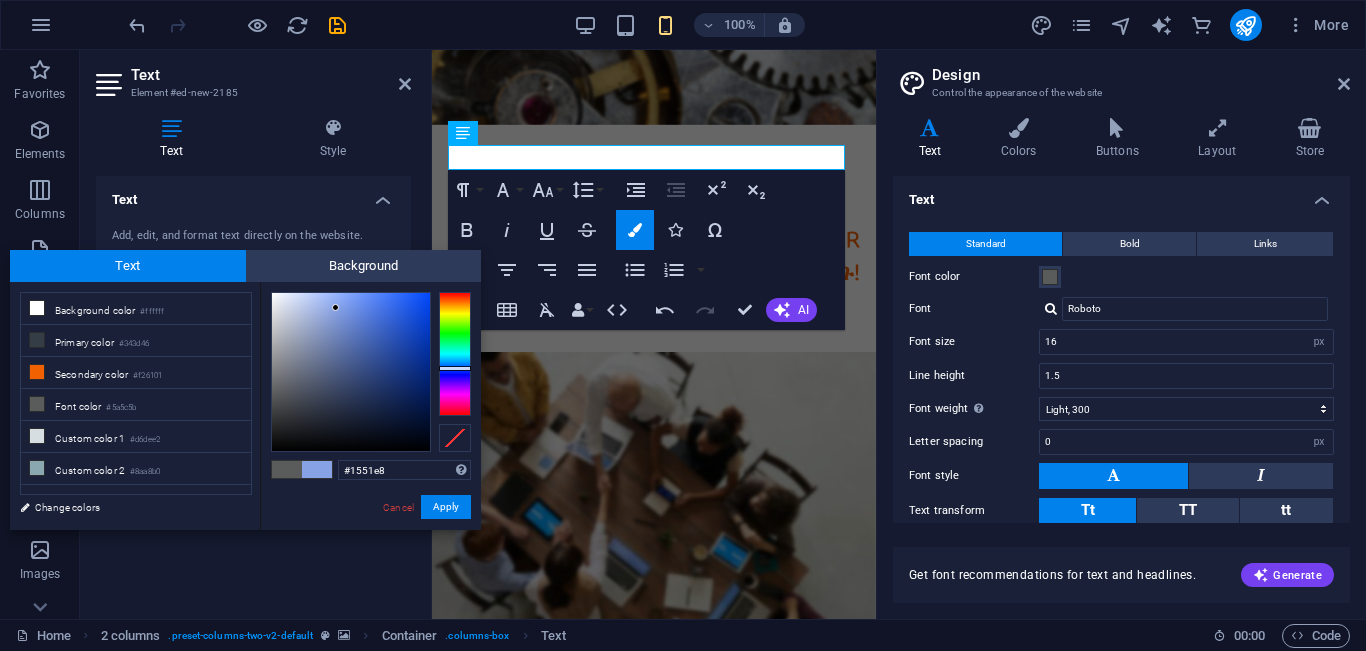 click at bounding box center [351, 372] 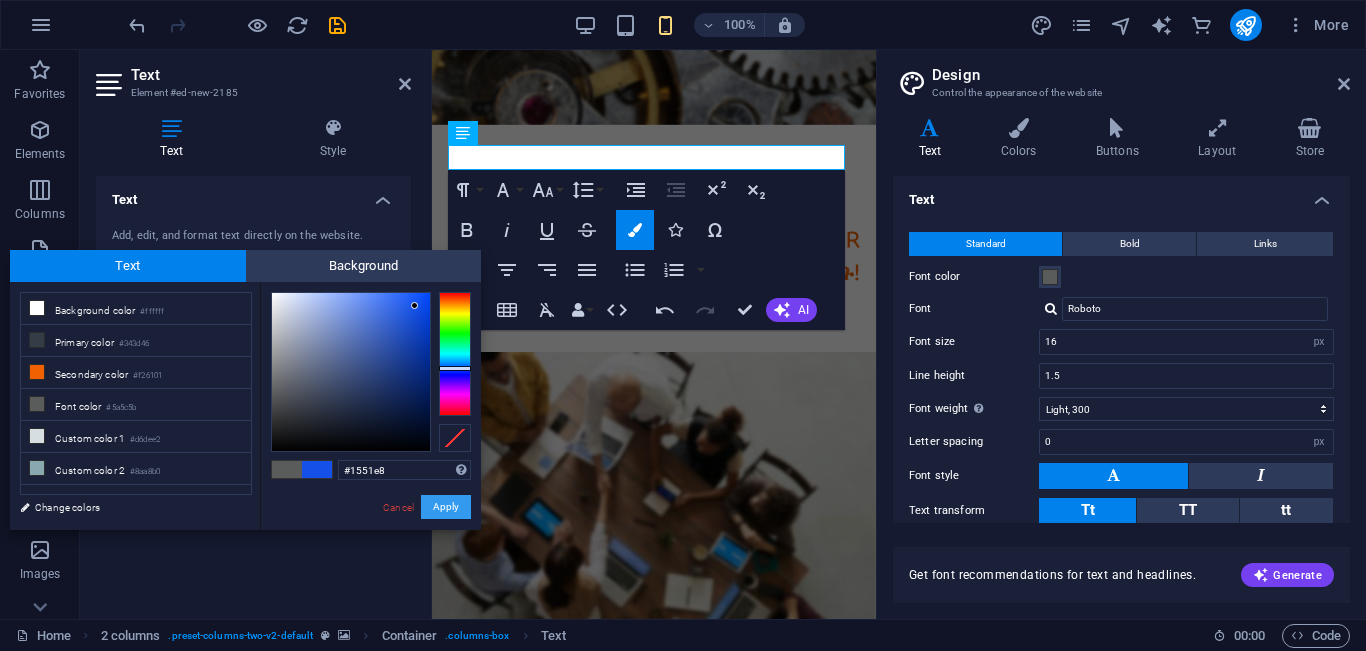 click on "Apply" at bounding box center [446, 507] 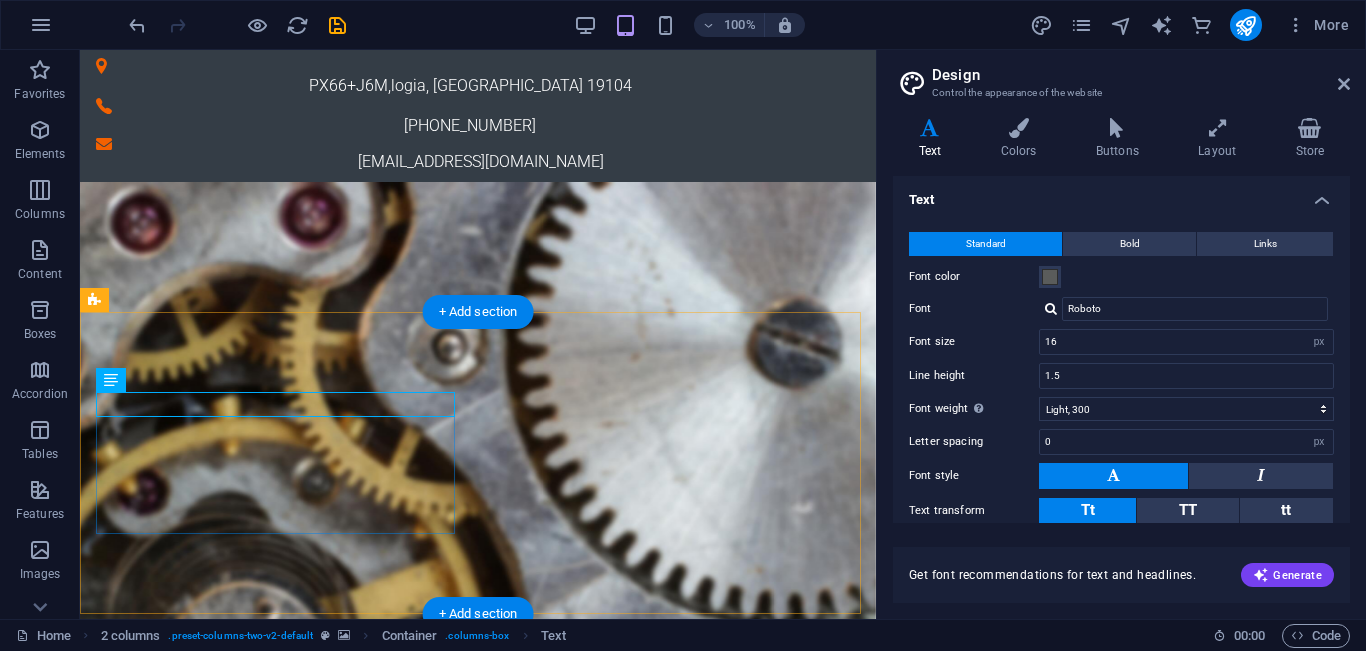 scroll, scrollTop: 19, scrollLeft: 0, axis: vertical 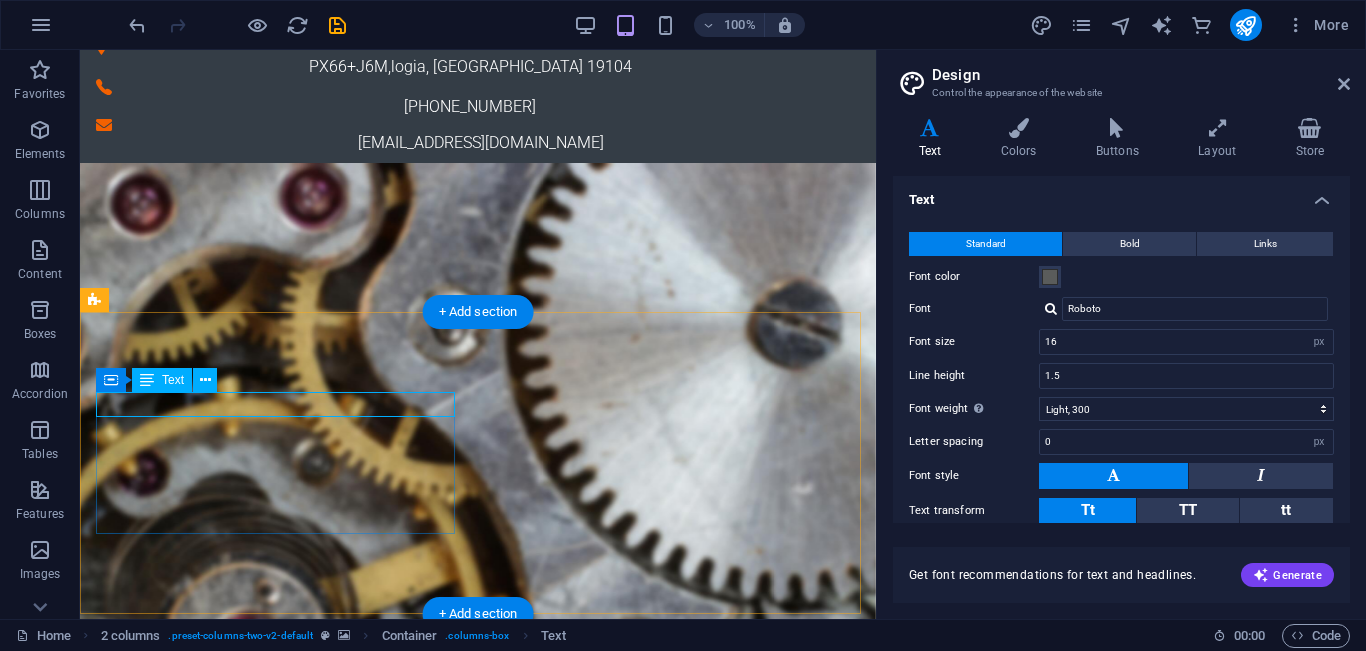 click on "ማሽኖች ይሰራሉ፣ ካሜራዎች ይጠብቃሉ፣ MHR ይረዳዎታል!" at bounding box center (279, 1080) 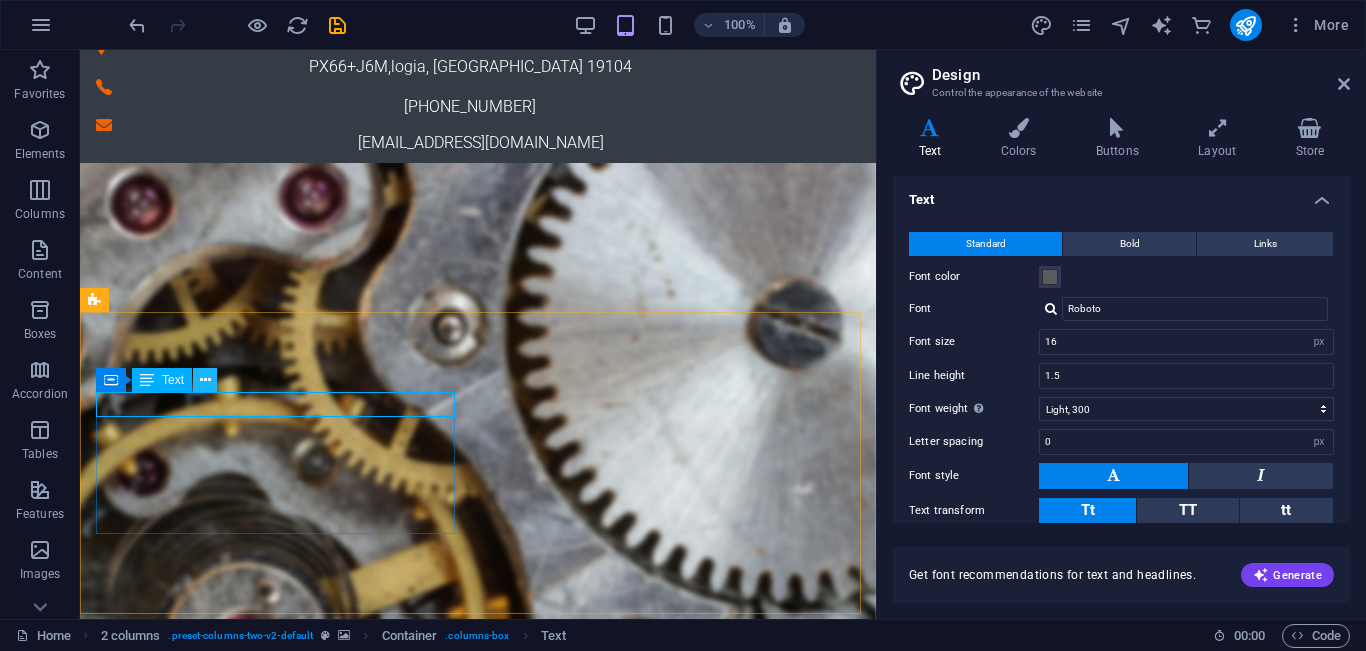 click at bounding box center (205, 380) 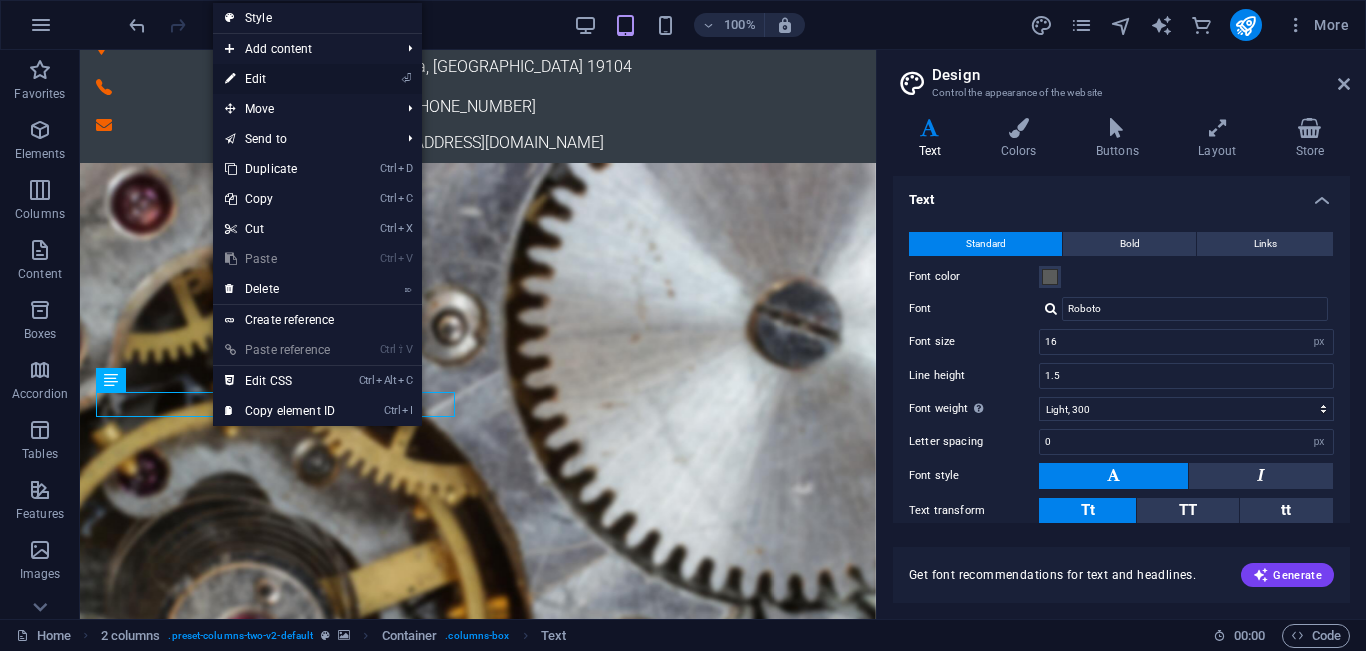 click on "⏎  Edit" at bounding box center [280, 79] 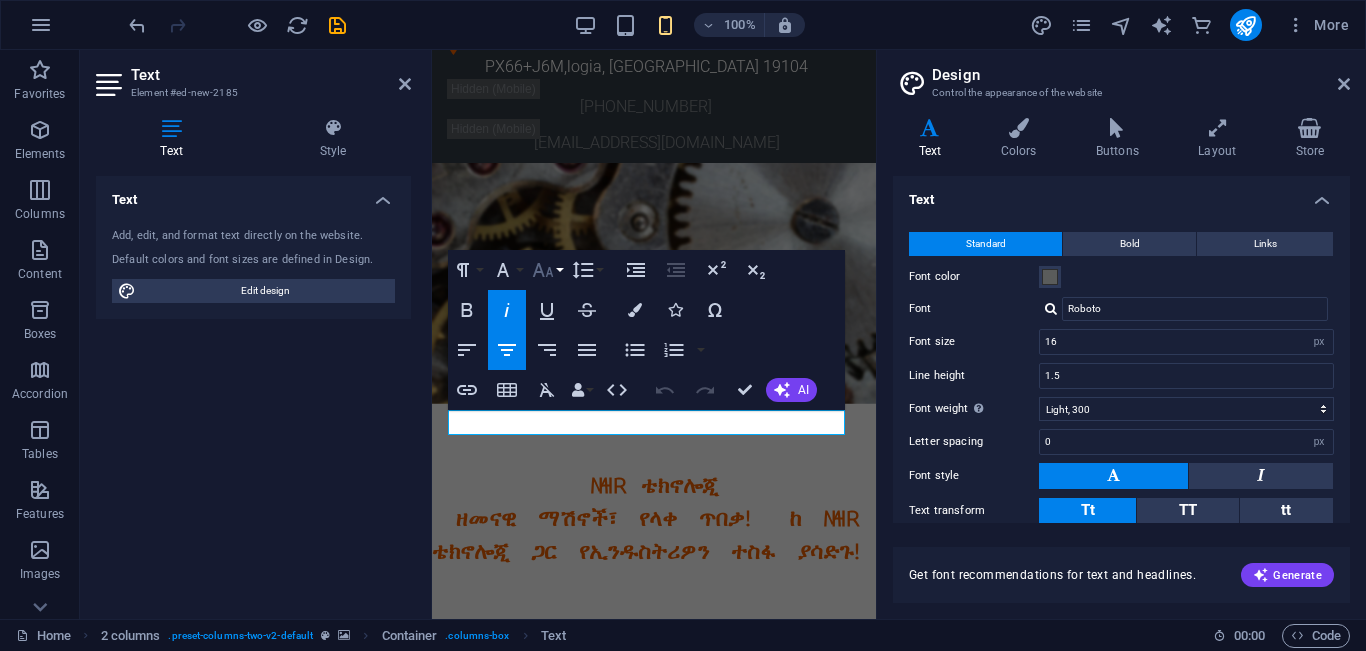 click 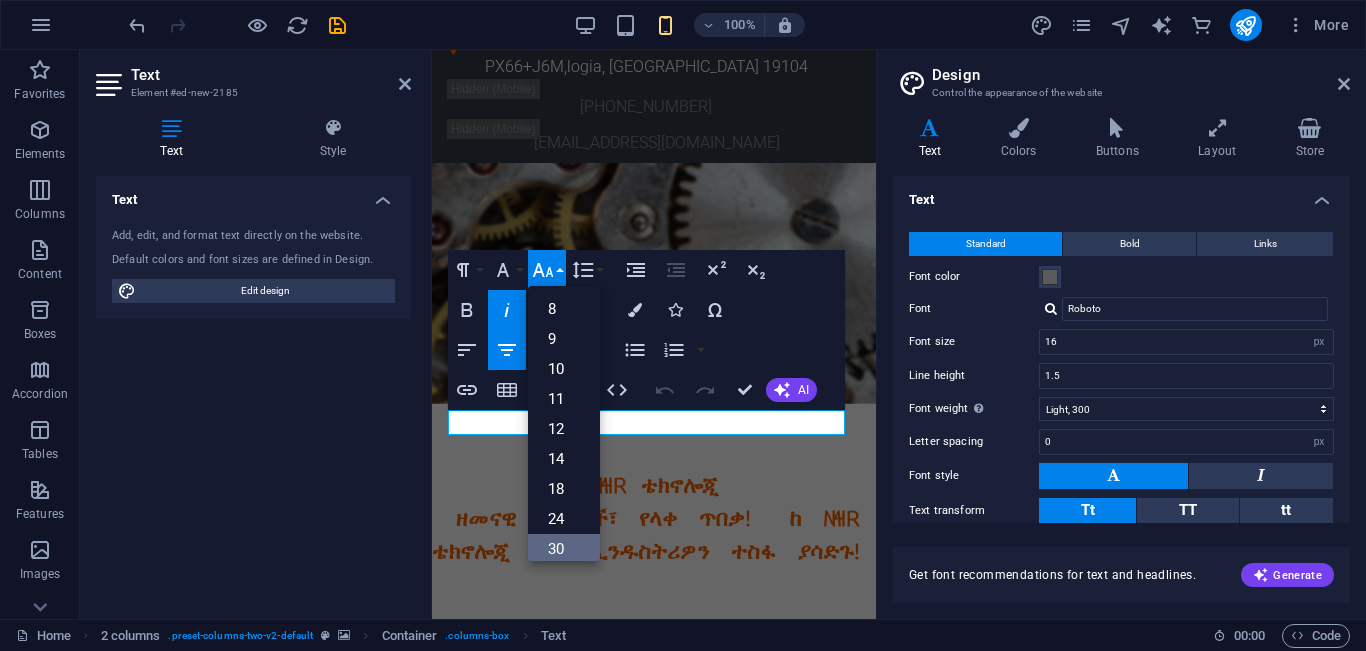 drag, startPoint x: 559, startPoint y: 548, endPoint x: 441, endPoint y: 314, distance: 262.0687 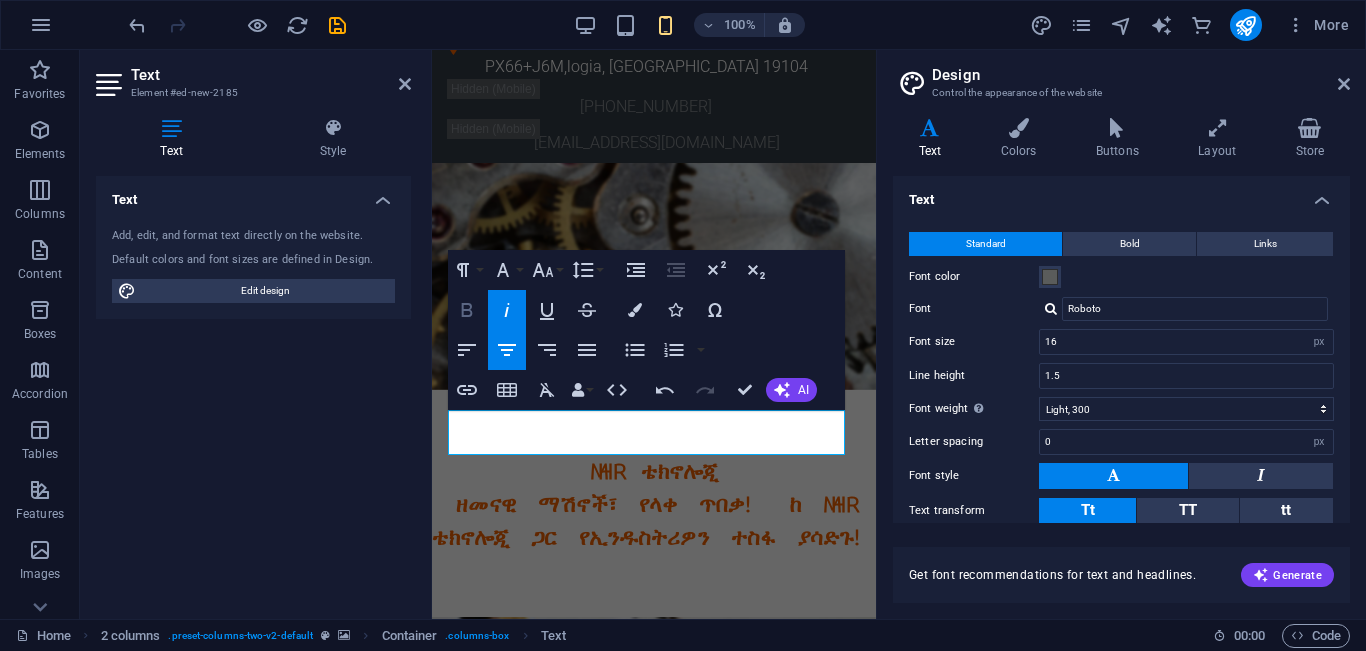 click on "Bold" at bounding box center [467, 310] 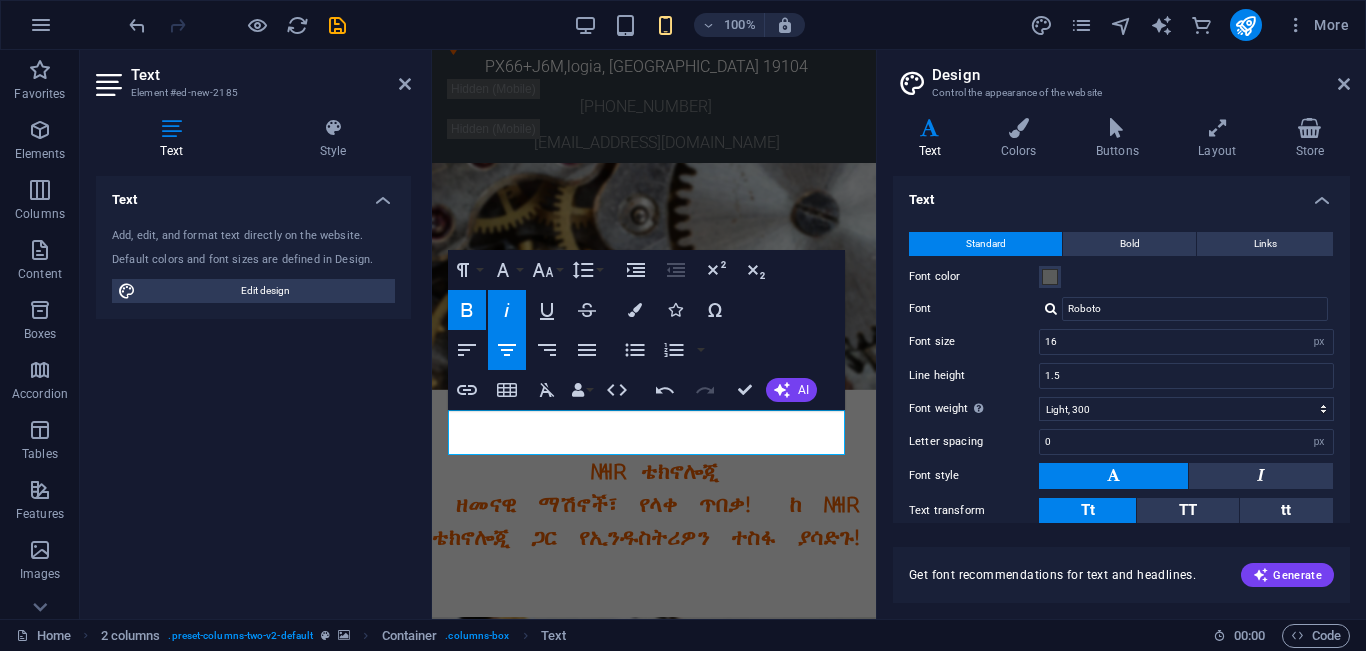 click on "Paragraph Format Normal Heading 1 Heading 2 Heading 3 Heading 4 Heading 5 Heading 6 Code Font Family Arial Georgia Impact Tahoma Times New Roman Verdana Roboto Ubuntu Font Size 8 9 10 11 12 14 18 24 30 36 48 60 72 96 Line Height Default Single 1.15 1.5 Double" at bounding box center (527, 270) 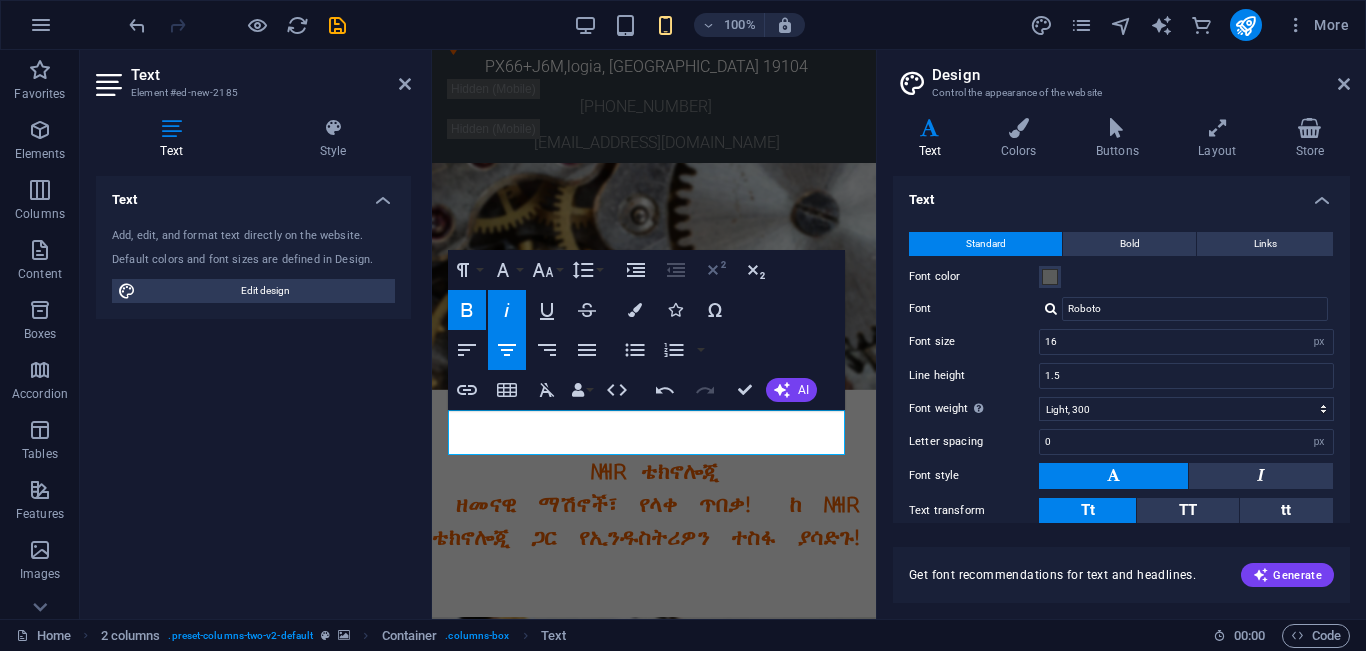 click 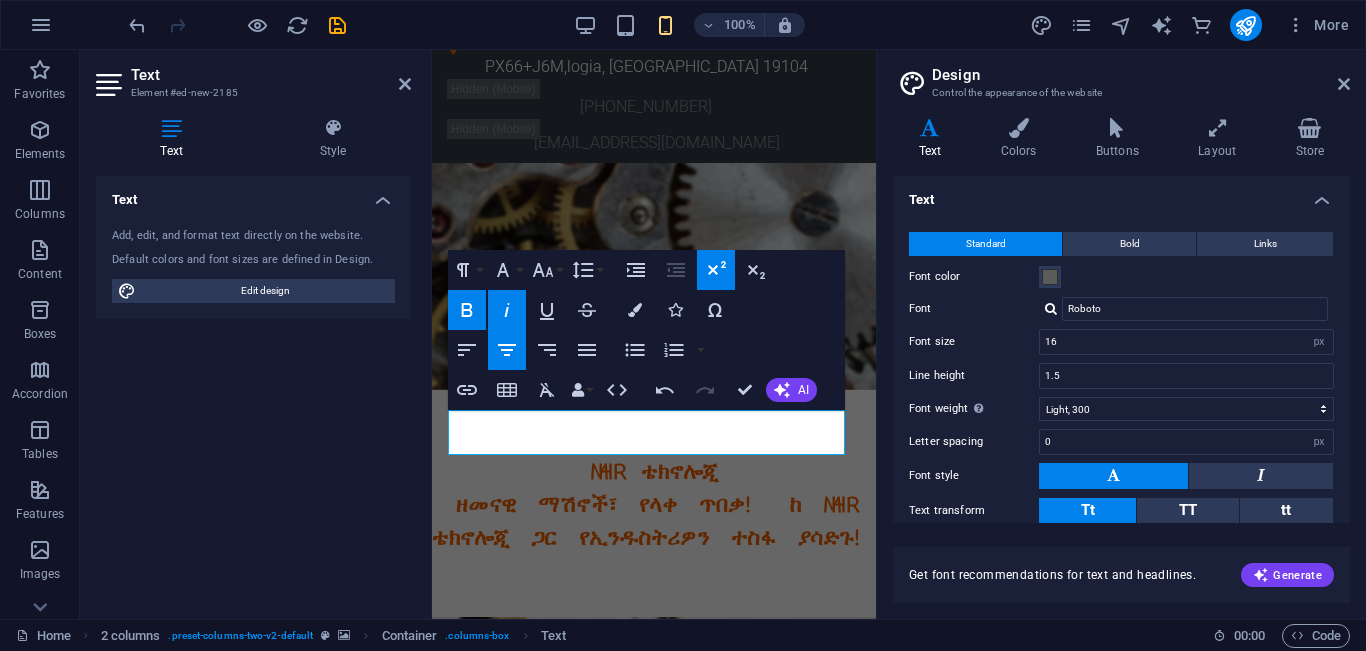 click 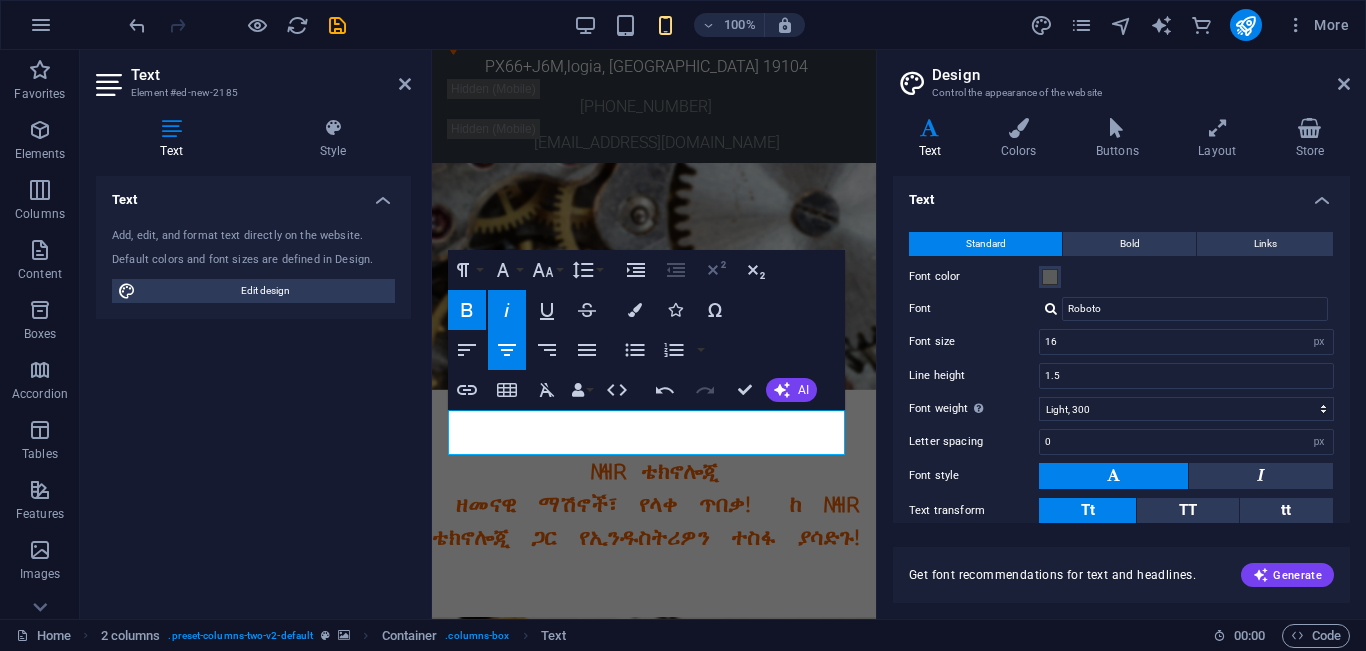 click 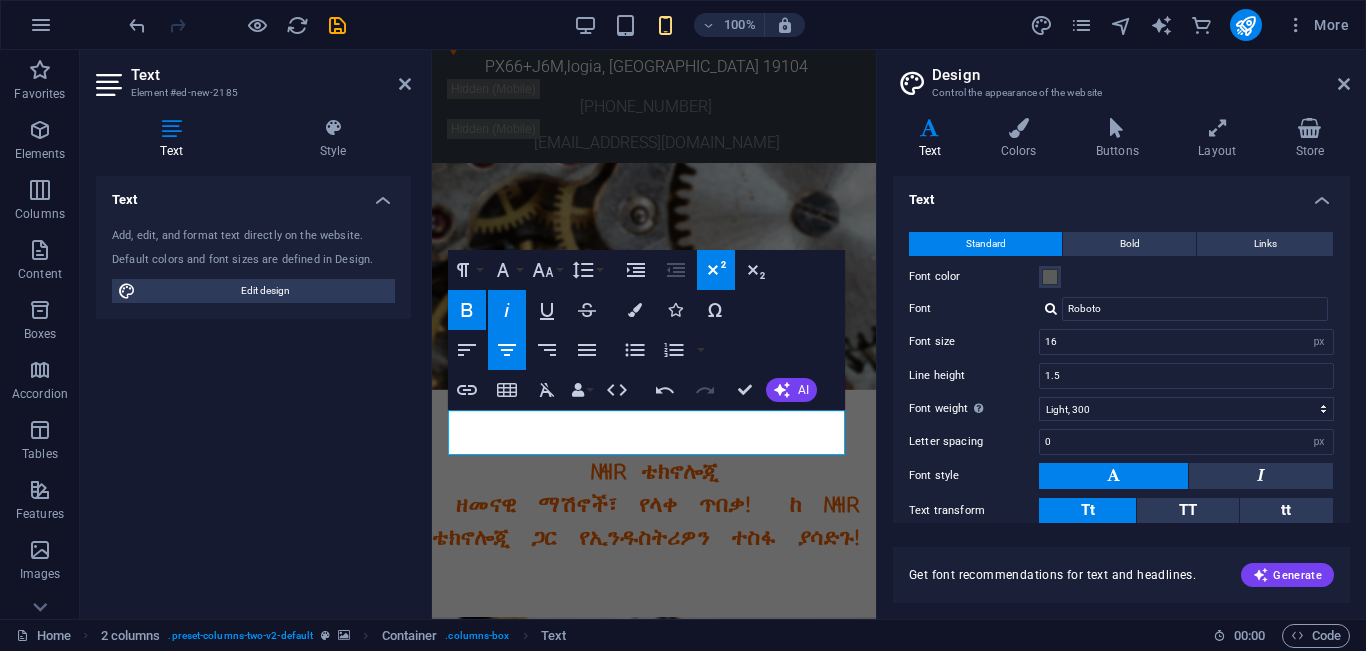 click 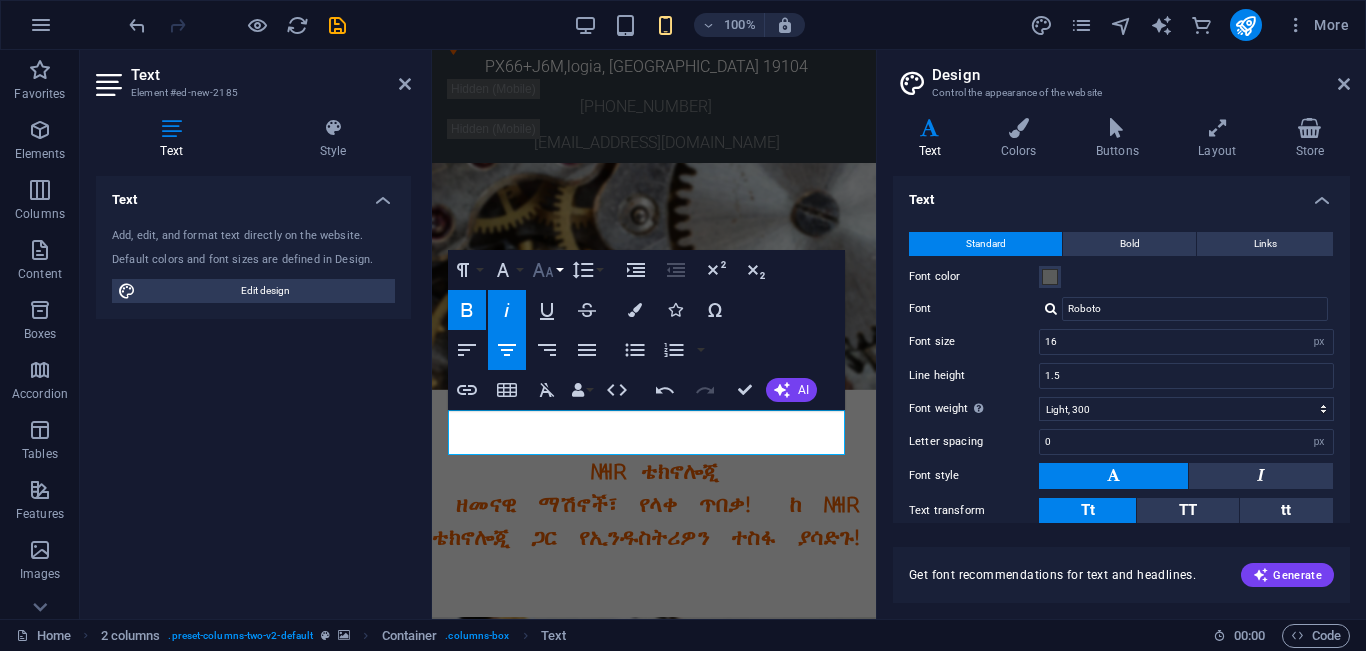 click on "Font Size" at bounding box center [547, 270] 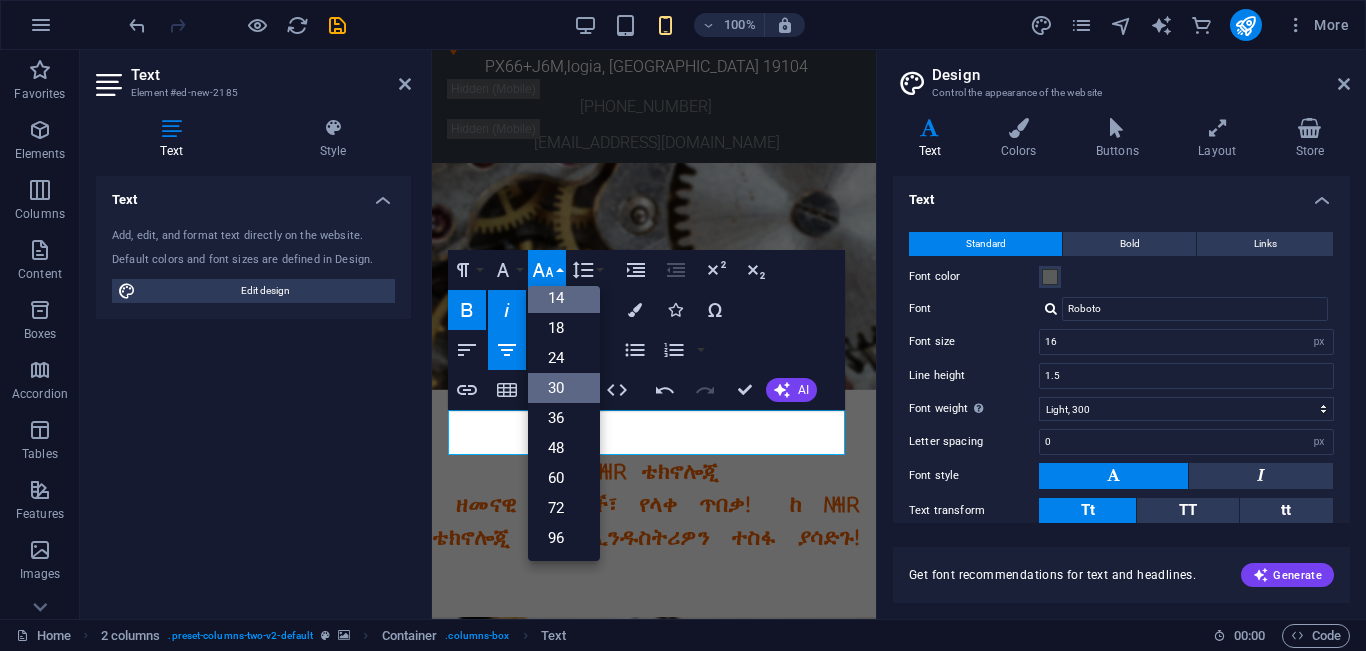 scroll, scrollTop: 161, scrollLeft: 0, axis: vertical 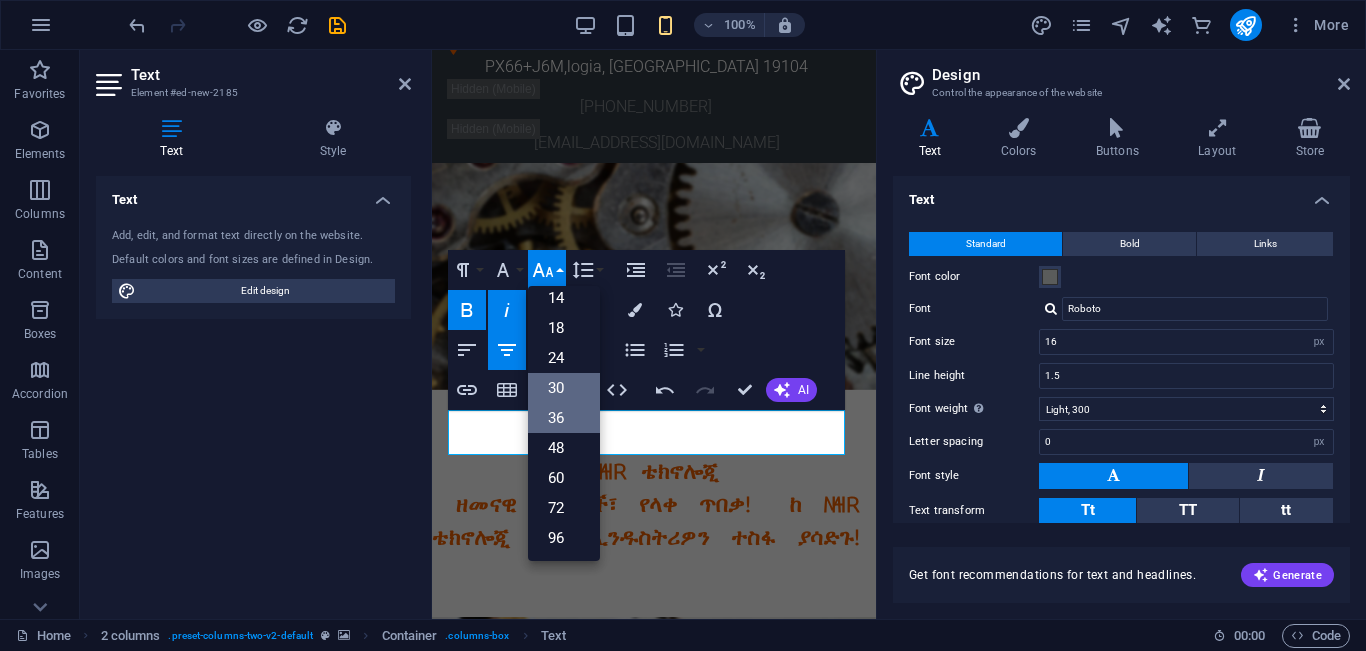 drag, startPoint x: 591, startPoint y: 428, endPoint x: 334, endPoint y: 430, distance: 257.00778 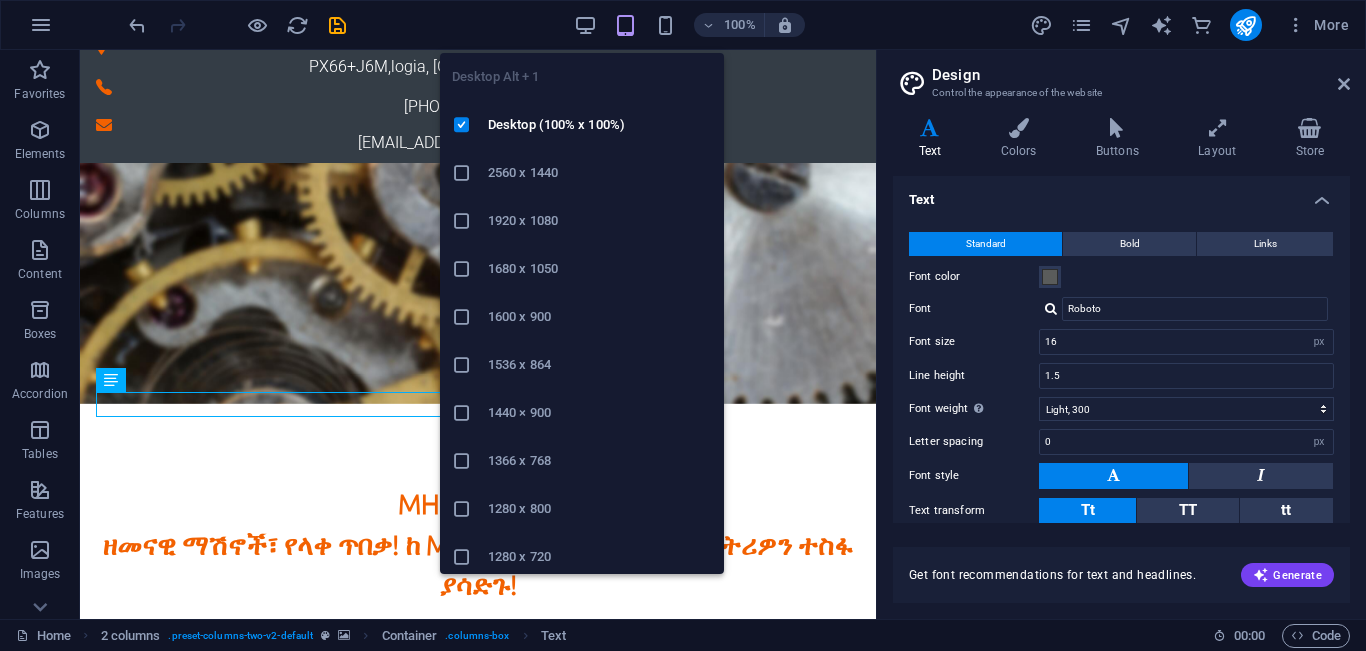 drag, startPoint x: 586, startPoint y: 25, endPoint x: 600, endPoint y: 94, distance: 70.40597 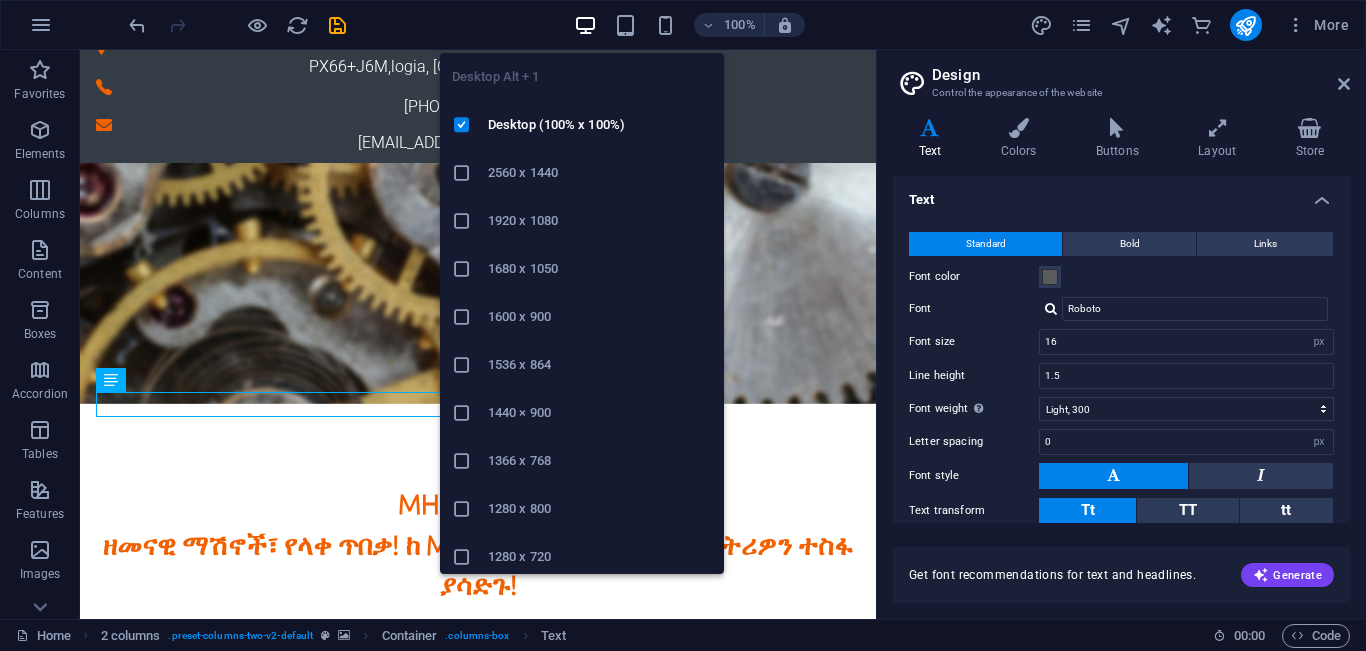 click on "Desktop Alt + 1 Desktop (100% x 100%) 2560 x 1440 1920 x 1080 1680 x 1050 1600 x 900 1536 x 864 1440 × 900 1366 x 768 1280 x 800 1280 x 720 iPad Pro 12.9/13 (1024 x 1366) Galaxy Tab S9/S10 Ultra (1024 x 1366)" at bounding box center [582, 305] 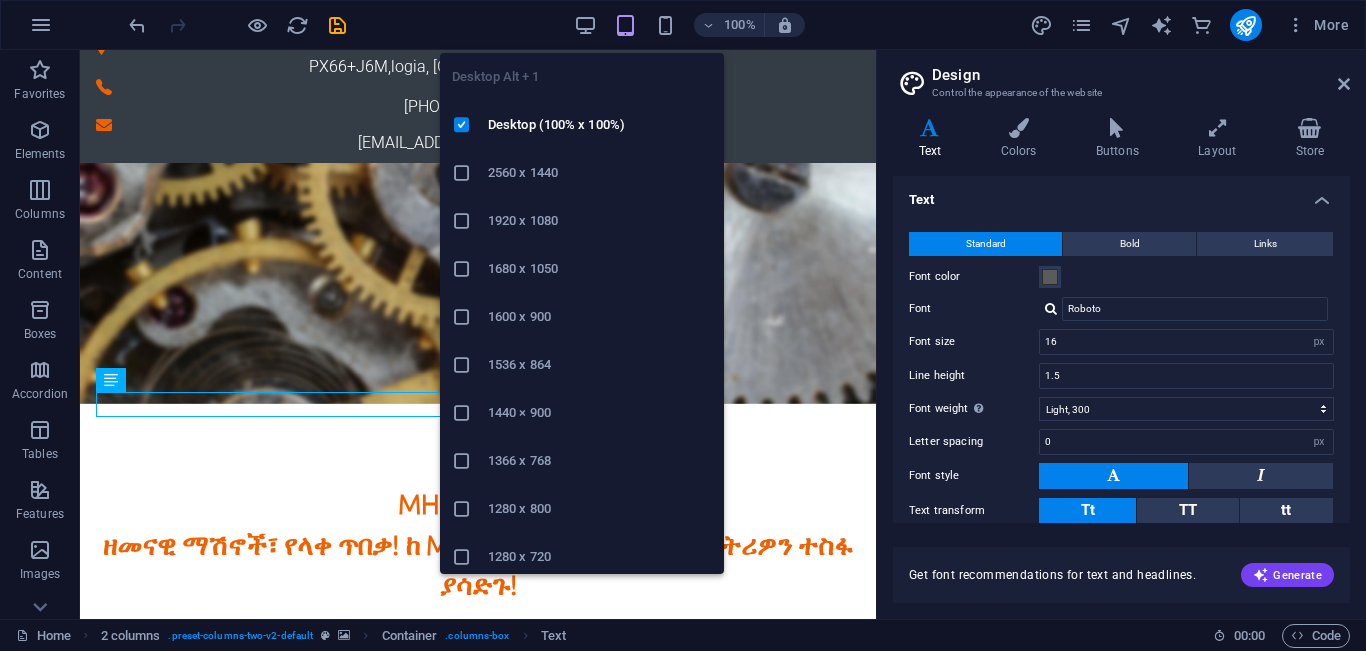 drag, startPoint x: 821, startPoint y: 408, endPoint x: 693, endPoint y: 105, distance: 328.92703 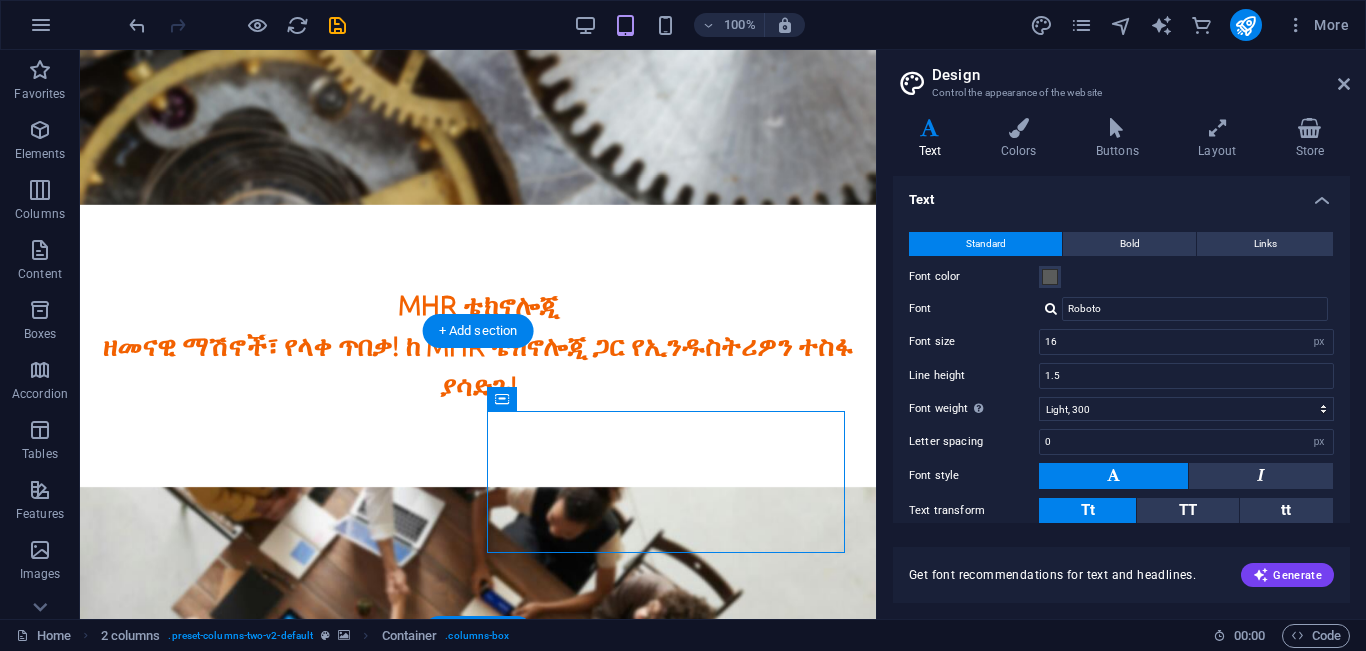 scroll, scrollTop: 0, scrollLeft: 0, axis: both 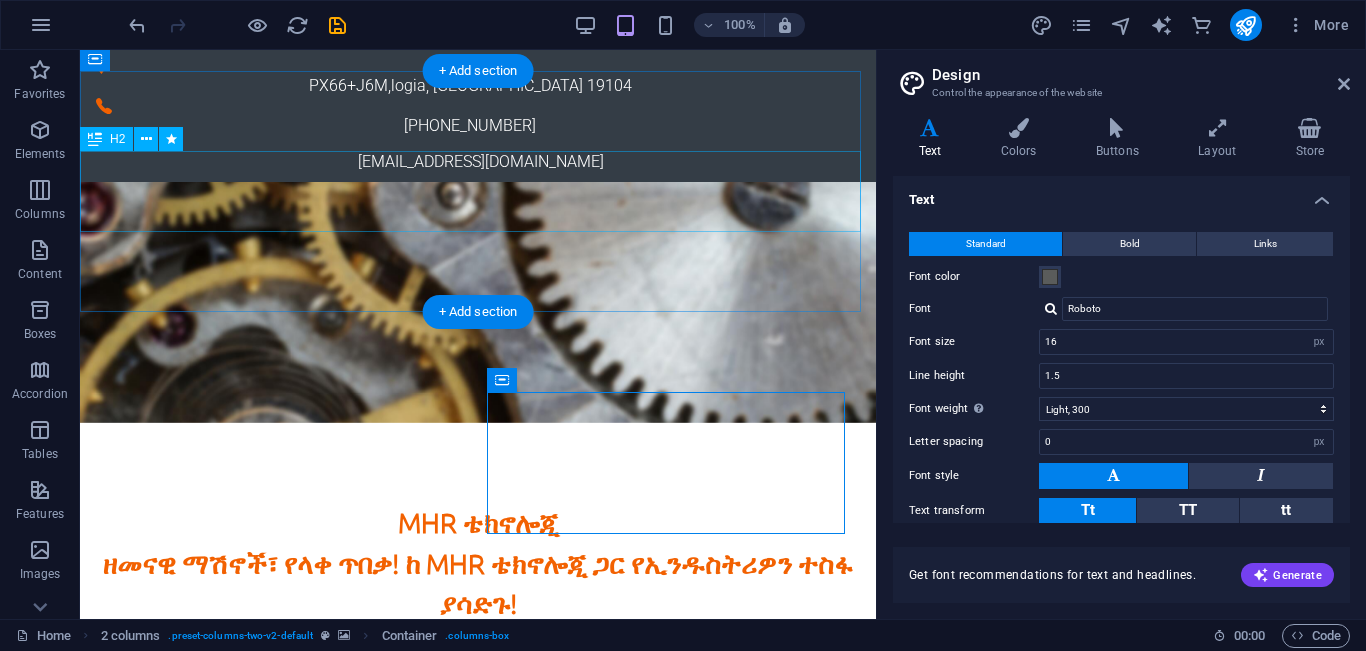 click on "MHR ቴክኖሎጂ ዘመናዊ ማሽኖች፣ የላቀ ጥበቃ! ከ MHR ቴክኖሎጂ ጋር የኢንዱስትሪዎን ተስፋ ያሳድጉ!" at bounding box center (478, 564) 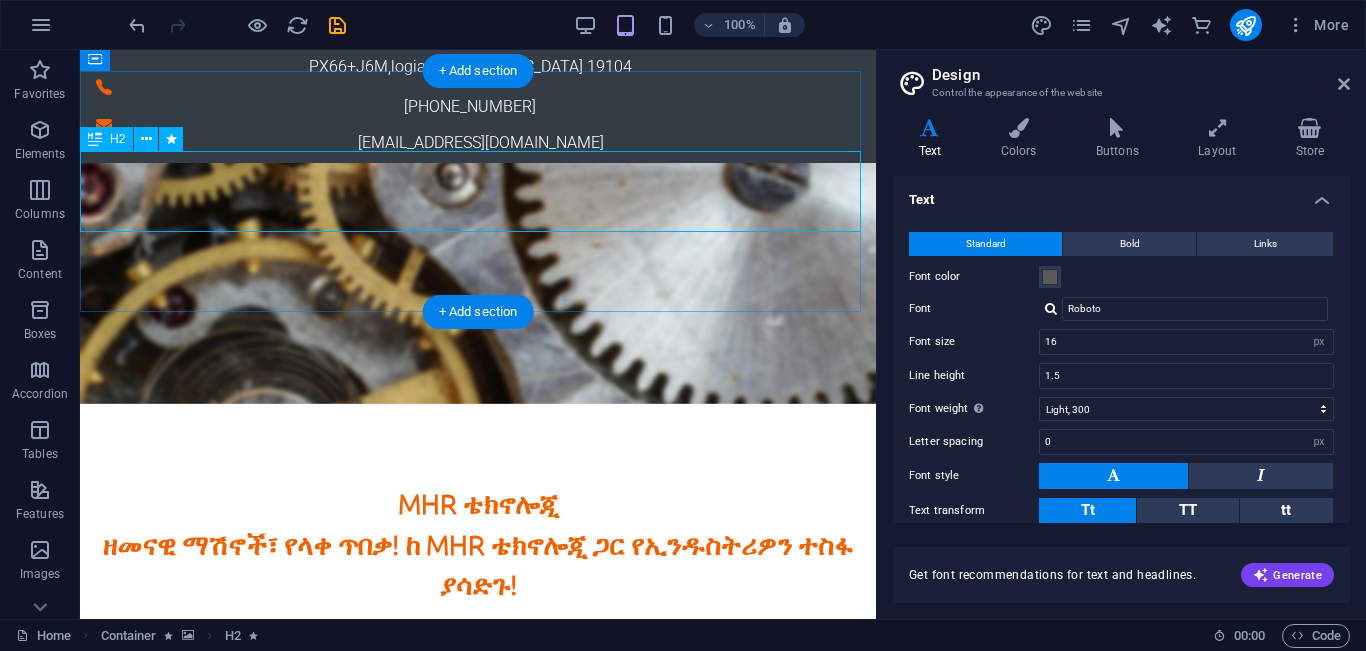 click on "MHR ቴክኖሎጂ ዘመናዊ ማሽኖች፣ የላቀ ጥበቃ! ከ MHR ቴክኖሎጂ ጋር የኢንዱስትሪዎን ተስፋ ያሳድጉ!" at bounding box center (478, 545) 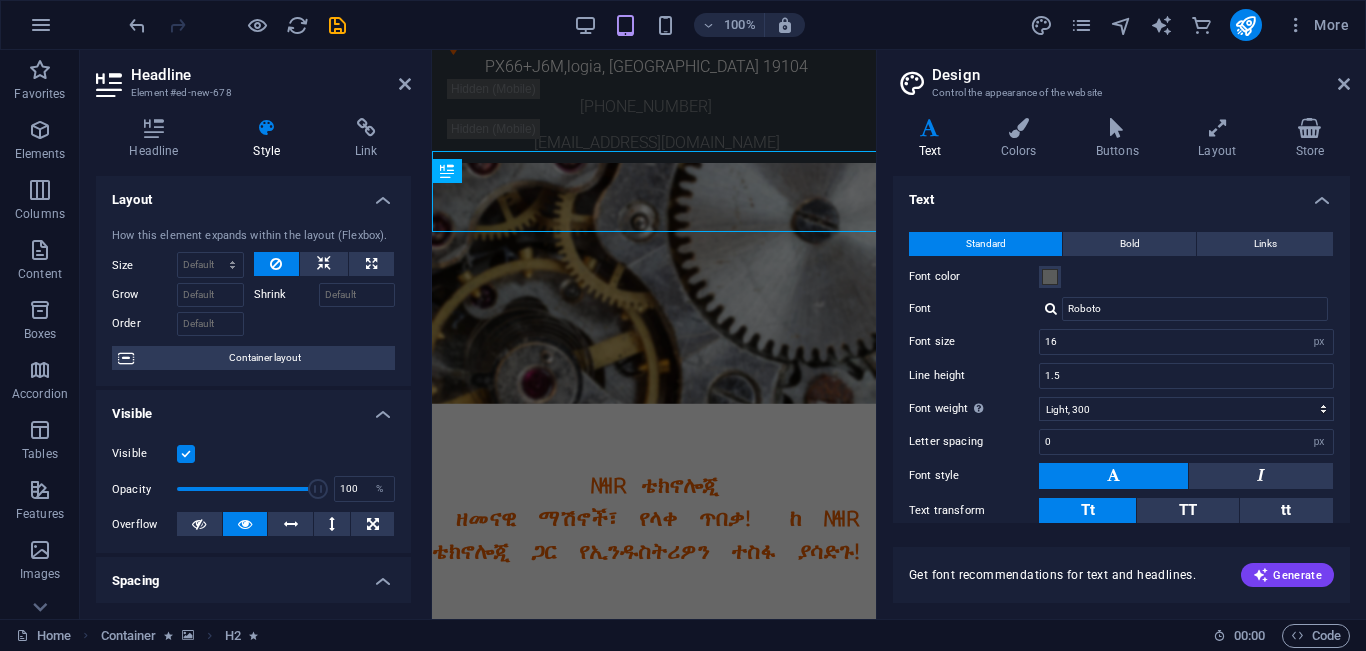 click on "Headline" at bounding box center [158, 139] 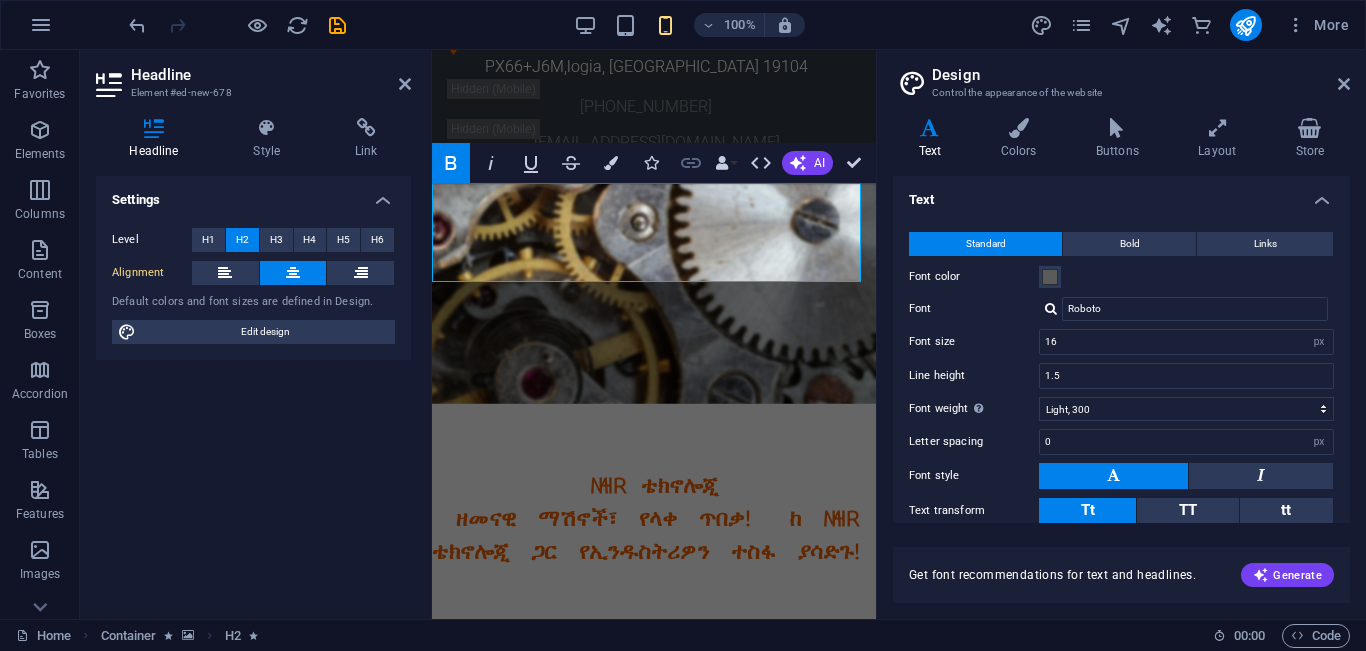 type on "28" 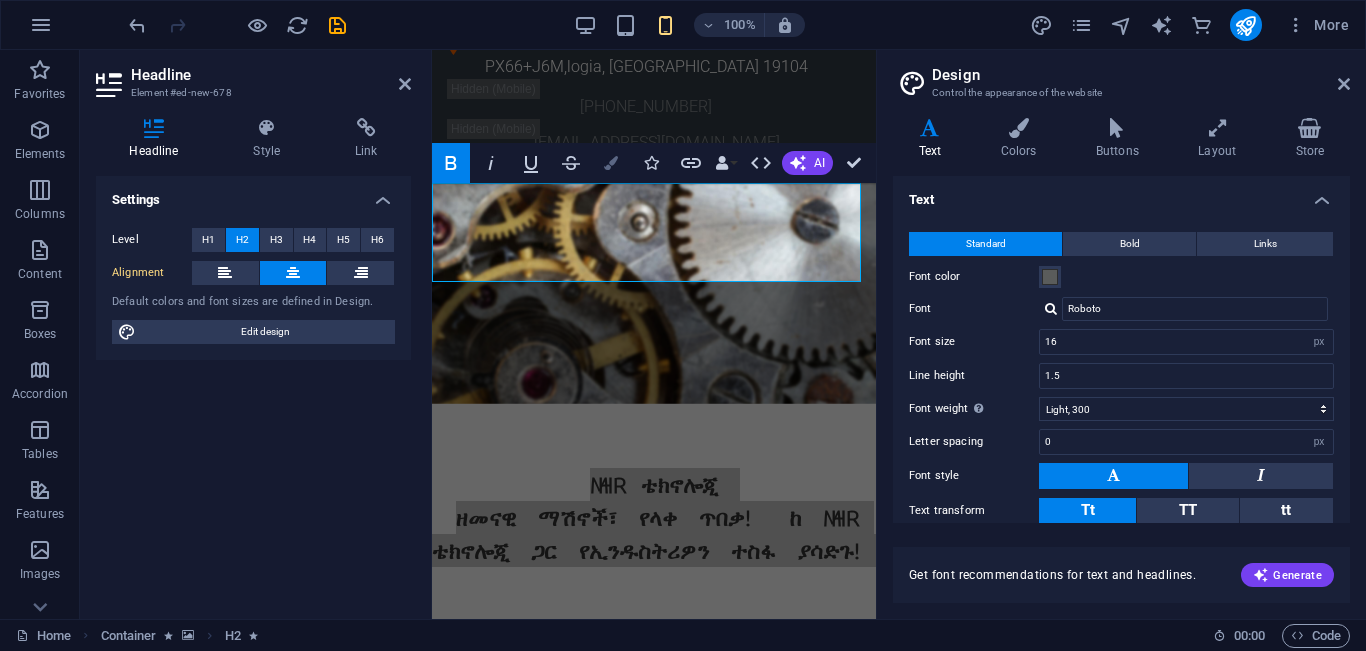 click at bounding box center [611, 163] 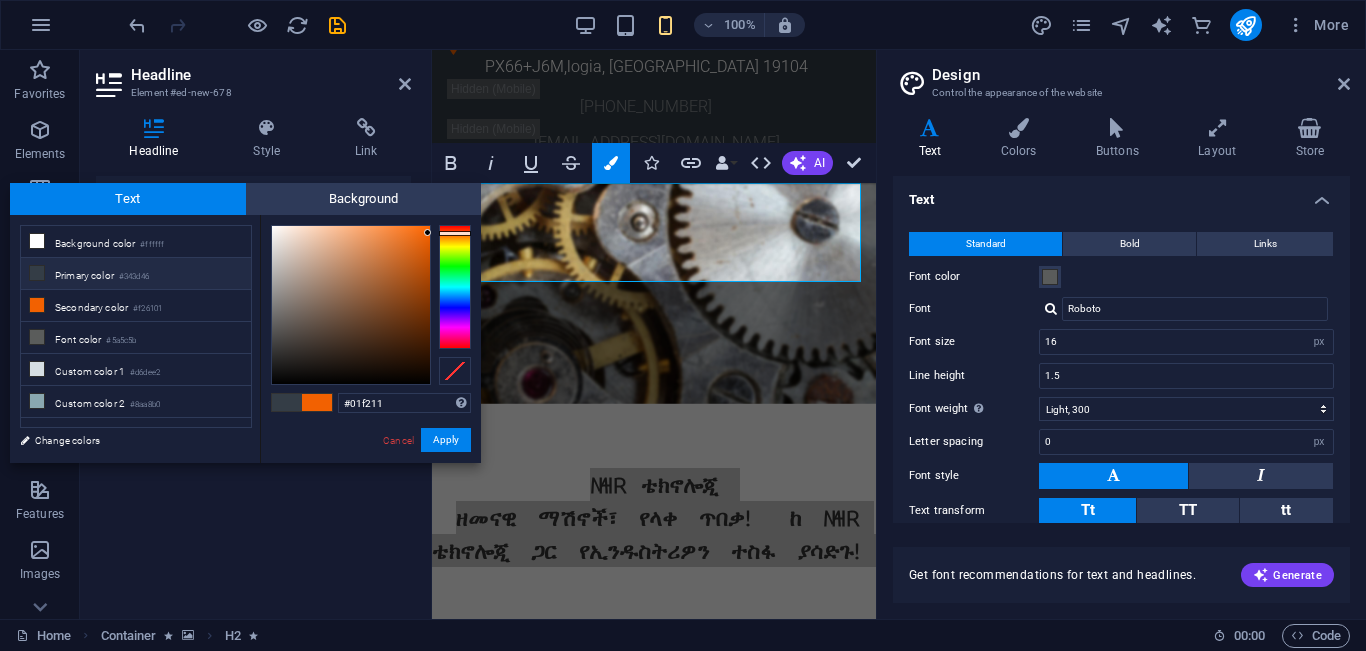 click at bounding box center [455, 287] 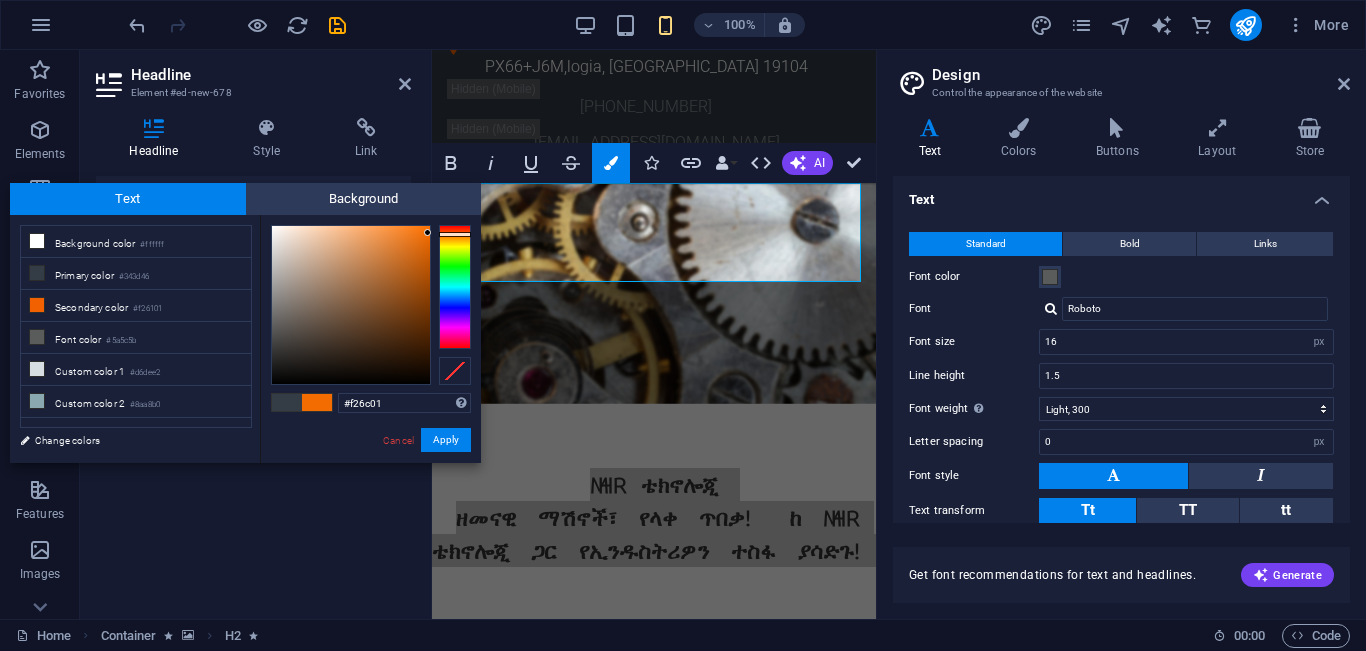 drag, startPoint x: 448, startPoint y: 234, endPoint x: 452, endPoint y: 247, distance: 13.601471 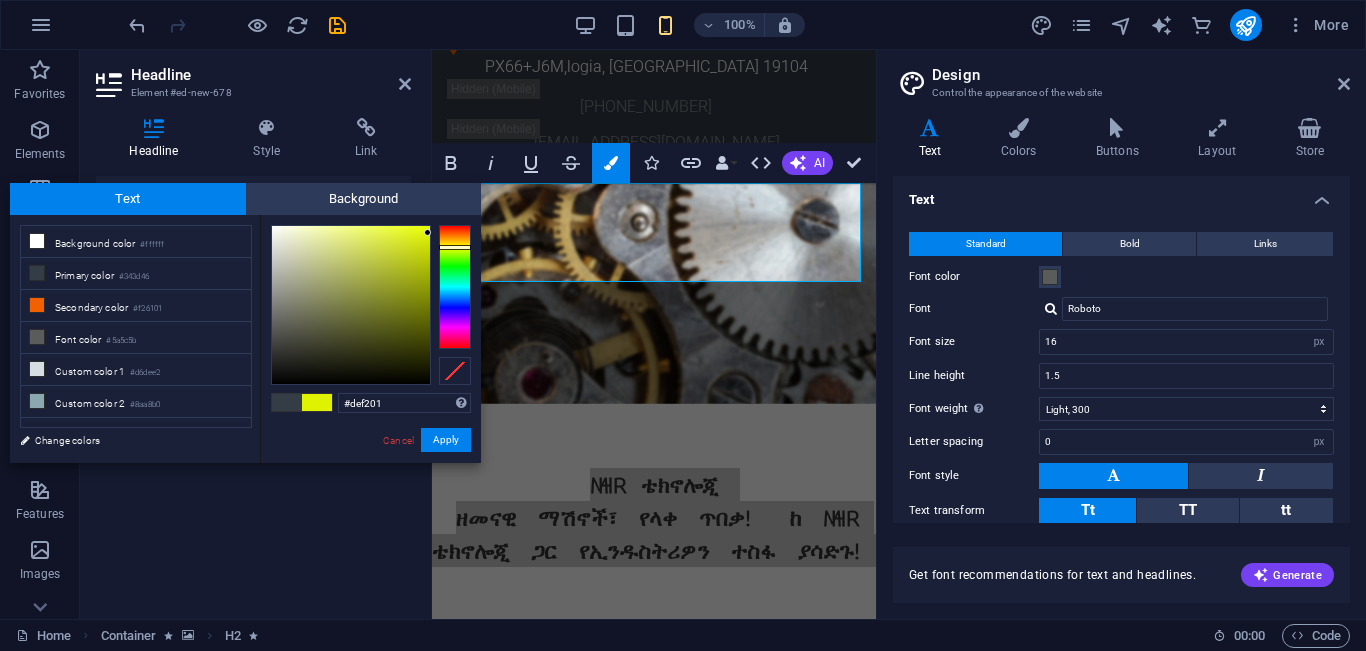 click at bounding box center [455, 247] 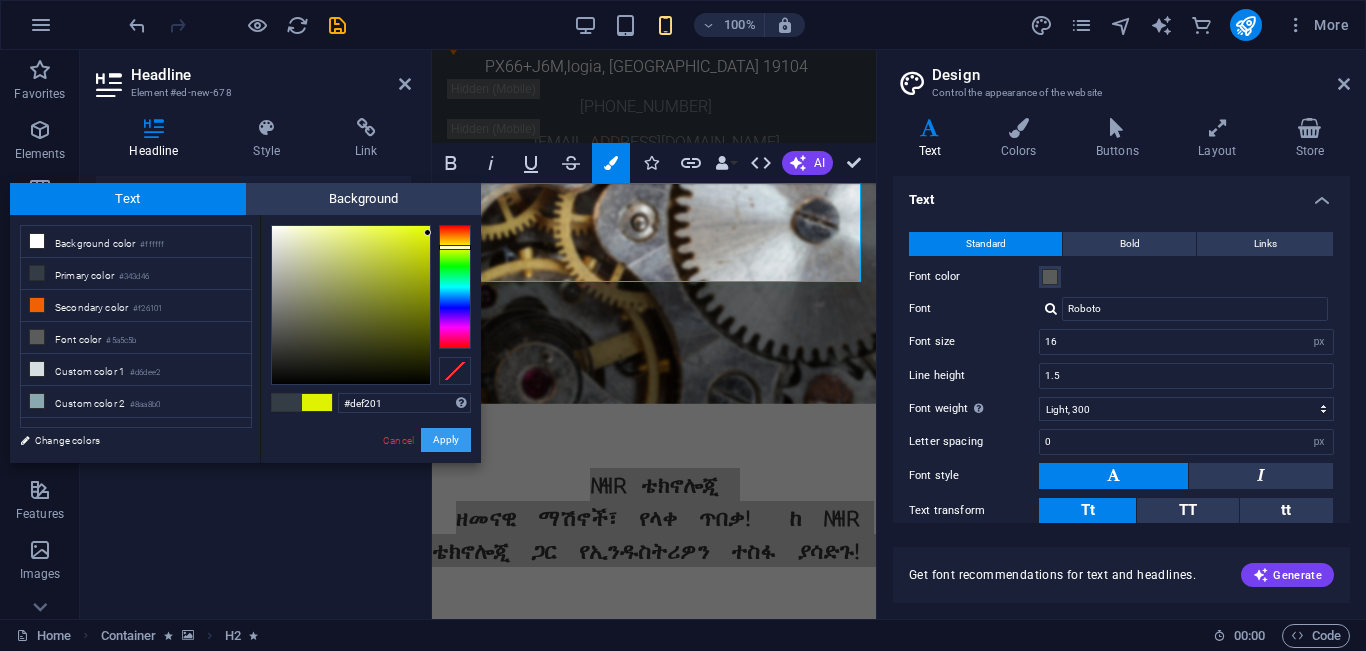 drag, startPoint x: 456, startPoint y: 434, endPoint x: 92, endPoint y: 304, distance: 386.5178 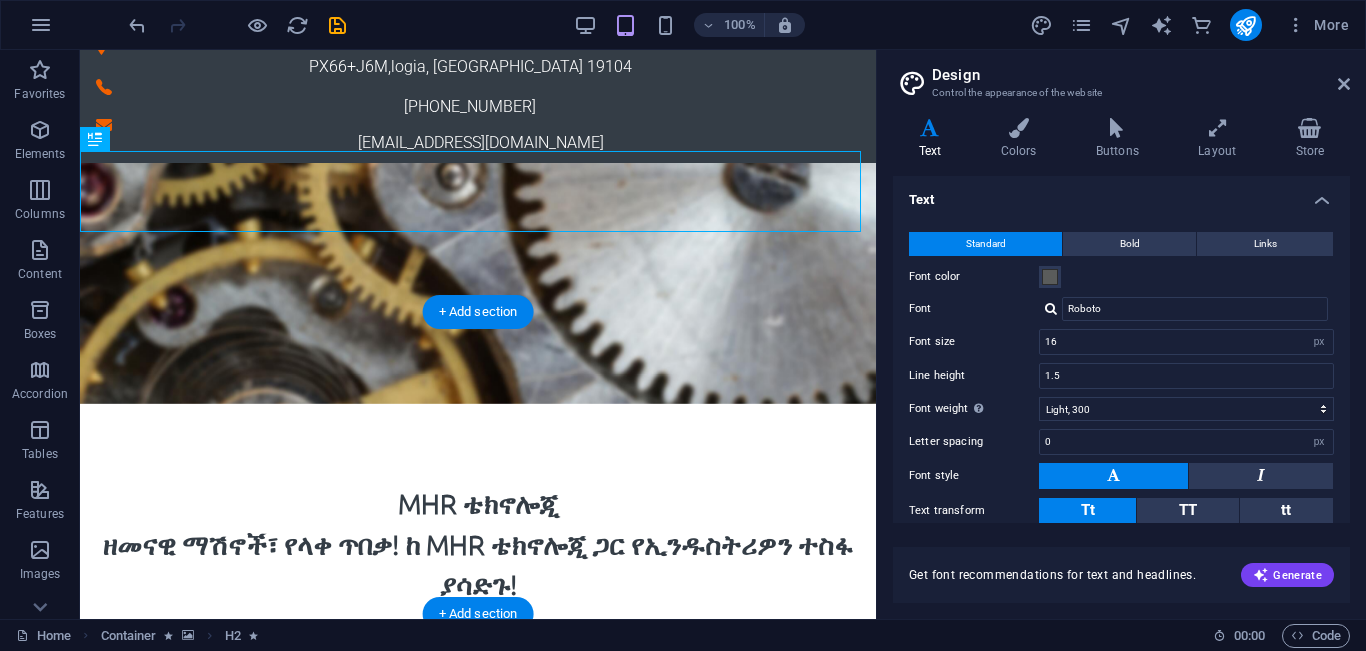 click on "MHR ቴክኖሎጂ ዘመናዊ ማሽኖች፣ የላቀ ጥበቃ! ከ MHR ቴክኖሎጂ ጋር የኢንዱስትሪዎን ተስፋ ያሳድጉ!" at bounding box center [478, 545] 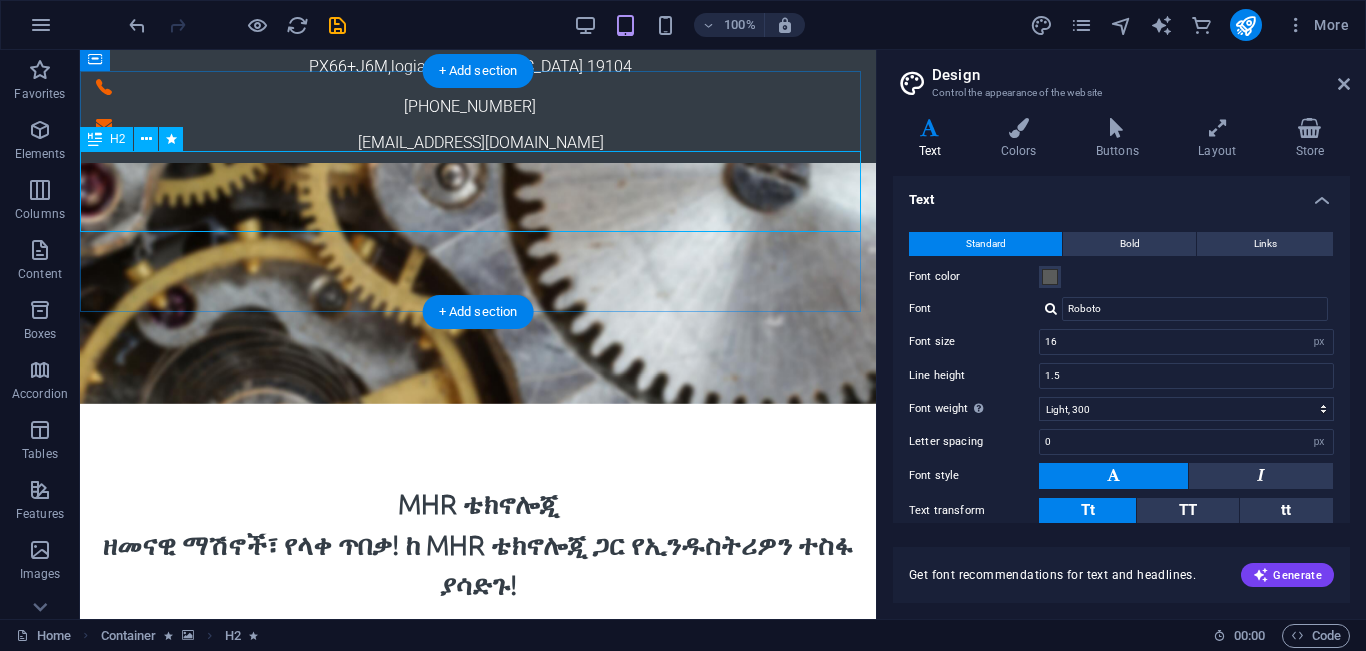click on "MHR ቴክኖሎጂ ዘመናዊ ማሽኖች፣ የላቀ ጥበቃ! ከ MHR ቴክኖሎጂ ጋር የኢንዱስትሪዎን ተስፋ ያሳድጉ!" at bounding box center [478, 545] 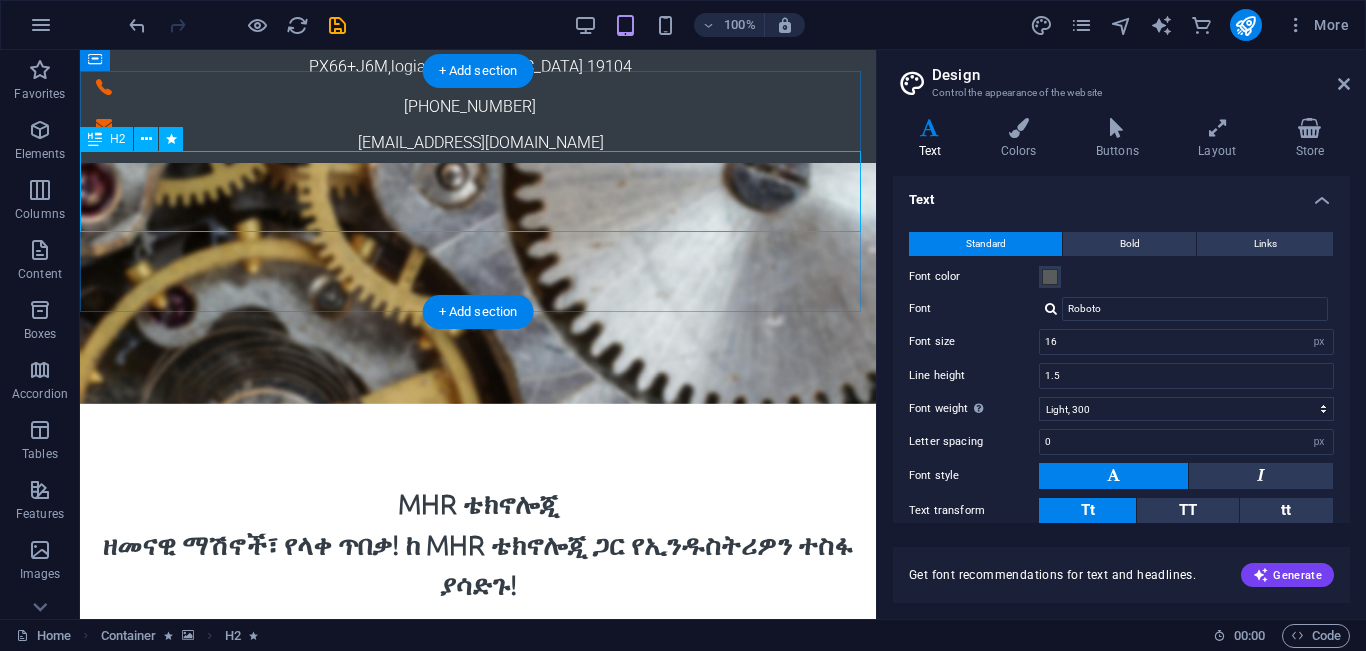 click at bounding box center [478, 283] 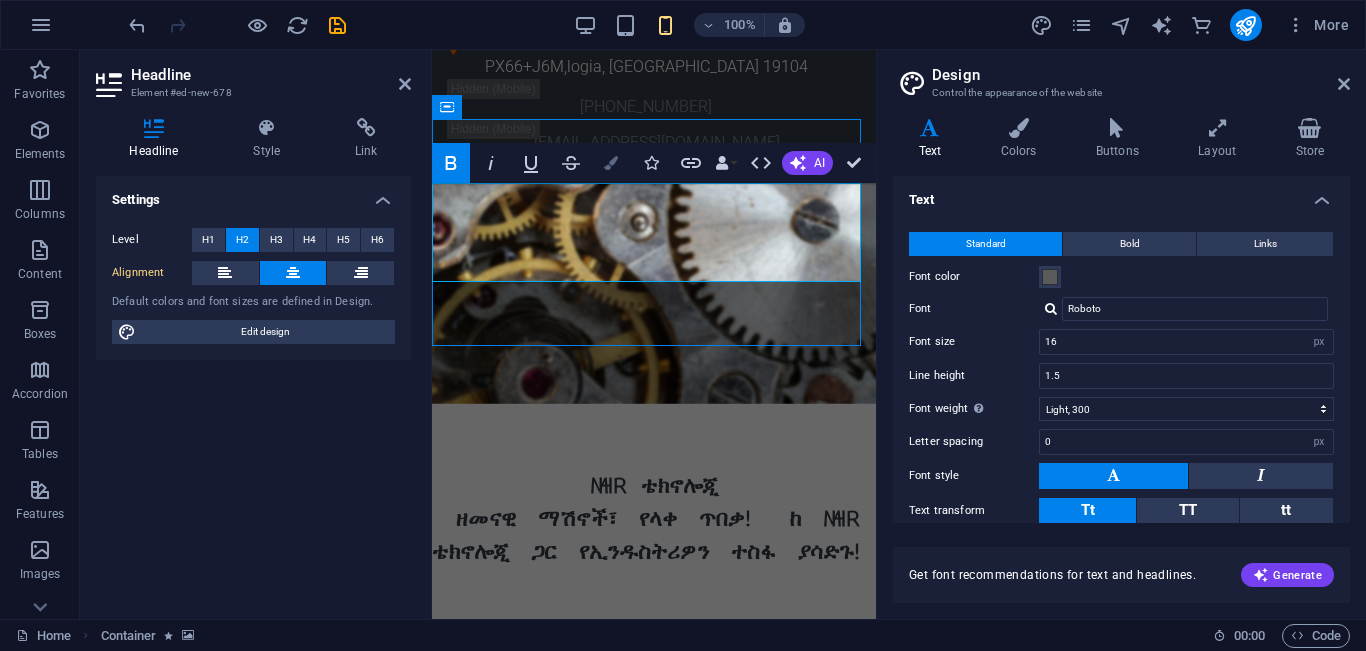click at bounding box center (611, 163) 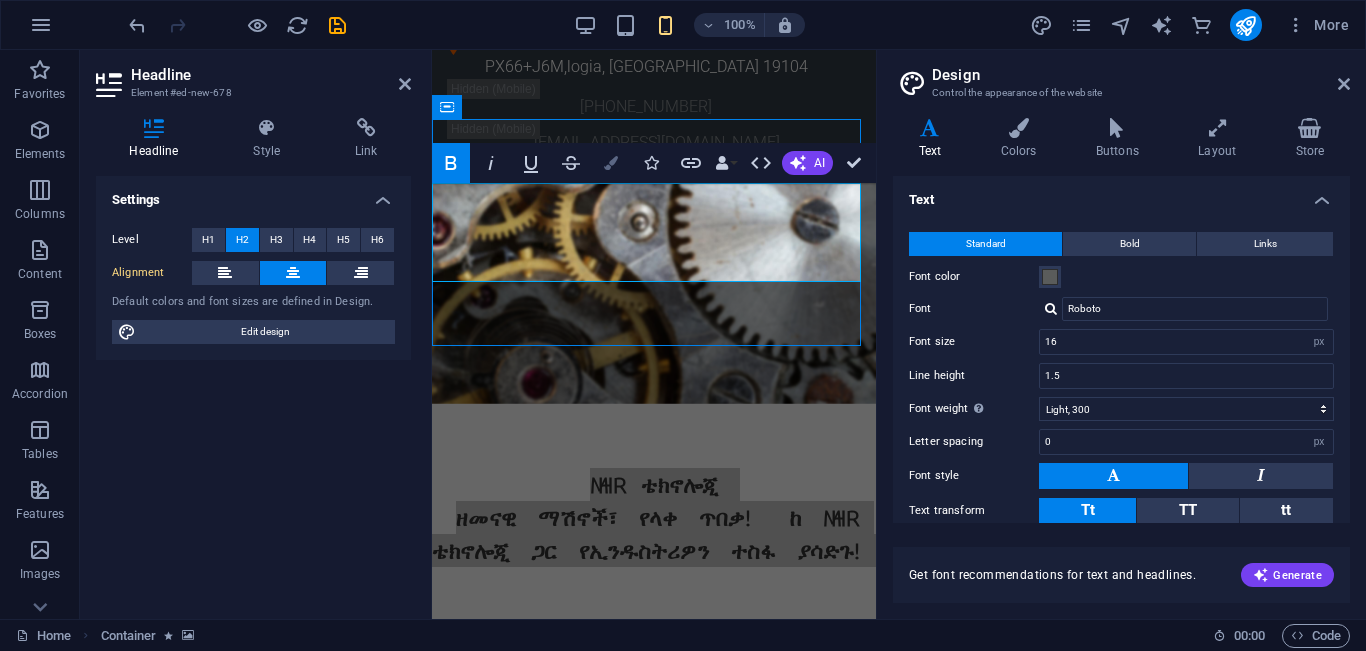 type on "28" 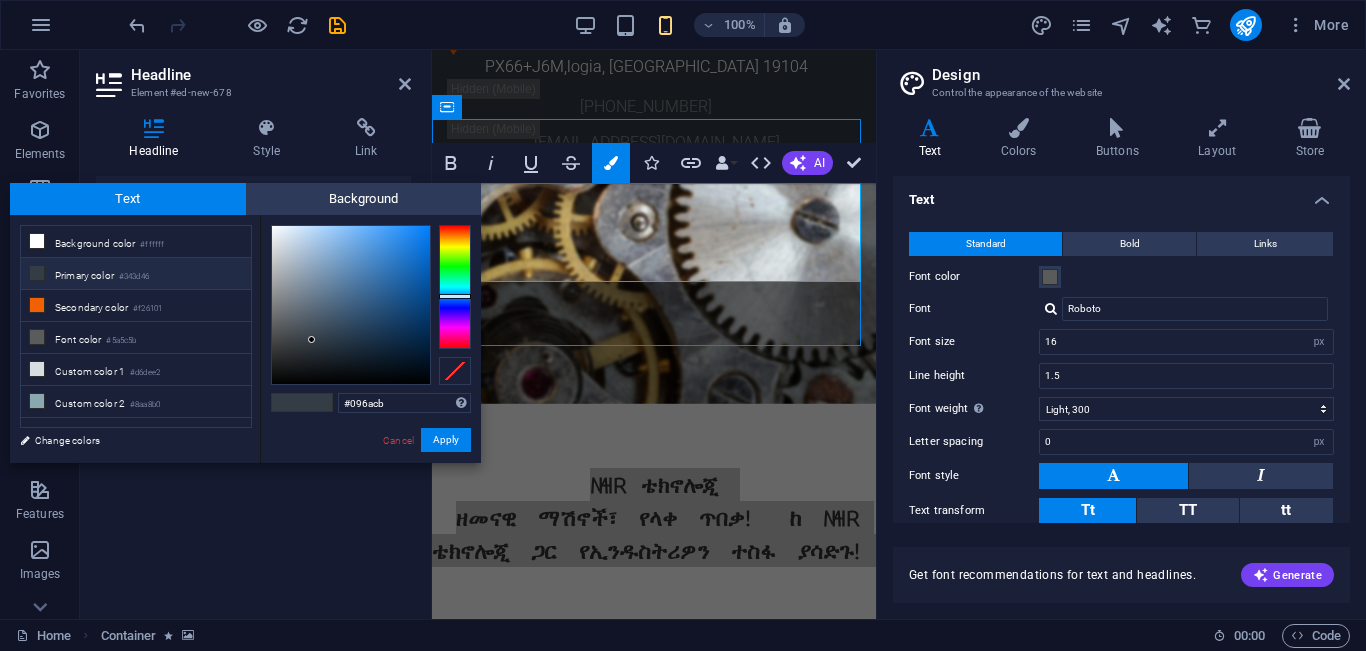 click at bounding box center (351, 305) 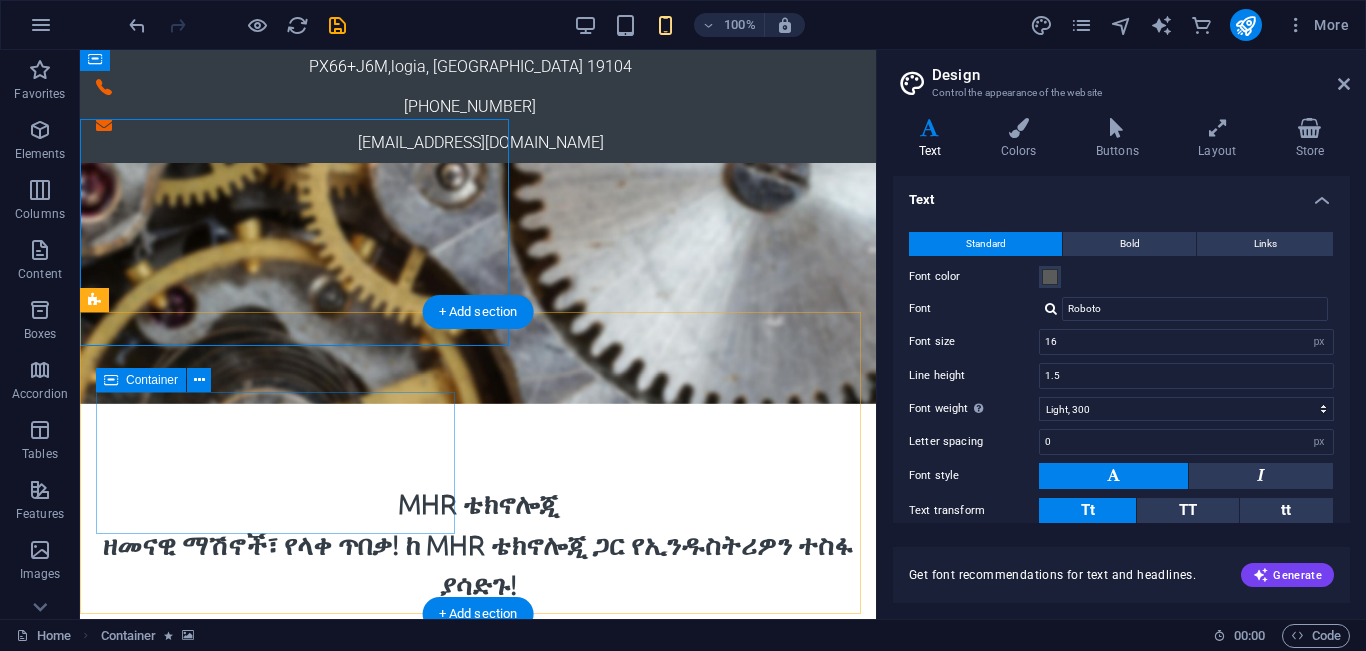 click on "ማሽኖች ይሰራሉ፣ ካሜራዎች ይጠብቃሉ፣ MHR ይረዳዎታል!" at bounding box center [279, 1080] 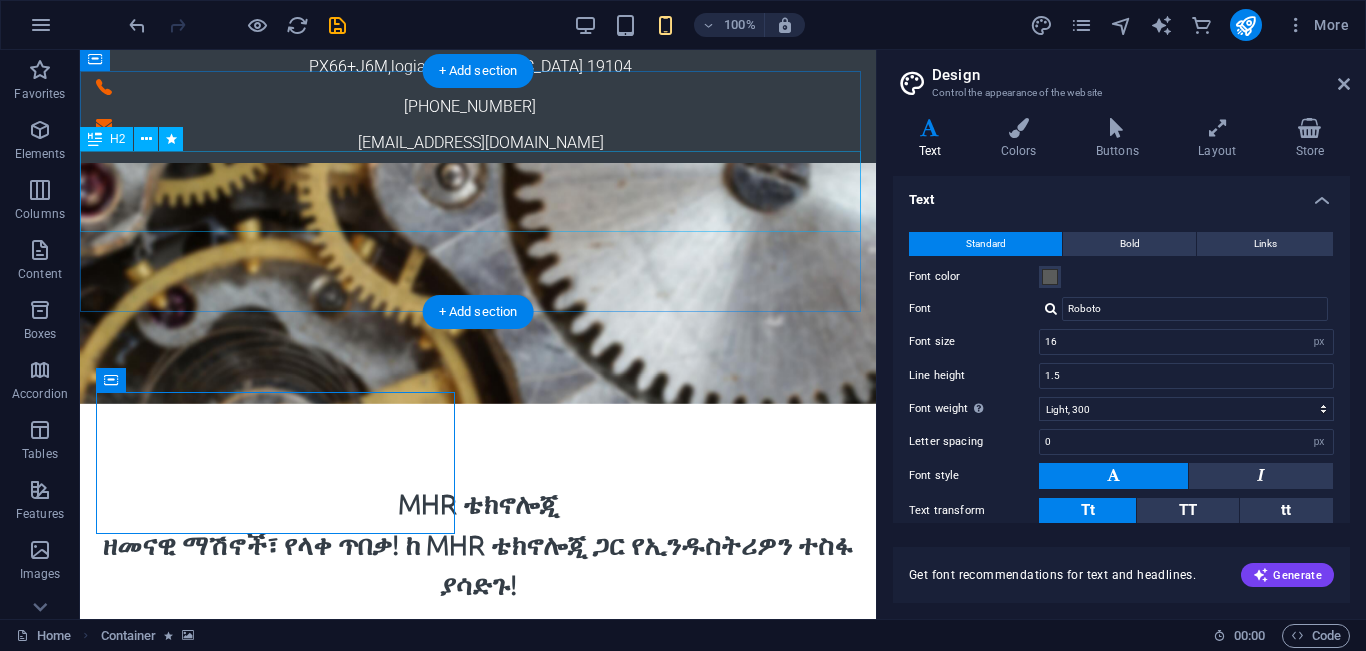click on "MHR ቴክኖሎጂ ዘመናዊ ማሽኖች፣ የላቀ ጥበቃ! ከ MHR ቴክኖሎጂ ጋር የኢንዱስትሪዎን ተስፋ ያሳድጉ!" at bounding box center [478, 545] 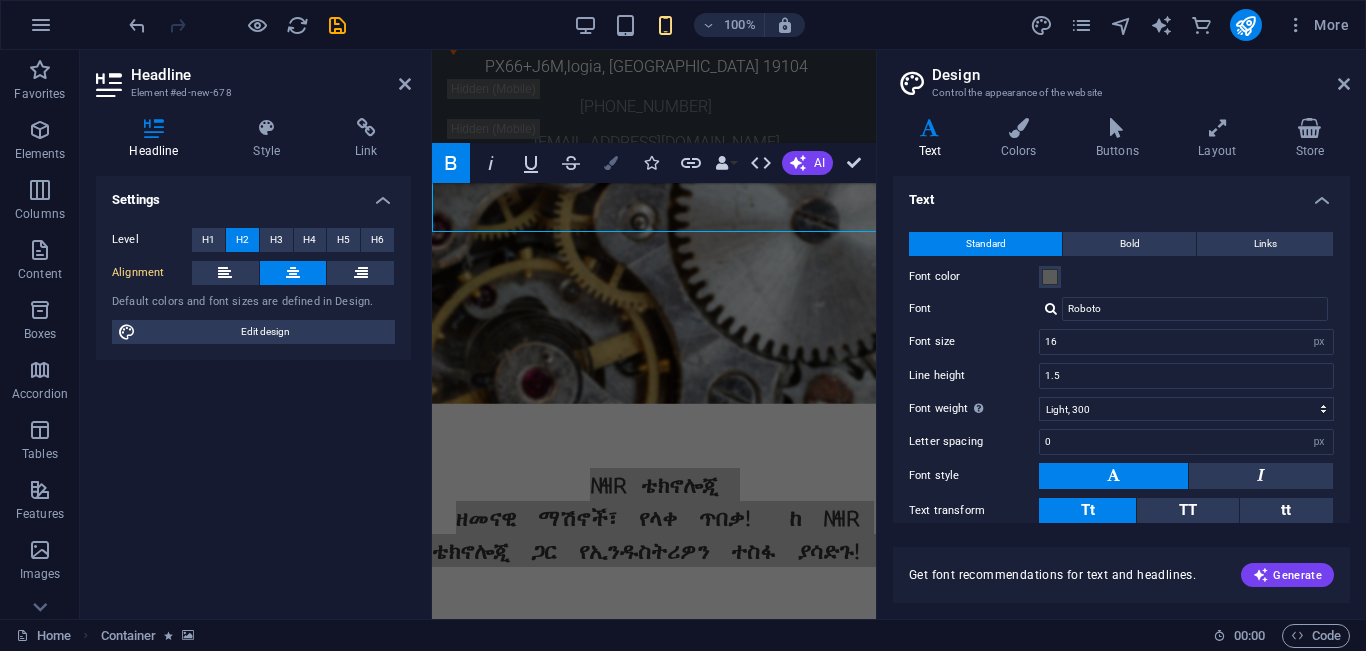 click on "Colors" at bounding box center (611, 163) 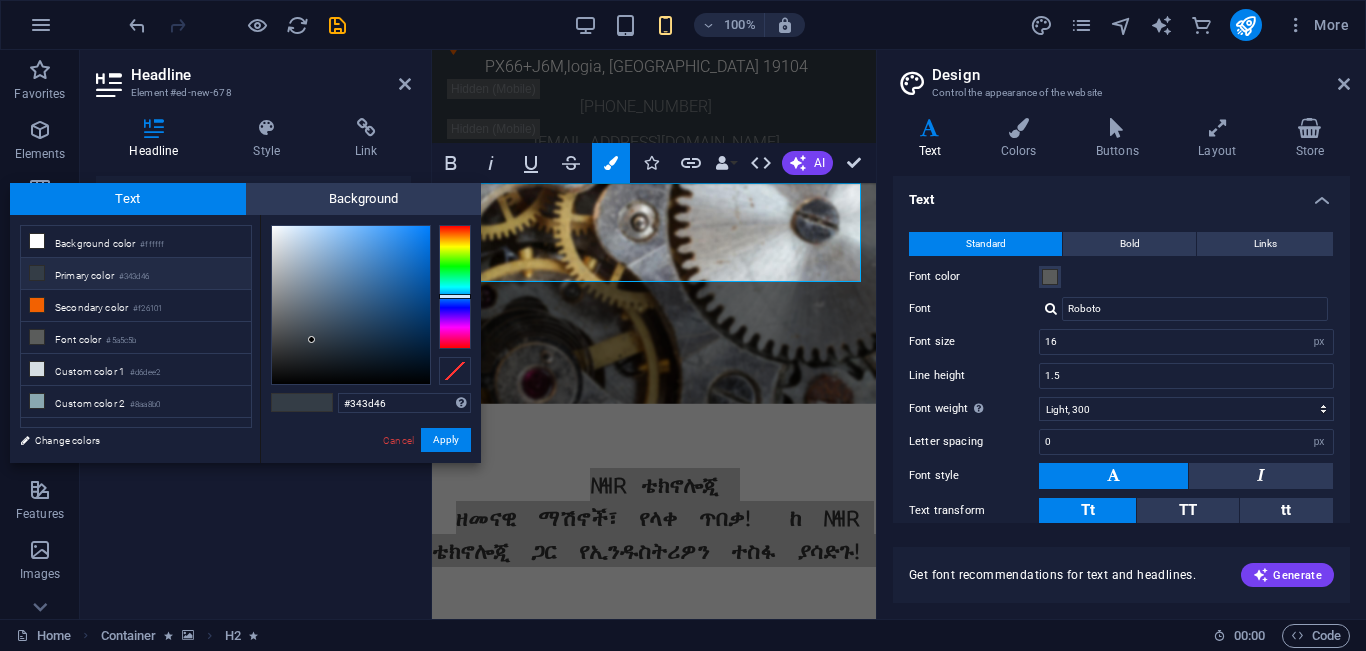 click at bounding box center (351, 305) 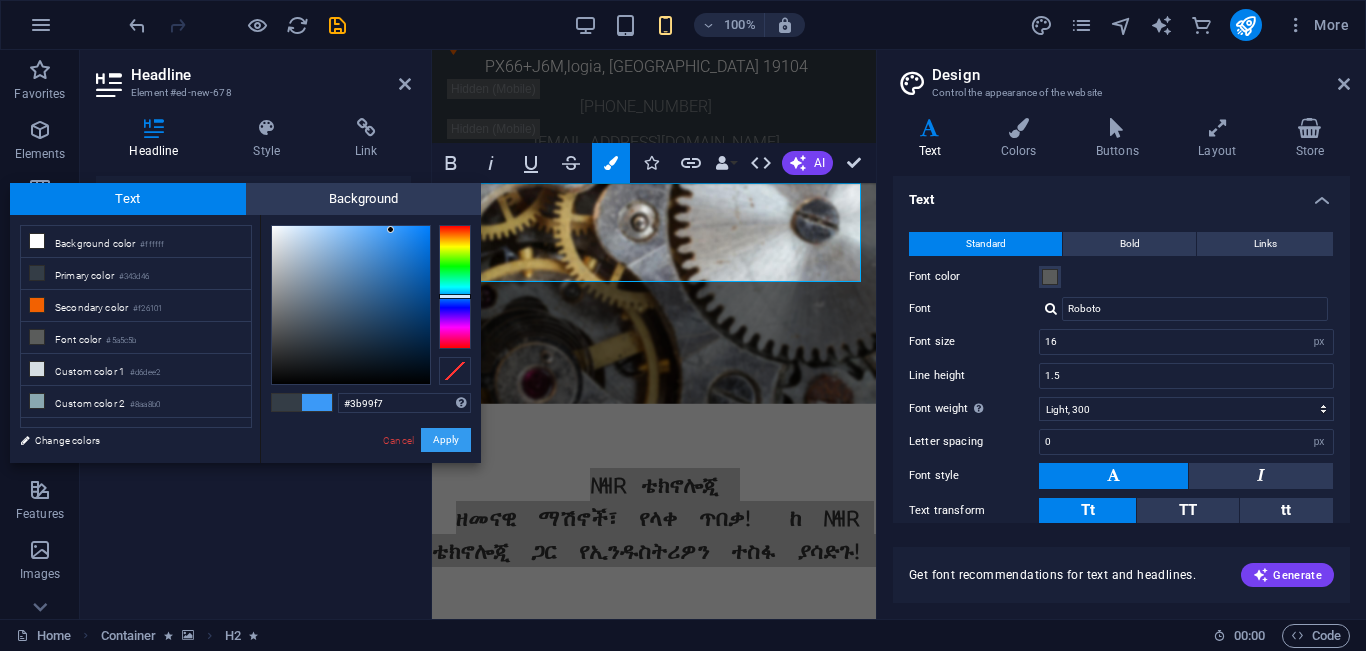 click on "Apply" at bounding box center [446, 440] 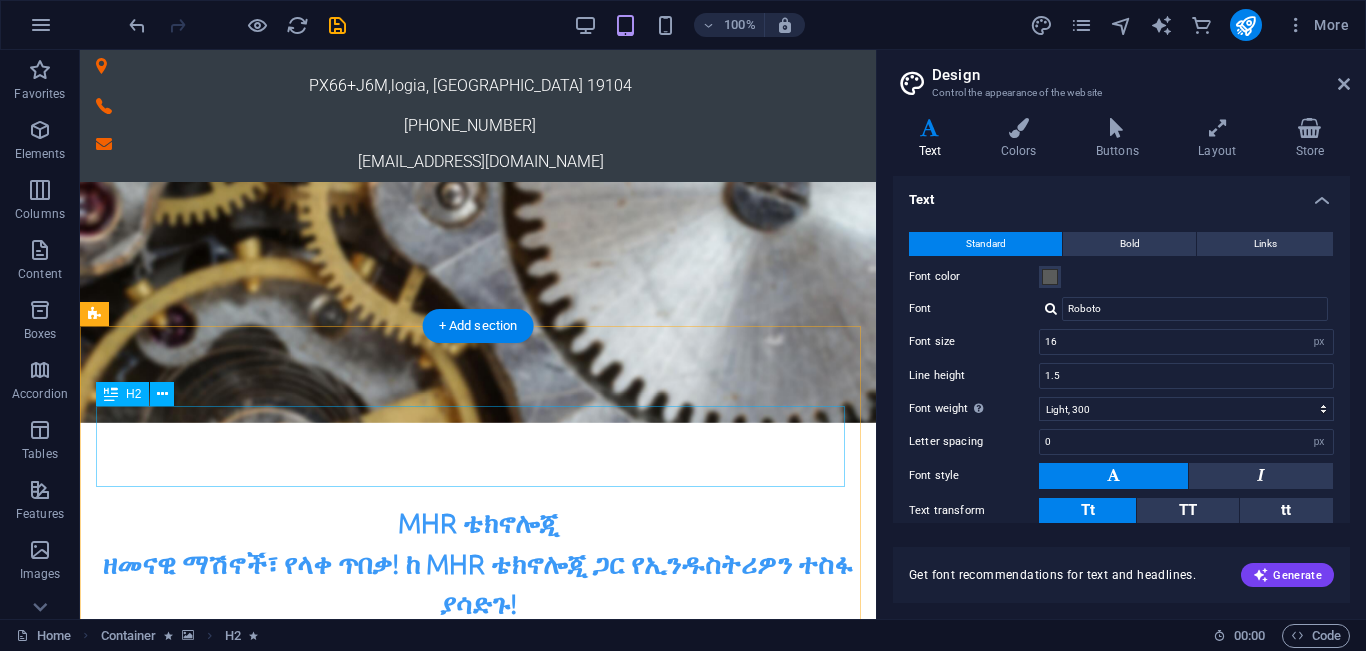 scroll, scrollTop: 122, scrollLeft: 0, axis: vertical 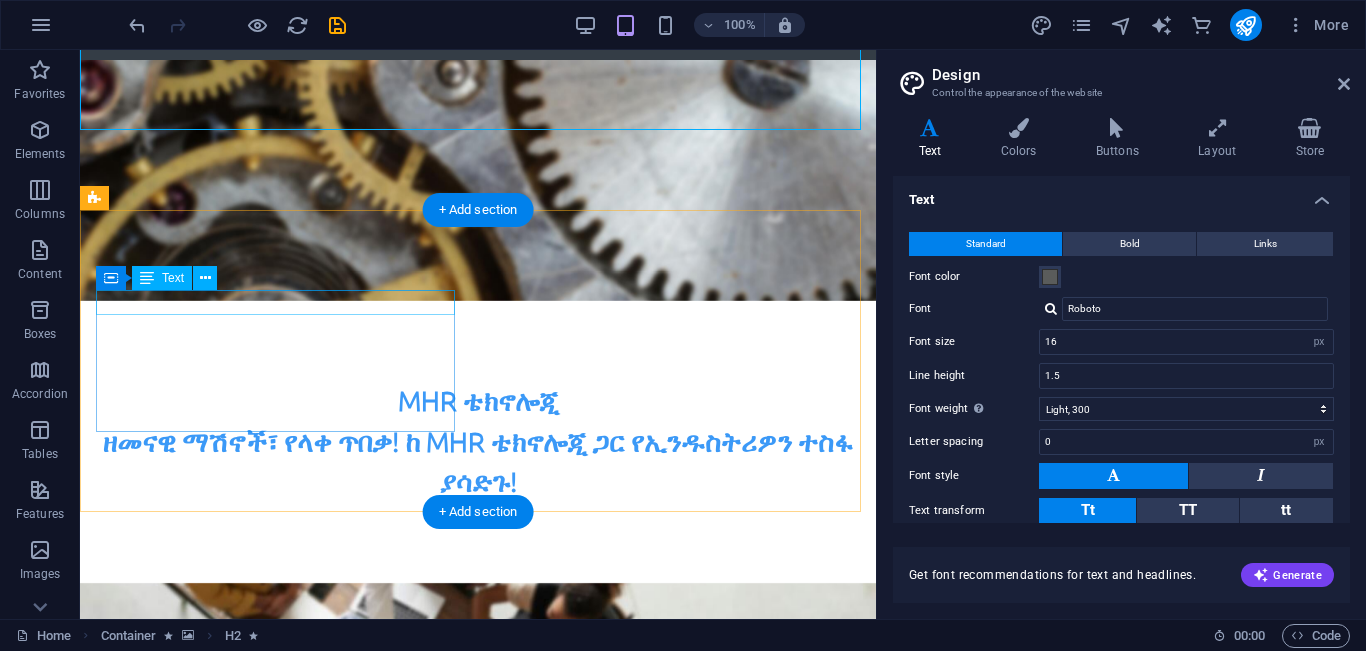 click on "ማሽኖች ይሰራሉ፣ ካሜራዎች ይጠብቃሉ፣ MHR ይረዳዎታል!" at bounding box center [279, 977] 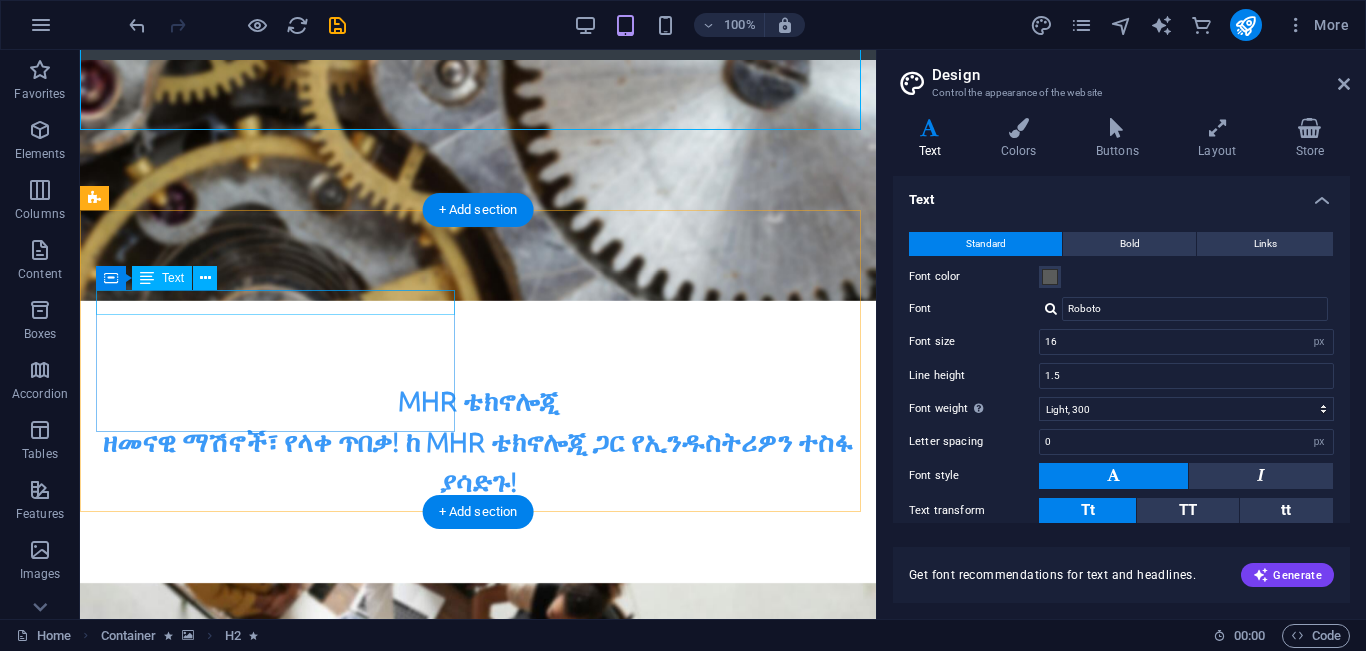 scroll, scrollTop: 121, scrollLeft: 0, axis: vertical 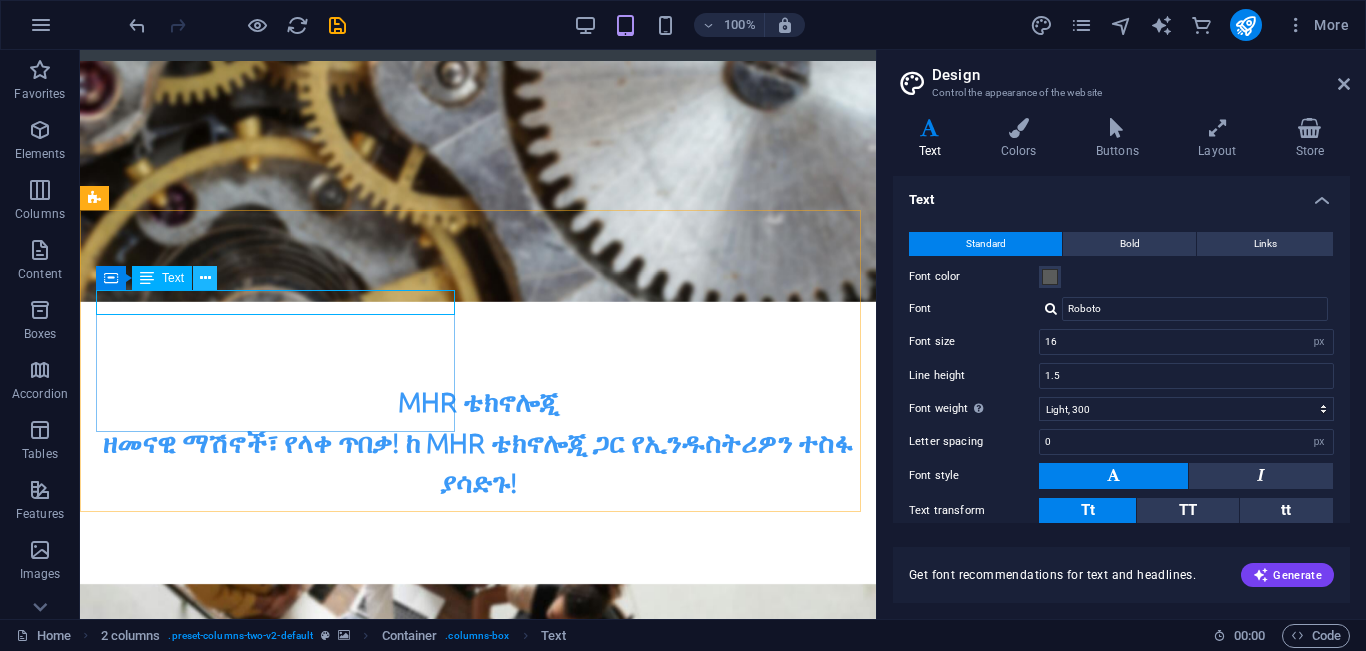 click at bounding box center (205, 278) 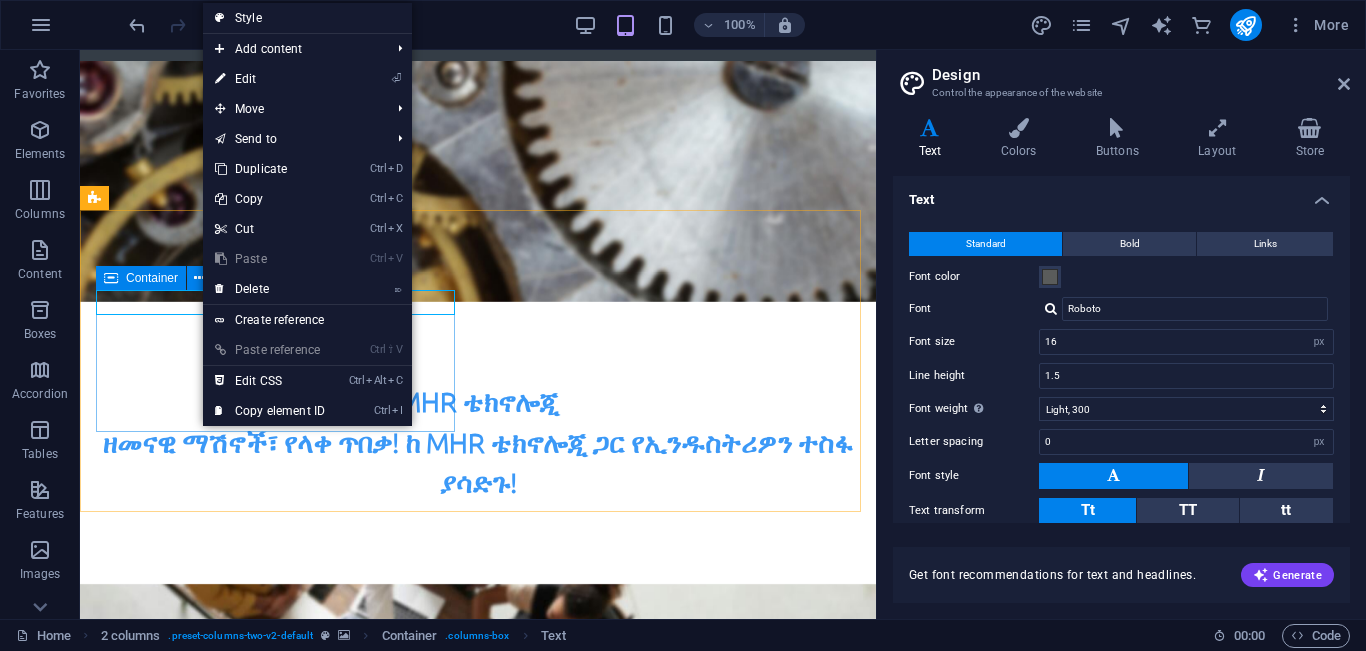 click at bounding box center [111, 278] 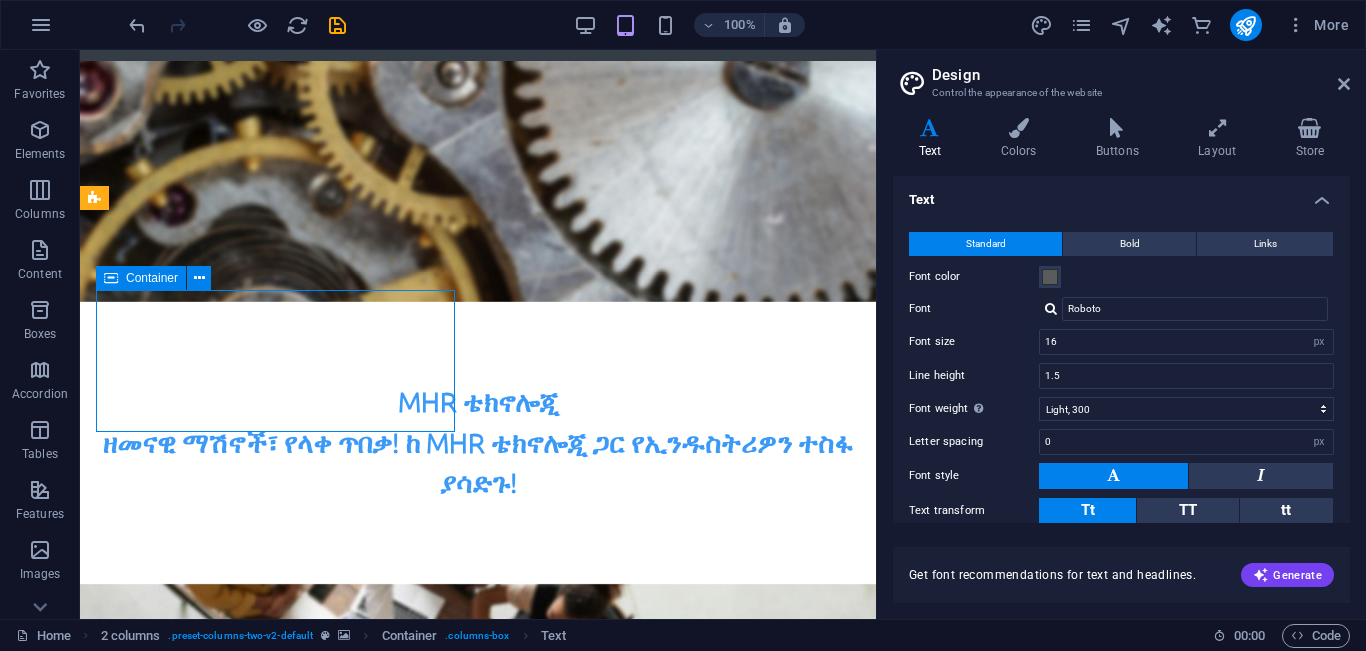 click at bounding box center [111, 278] 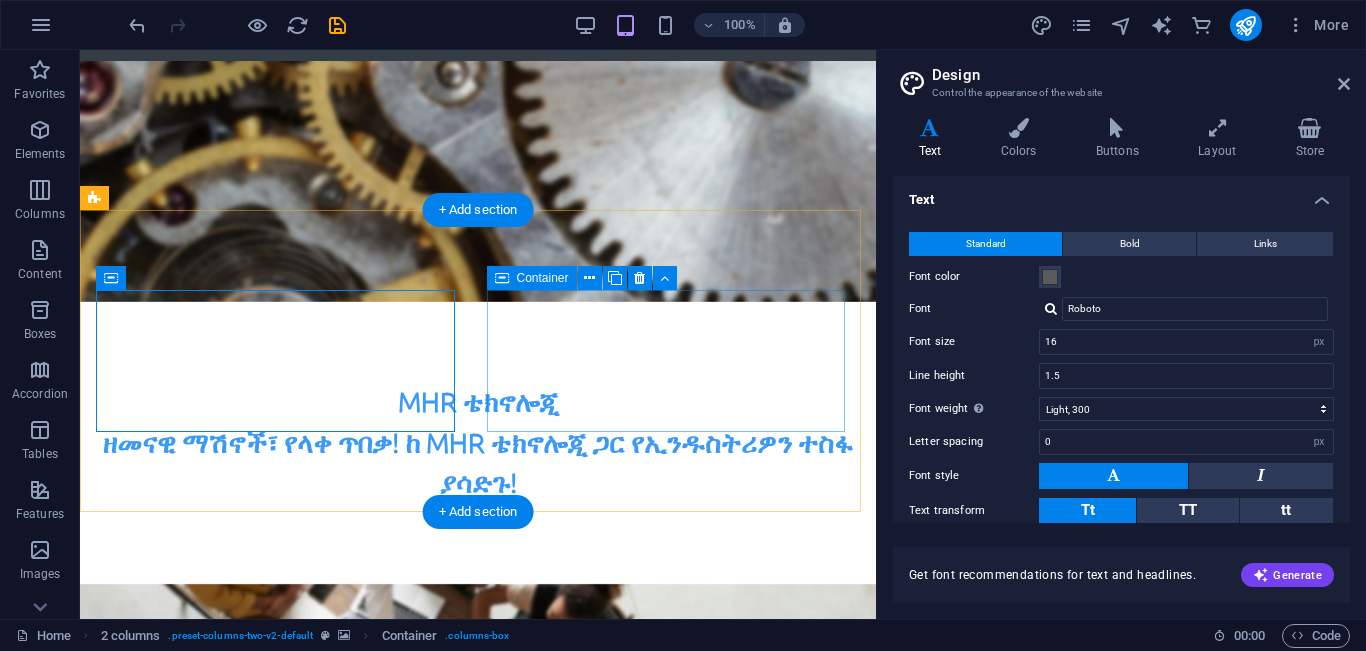 click on "Add elements" at bounding box center [220, 1107] 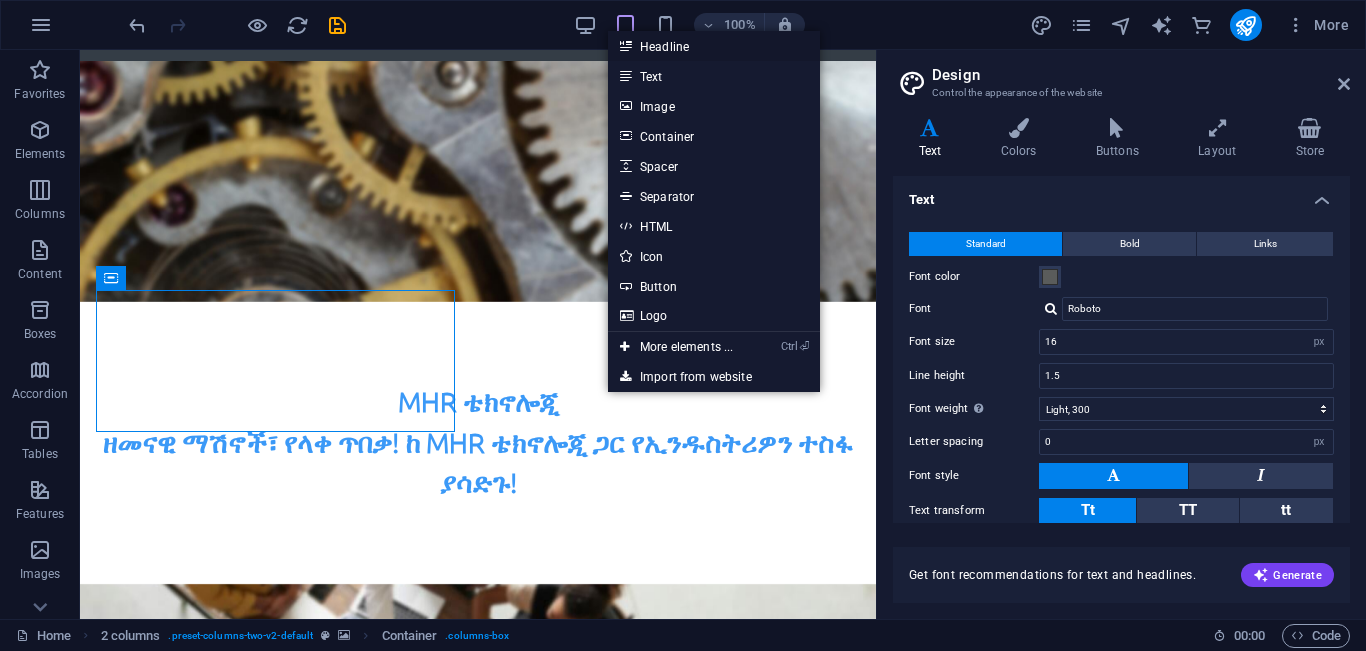 click on "Headline" at bounding box center [714, 46] 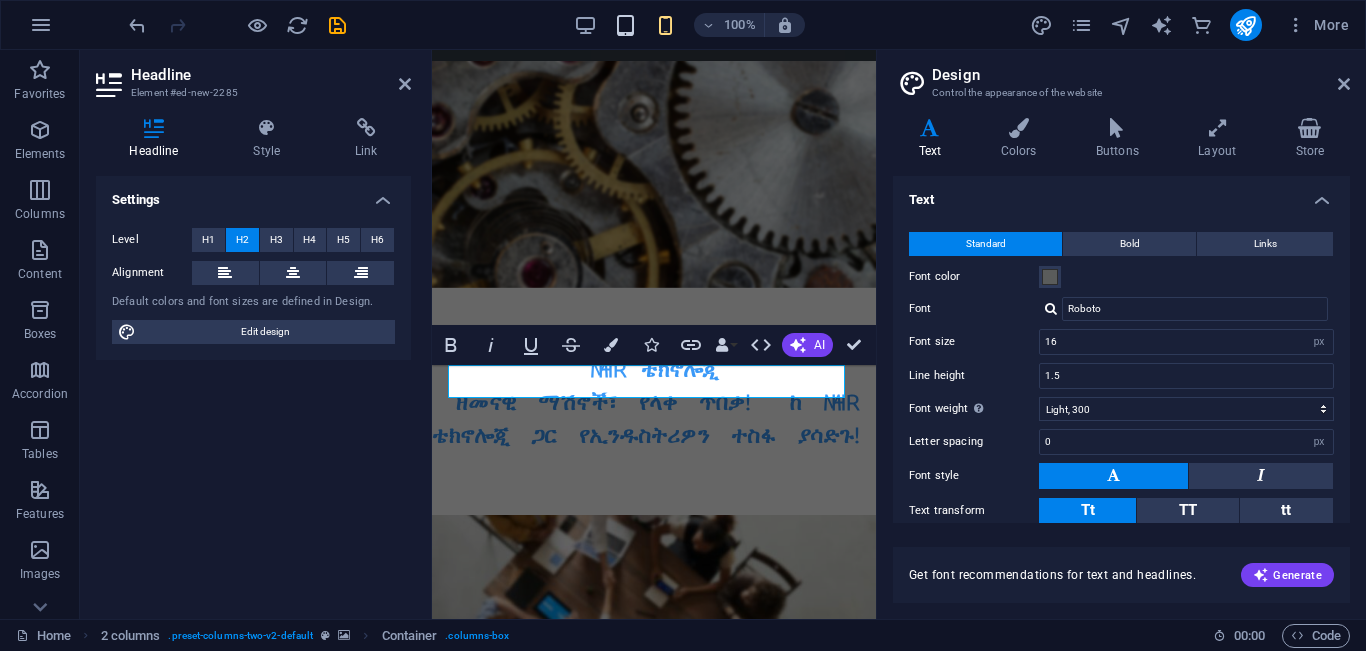 type on "28" 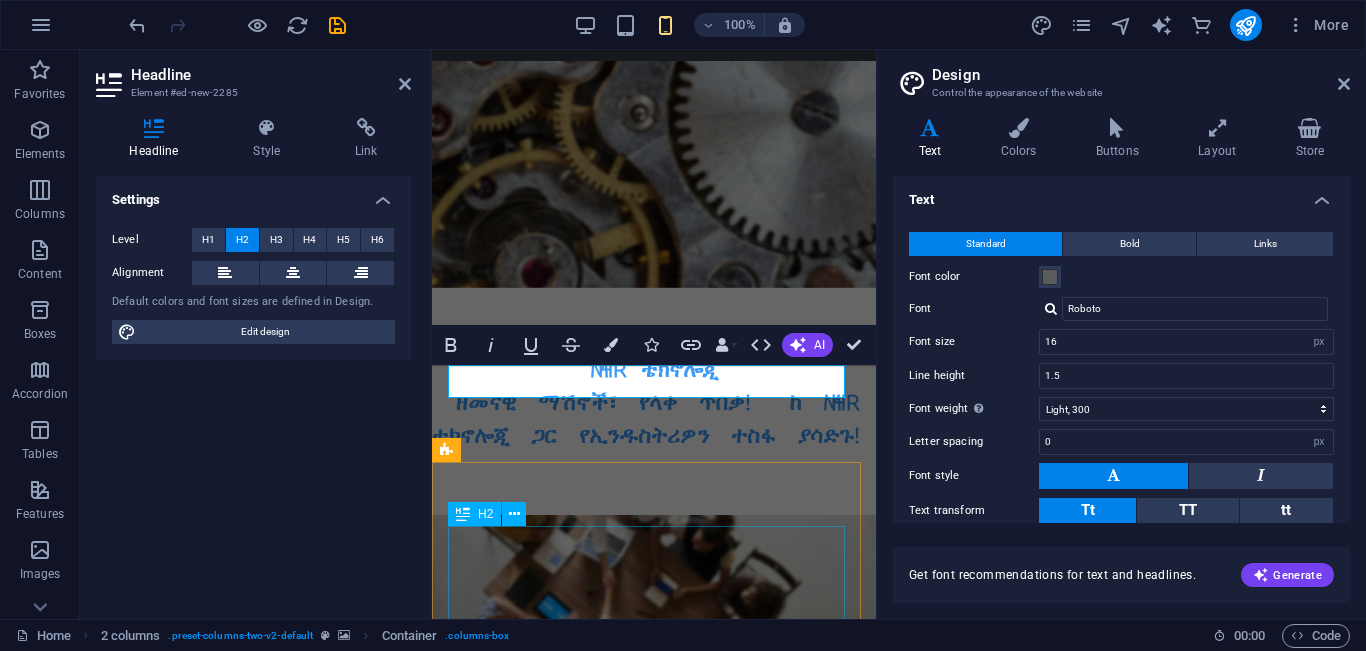 click on "New headline" at bounding box center [654, 820] 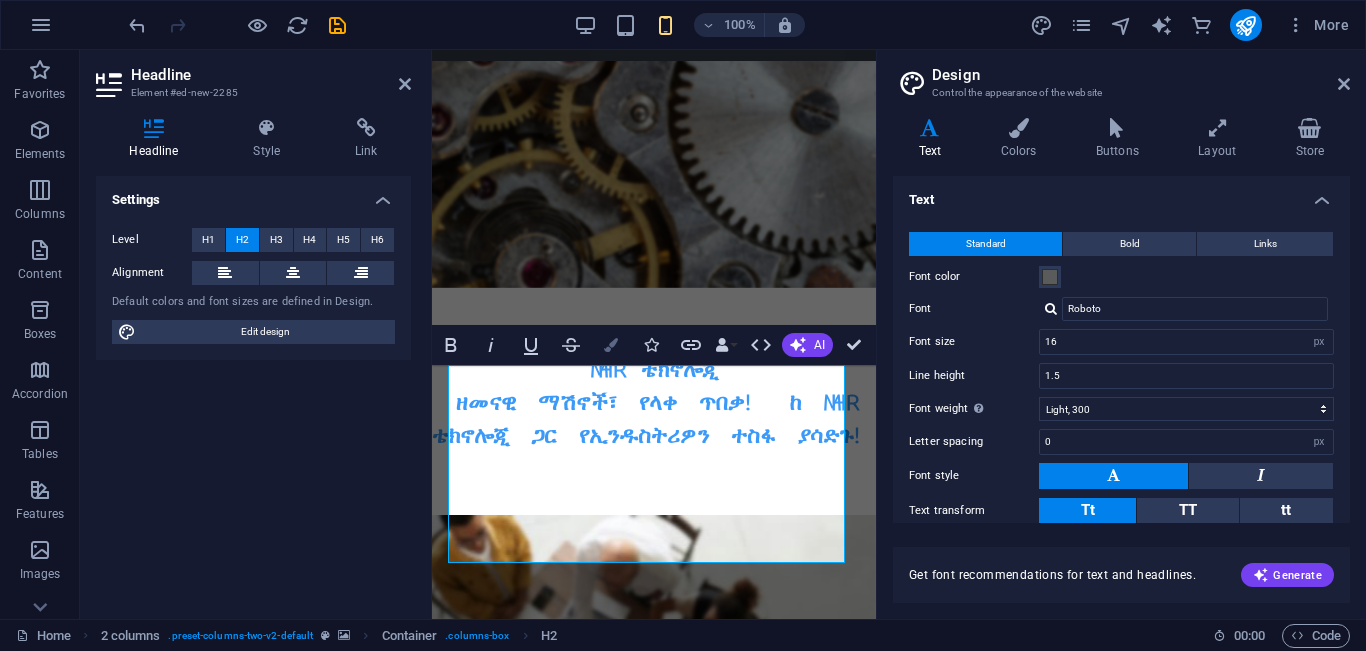 drag, startPoint x: 621, startPoint y: 354, endPoint x: 291, endPoint y: 478, distance: 352.528 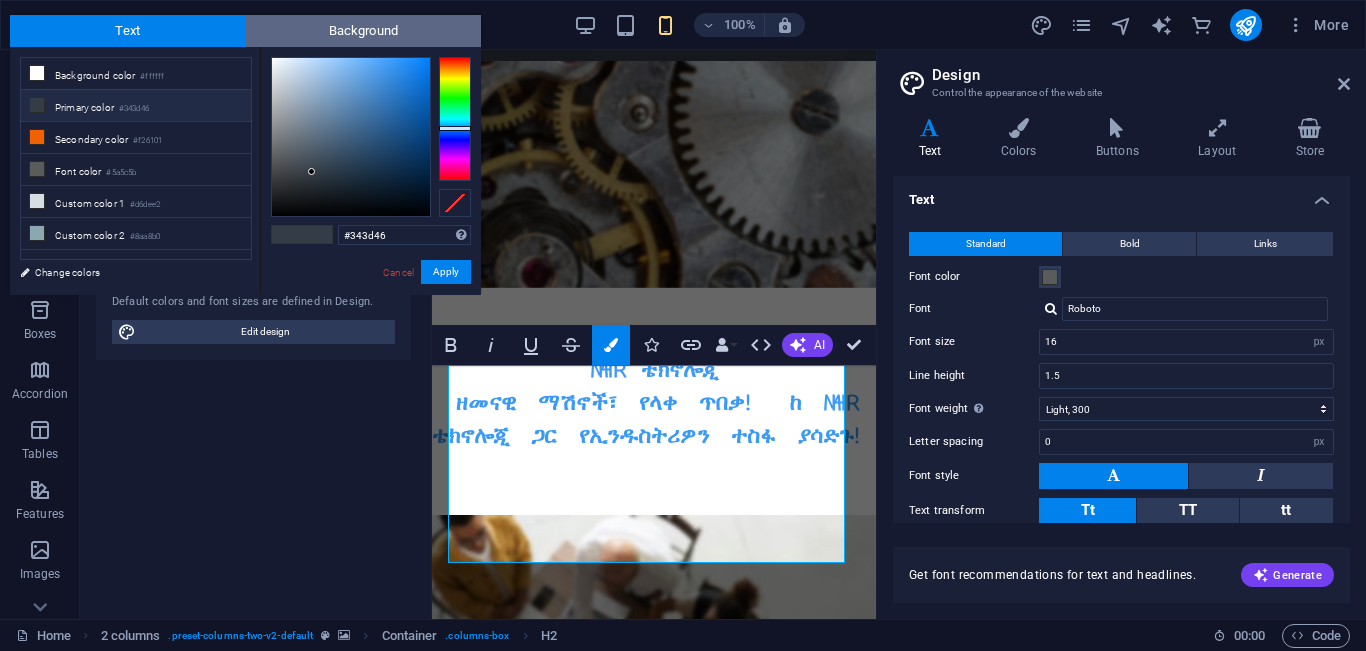 click on "Background" at bounding box center (364, 31) 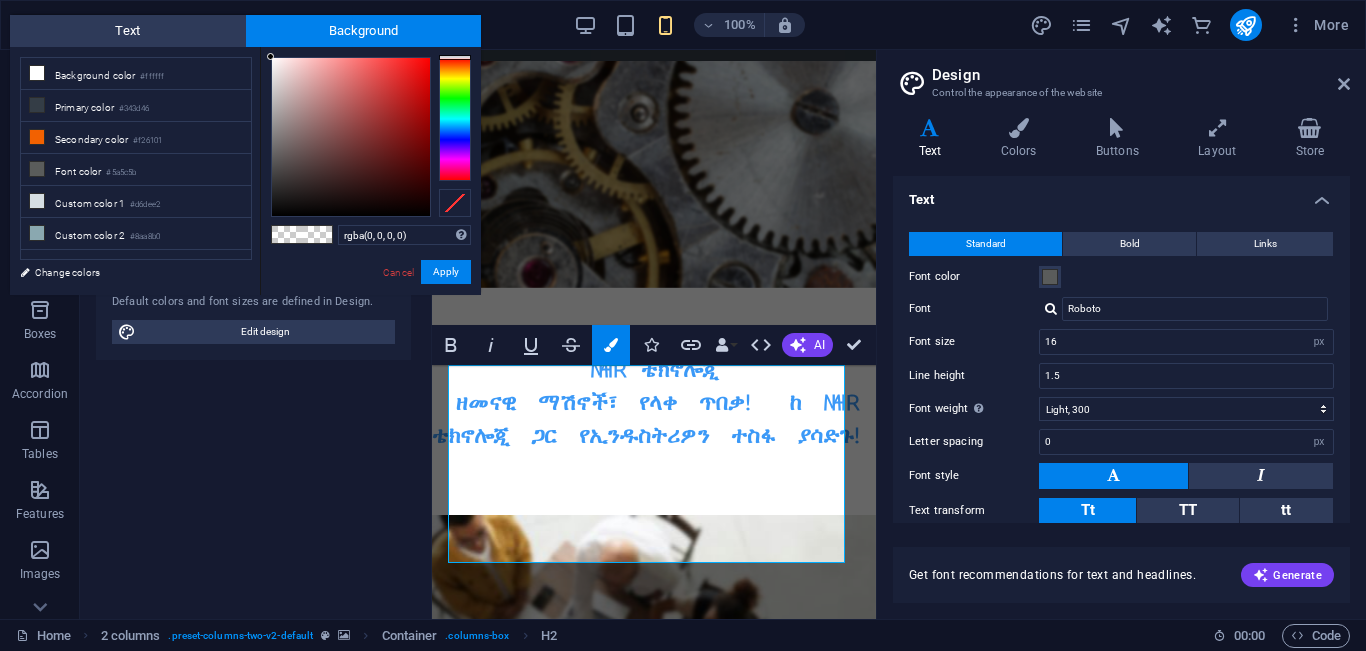 click at bounding box center (351, 137) 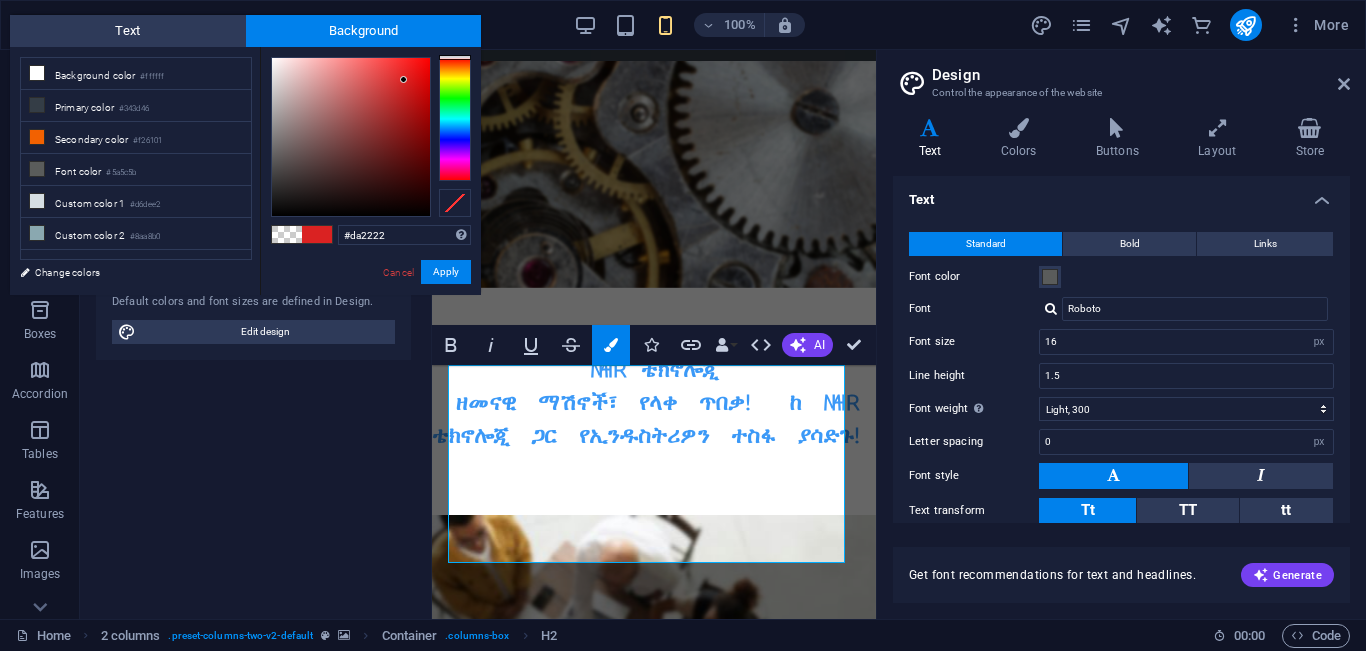 click at bounding box center [302, 234] 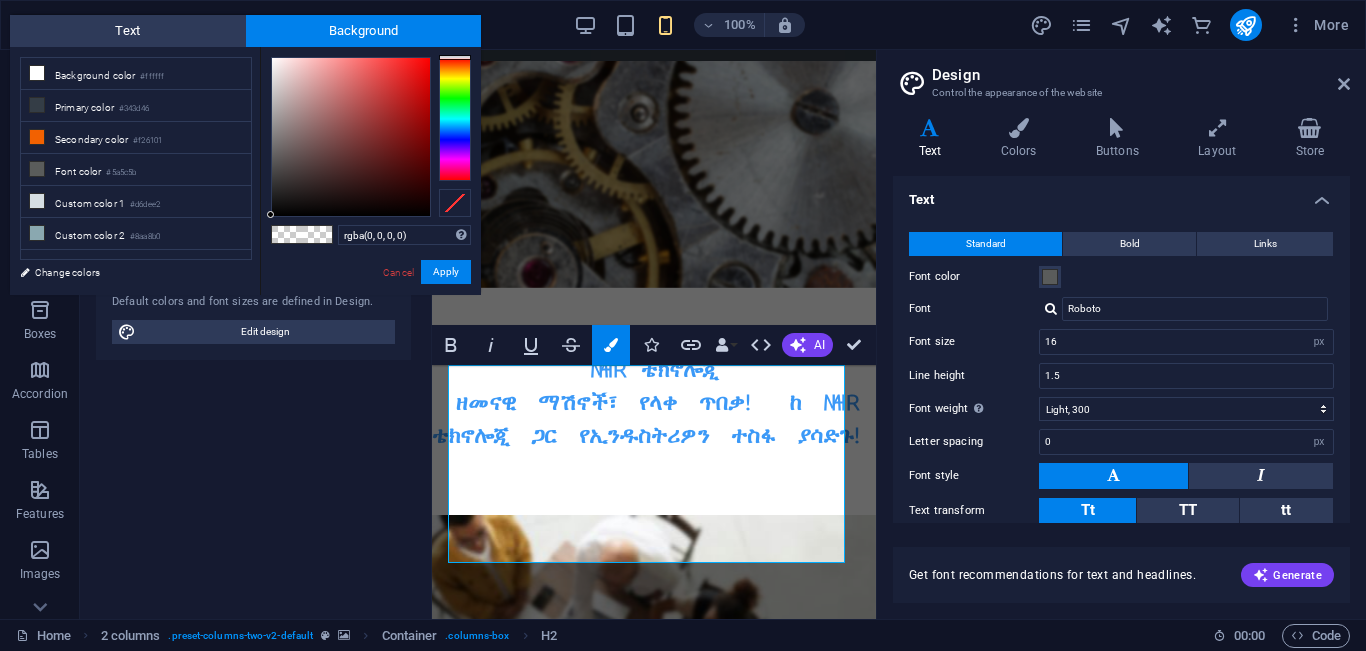 click at bounding box center [287, 234] 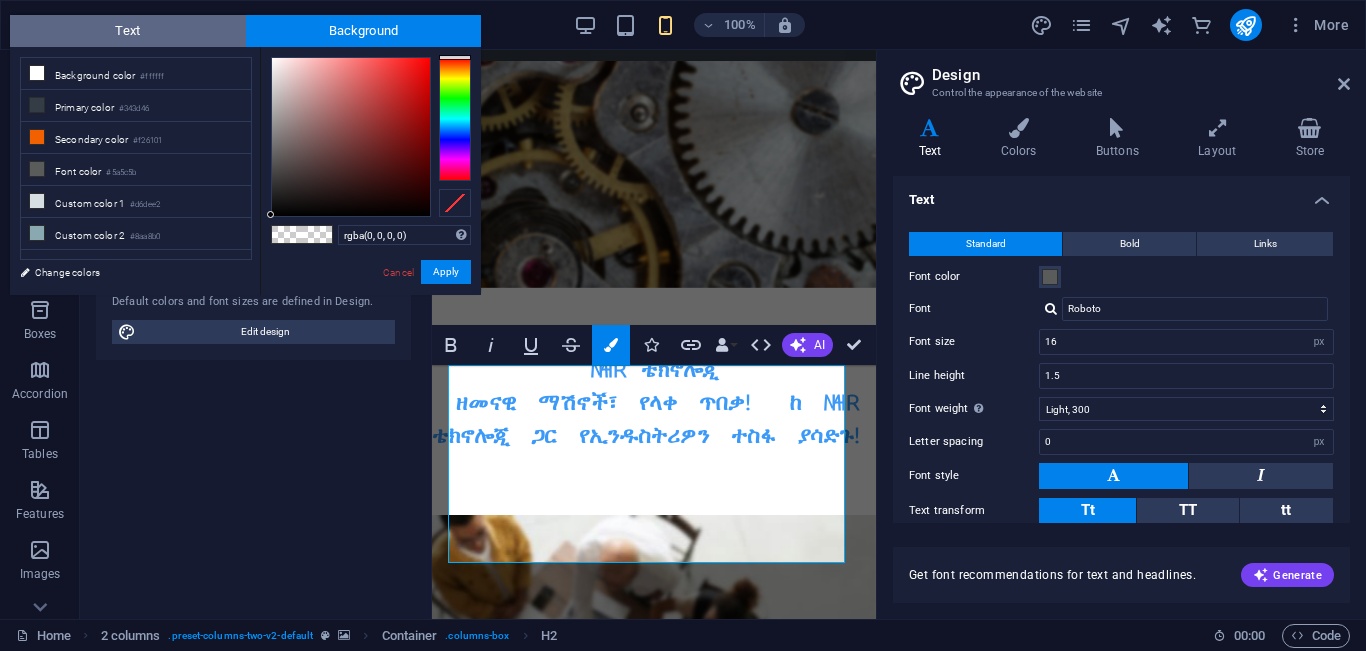 click on "Text" at bounding box center [128, 31] 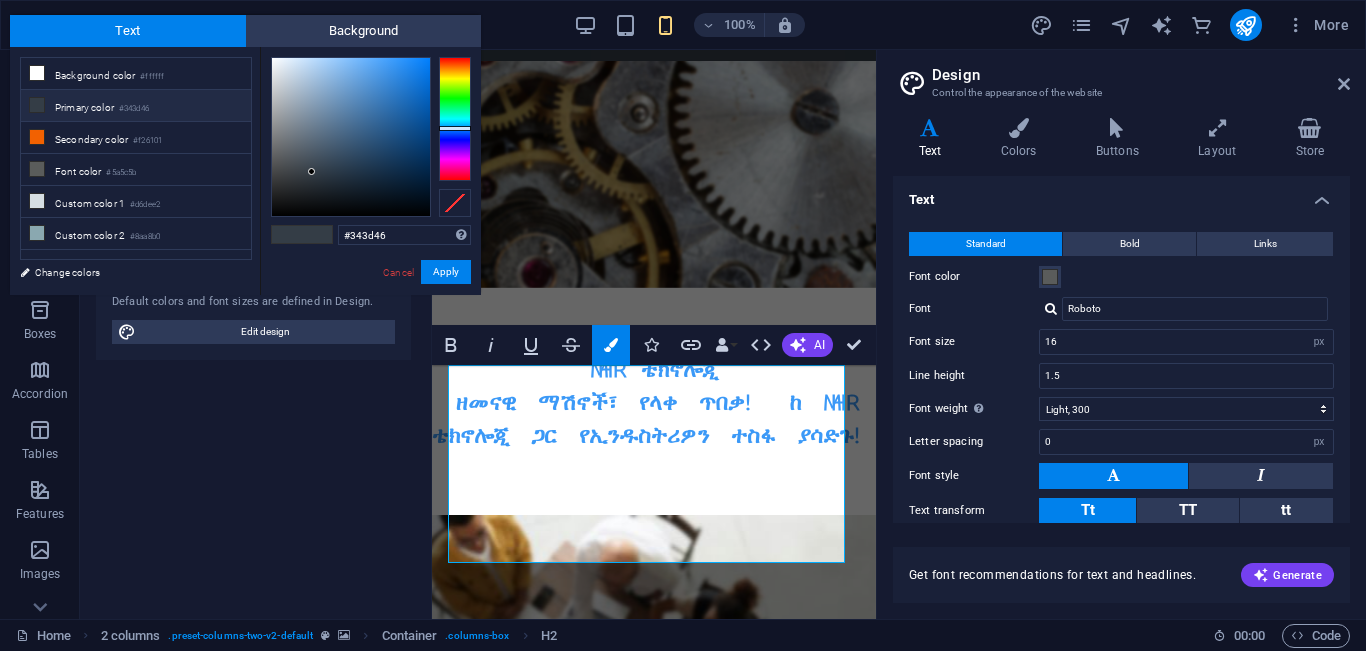 click at bounding box center [351, 137] 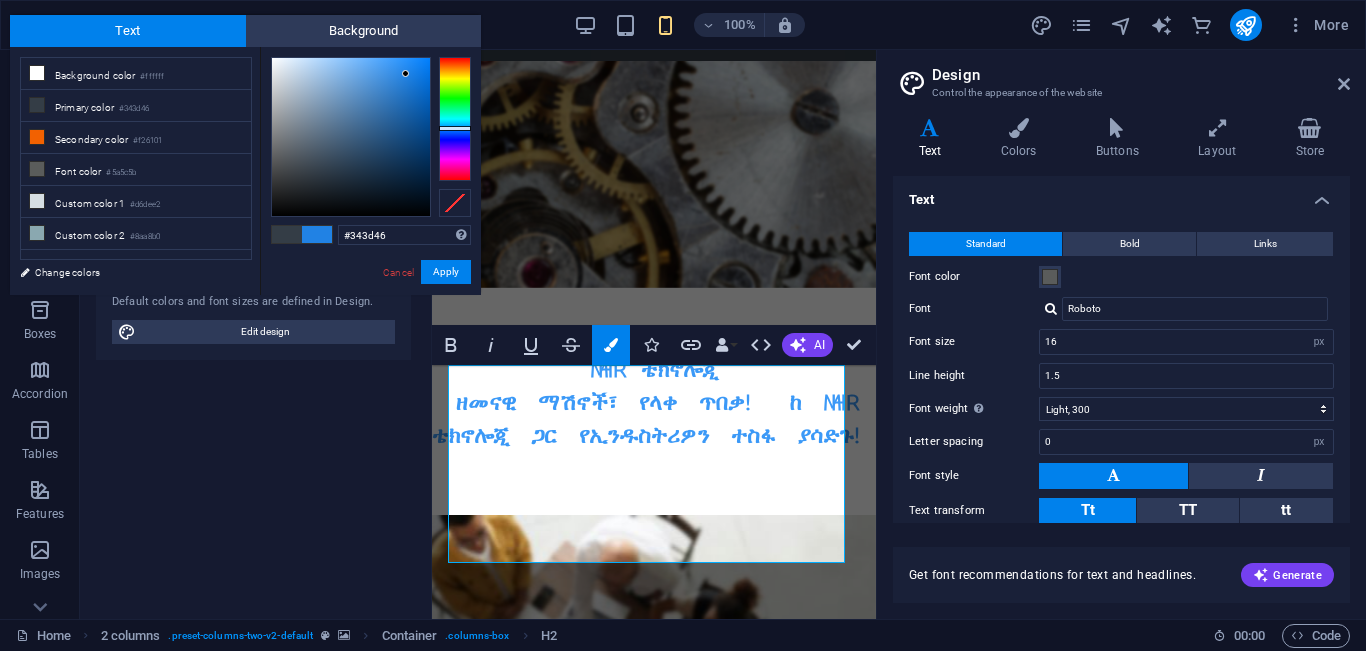 type on "#2182e4" 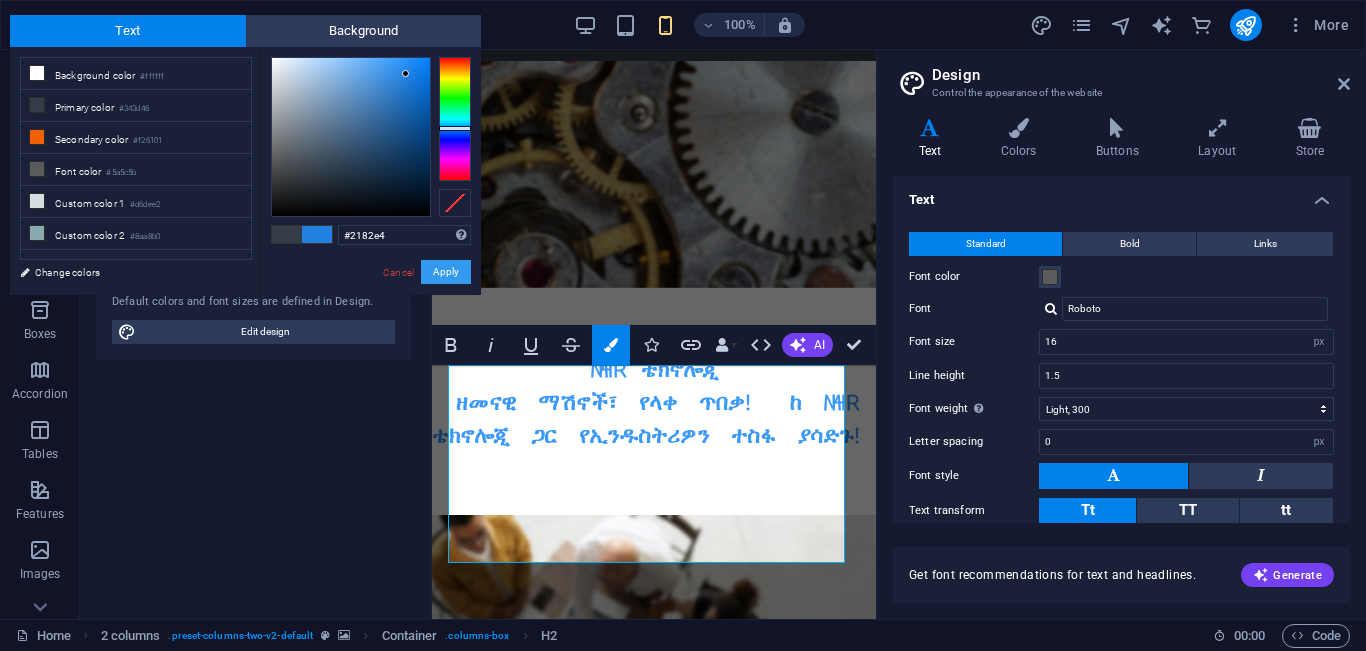 click on "Apply" at bounding box center (446, 272) 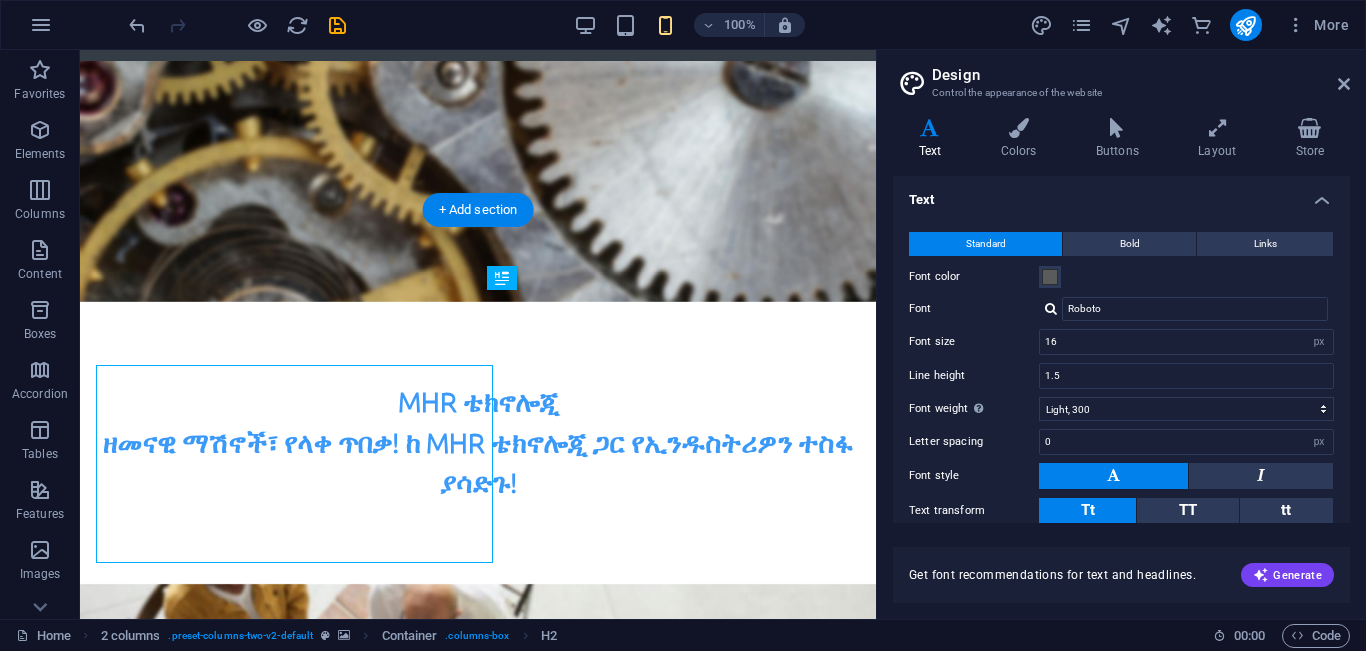 scroll, scrollTop: 324, scrollLeft: 0, axis: vertical 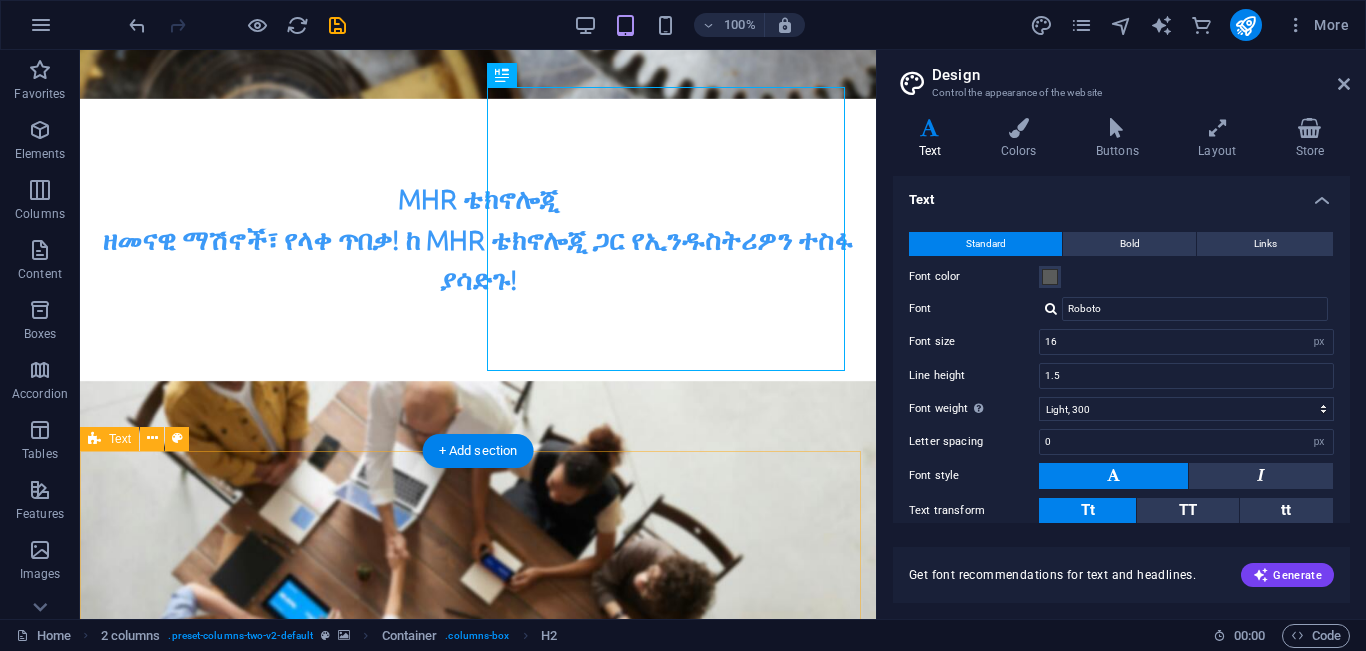 click on "ኢንዱስትሪዎ የሚፈልገው ዘመናዊ ማሽን እና የAI ካሜራ አለ? 🤖 MHR ቴክኖሎጂ ለእርስዎ ከፍተኛ ጥራት ያለው መፍትሄ ያቀርባል! 🔹 የማምረቻ ማሽኖች 🔹 4K የጥበቃ ካሜራዎች 🔹 የሙከራ ማዕከሎች" at bounding box center (279, 1087) 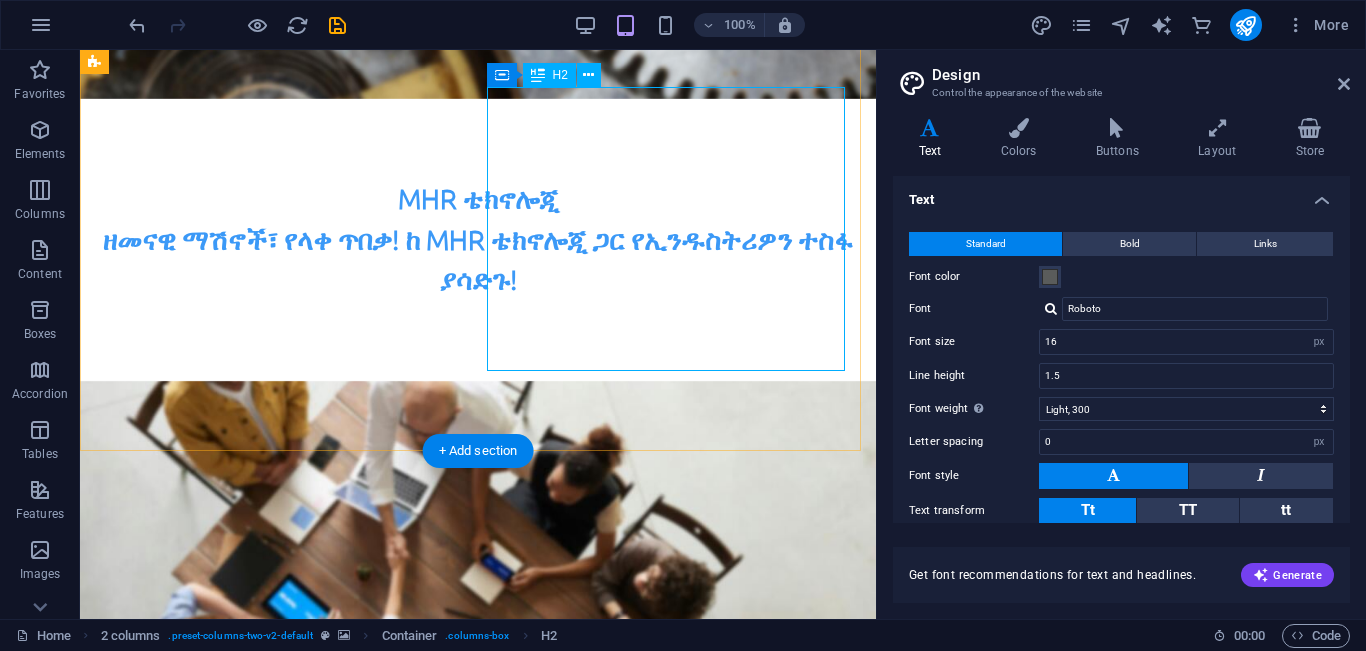 click on "ኢንዱስትሪዎ የሚፈልገው ዘመናዊ ማሽን እና የAI ካሜራ አለ? 🤖 MHR ቴክኖሎጂ ለእርስዎ ከፍተኛ ጥራት ያለው መፍትሄ ያቀርባል! 🔹 የማምረቻ ማሽኖች 🔹 4K የጥበቃ ካሜራዎች 🔹 የሙከራ ማዕከሎች" at bounding box center [279, 1087] 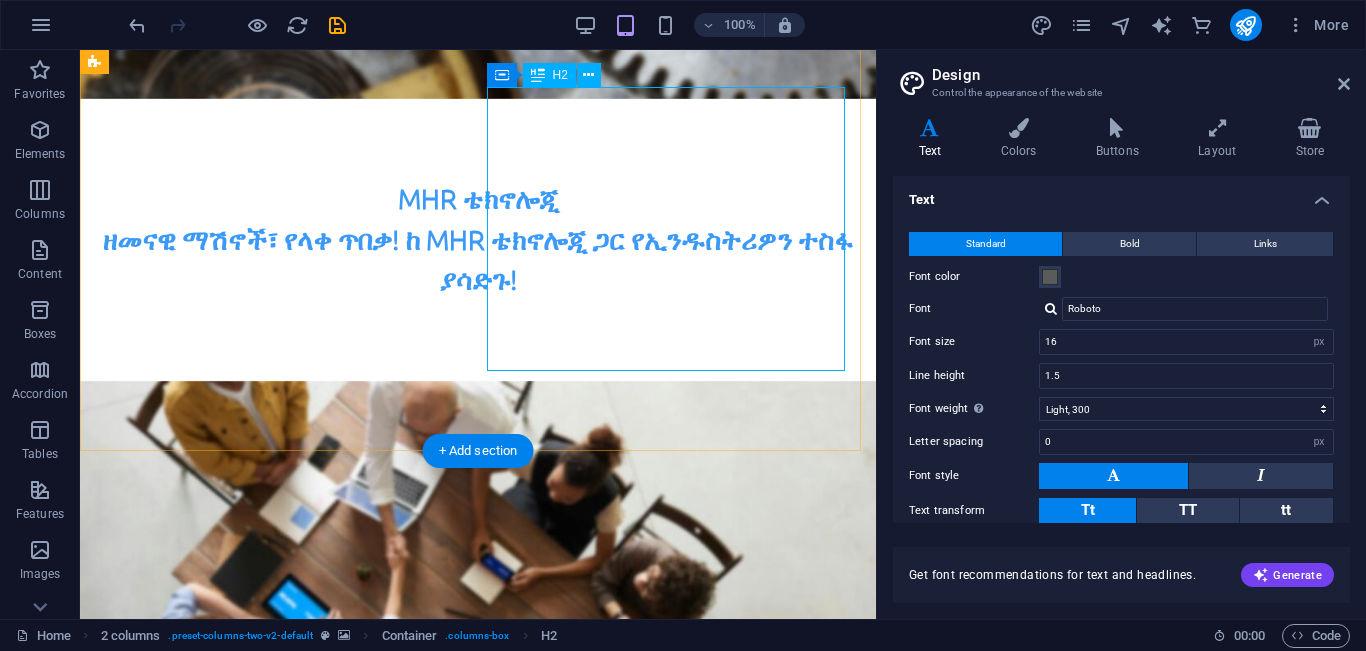 click at bounding box center [478, 603] 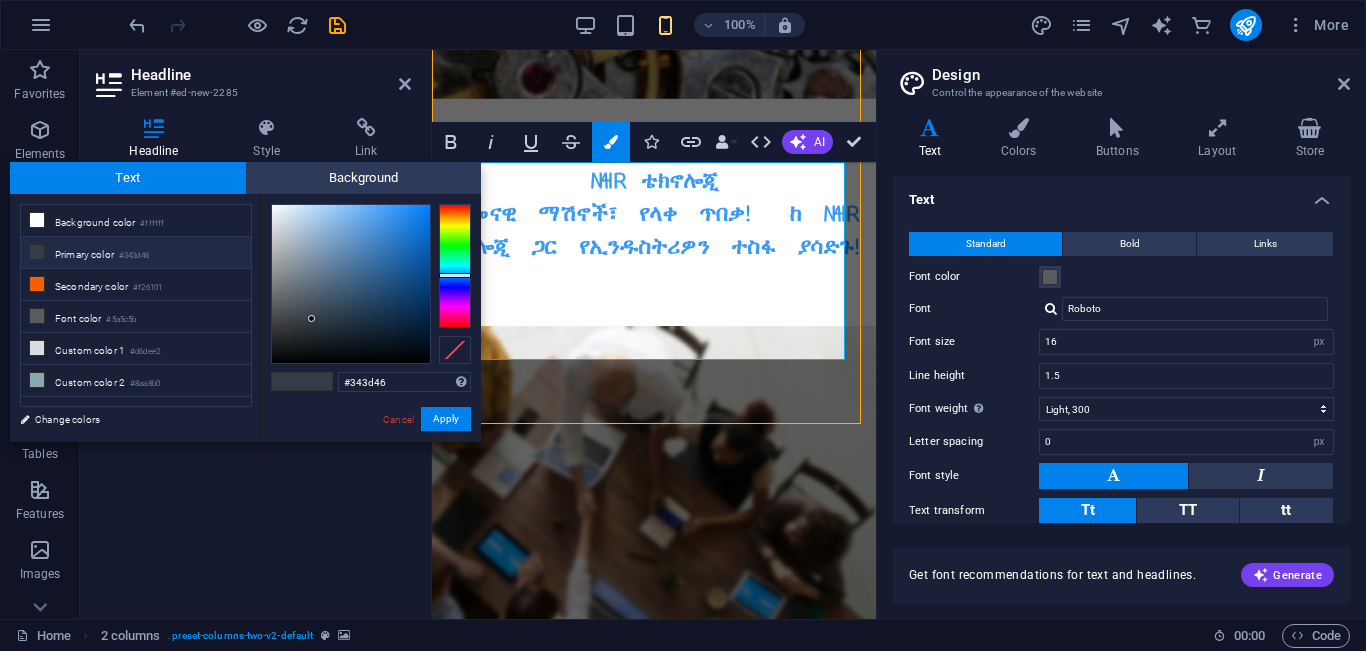 type on "28" 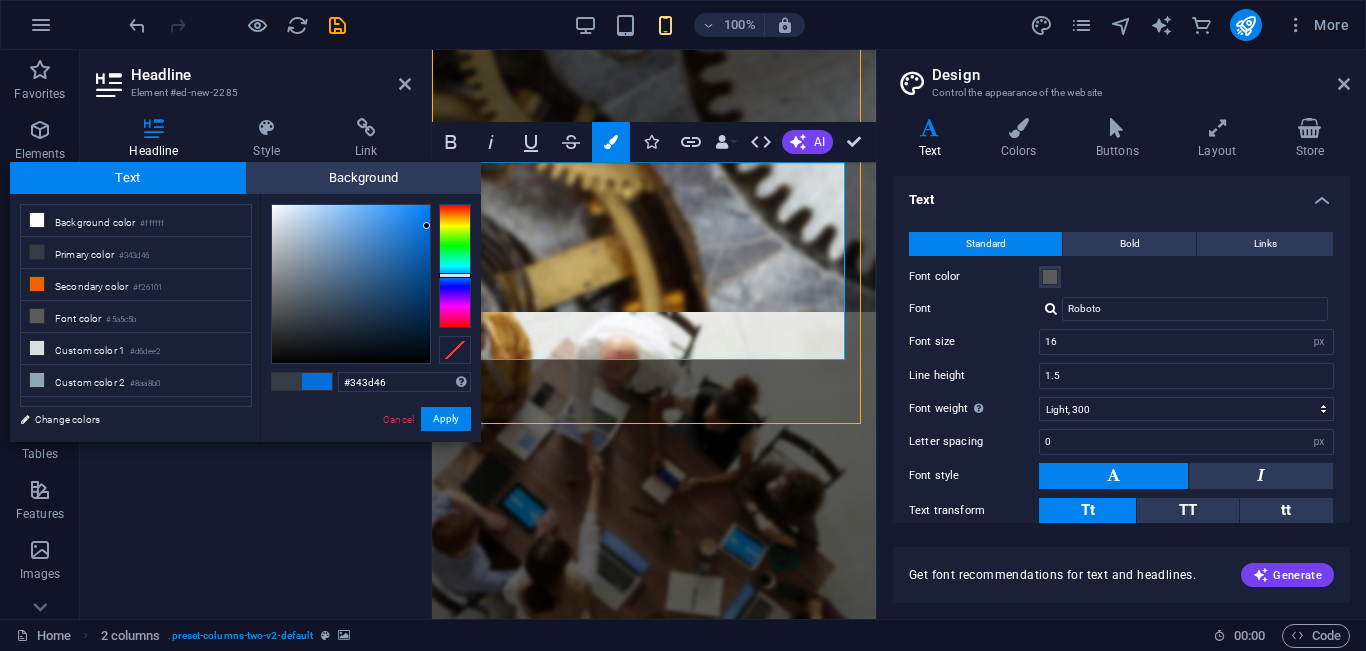 click at bounding box center (351, 284) 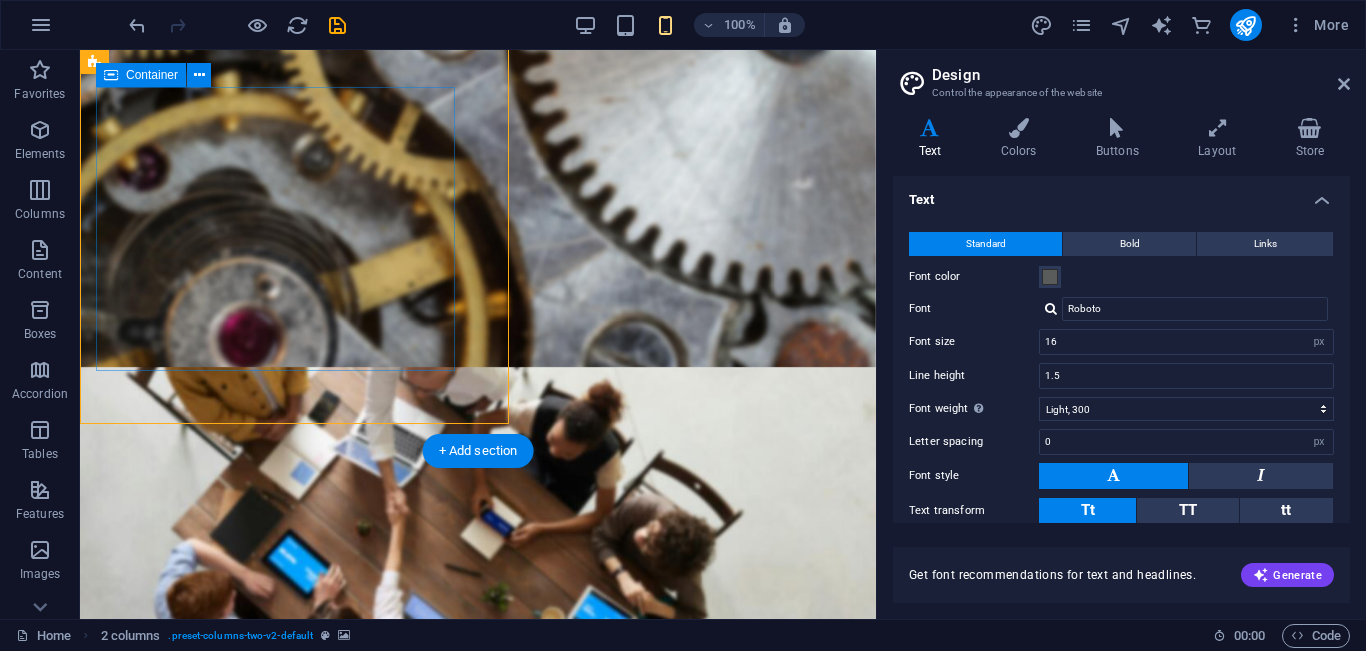 click on "ኢንዱስትሪዎ የሚፈልገው ዘመናዊ ማሽን እና የAI ካሜራ አለ? 🤖 MHR ቴክኖሎጂ ለእርስዎ ከፍተኛ ጥራት ያለው መፍትሄ ያቀርባል! 🔹 የማምረቻ ማሽኖች 🔹 4K የጥበቃ ካሜራዎች 🔹 የሙከራ ማዕከሎች" at bounding box center (279, 1012) 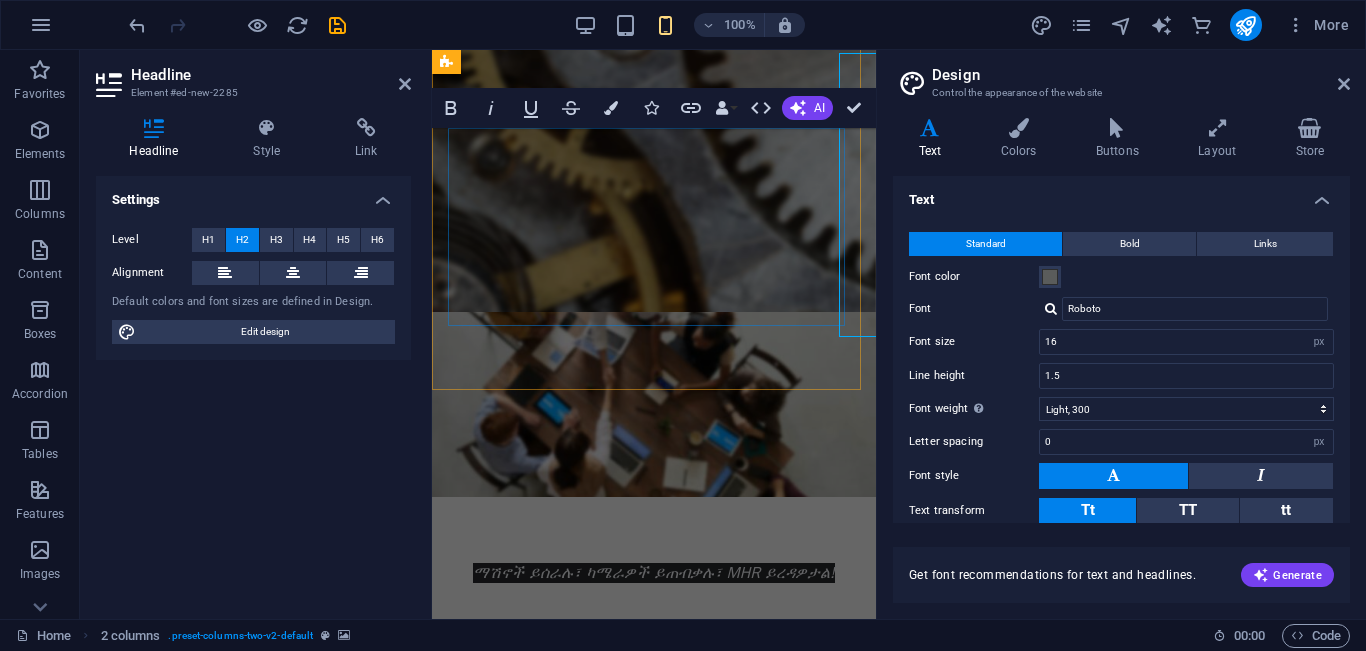 scroll, scrollTop: 358, scrollLeft: 0, axis: vertical 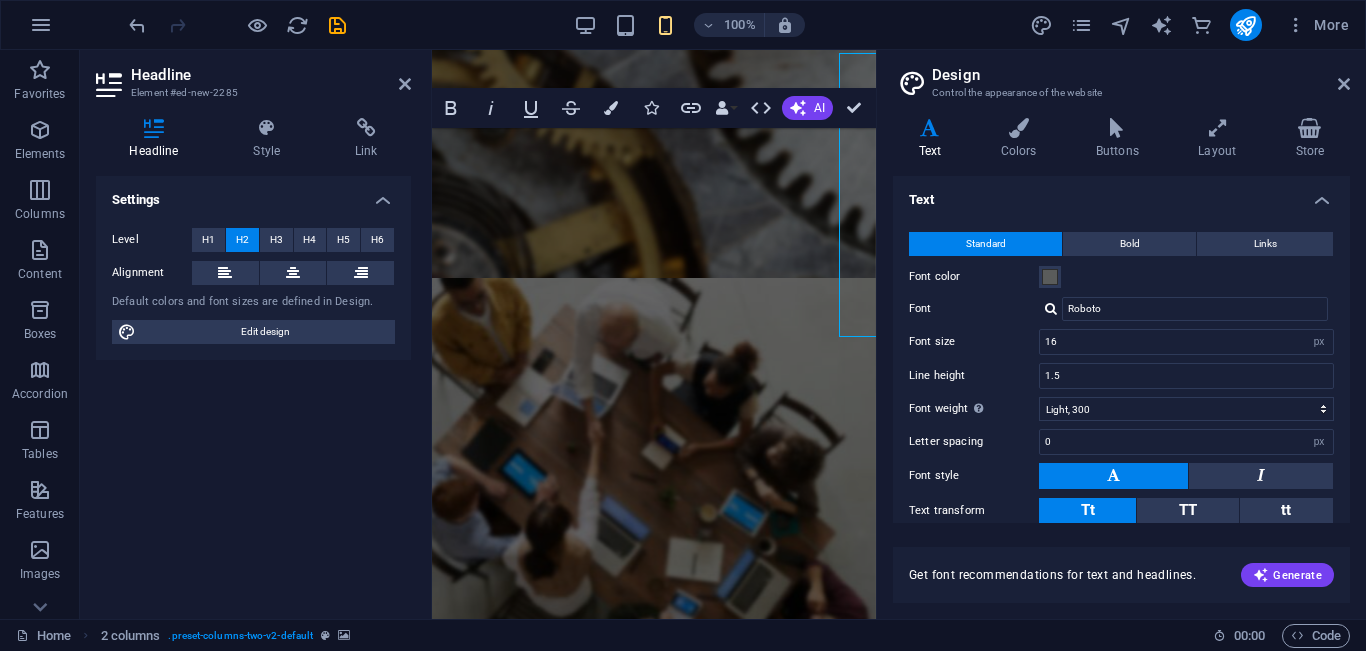 click at bounding box center [611, 108] 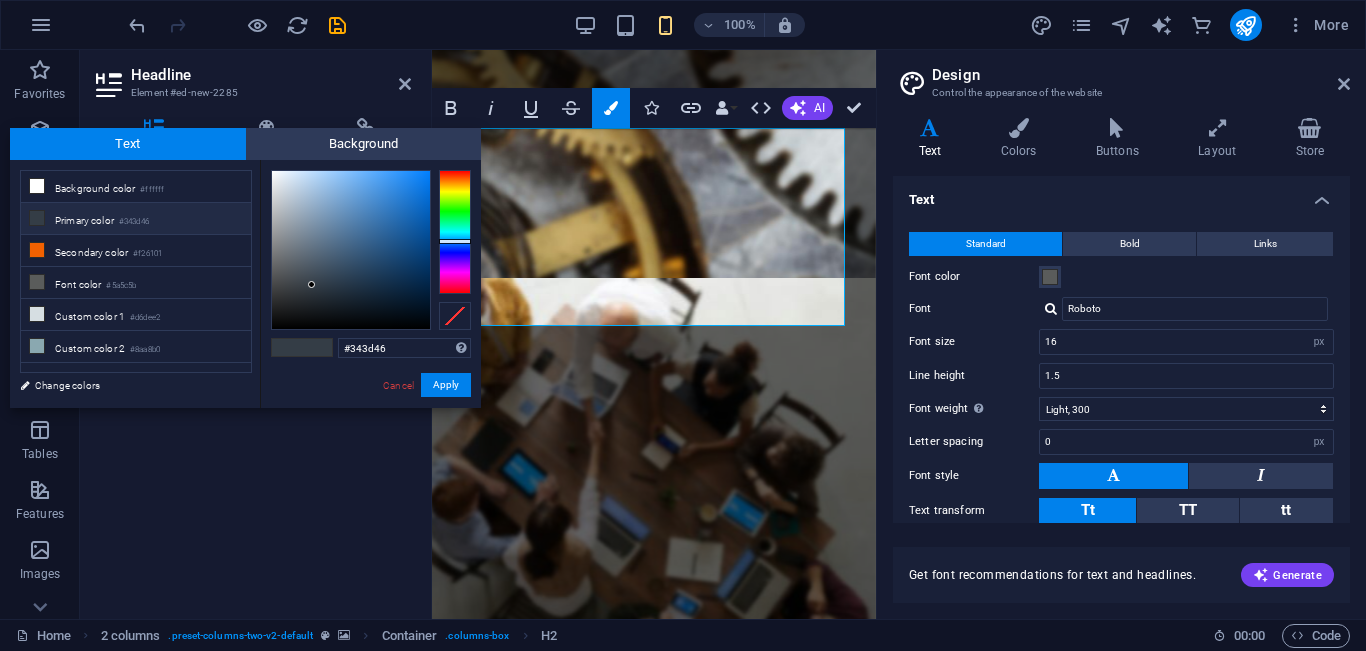 click at bounding box center [351, 250] 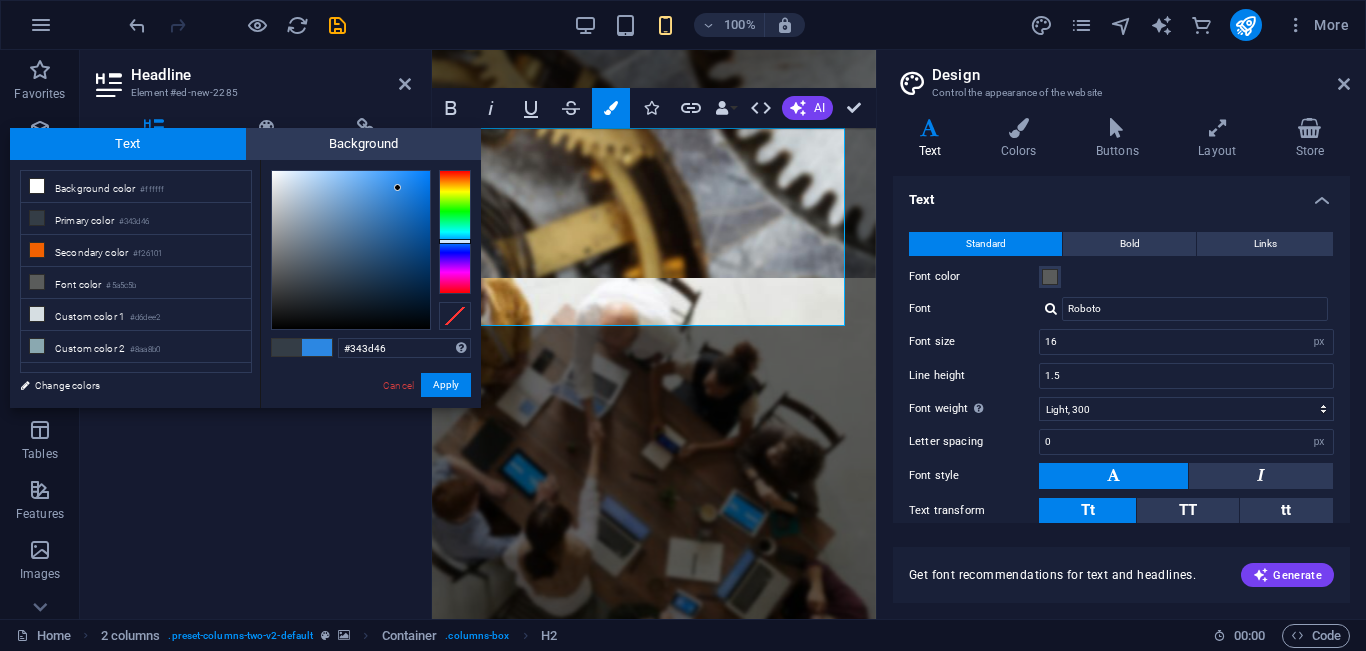 type on "#2c87e2" 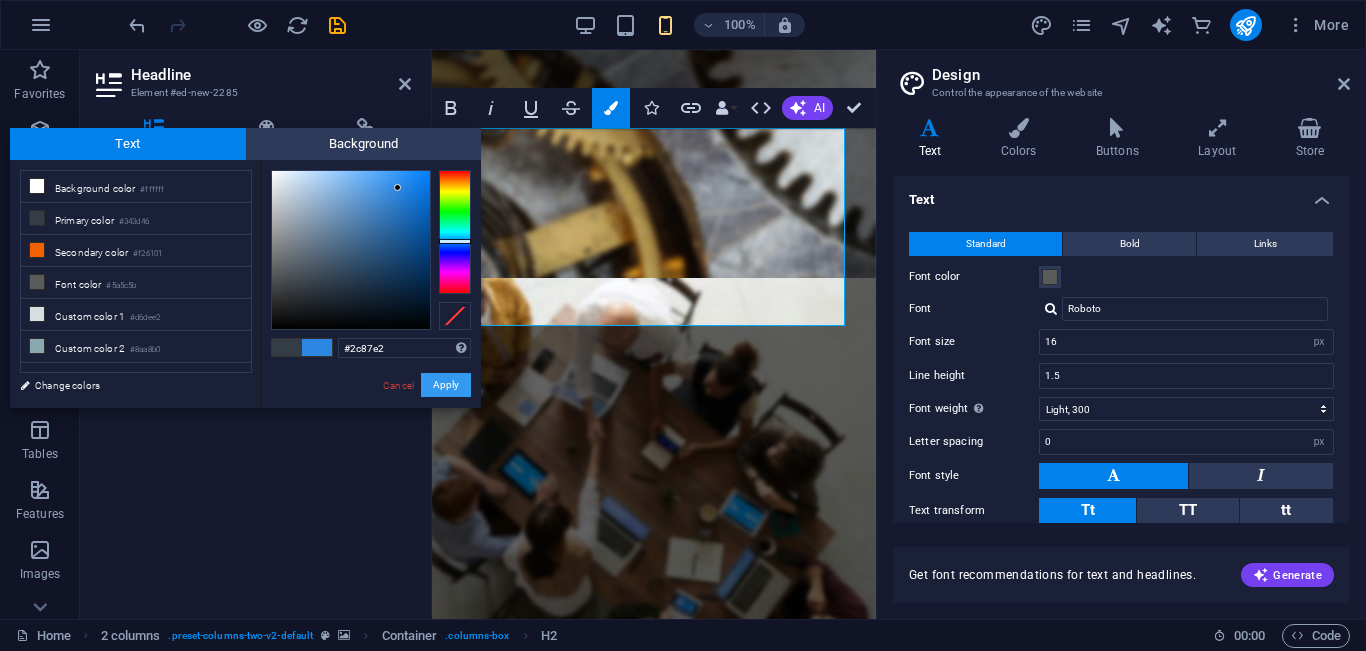 click on "Apply" at bounding box center (446, 385) 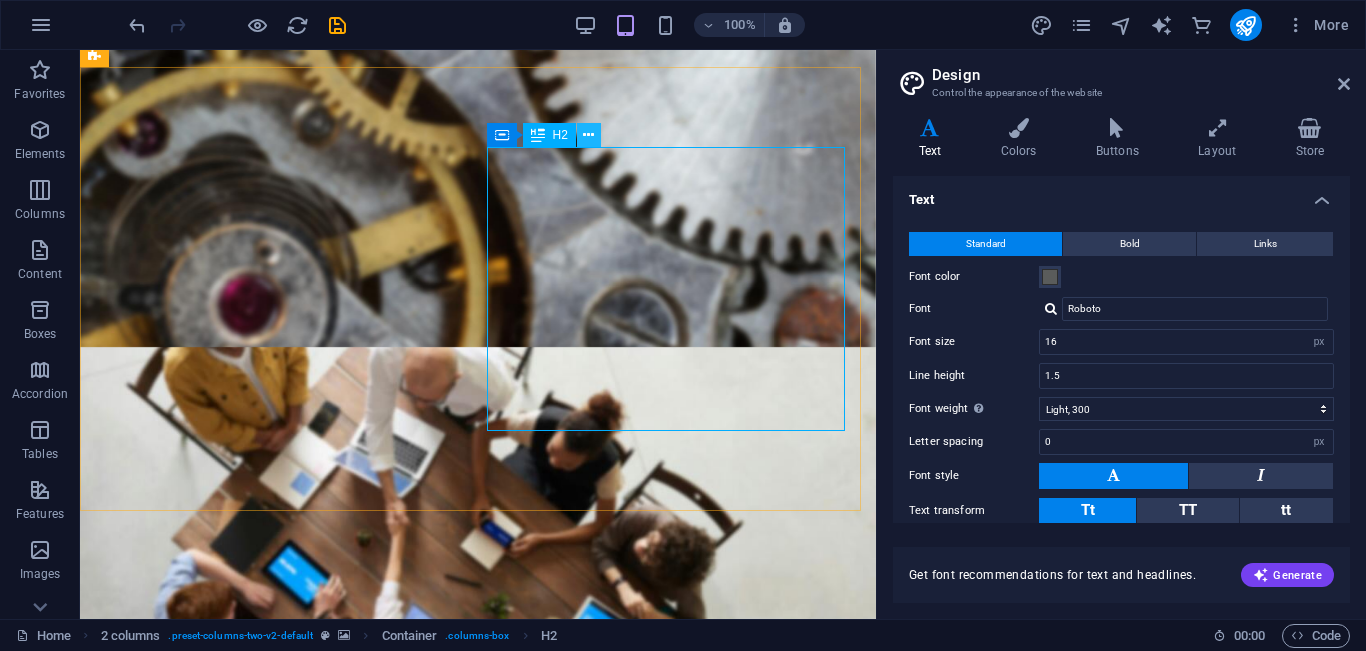 drag, startPoint x: 589, startPoint y: 133, endPoint x: 464, endPoint y: 147, distance: 125.781555 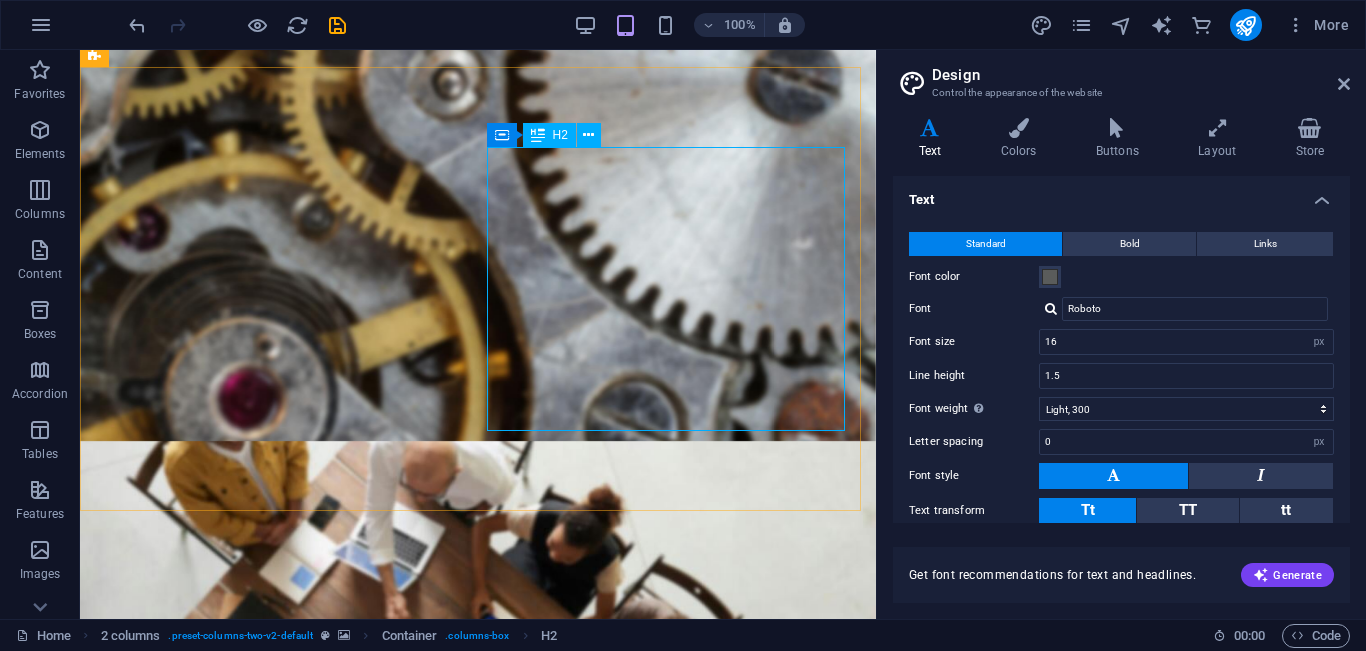 click on "ማሽኖች ይሰራሉ፣ ካሜራዎች ይጠብቃሉ፣ MHR ይረዳዎታል!" at bounding box center (279, 977) 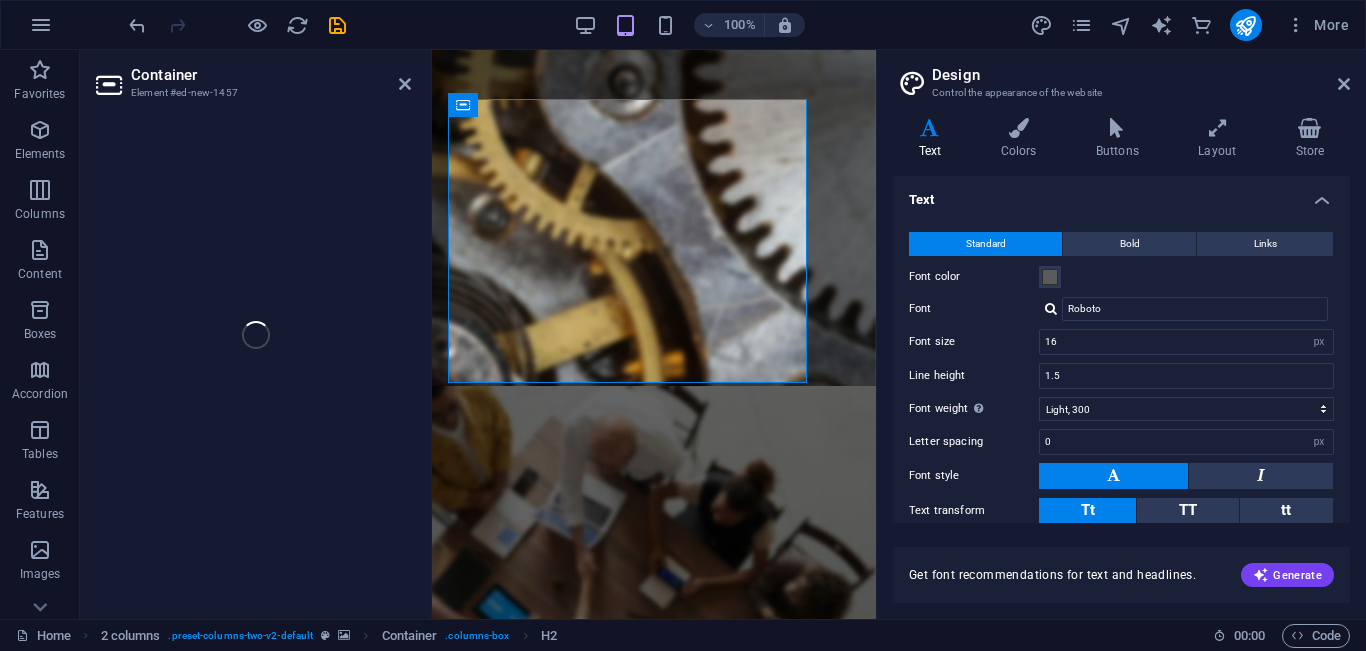 click on "Container Element #ed-new-1457
Drag here to replace the existing content. Press “Ctrl” if you want to create a new element.
H3   Banner   Banner   Container   Preset   Preset   Container   Container   Video   Container   Text   Button   Text   Preset   H2   Info Bar   Spacer   Text   Container   Container   Image   Container   Preset   Container   Container   Placeholder   Container   Text   Container   Text   Preset   Spacer   Container   Placeholder   Spacer   Preset   Container   Image   Container   Text   Container   H2   2 columns   Container   Placeholder   Container   Container   Placeholder   Container   Text   Text   Spacer   H2   Text   Container   H2" at bounding box center (478, 334) 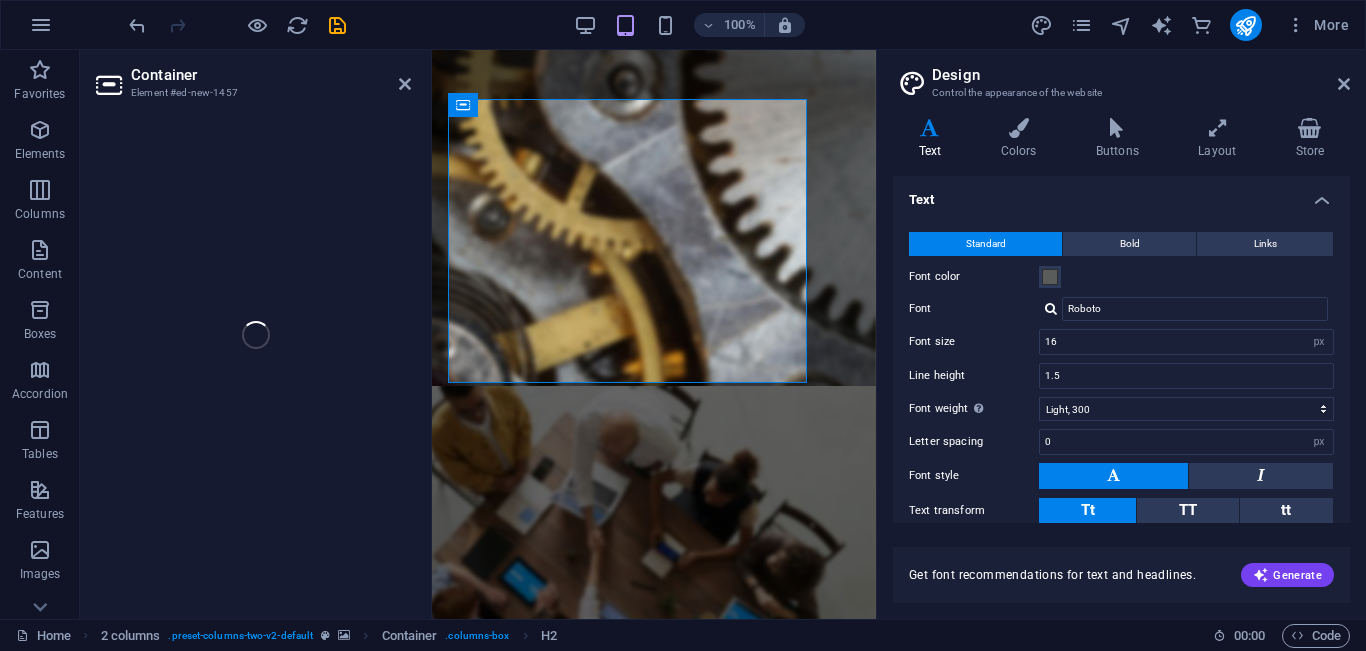 click on "ማሽኖች ይሰራሉ፣ ካሜራዎች ይጠብቃሉ፣ MHR ይረዳዎታል!" at bounding box center (654, 845) 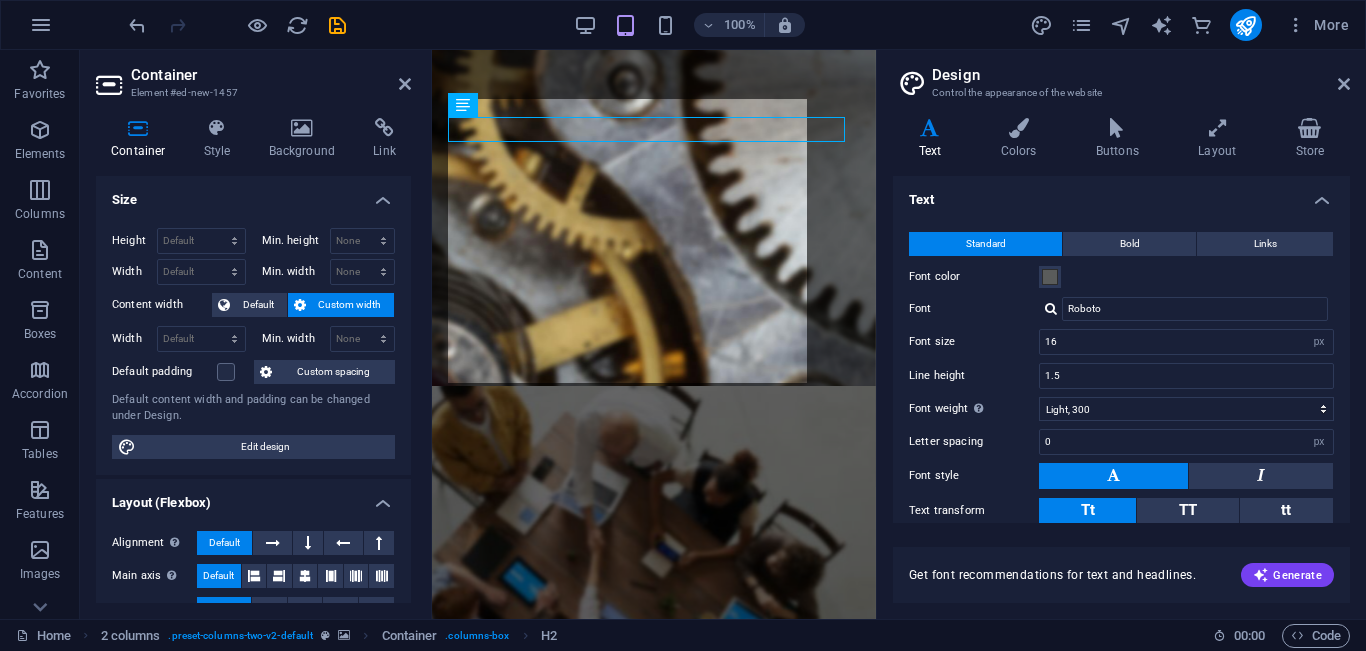 scroll, scrollTop: 312, scrollLeft: 0, axis: vertical 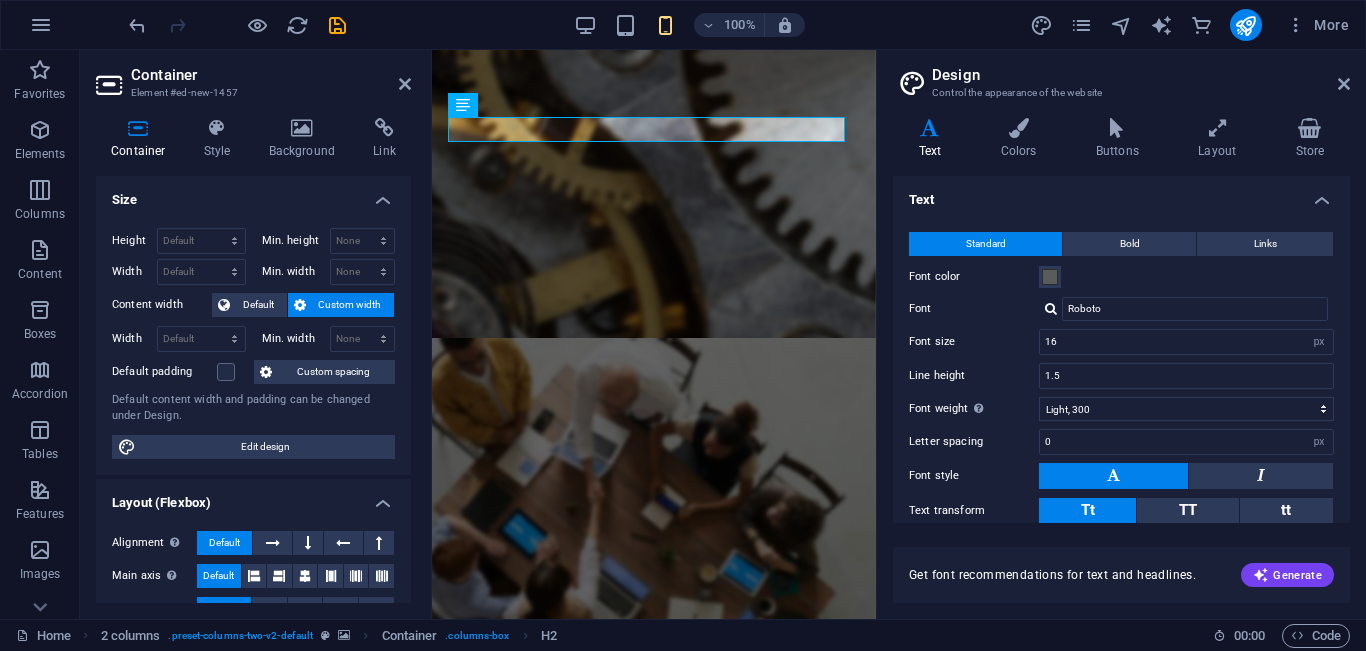 type on "28" 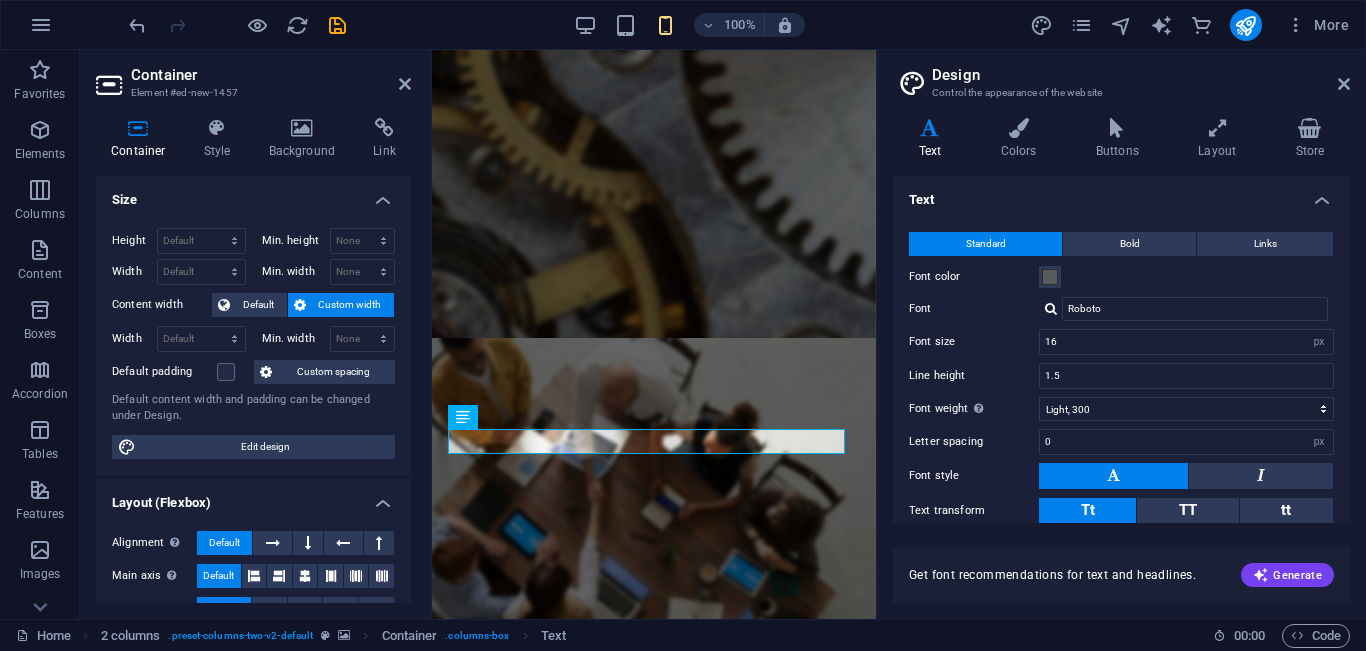 scroll, scrollTop: 0, scrollLeft: 0, axis: both 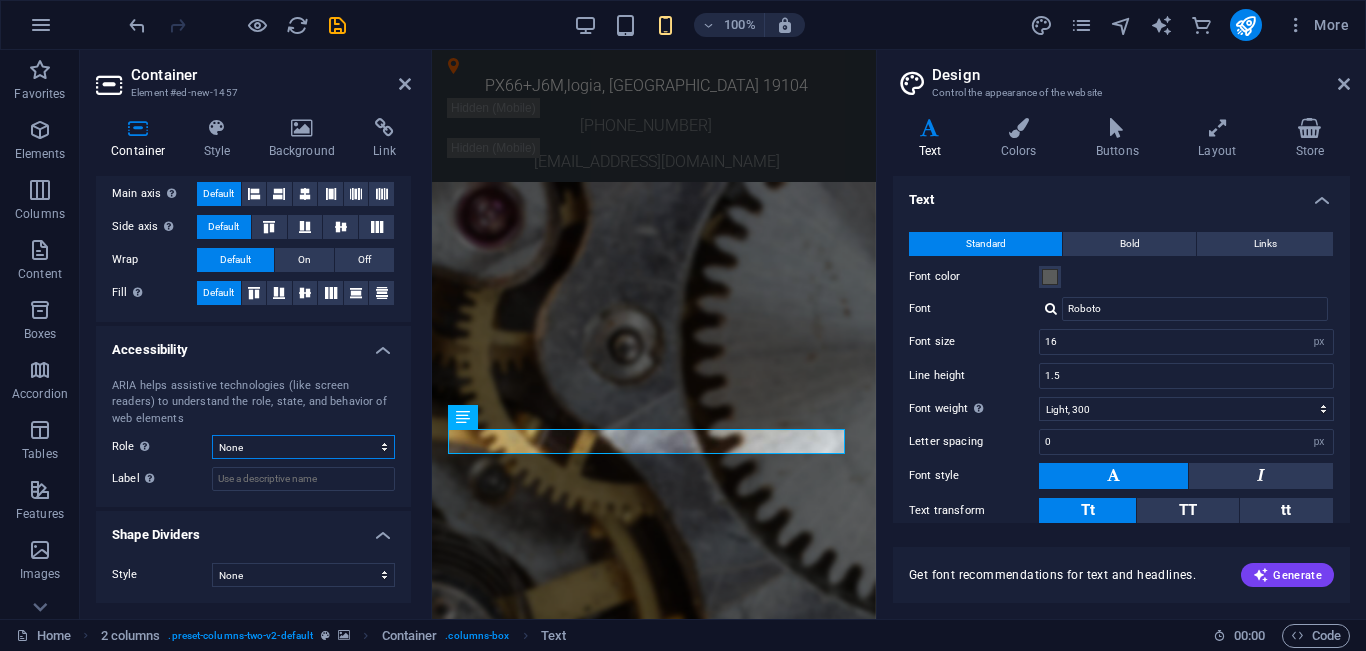 click on "None Alert Article Banner Comment Complementary Dialog Footer Header Marquee Presentation Region Section Separator Status Timer" at bounding box center [303, 447] 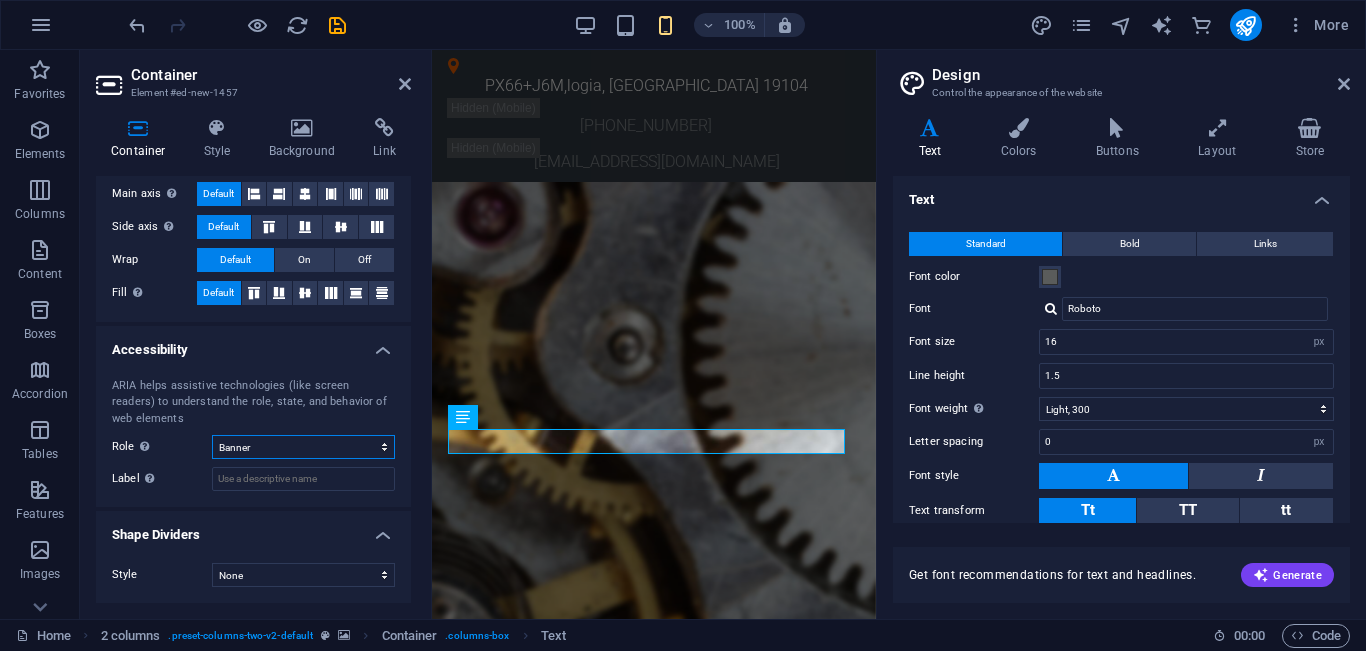 click on "None Alert Article Banner Comment Complementary Dialog Footer Header Marquee Presentation Region Section Separator Status Timer" at bounding box center [303, 447] 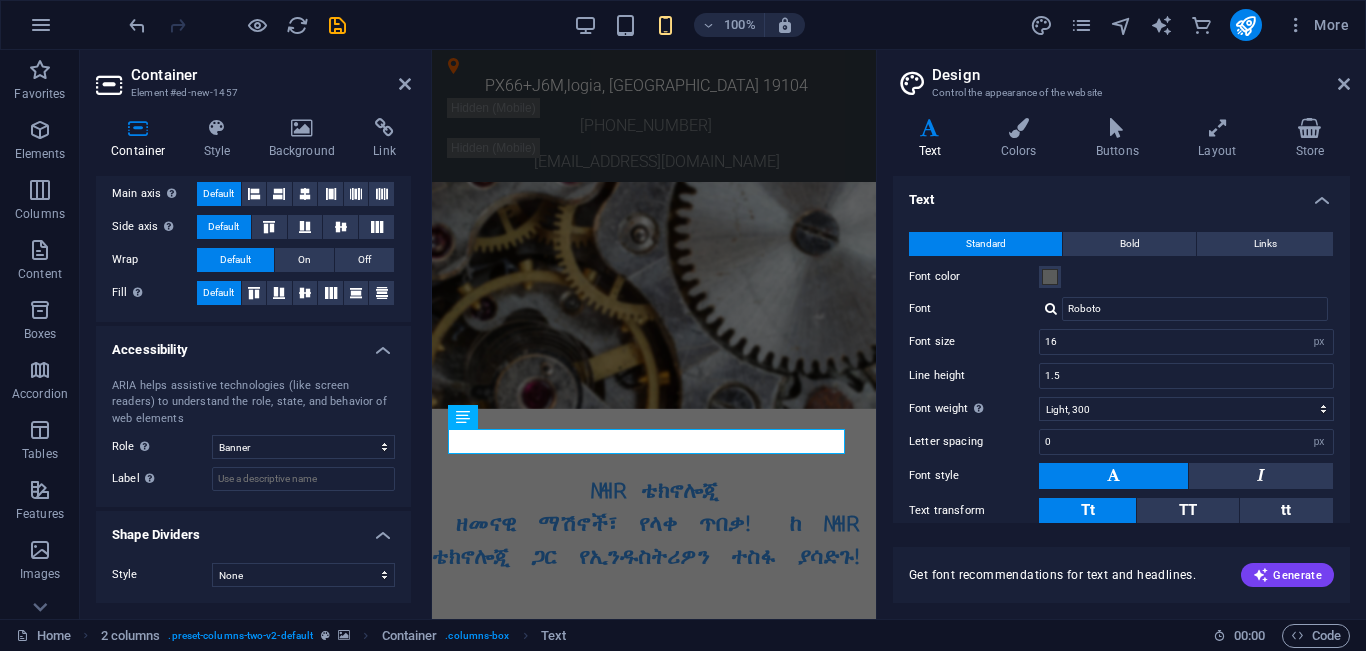 click at bounding box center (654, 827) 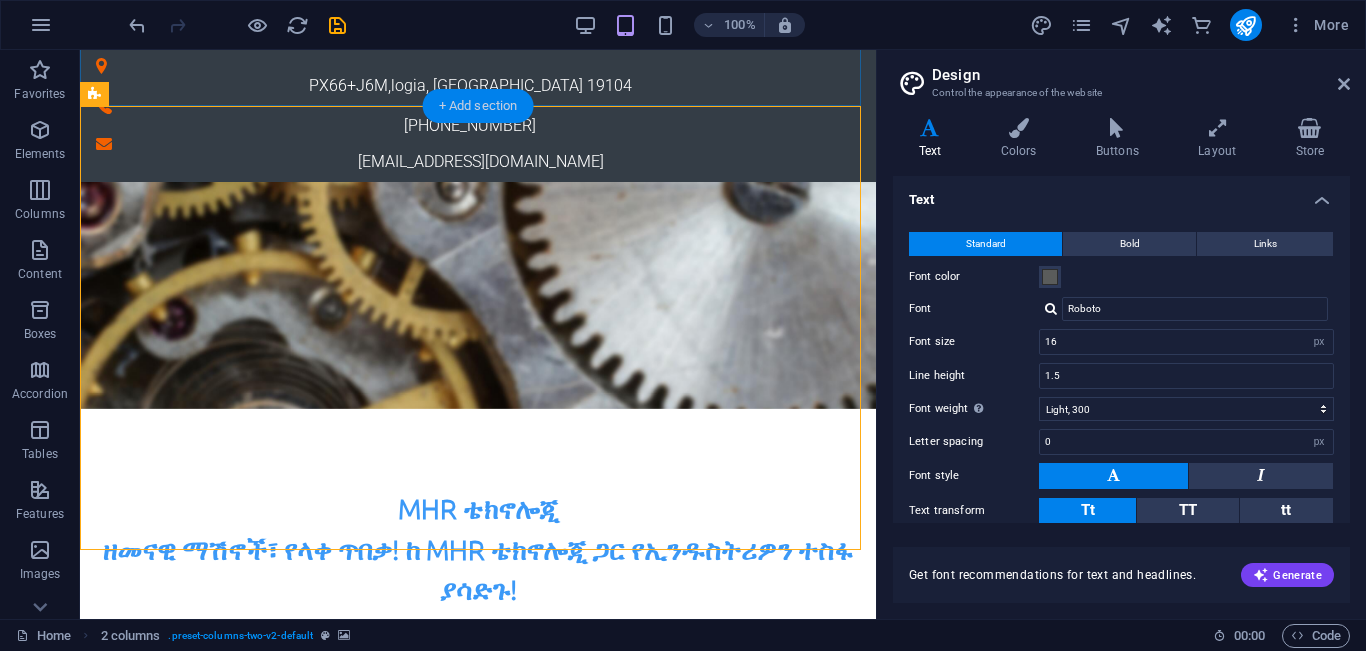 type on "34" 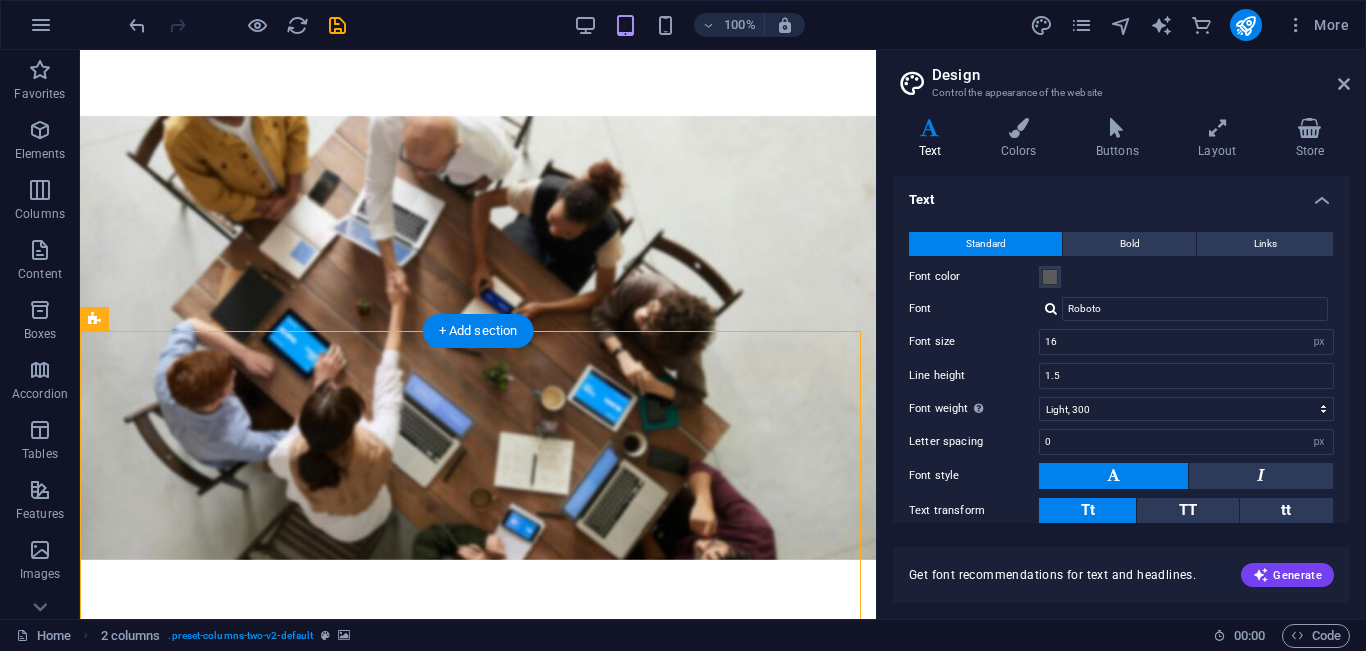 scroll, scrollTop: 0, scrollLeft: 0, axis: both 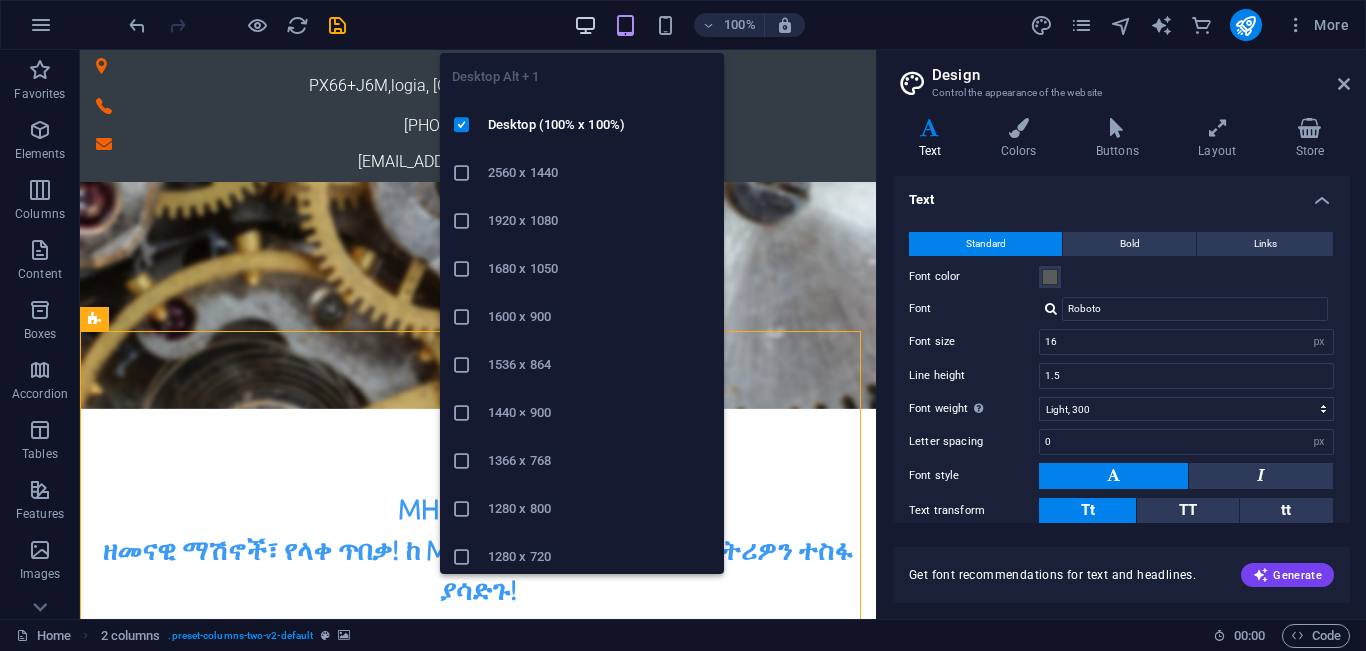 click at bounding box center (585, 25) 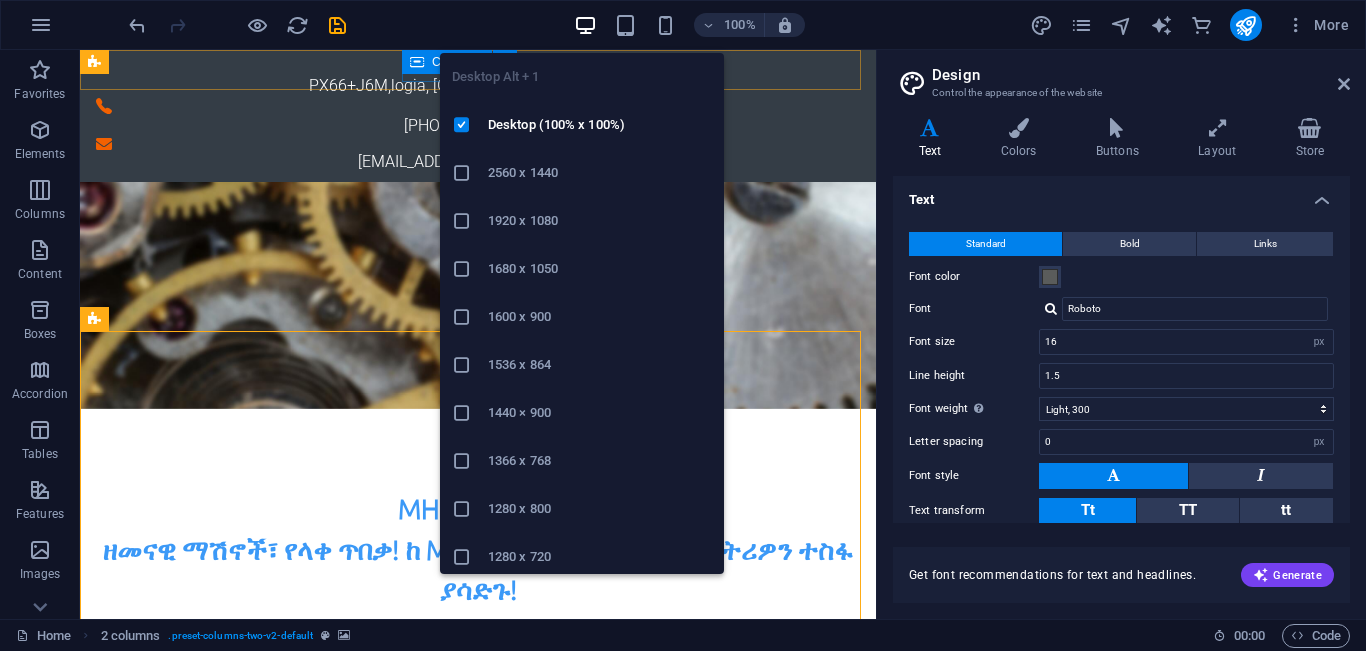 click at bounding box center [585, 25] 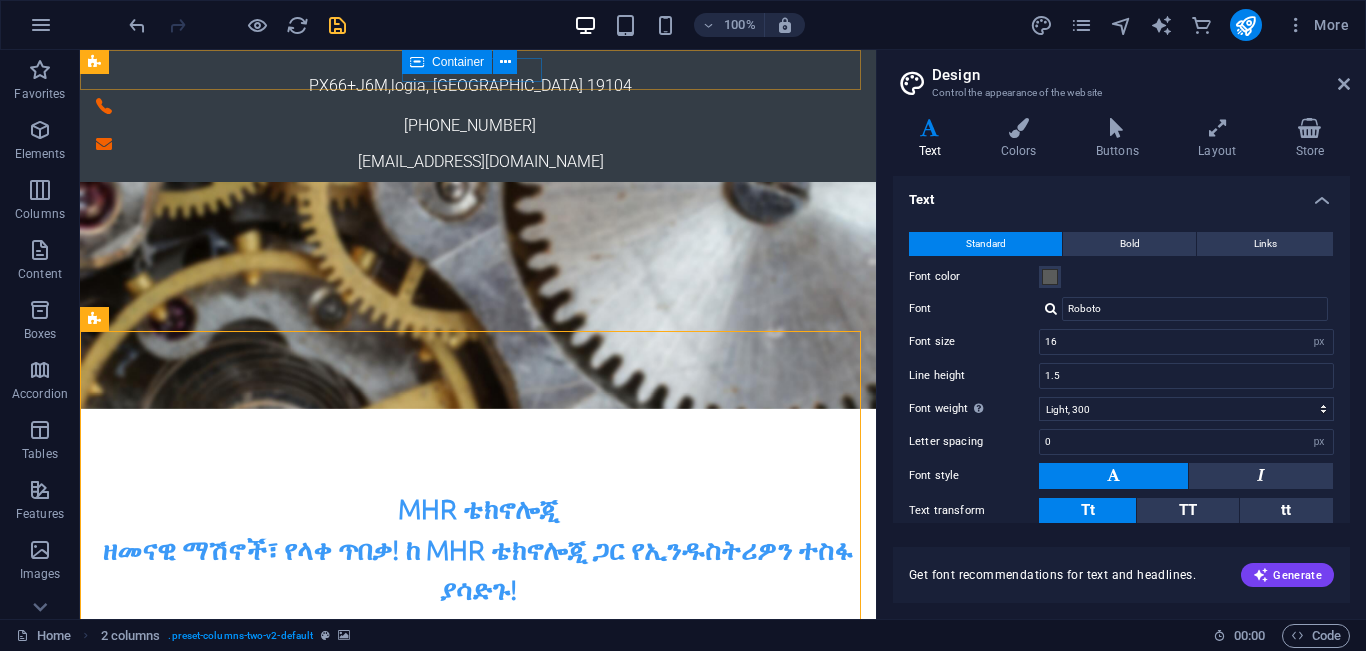 drag, startPoint x: 335, startPoint y: 29, endPoint x: 452, endPoint y: 296, distance: 291.50986 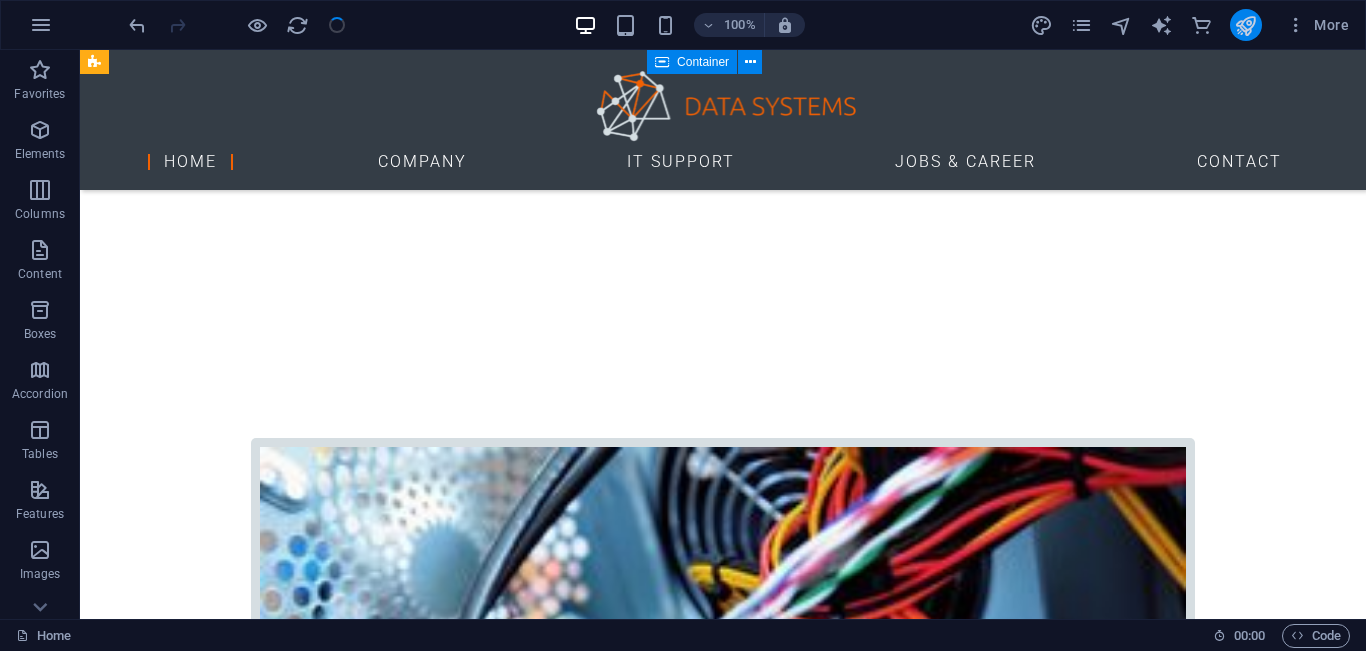 scroll, scrollTop: 2815, scrollLeft: 0, axis: vertical 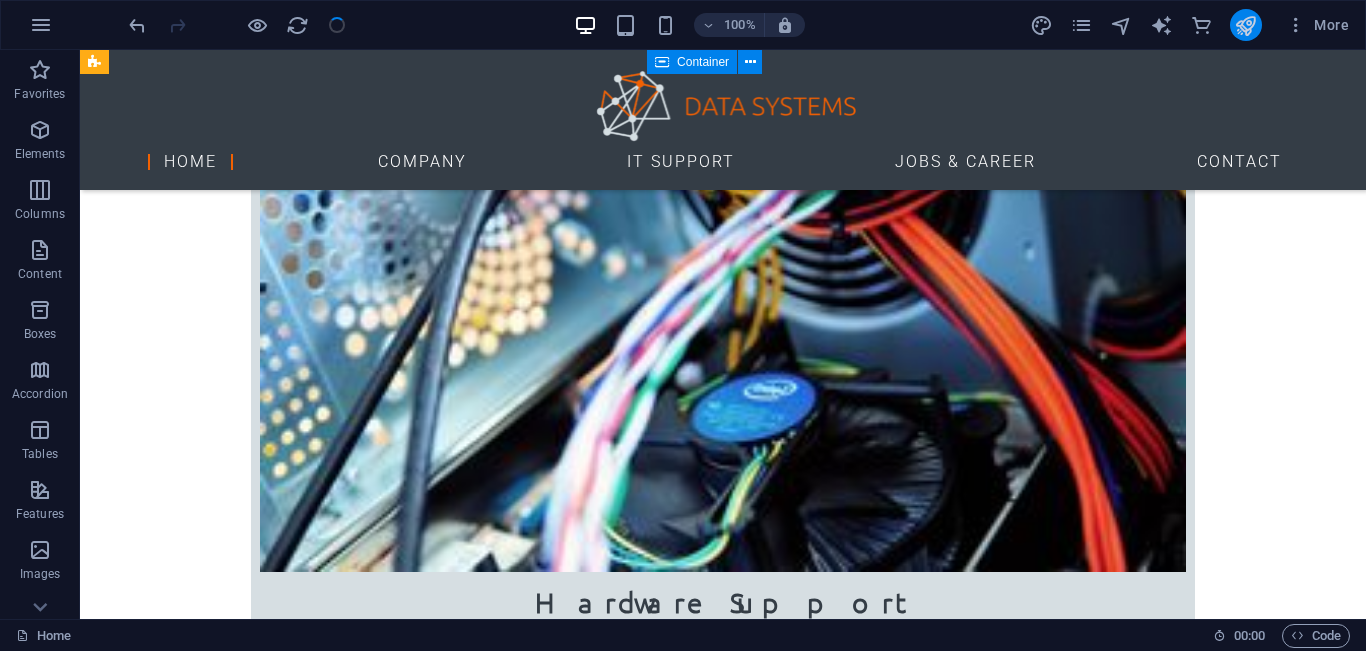 click at bounding box center (1245, 25) 